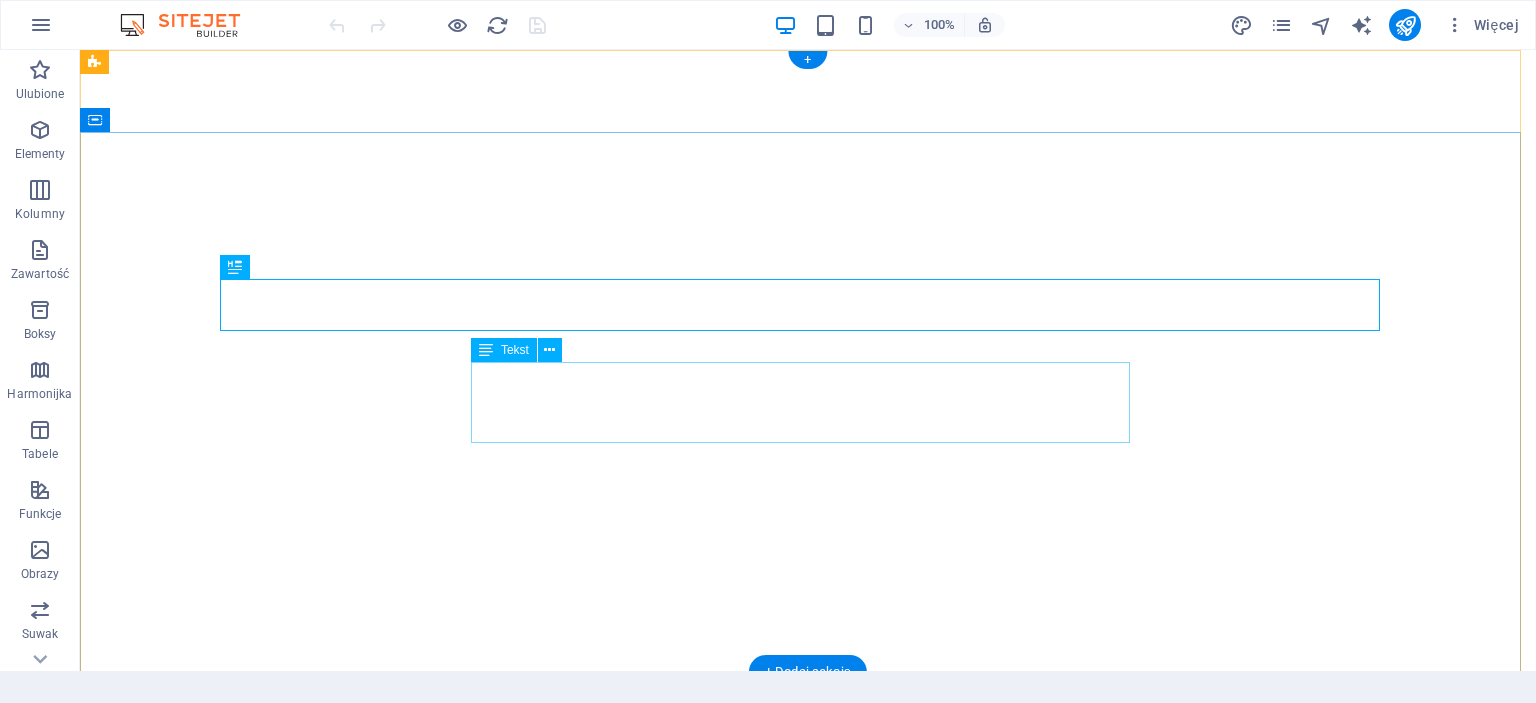 scroll, scrollTop: 0, scrollLeft: 0, axis: both 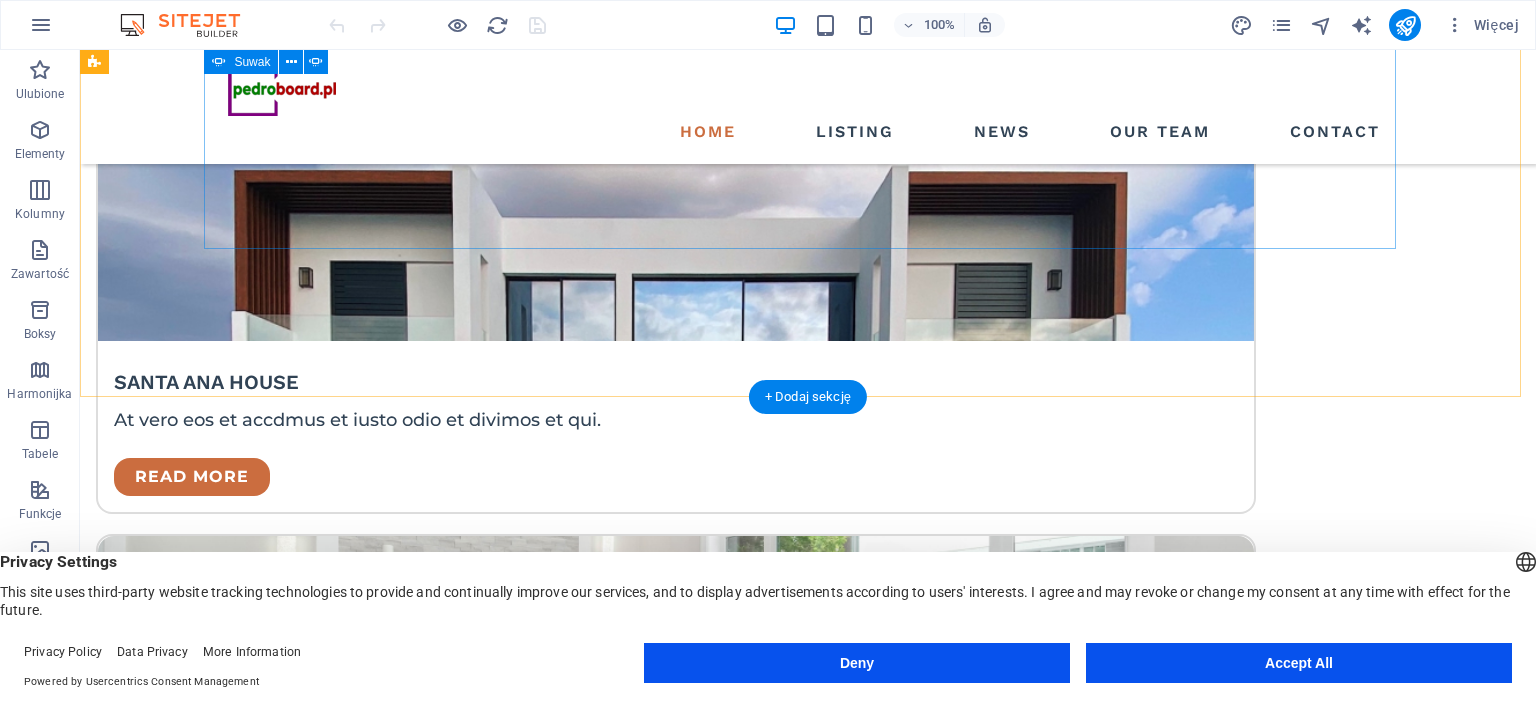 click on "2" at bounding box center (138, -3326) 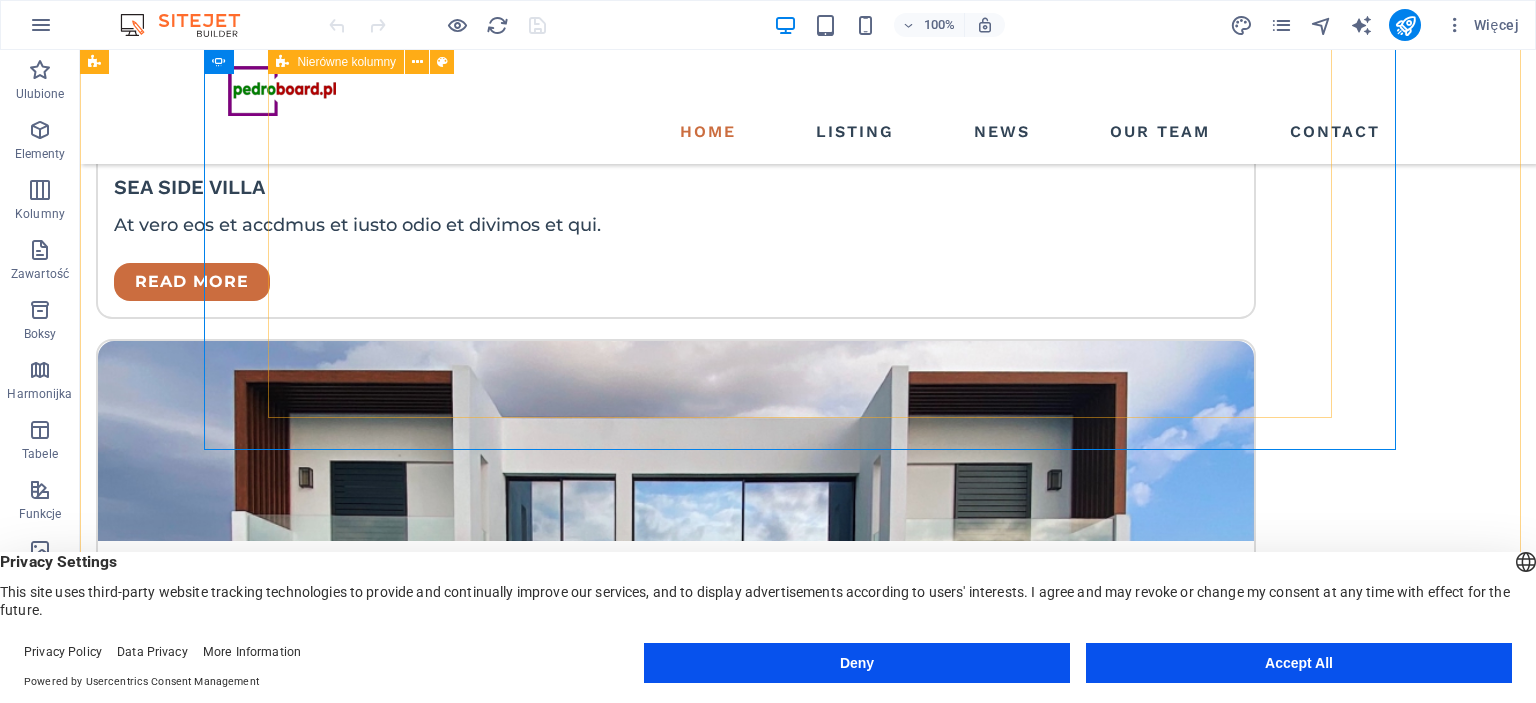 scroll, scrollTop: 3900, scrollLeft: 0, axis: vertical 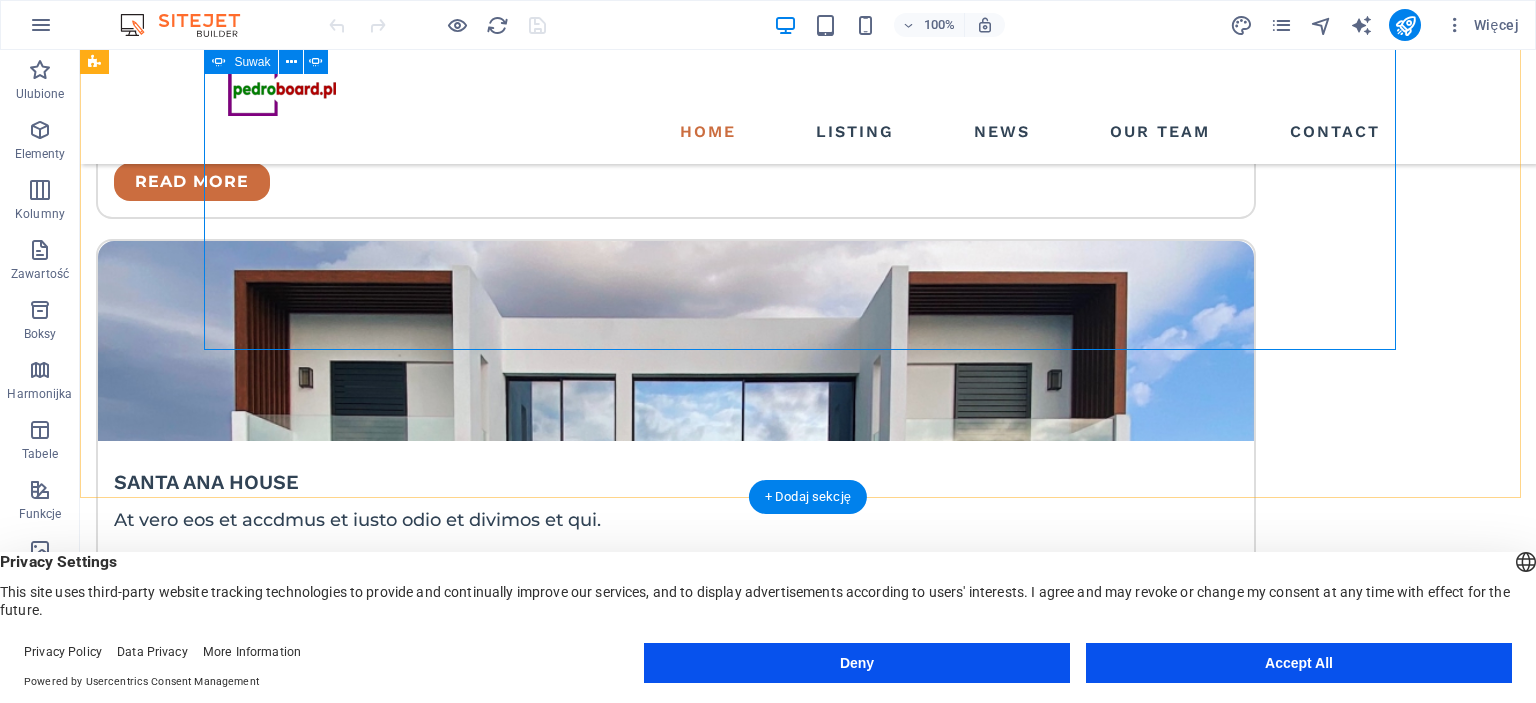 click on "3" at bounding box center [138, -3199] 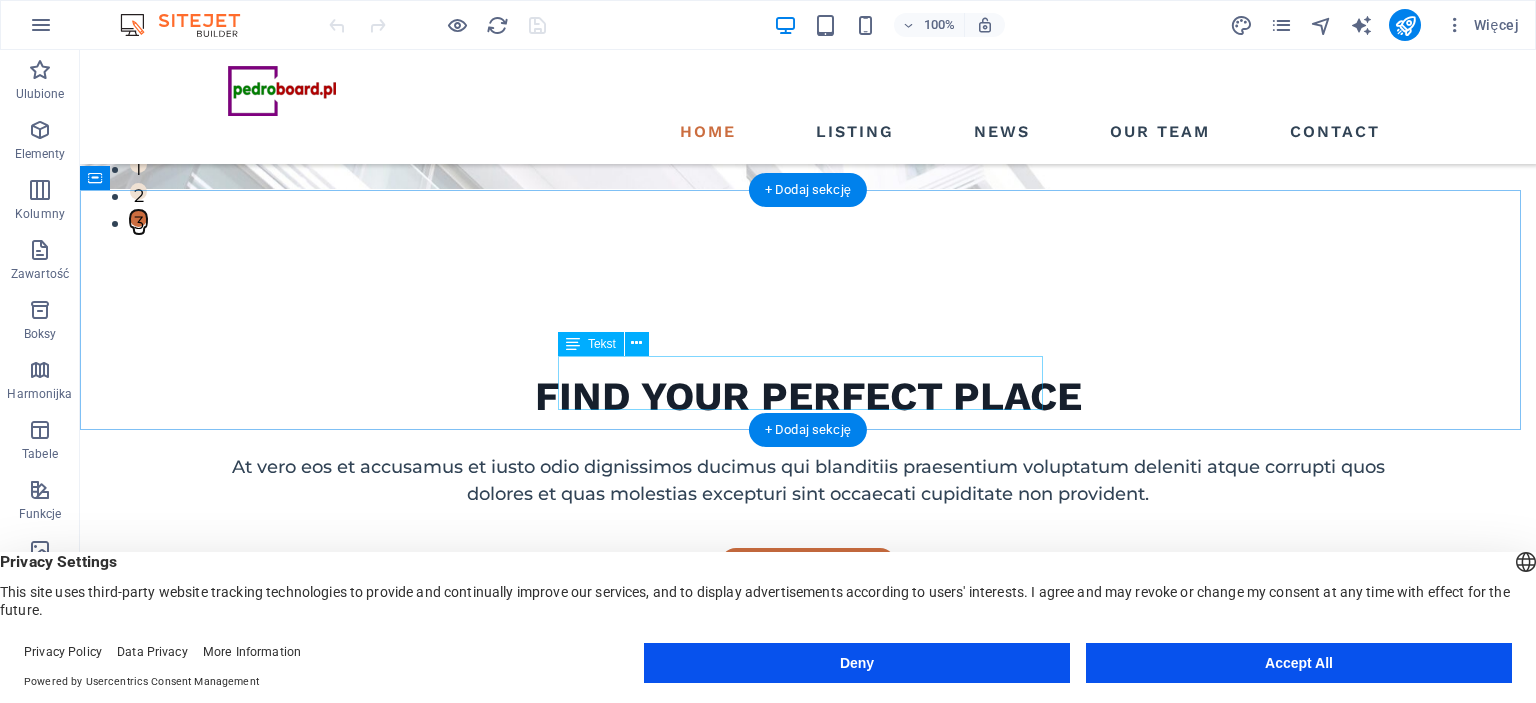 scroll, scrollTop: 0, scrollLeft: 0, axis: both 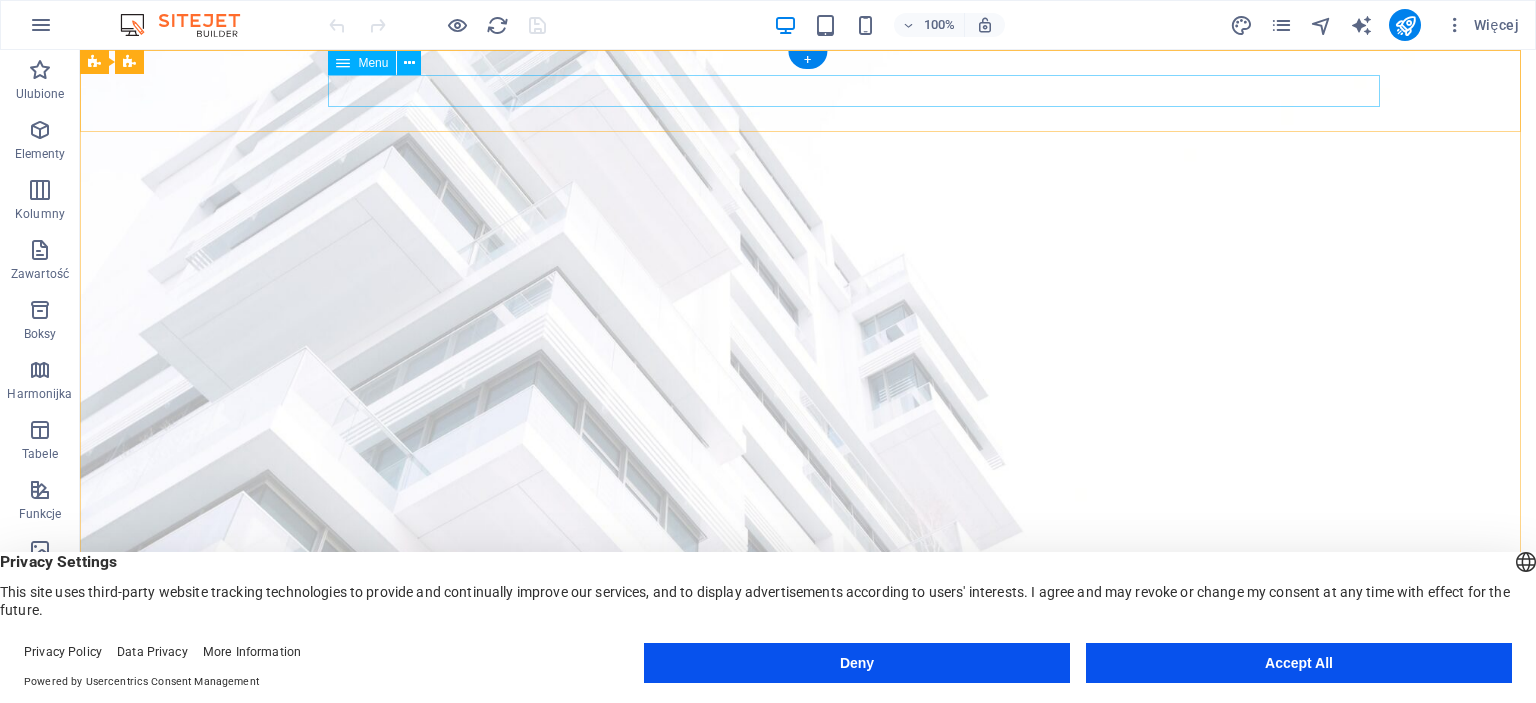click on "Home Listing News Our Team Contact" at bounding box center [808, 754] 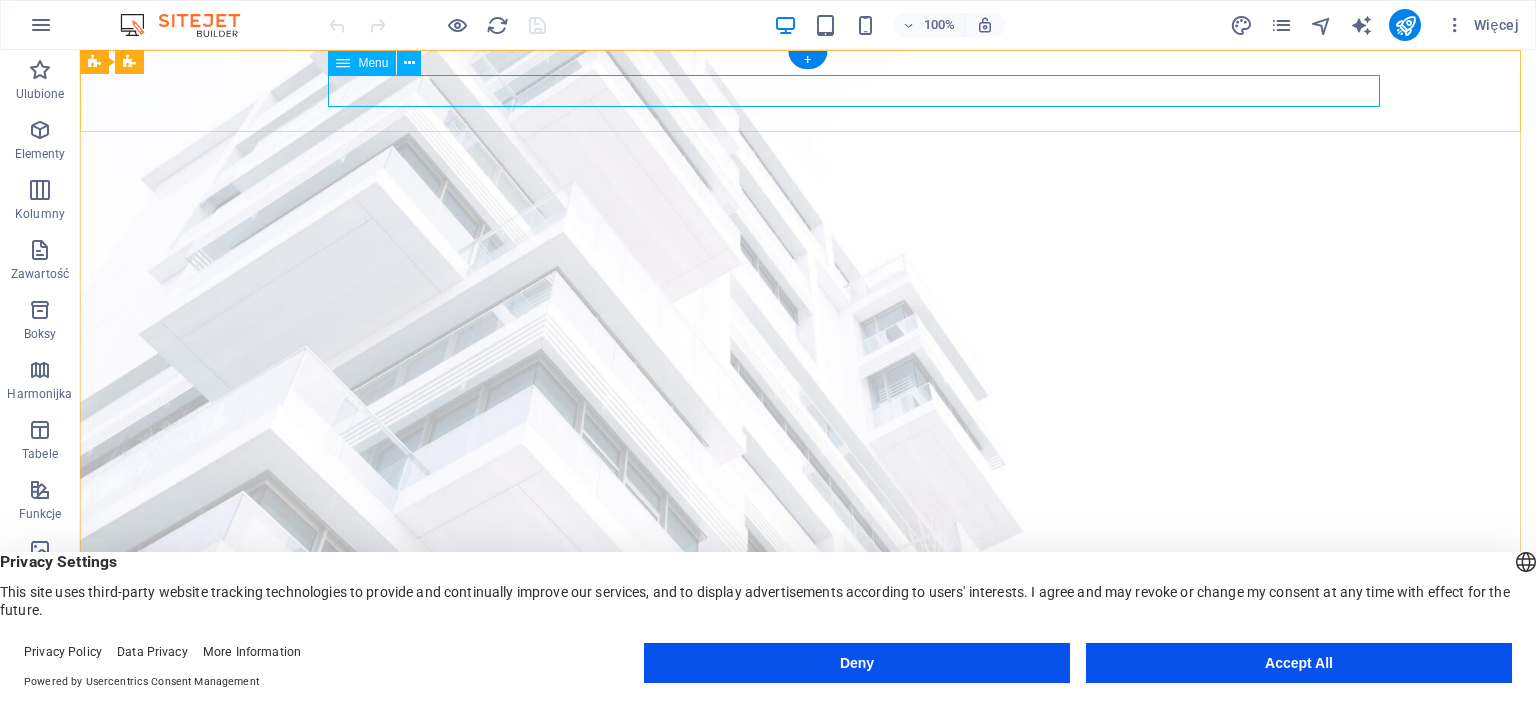 click on "Home Listing News Our Team Contact" at bounding box center [808, 754] 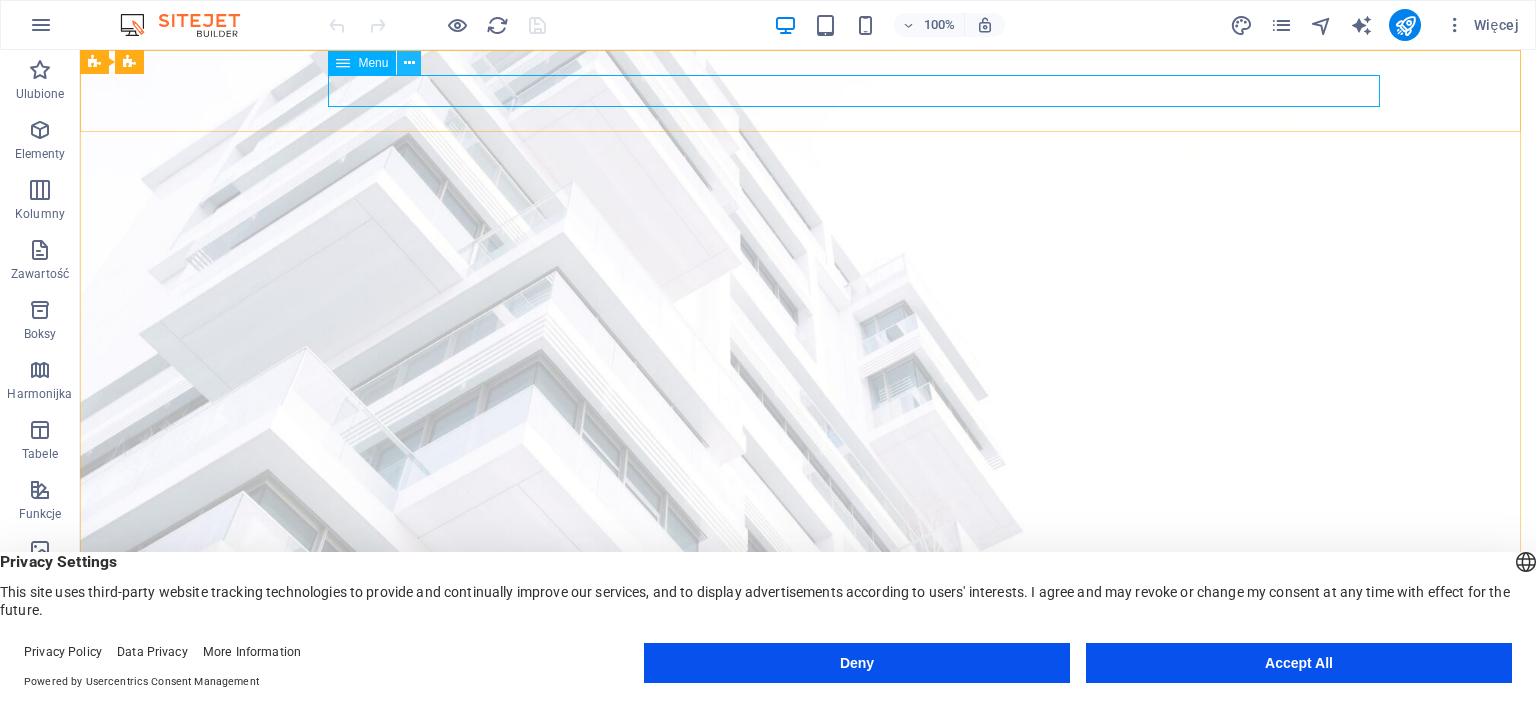 click at bounding box center (409, 63) 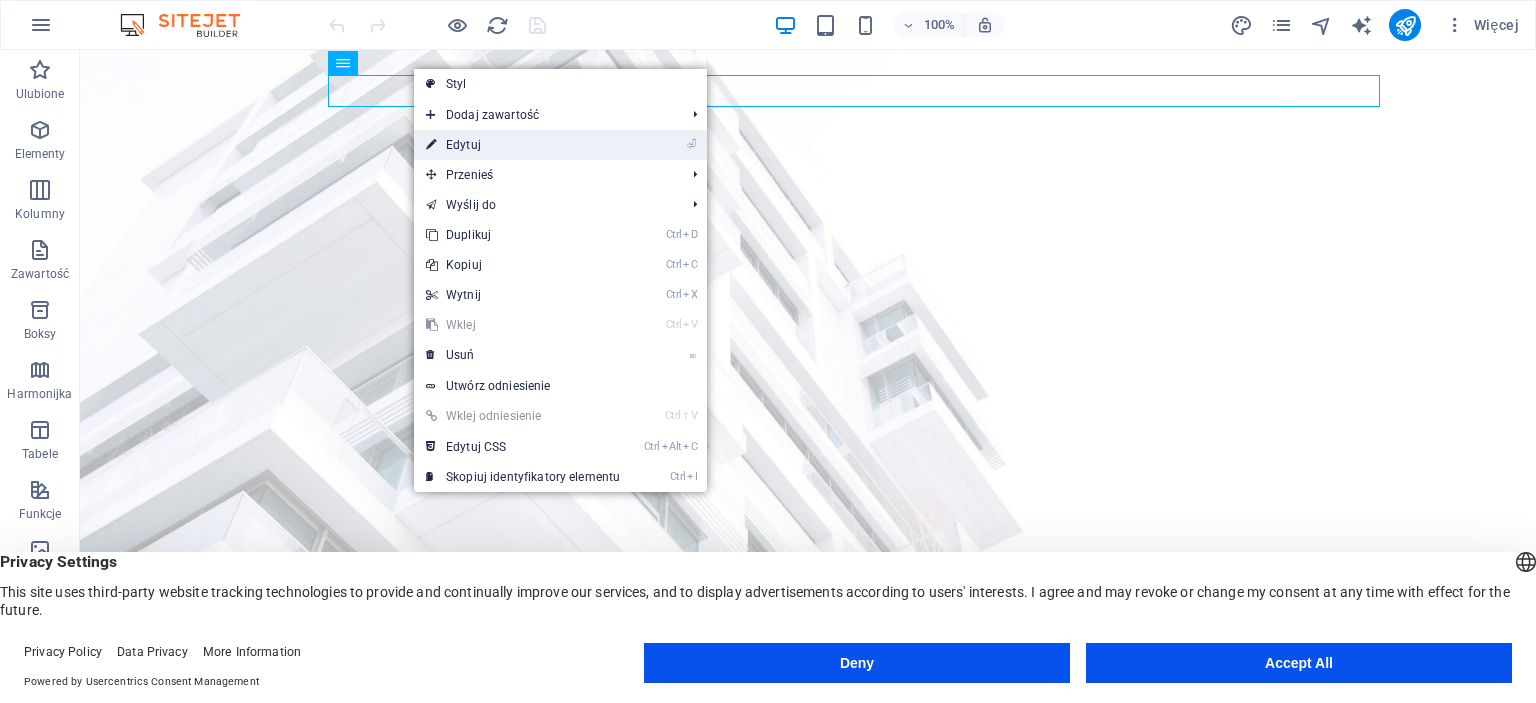 click on "⏎  Edytuj" at bounding box center (523, 145) 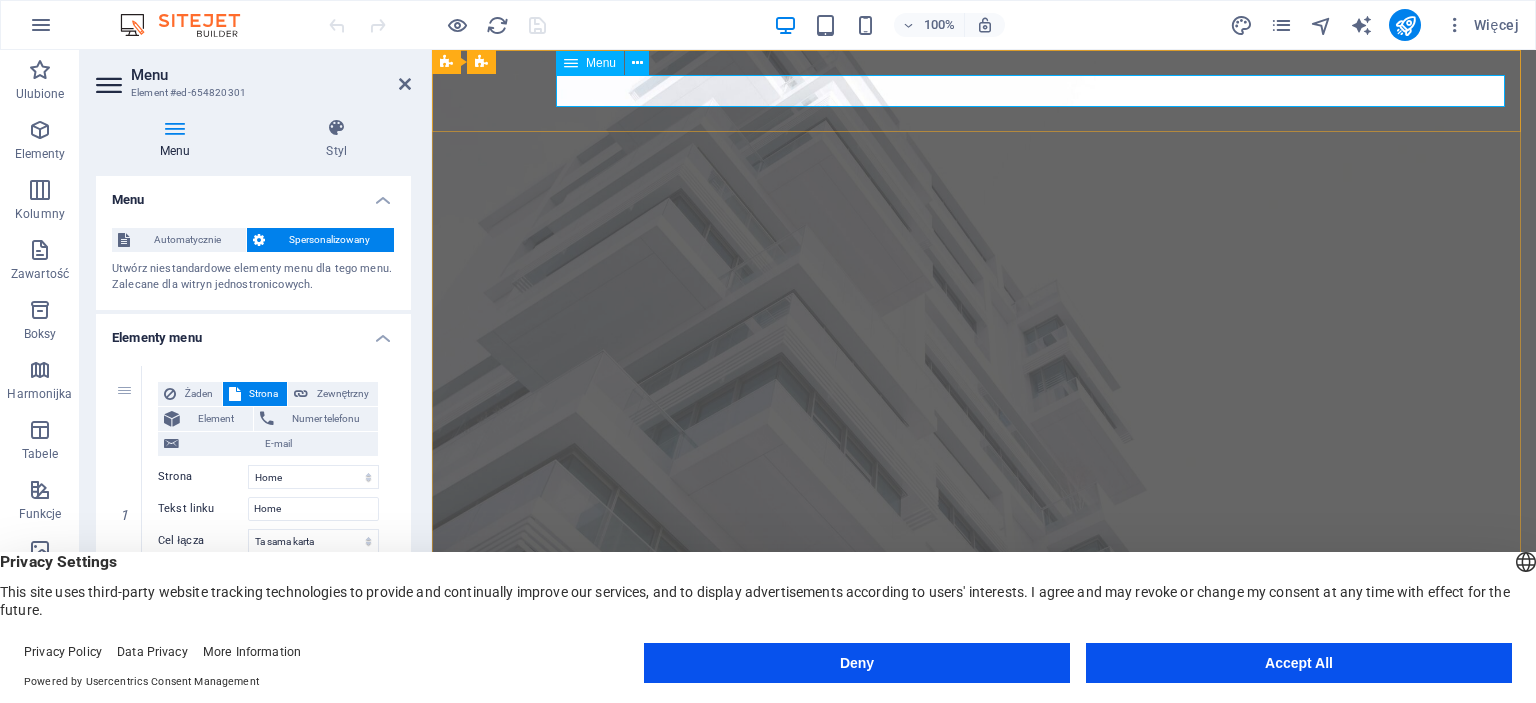 click on "Home Listing News Our Team Contact" at bounding box center (984, 754) 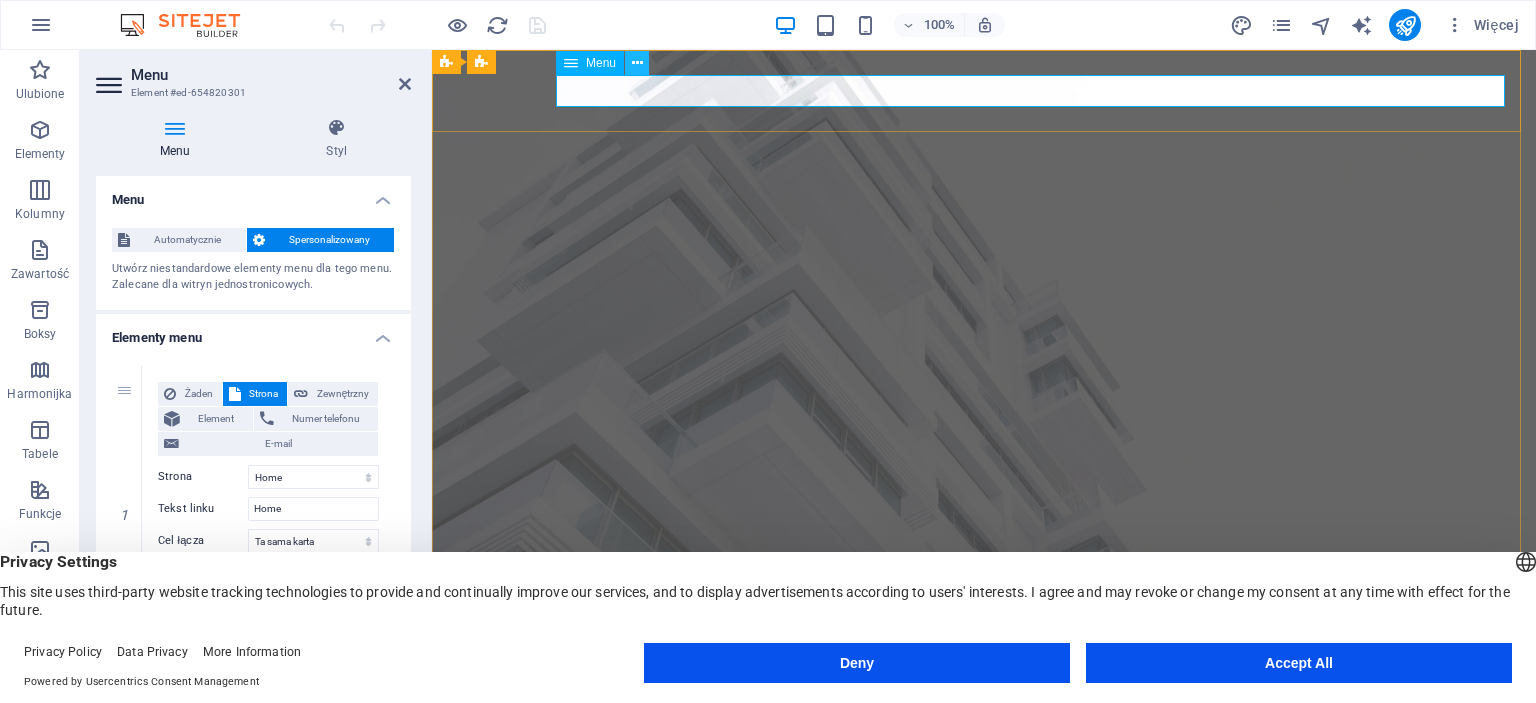 click at bounding box center [637, 63] 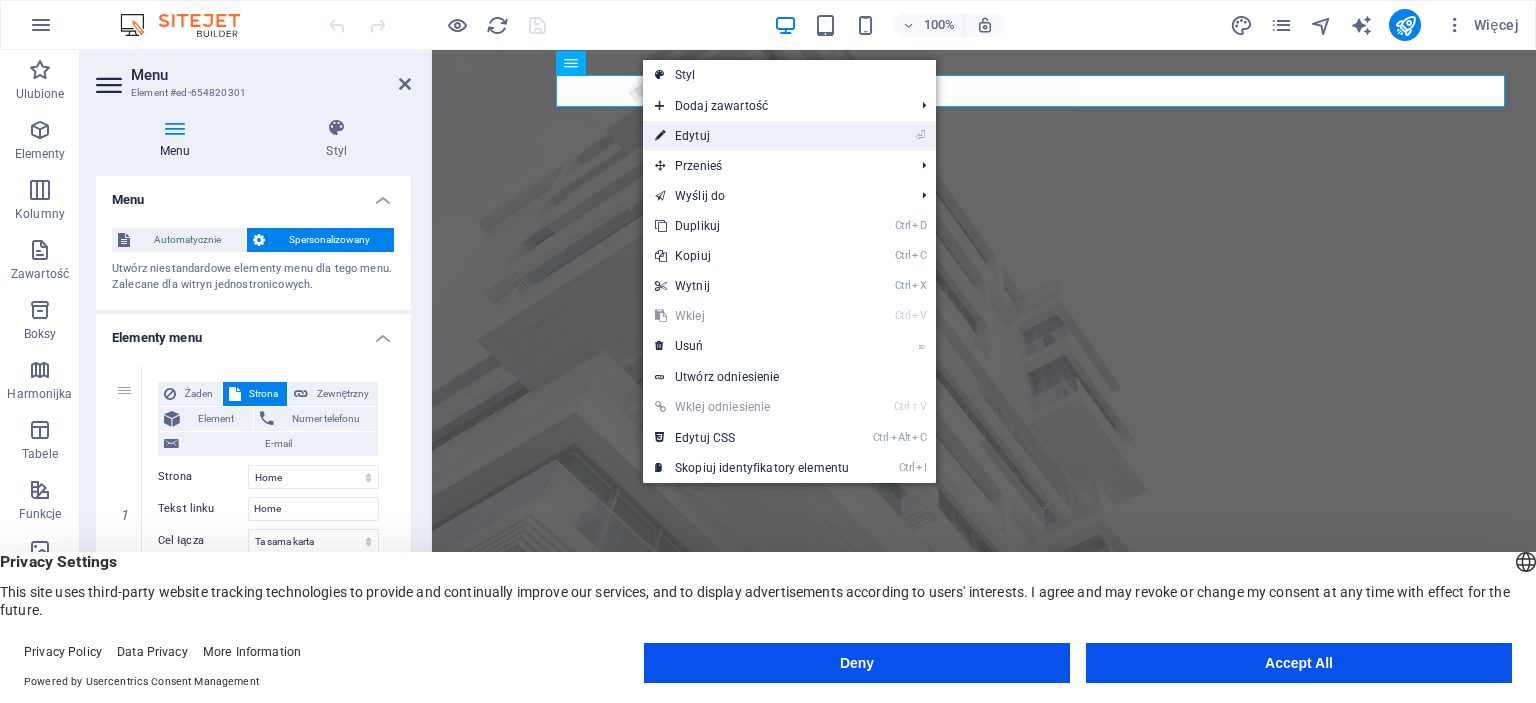 click on "⏎  Edytuj" at bounding box center (752, 136) 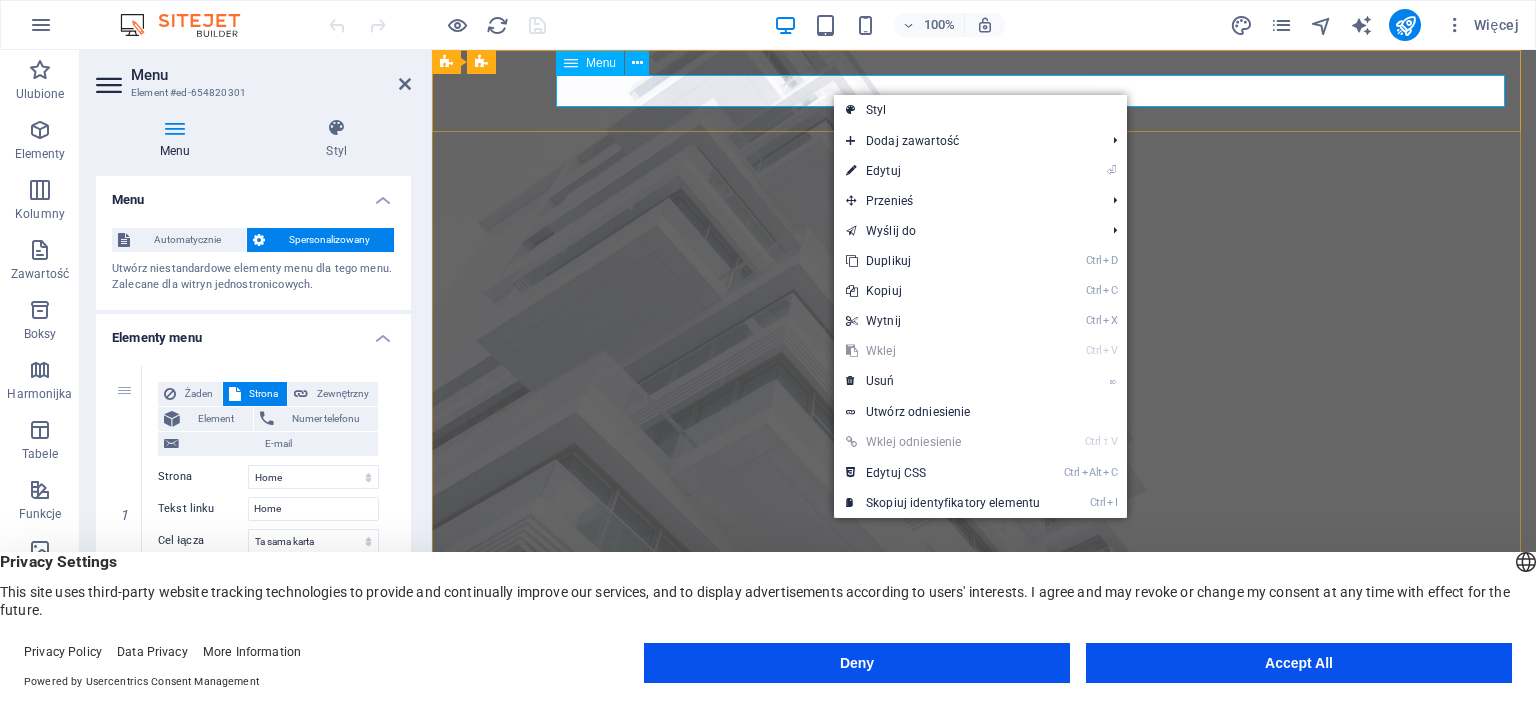 click on "Home Listing News Our Team Contact" at bounding box center (984, 754) 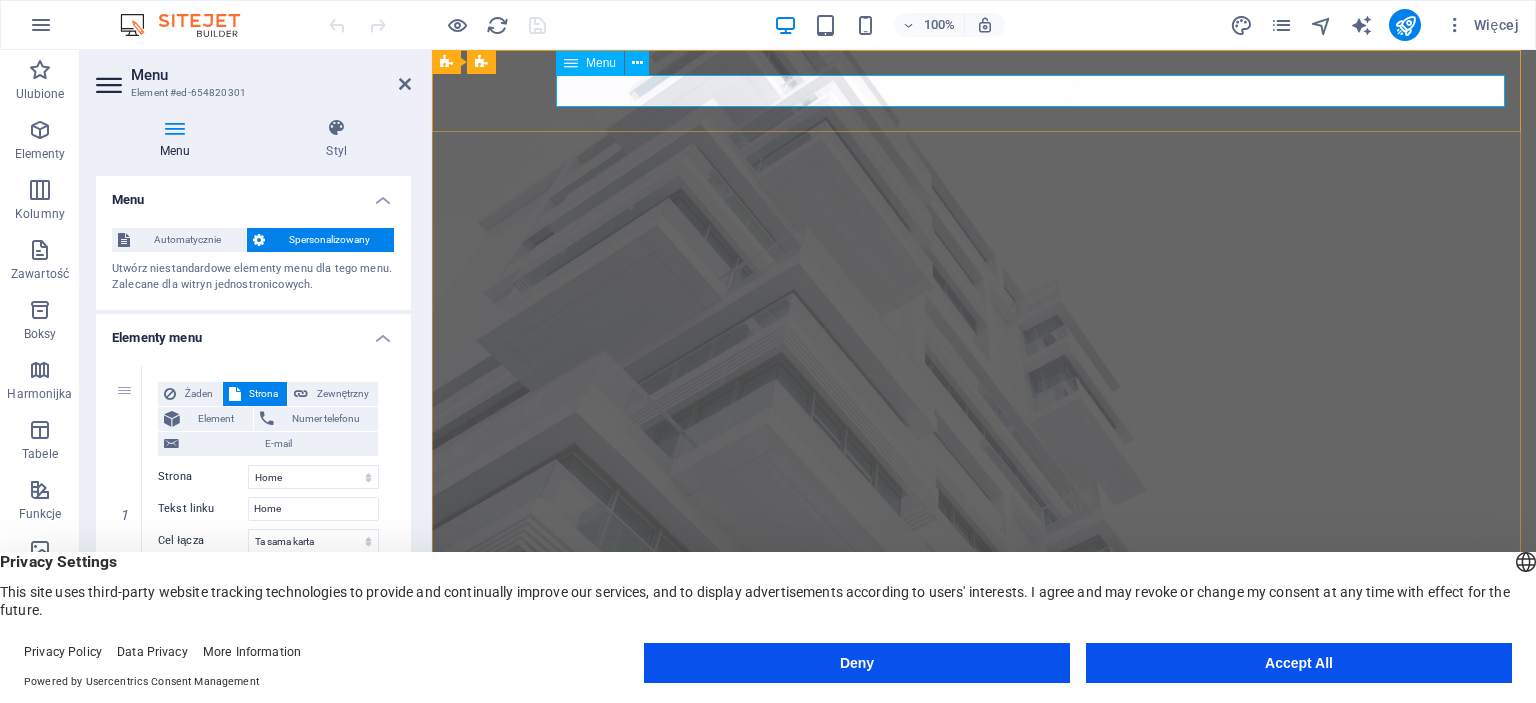 click on "Home Listing News Our Team Contact" at bounding box center [984, 754] 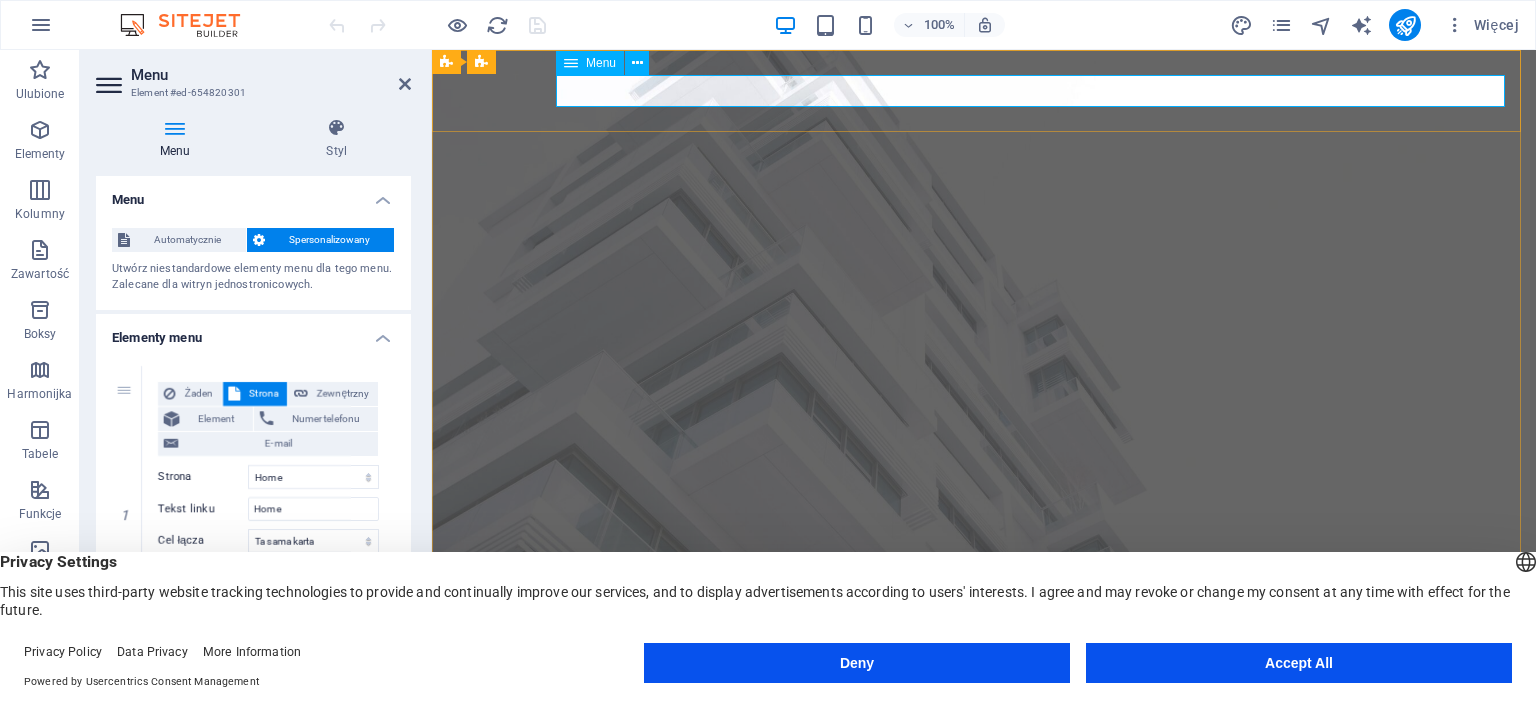 click on "Home Listing News Our Team Contact" at bounding box center (984, 754) 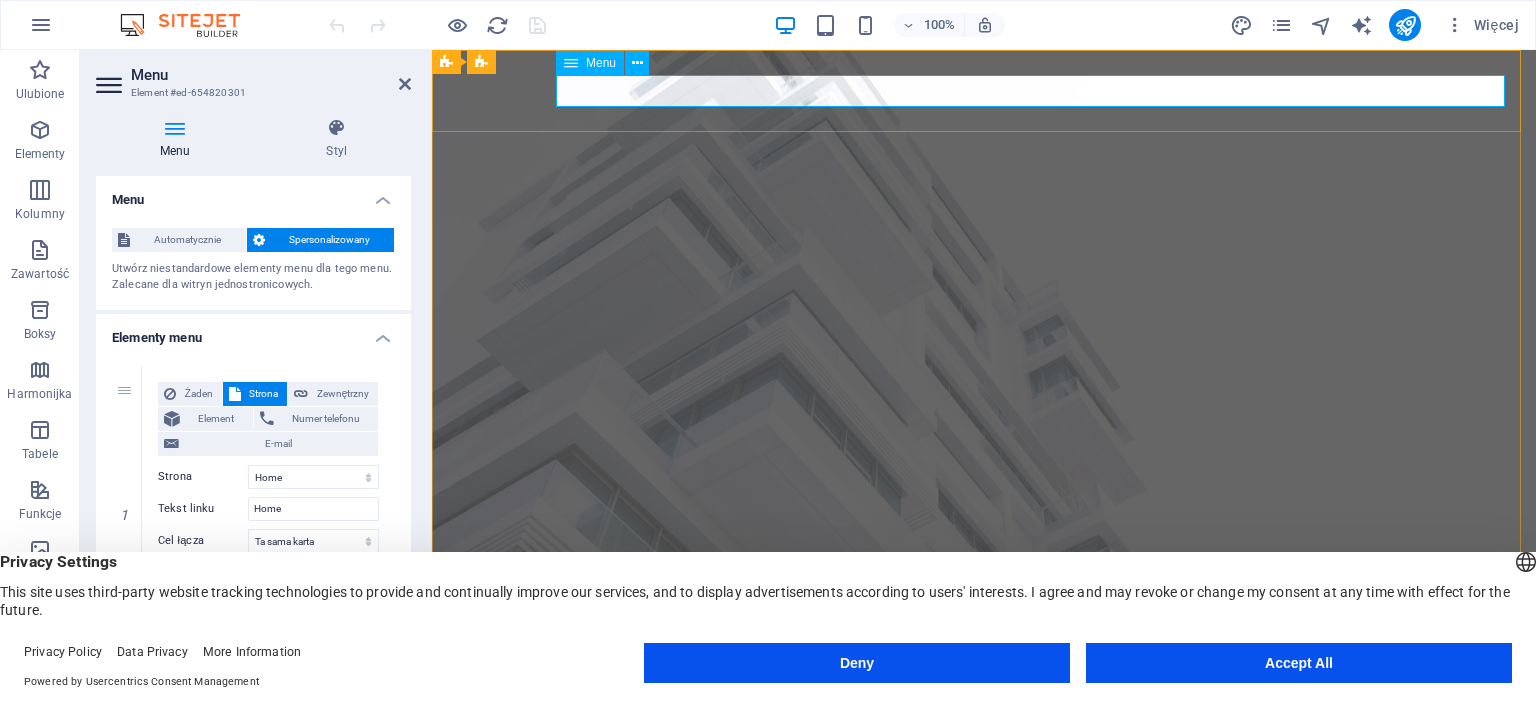 click on "Home Listing News Our Team Contact" at bounding box center [984, 754] 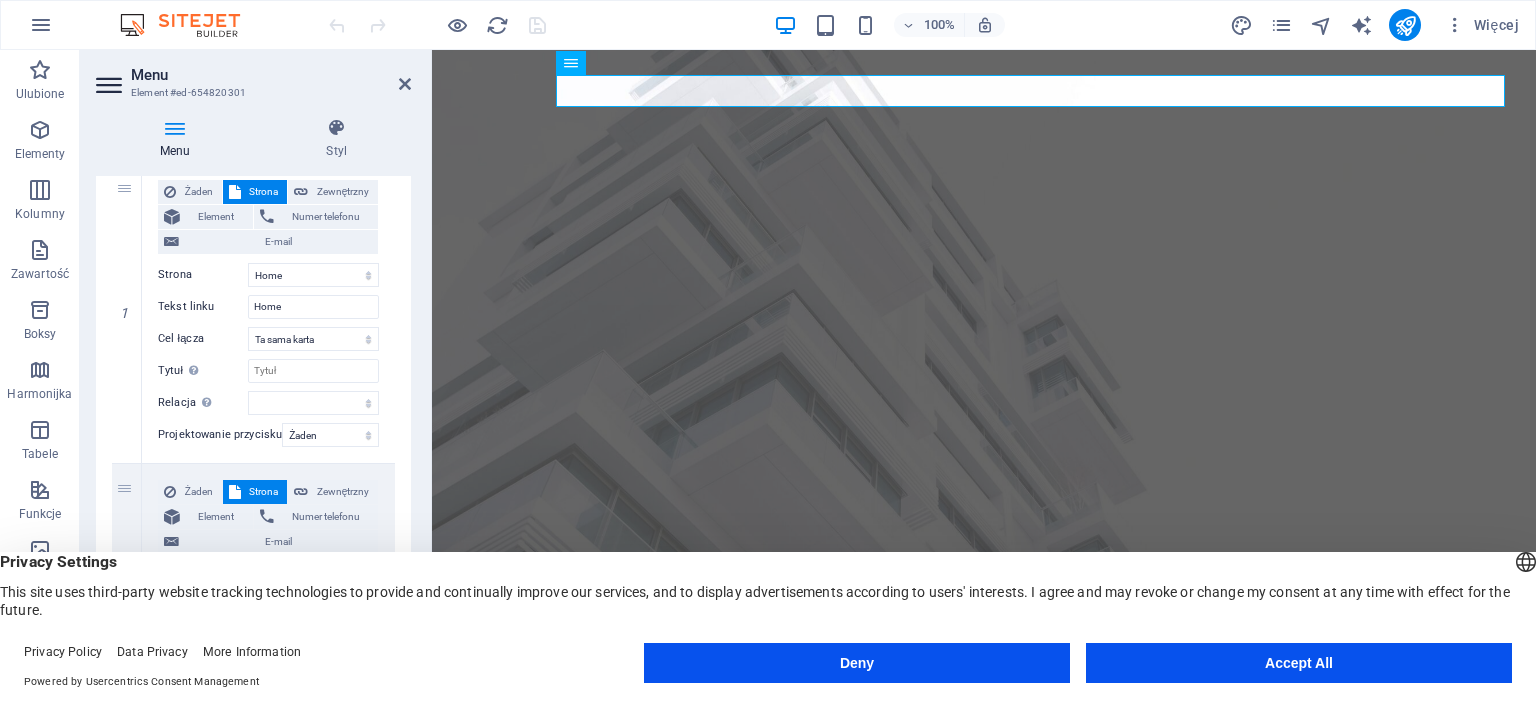 scroll, scrollTop: 200, scrollLeft: 0, axis: vertical 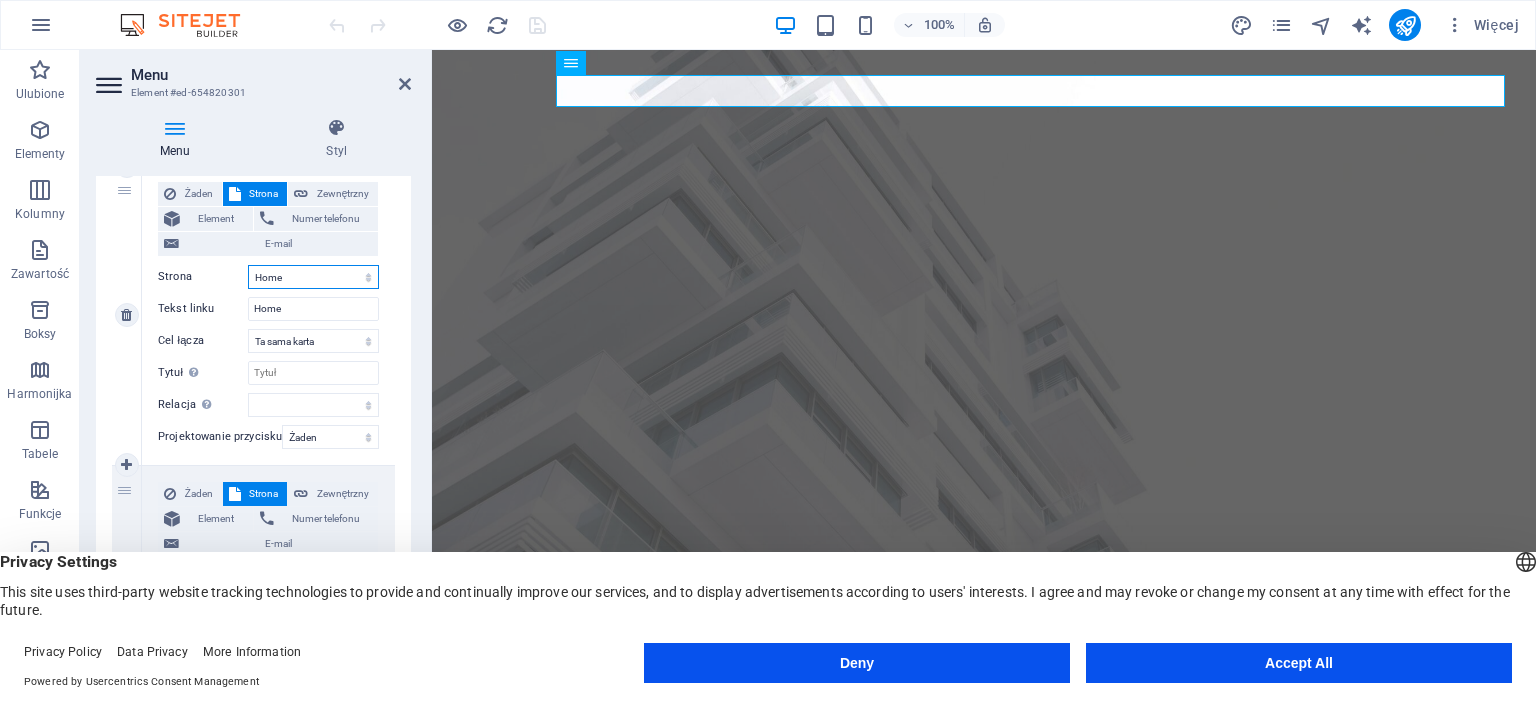 click on "Home Listing News Our Team Contact Legal Notice Privacy" at bounding box center (313, 277) 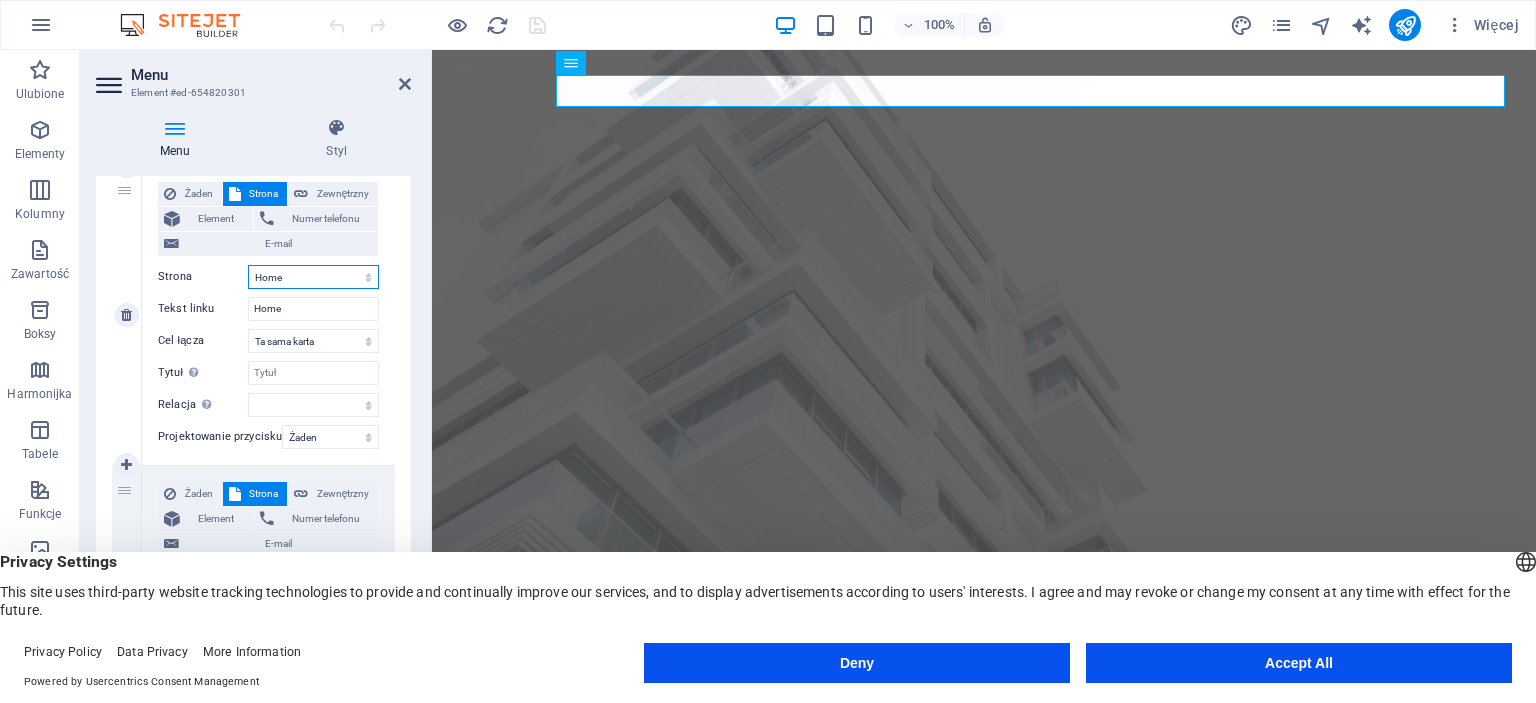 click on "Home Listing News Our Team Contact Legal Notice Privacy" at bounding box center (313, 277) 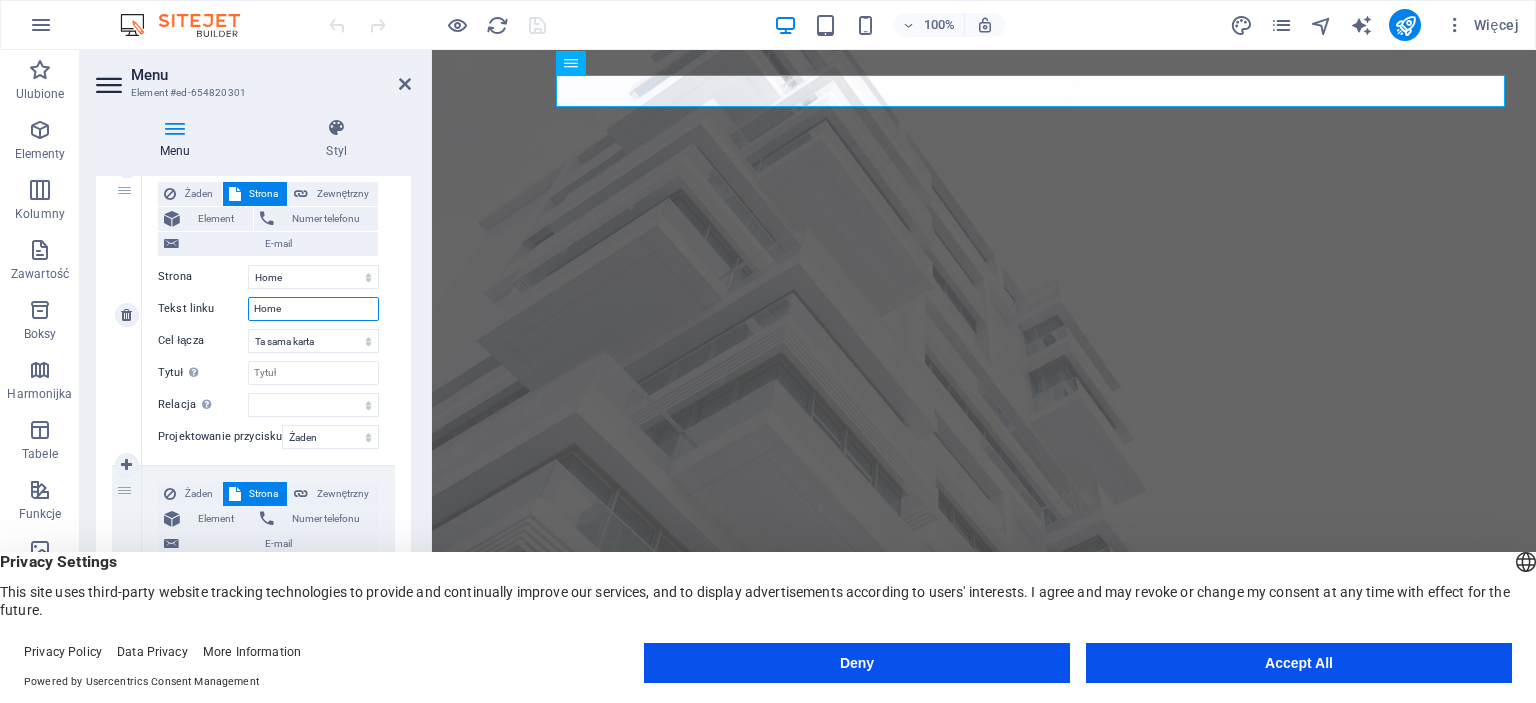click on "Home" at bounding box center [313, 309] 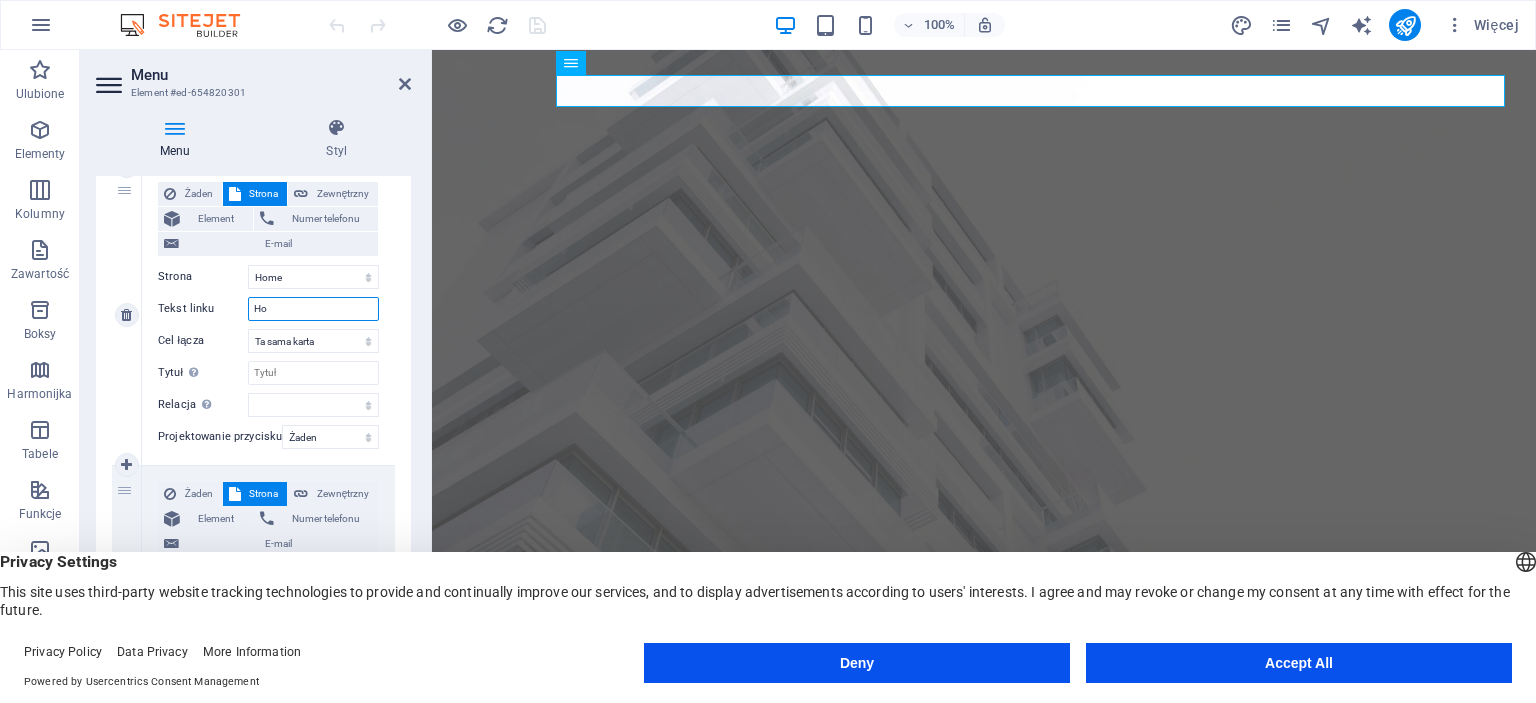 type on "H" 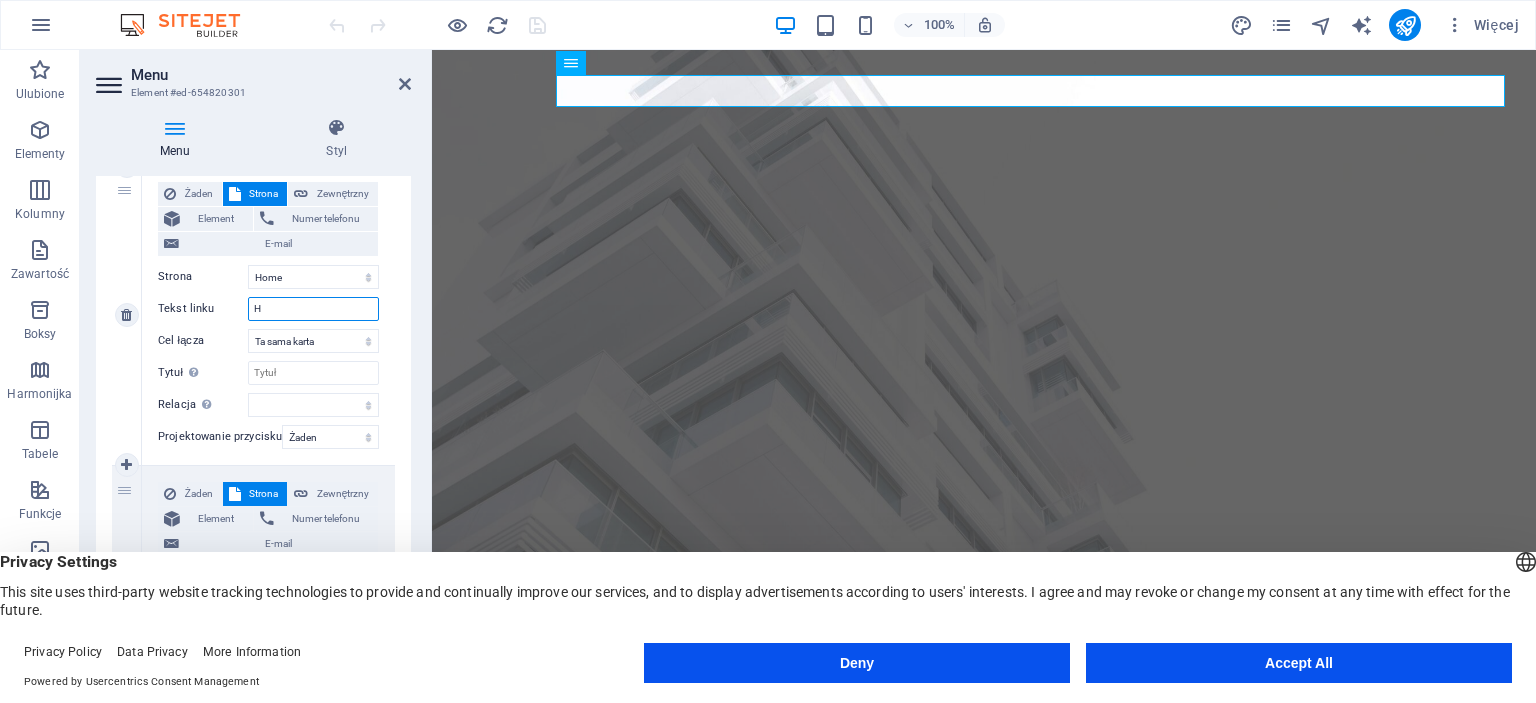 type 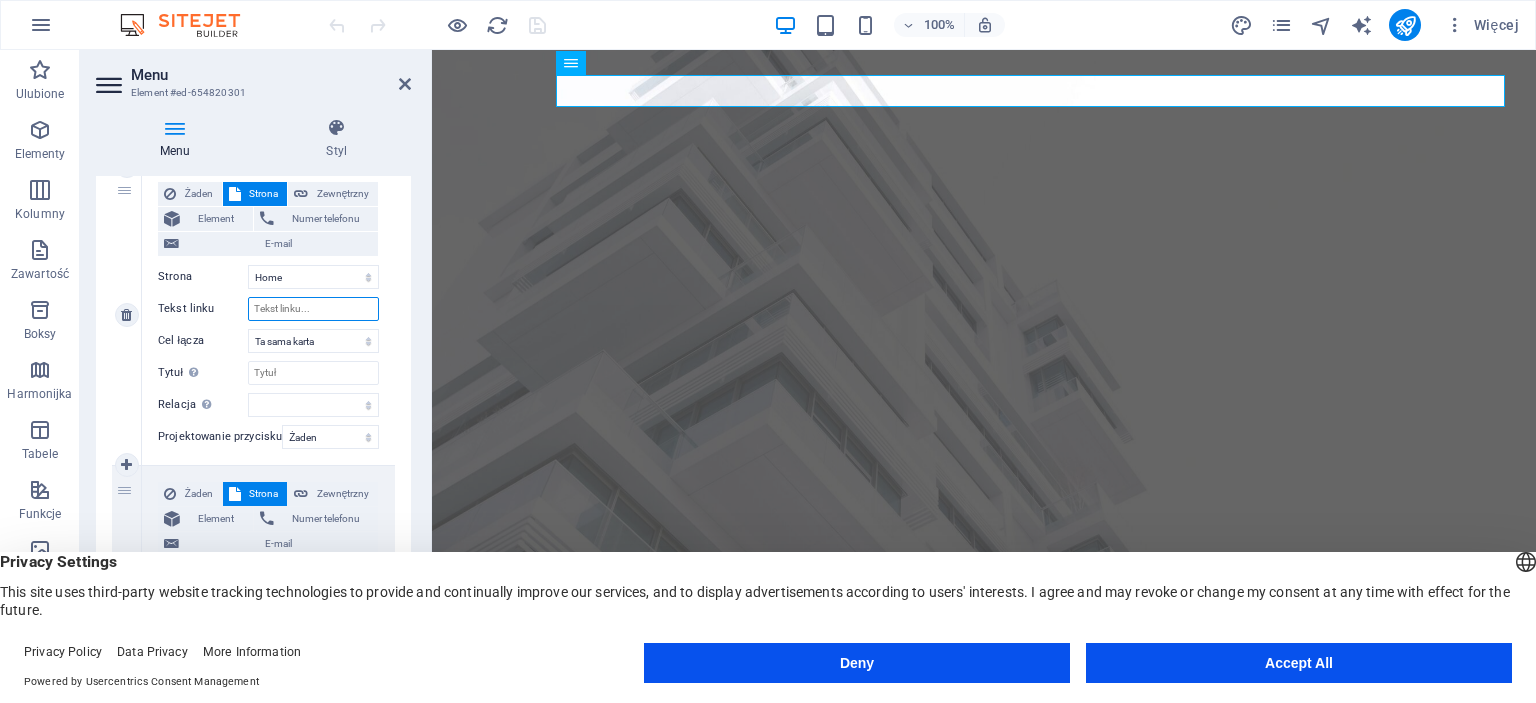select 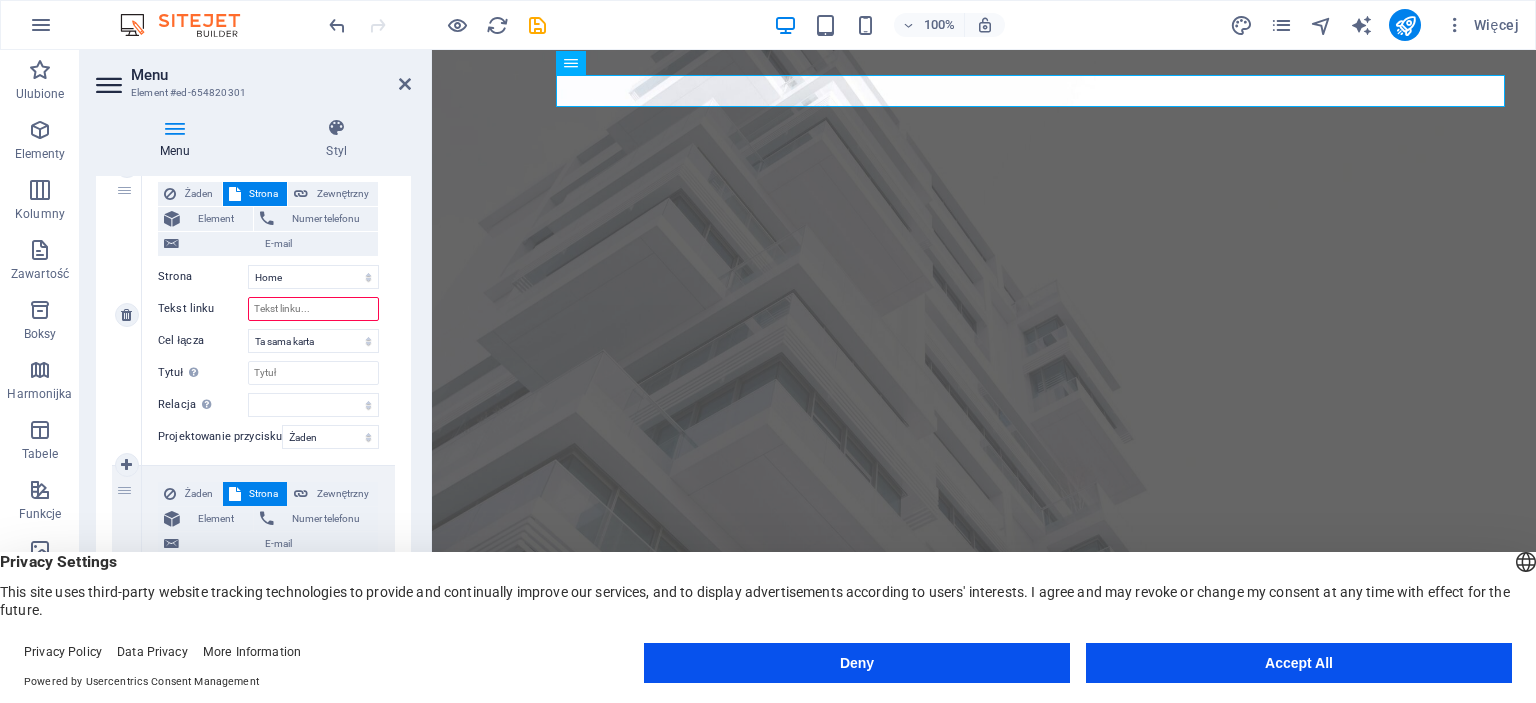 type on "S" 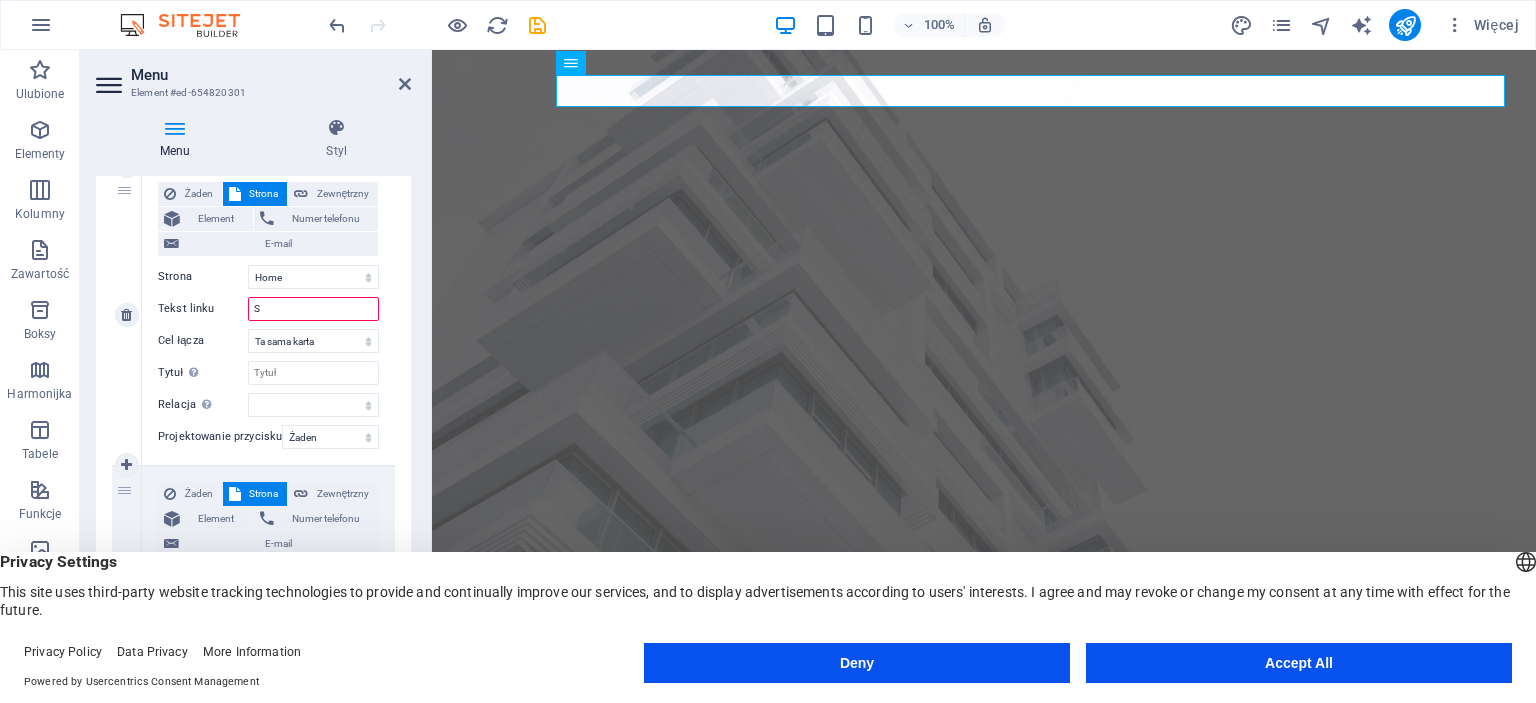 select 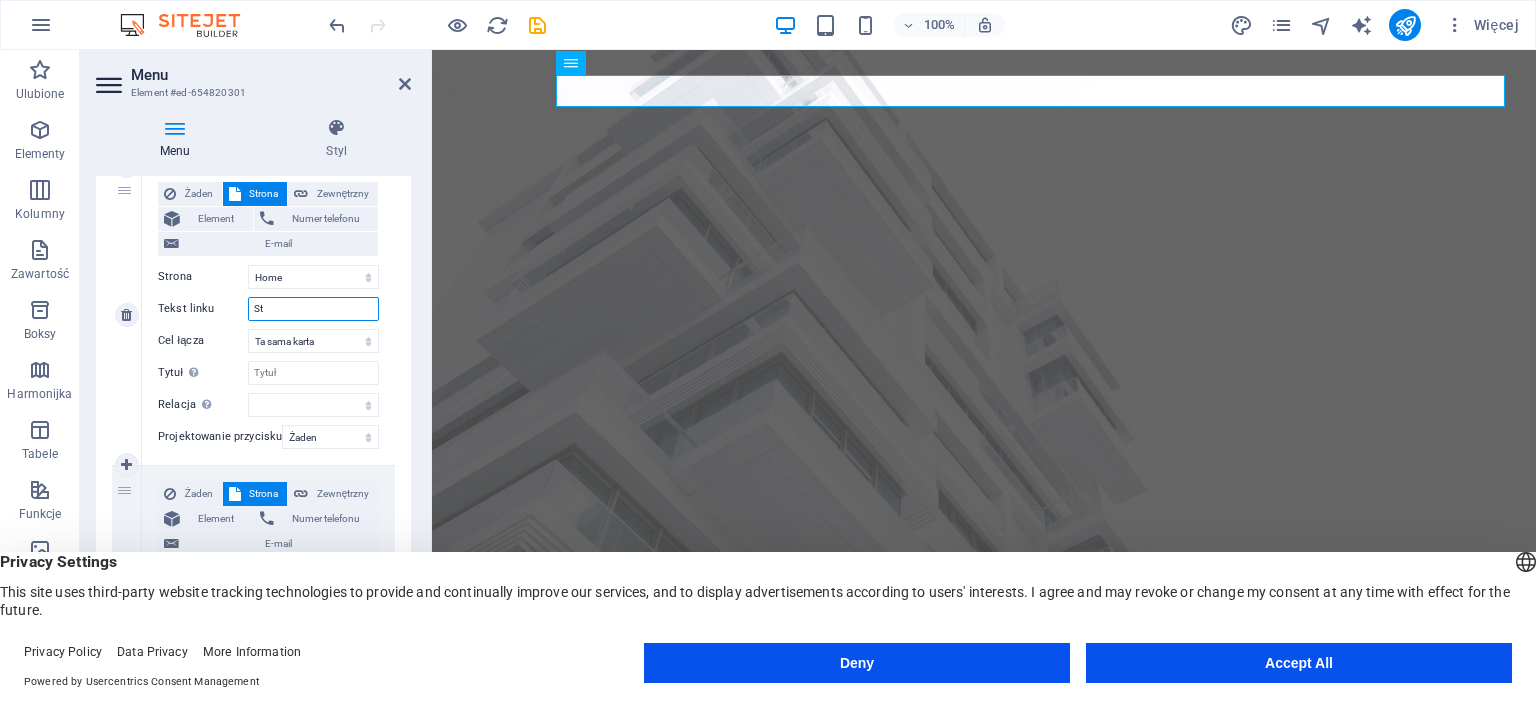 type on "Str" 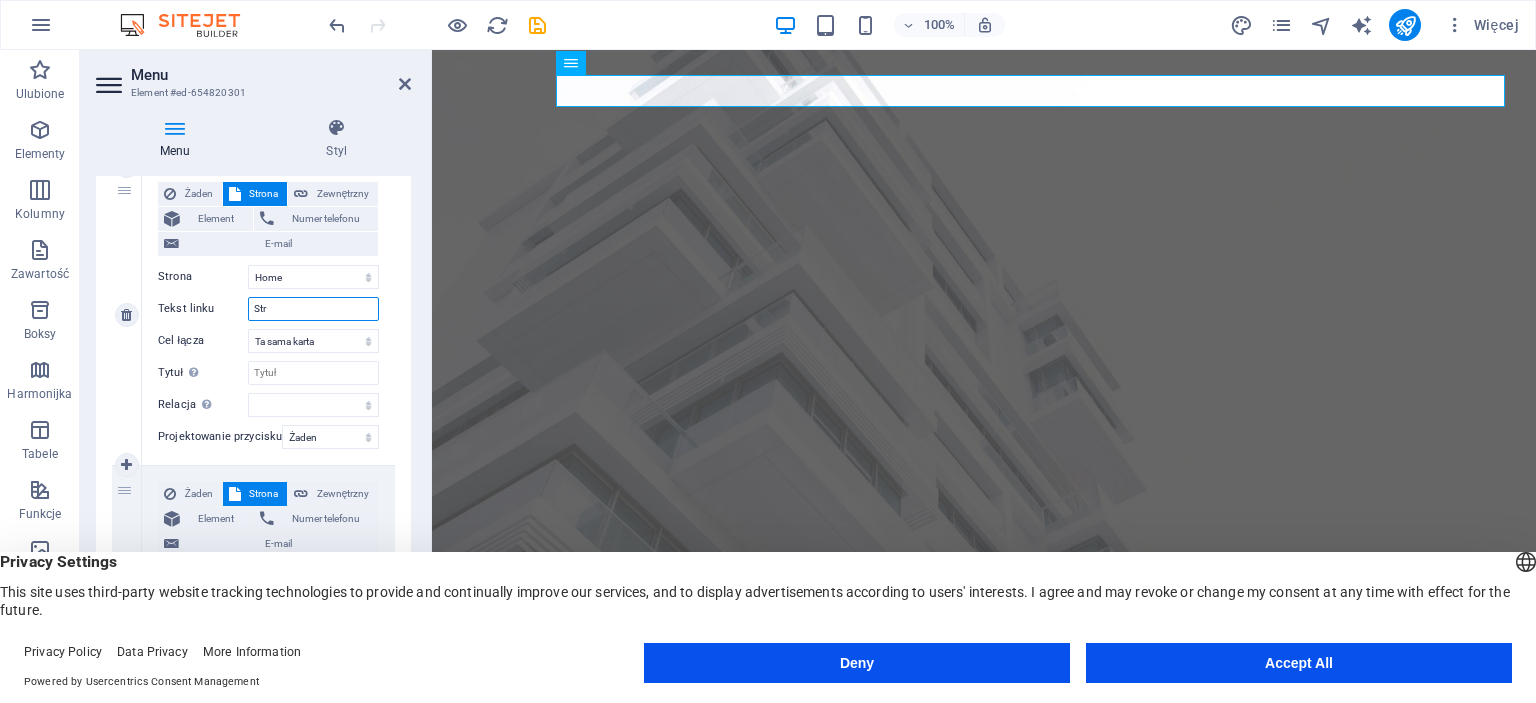 select 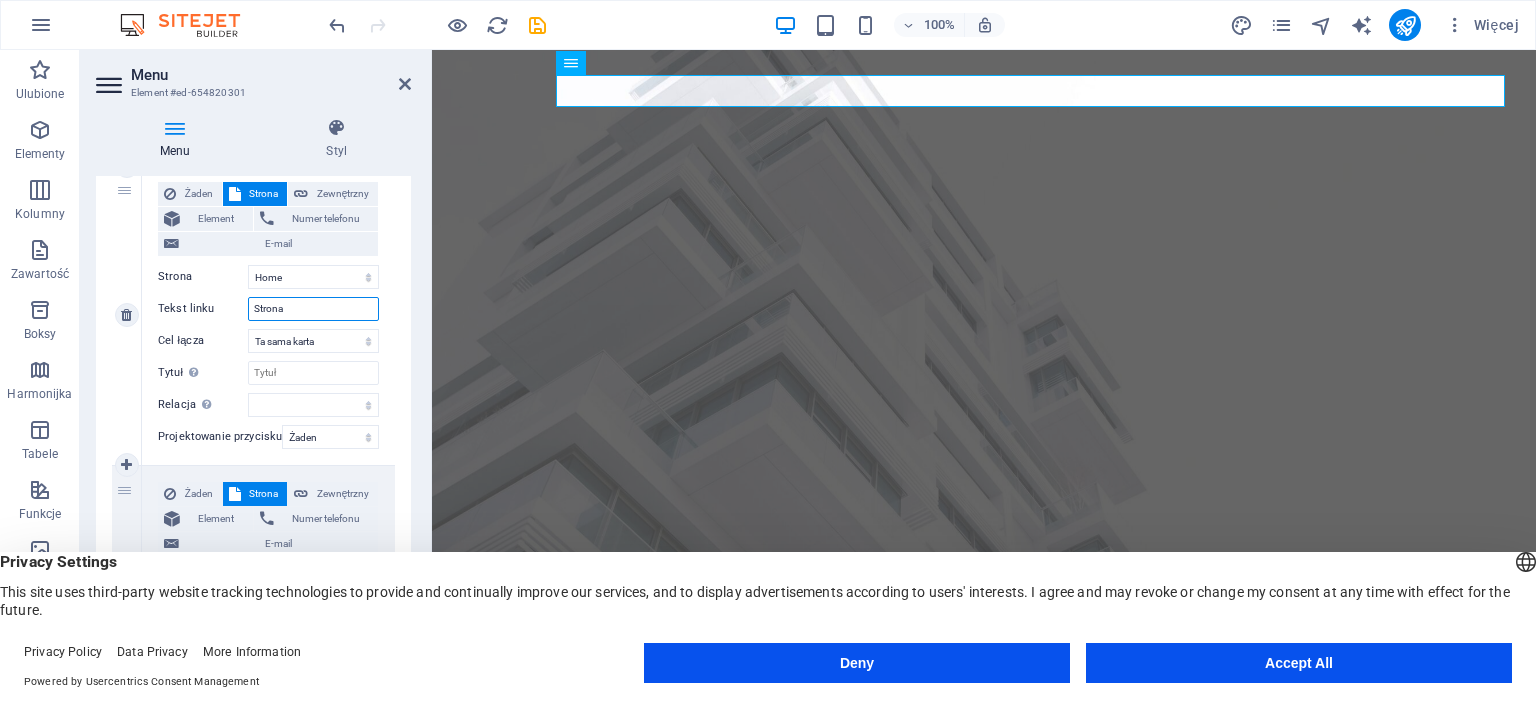 type on "Strona" 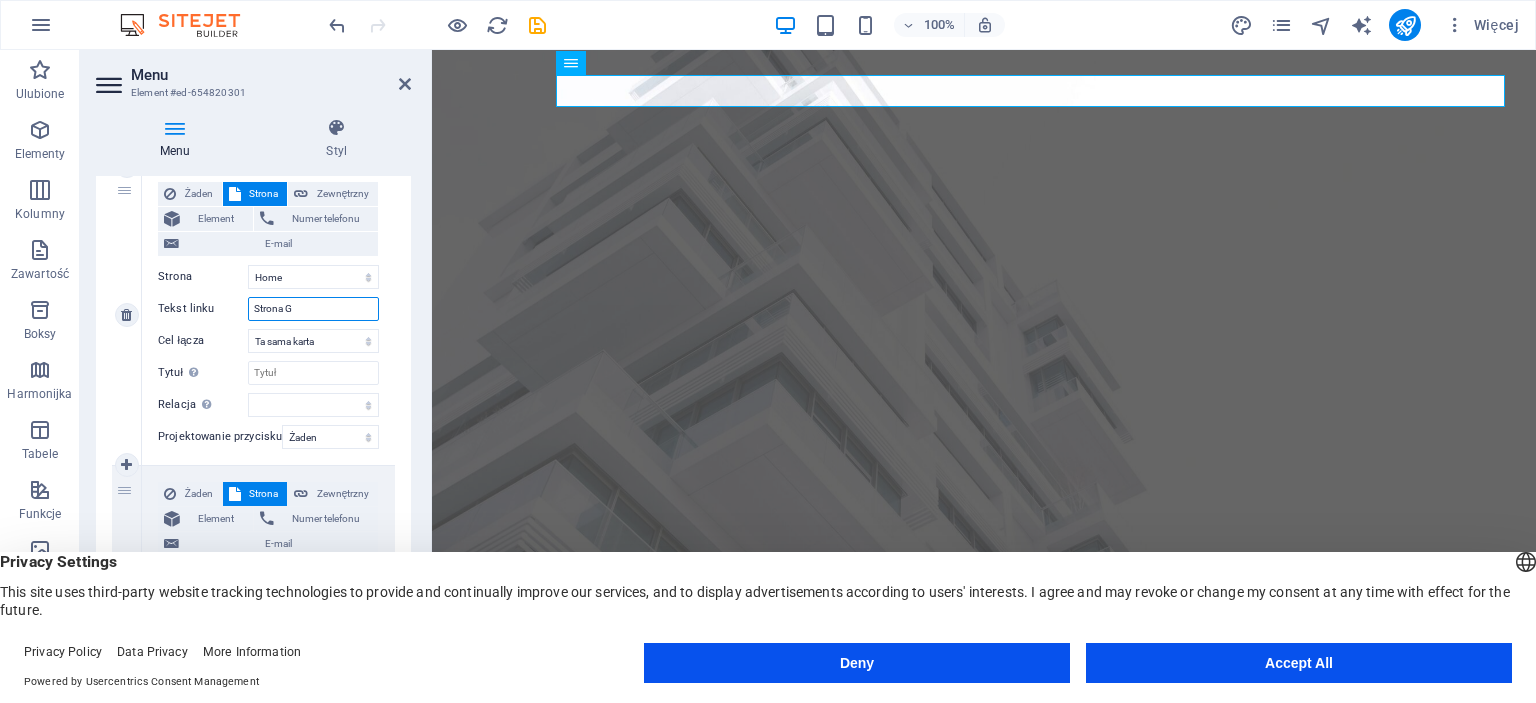select 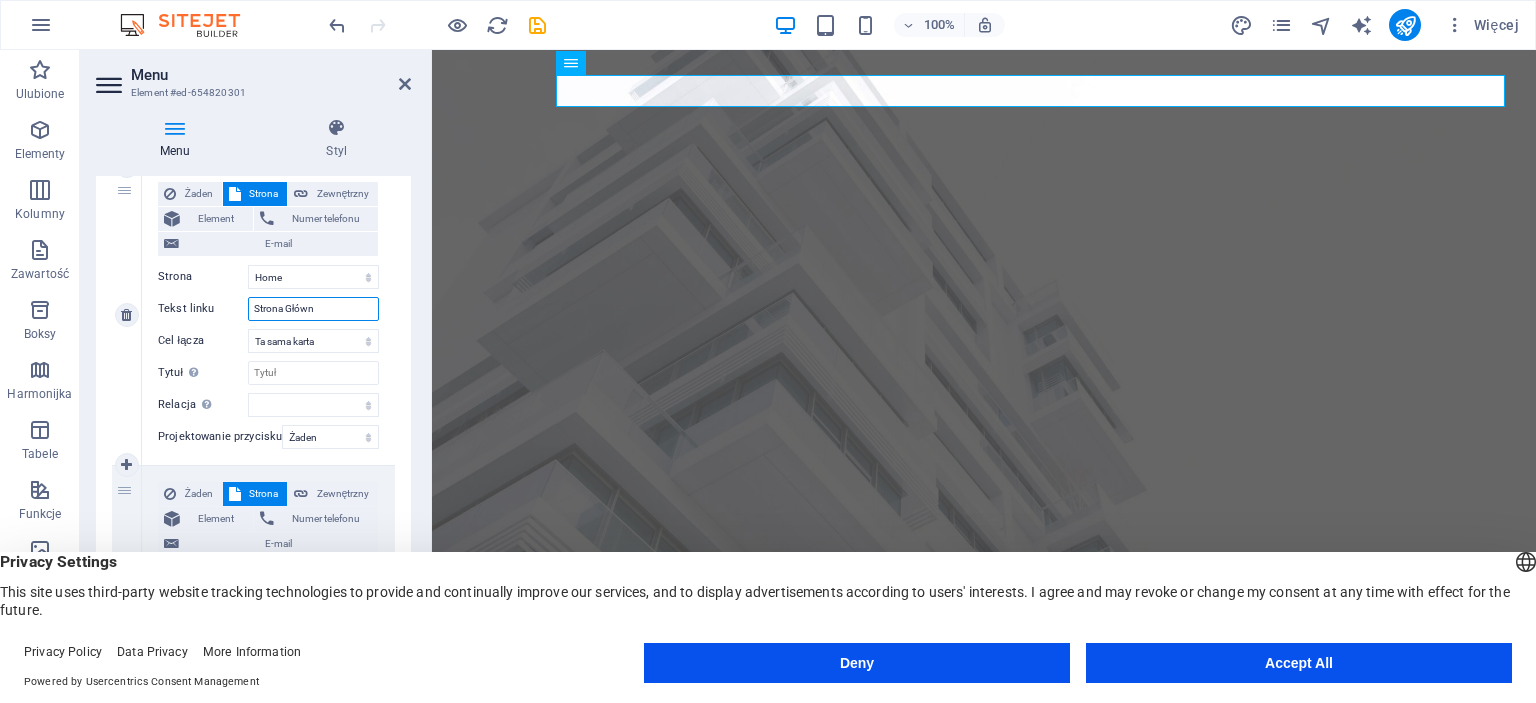 type on "Strona Główna" 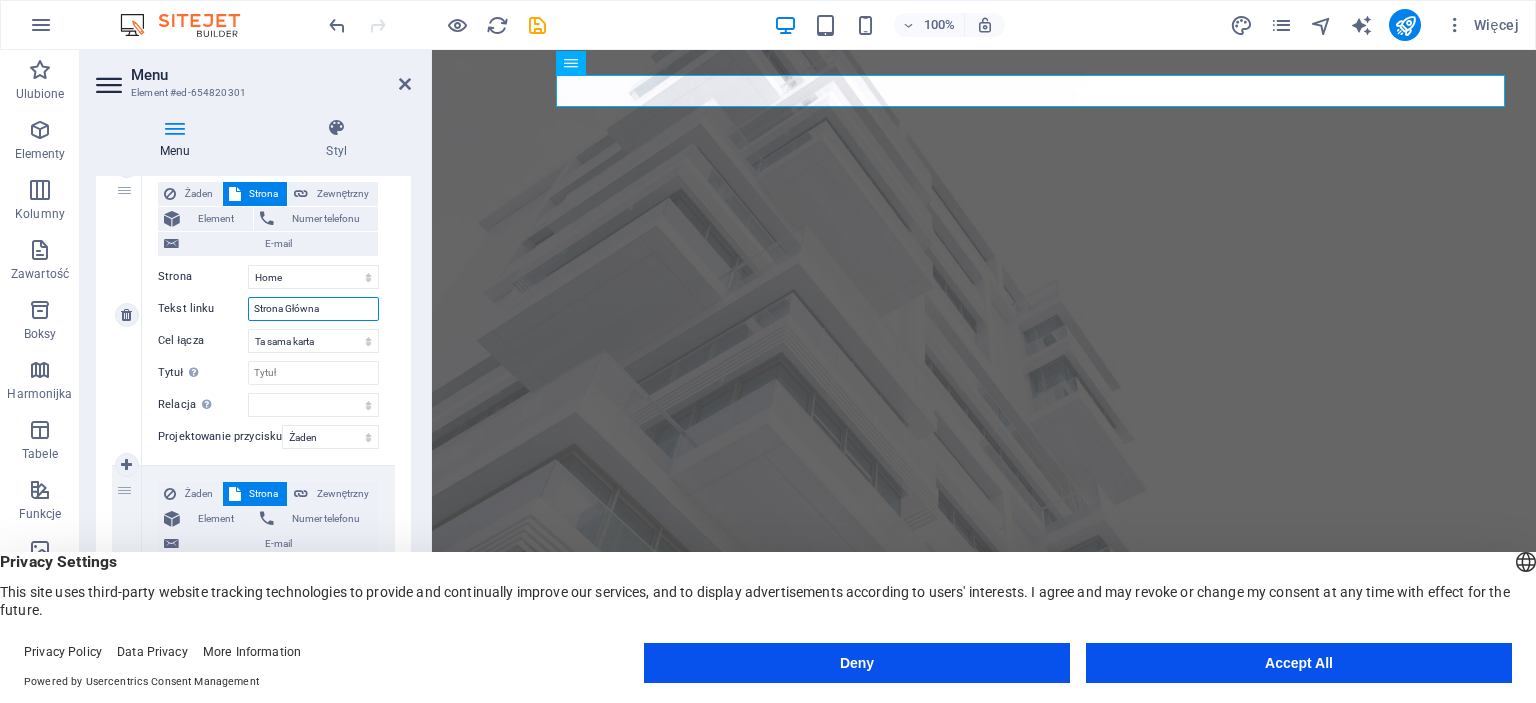select 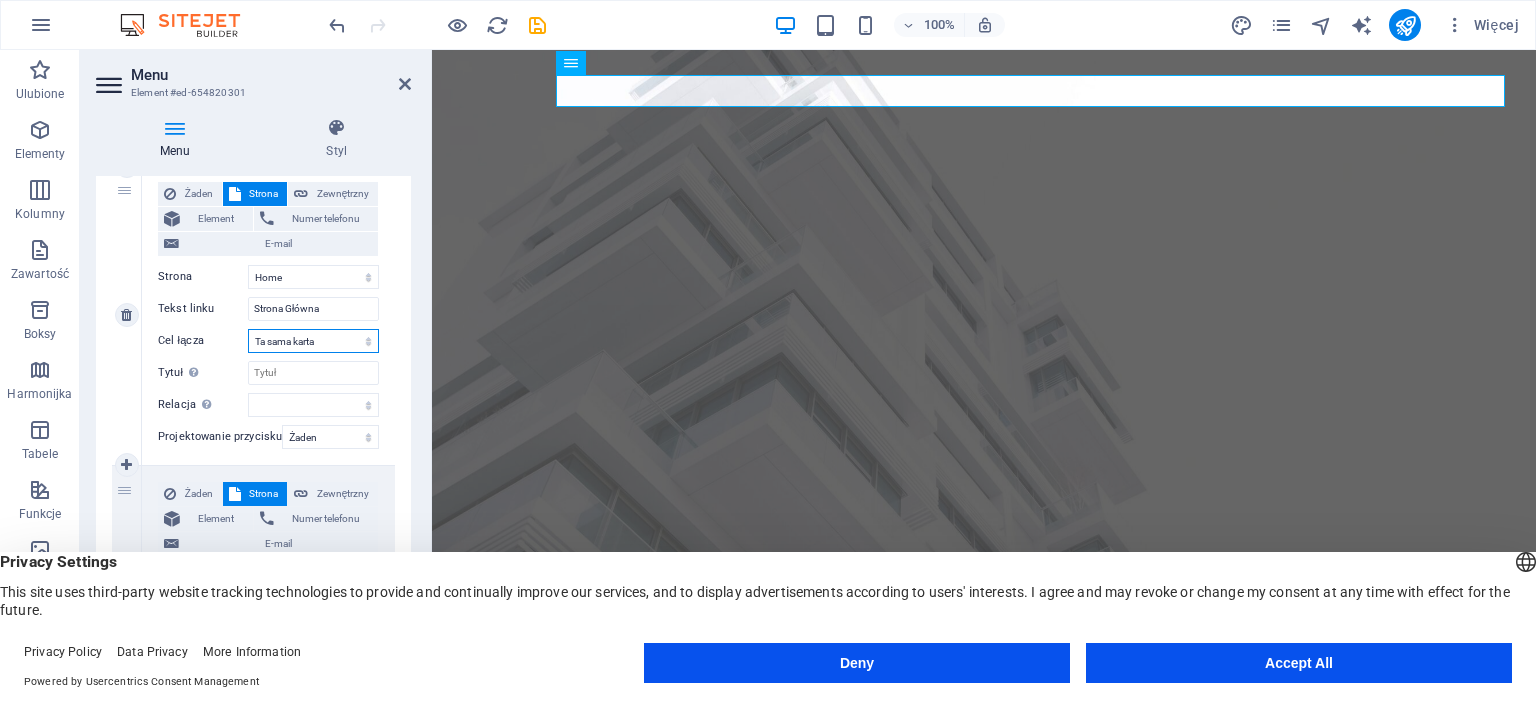 click on "Nowa karta Ta sama karta Nakładka" at bounding box center [313, 341] 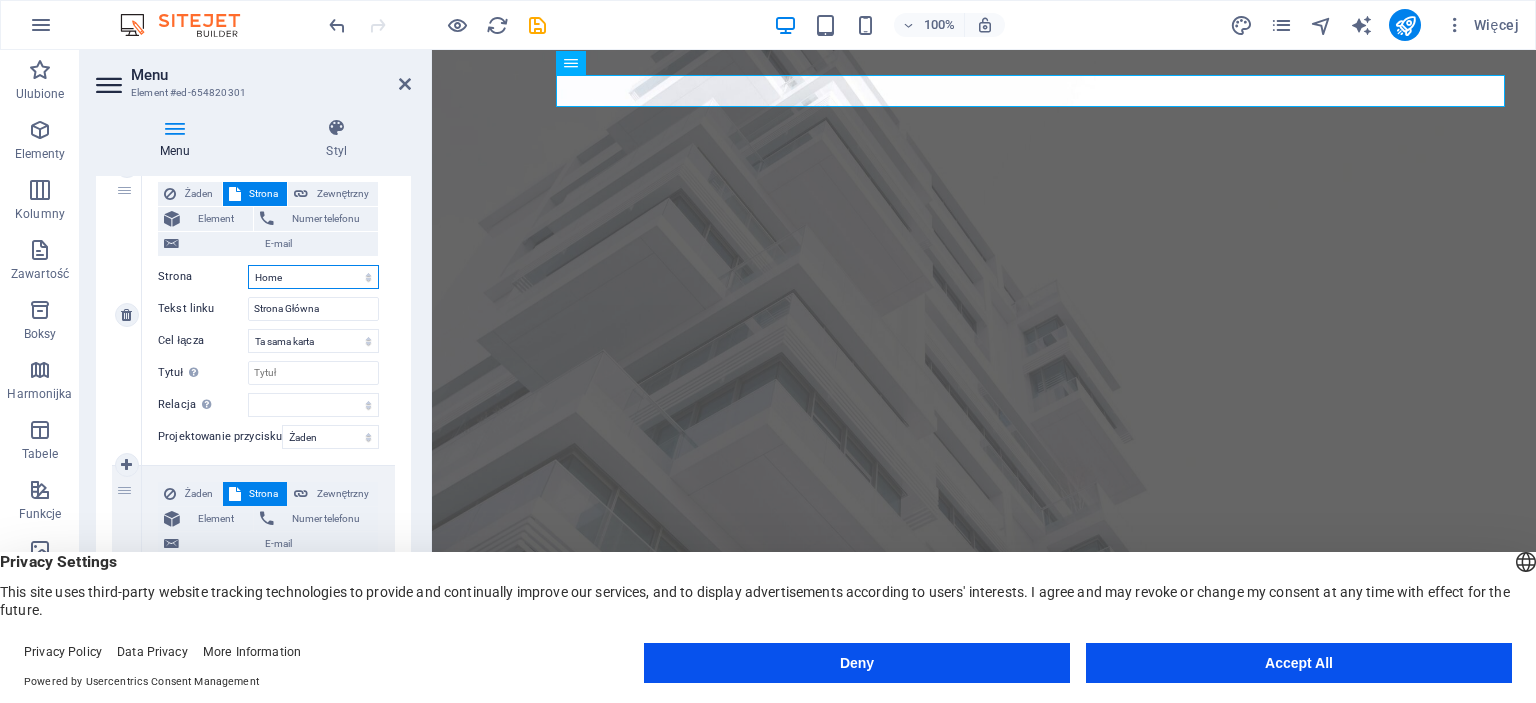 click on "Home Listing News Our Team Contact Legal Notice Privacy" at bounding box center [313, 277] 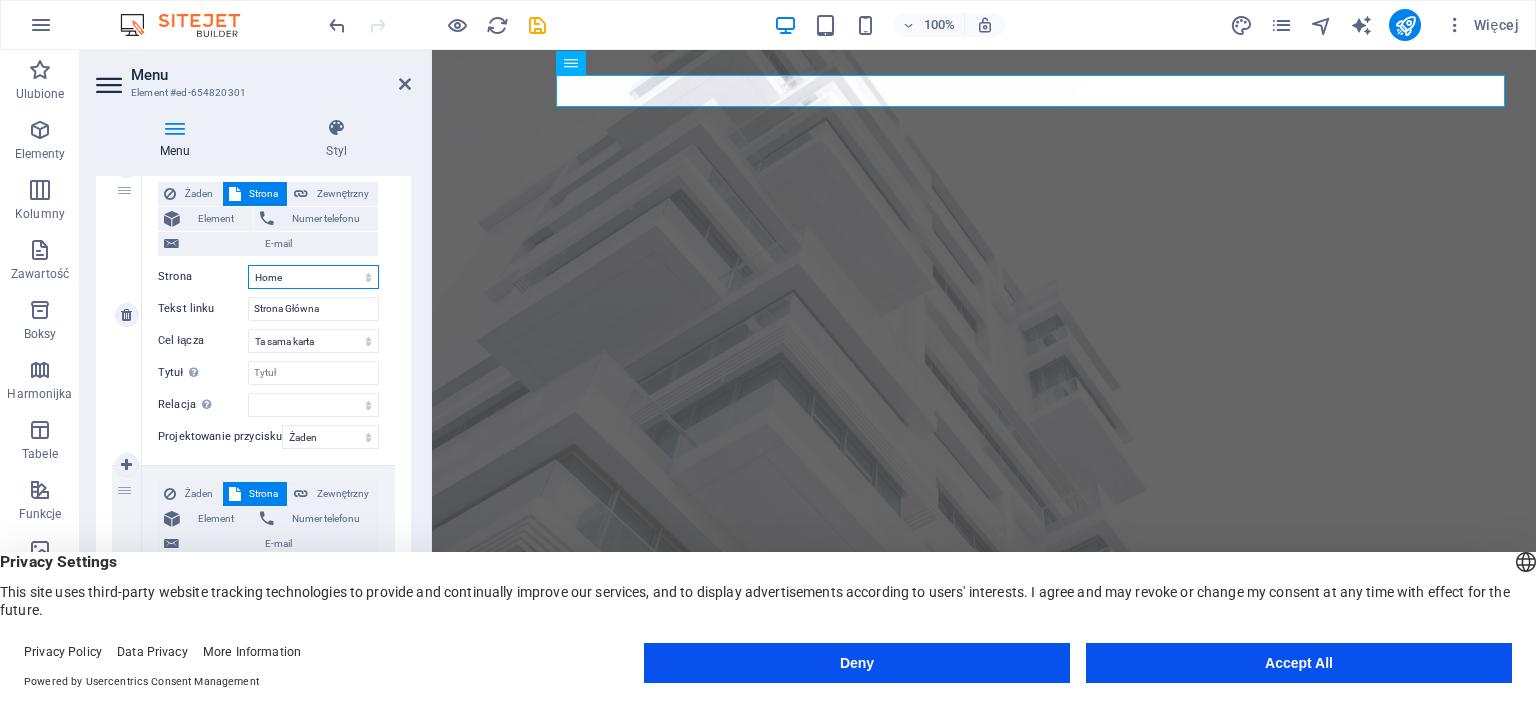 click on "Home Listing News Our Team Contact Legal Notice Privacy" at bounding box center (313, 277) 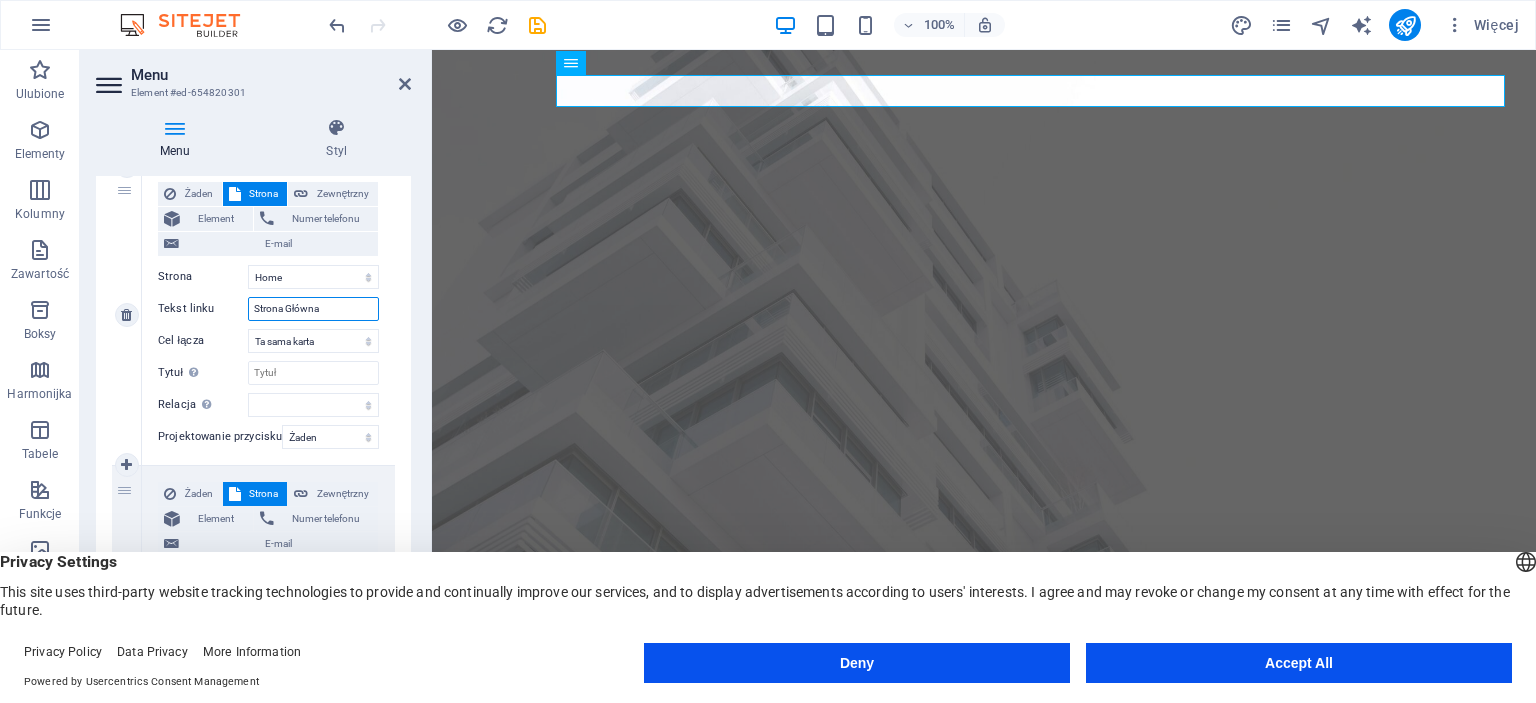 click on "Strona Główna" at bounding box center [313, 309] 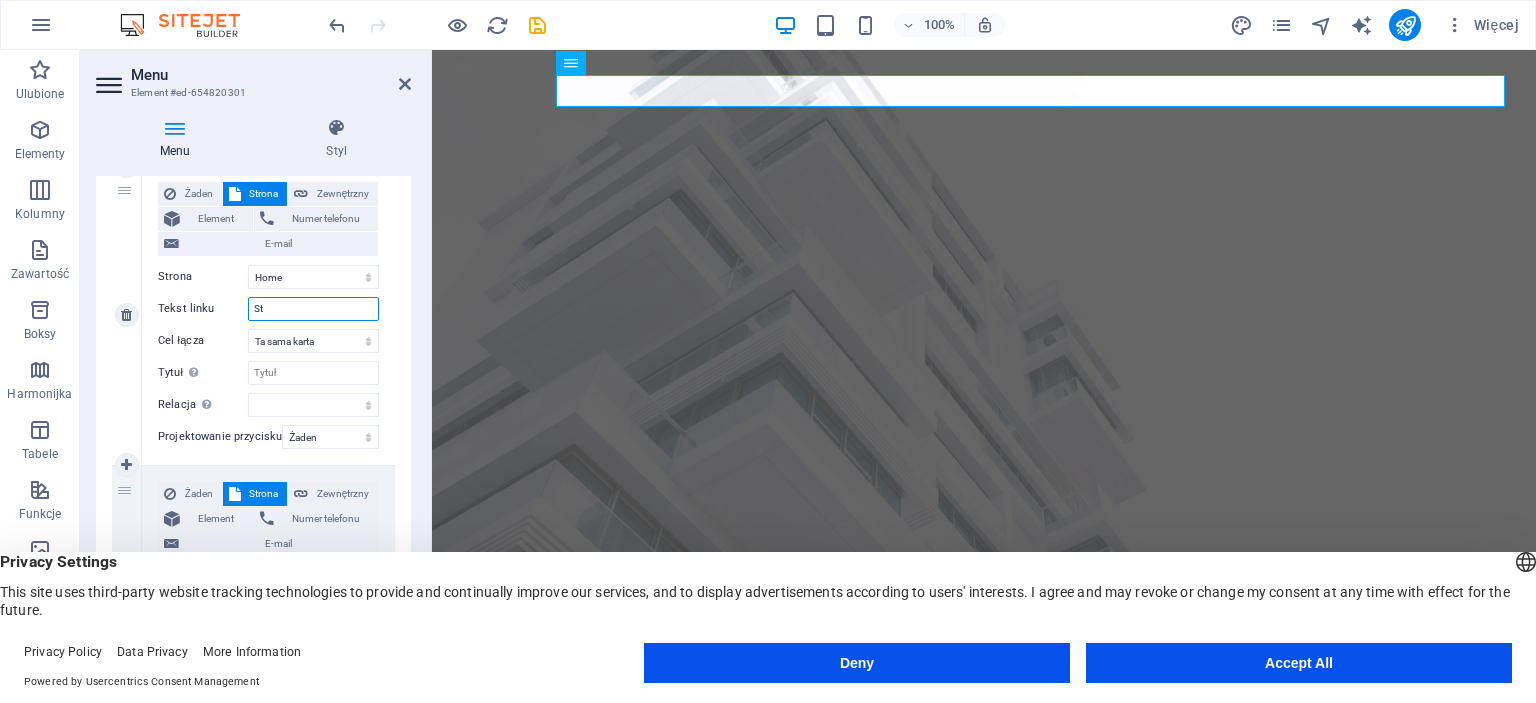type on "S" 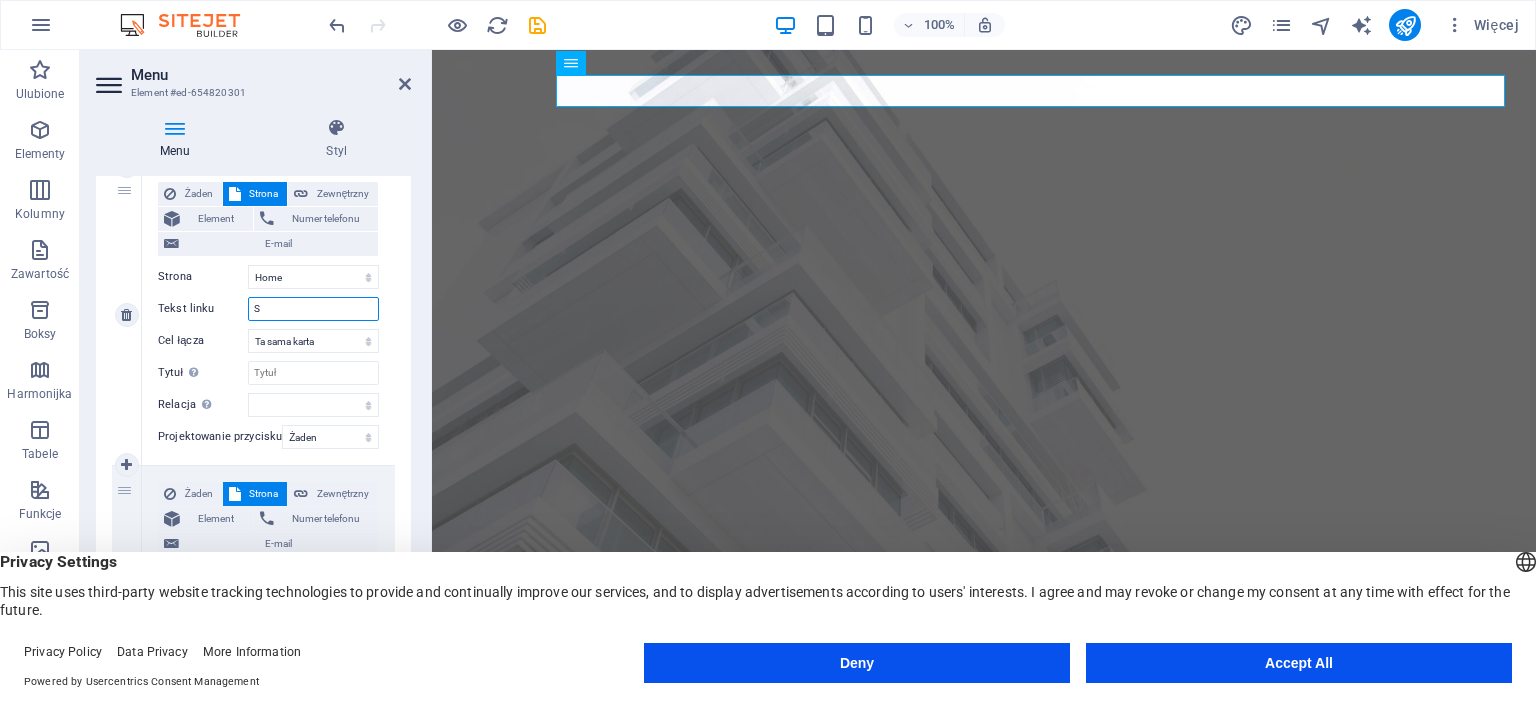 type 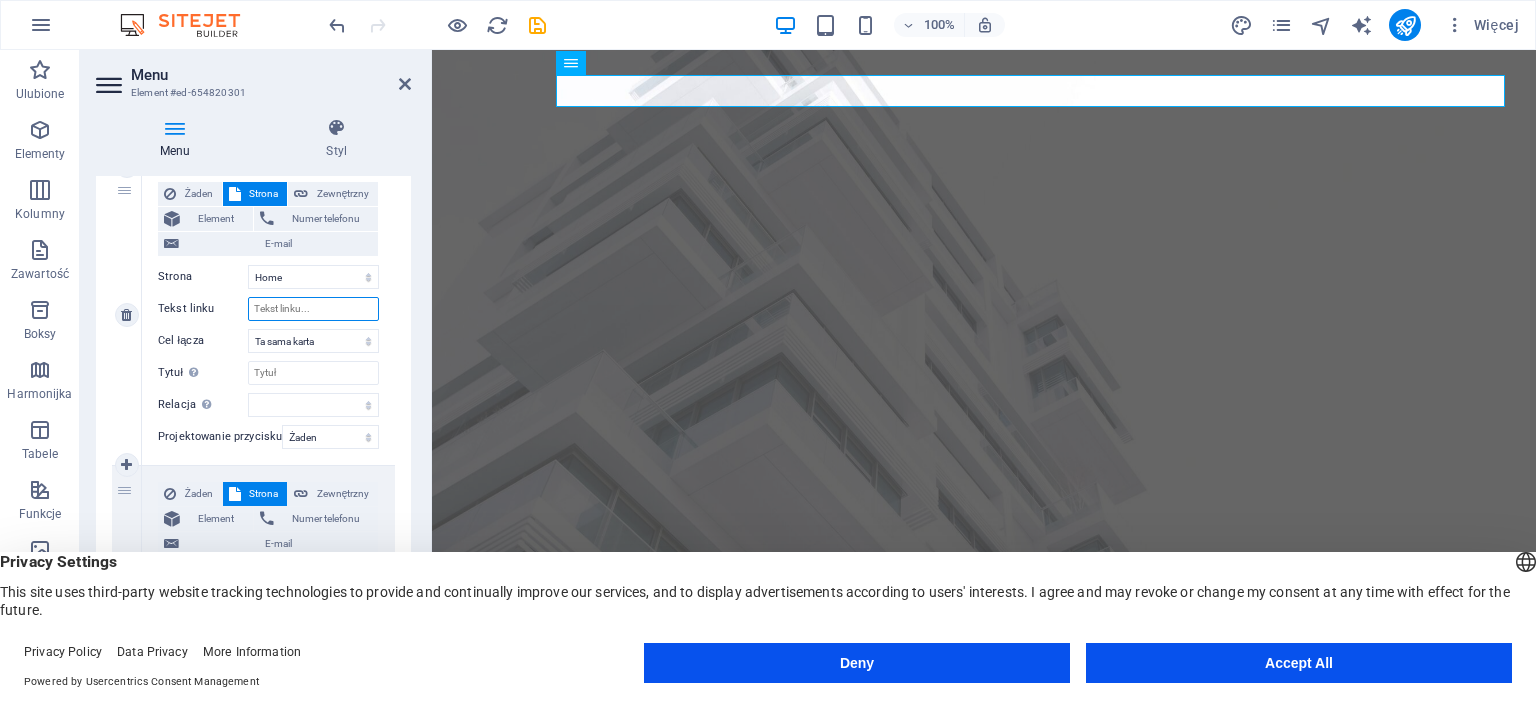 select 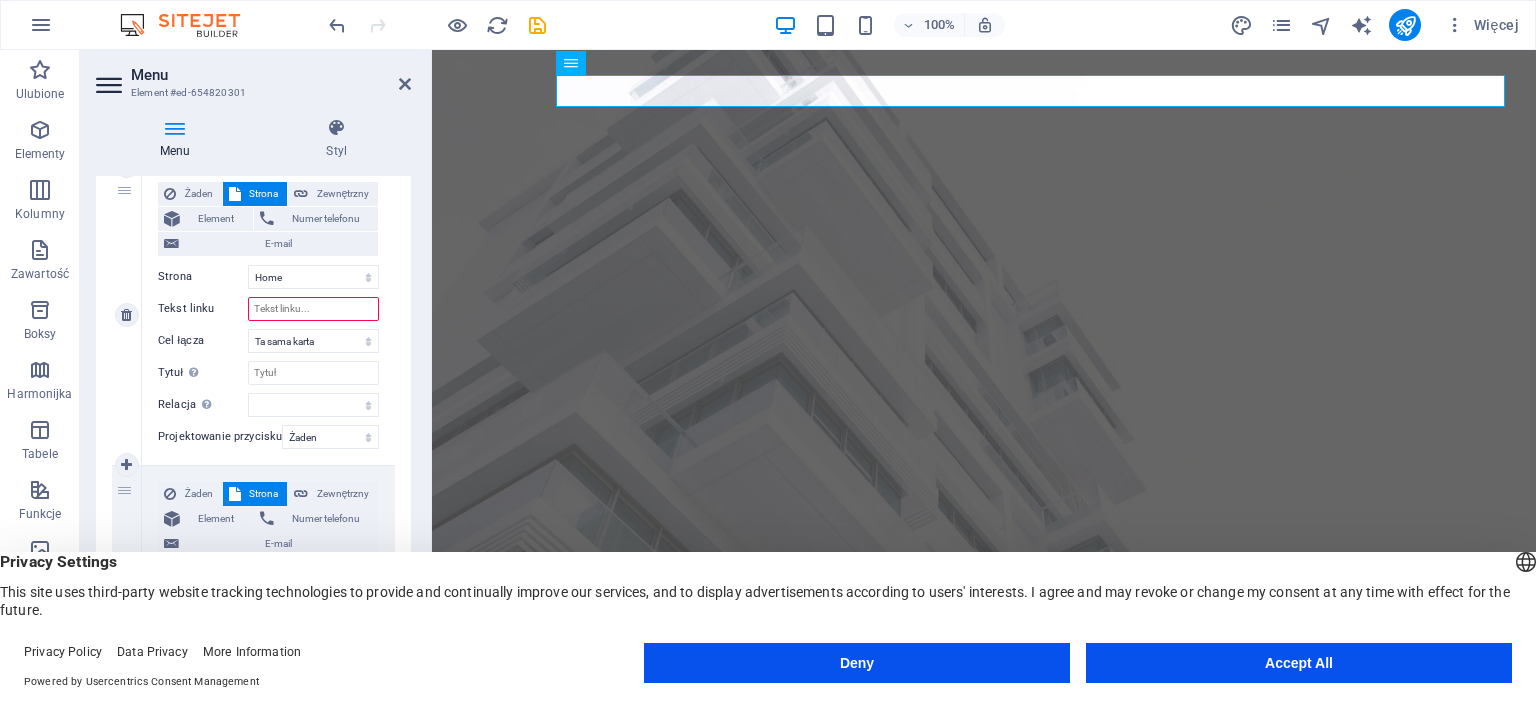 type on "P" 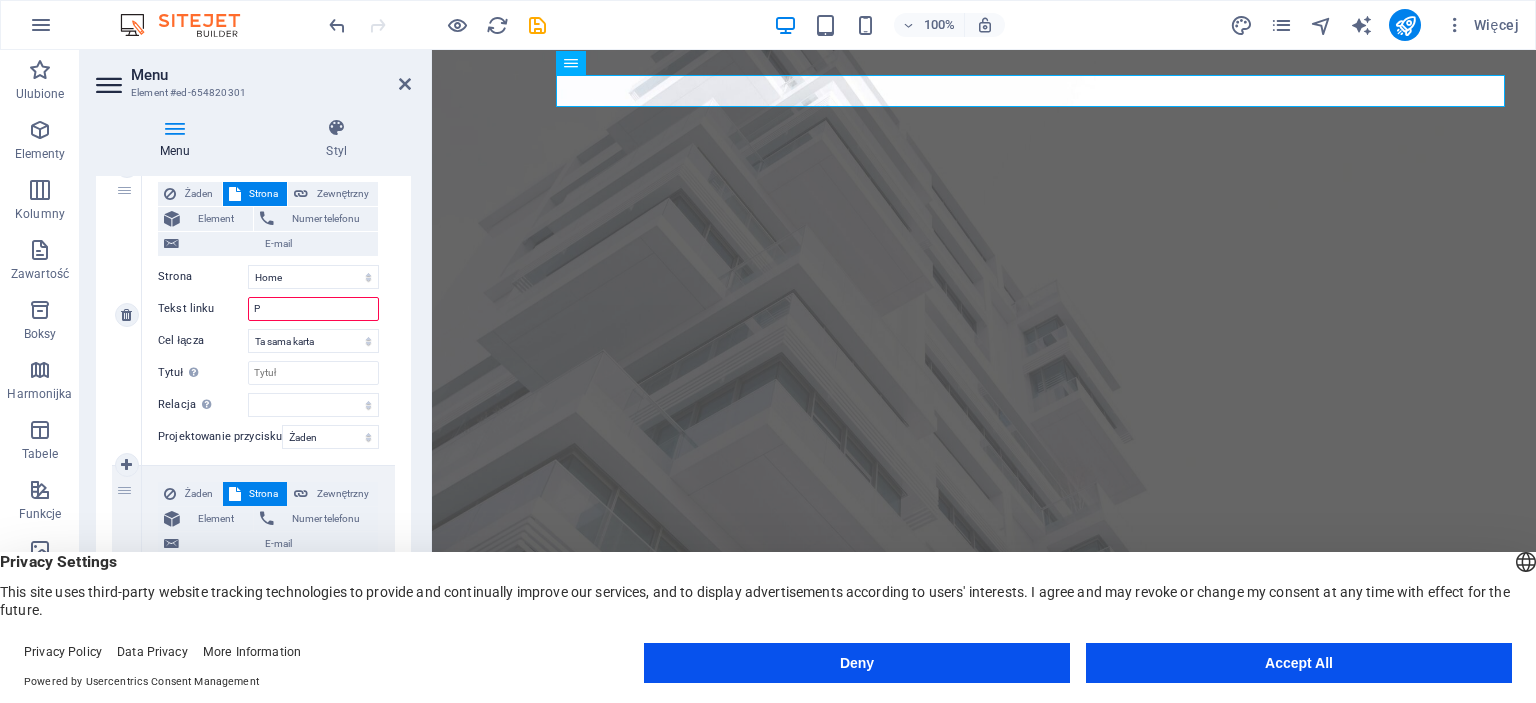 select 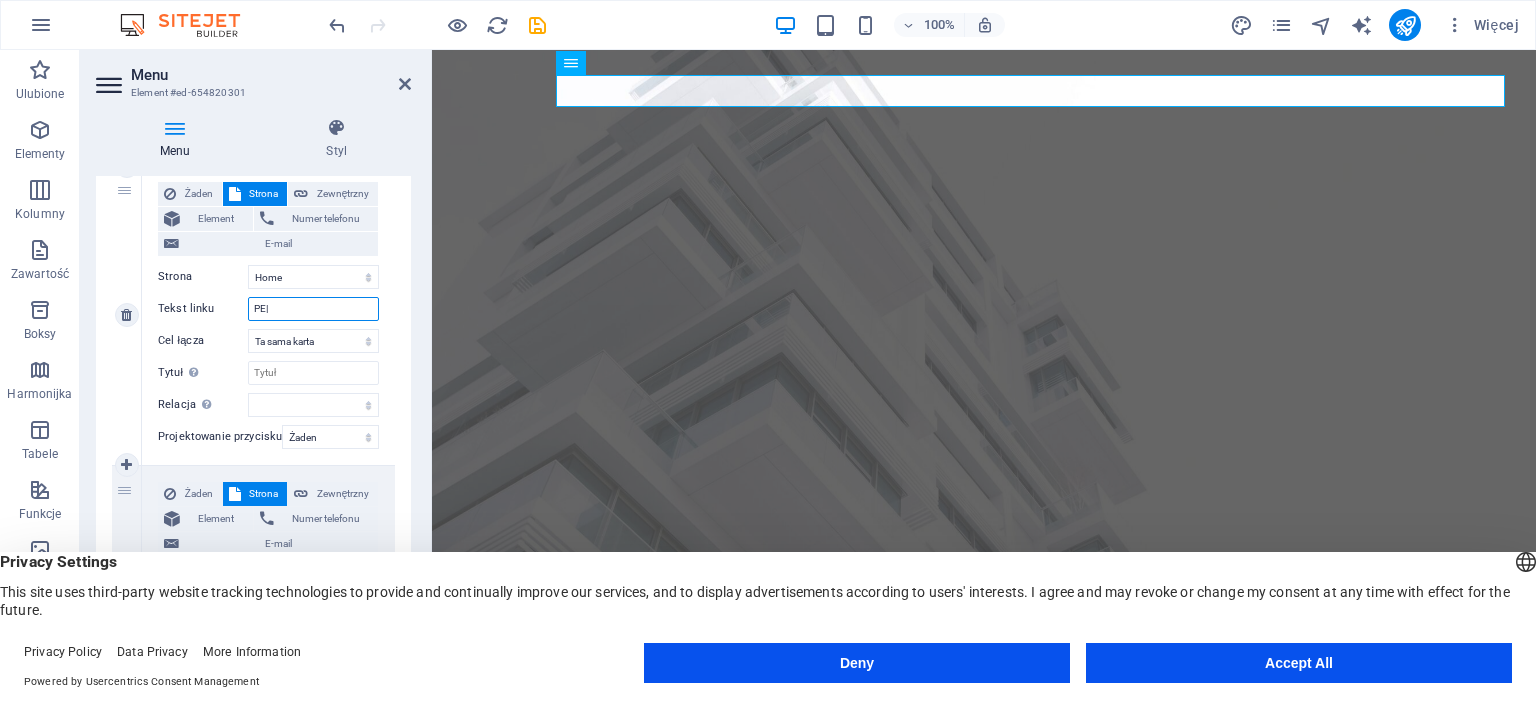 type on "PE|D" 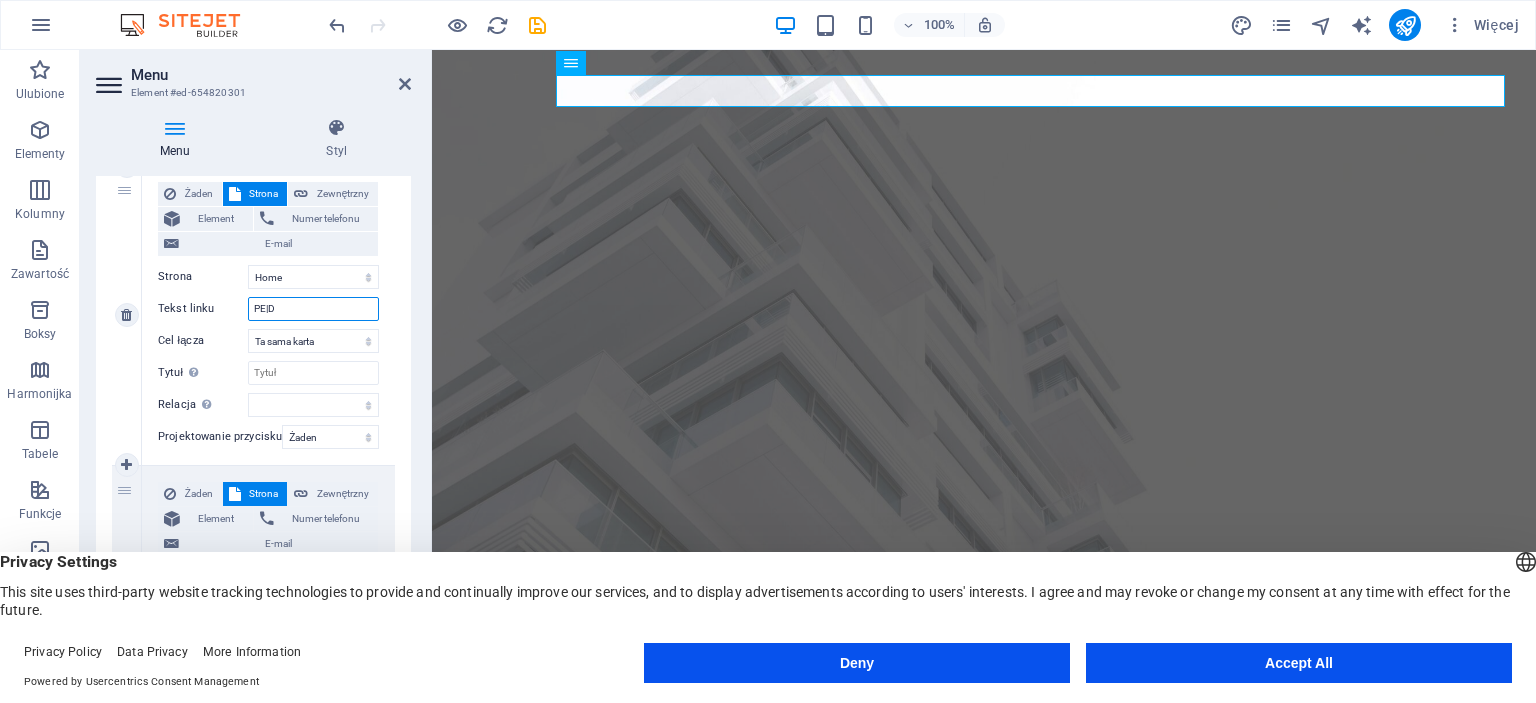 select 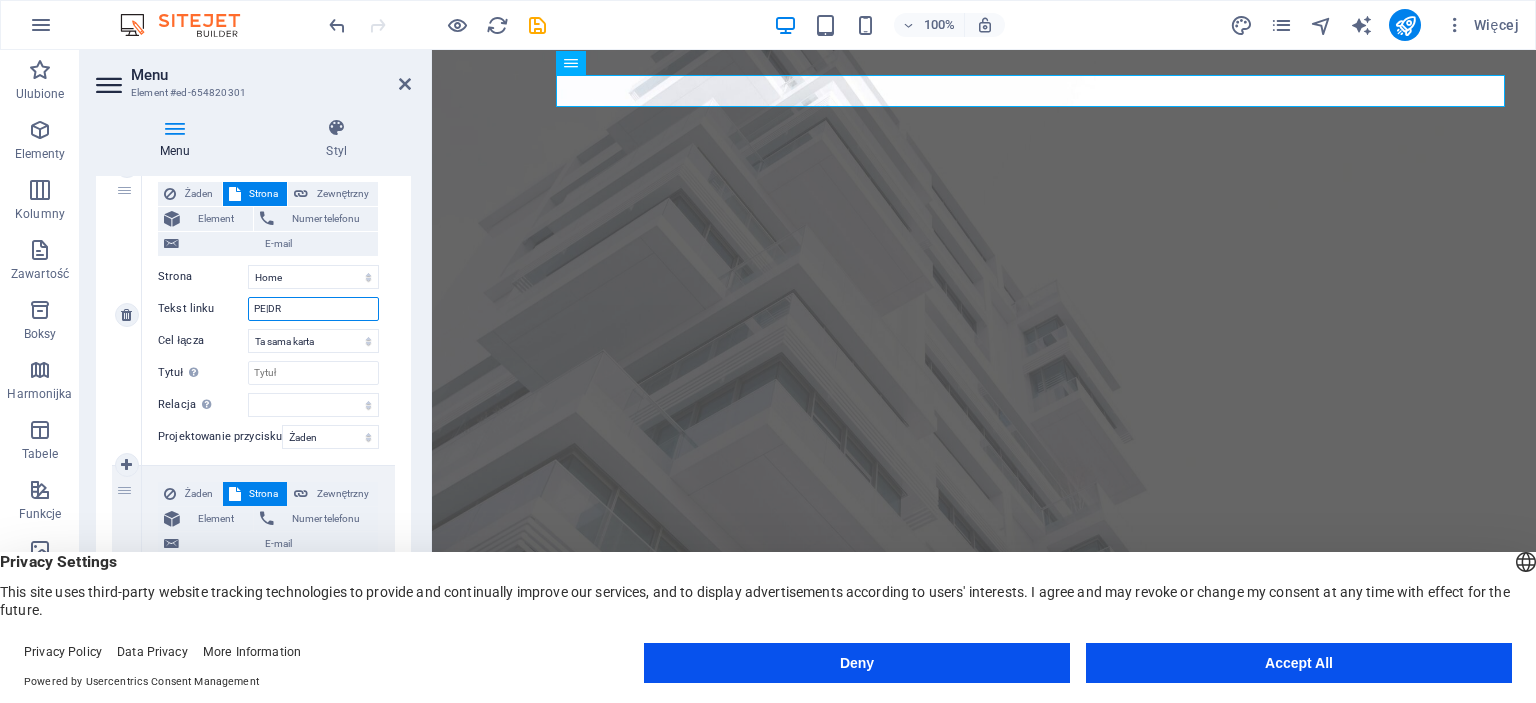 type on "PE|DRO" 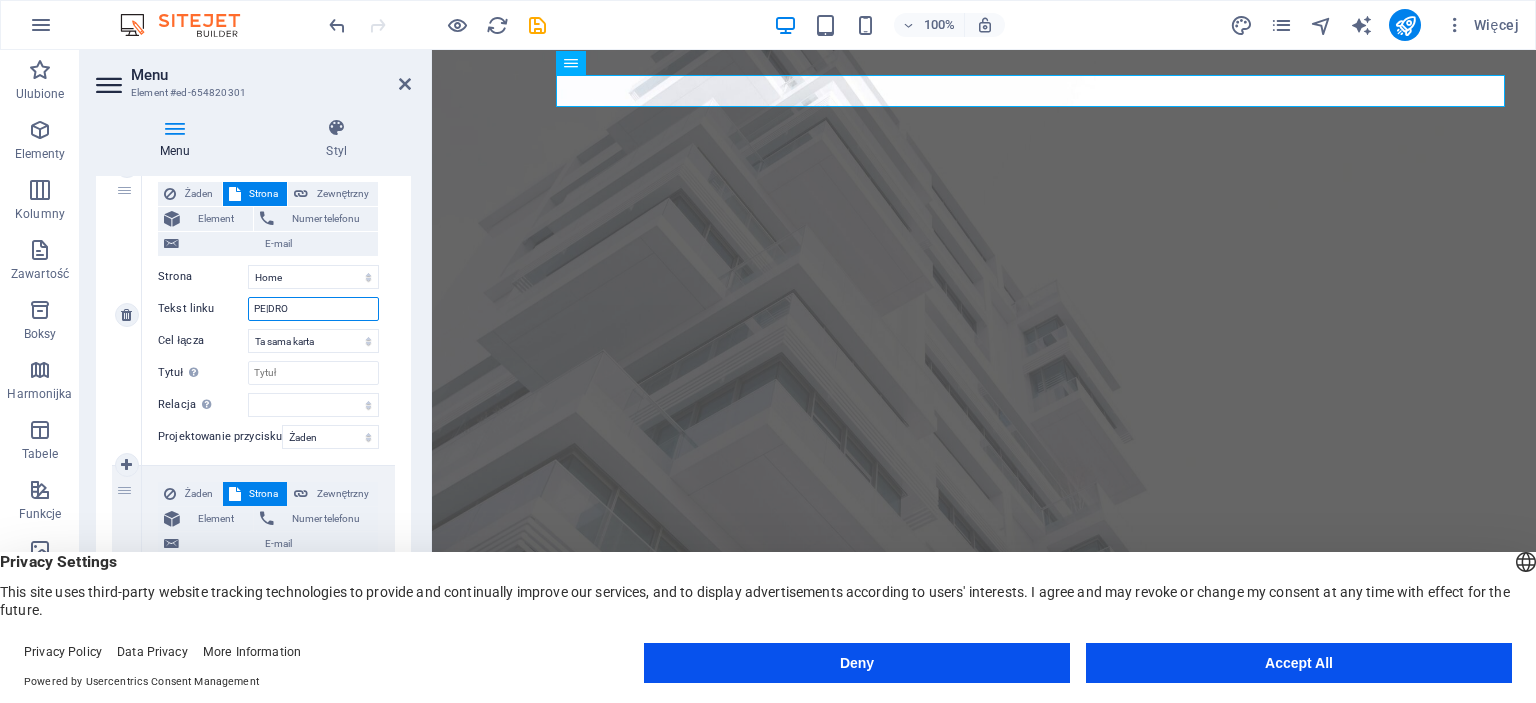 select 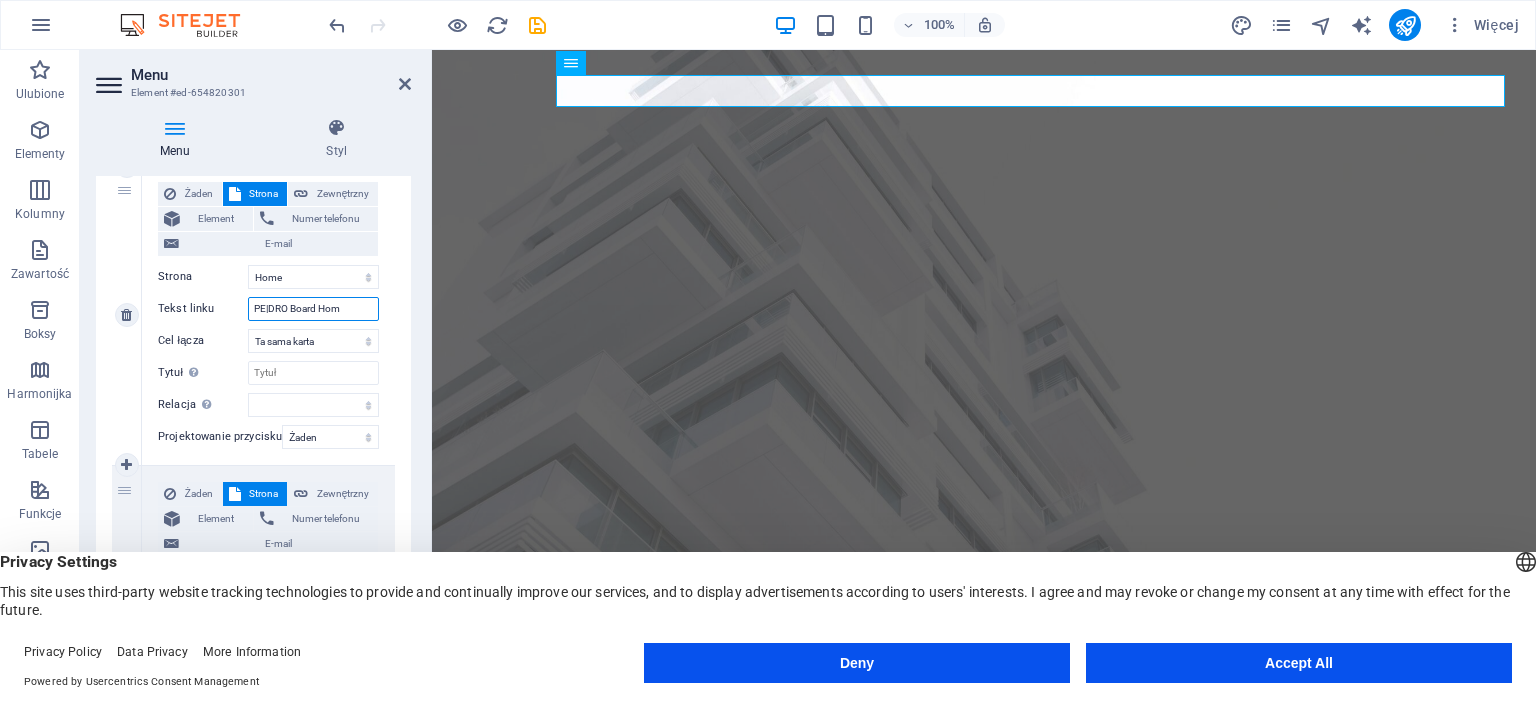 type on "PE|DRO Board Home" 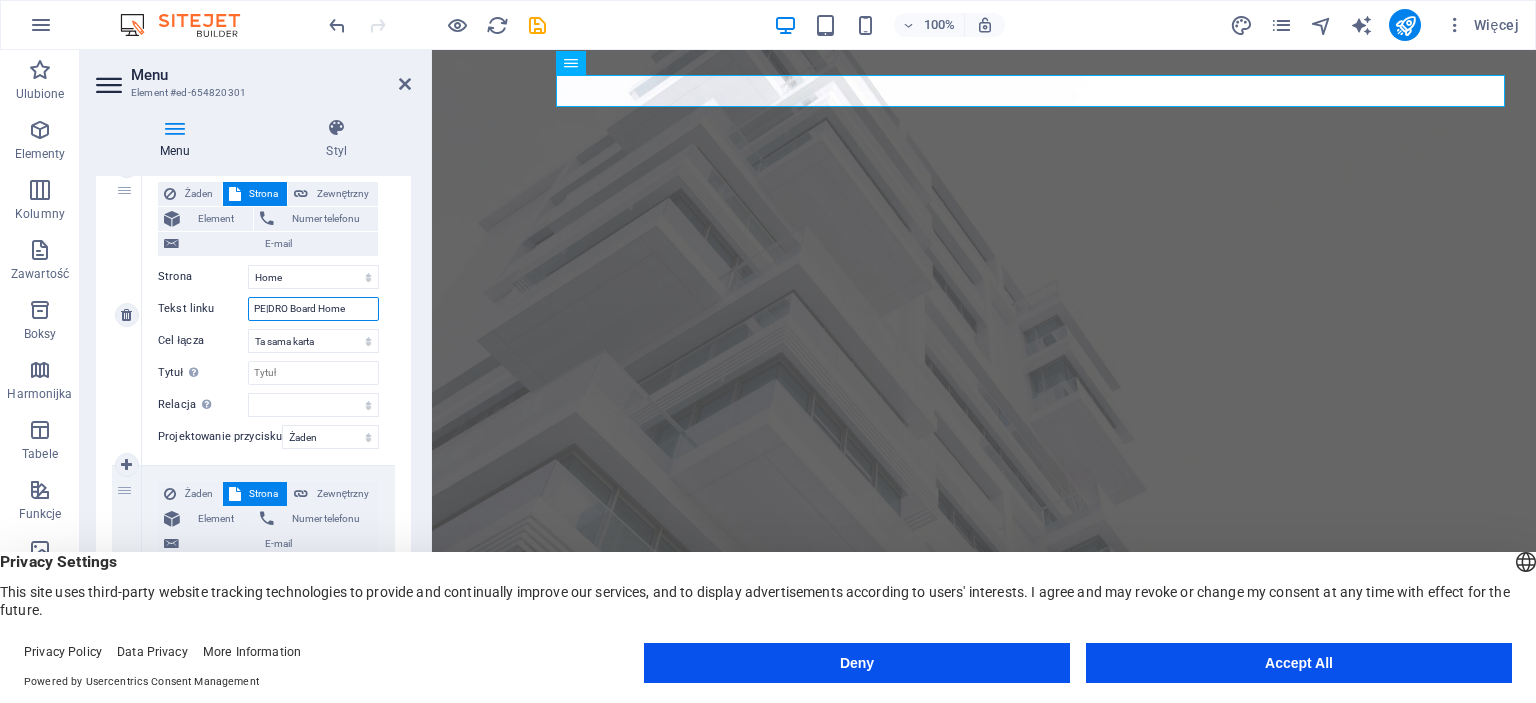 select 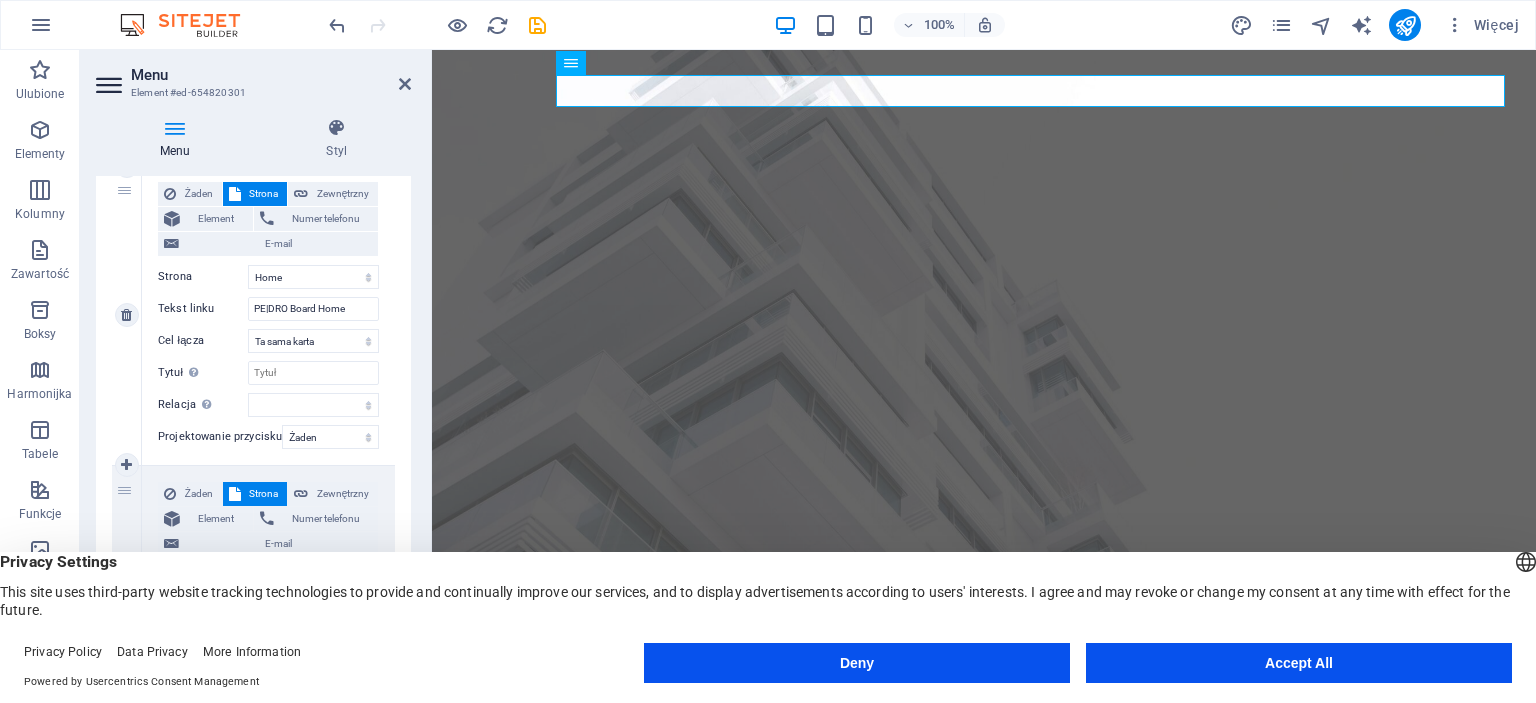 click on "Żaden Strona Zewnętrzny Element Numer telefonu E-mail Strona Home Listing News Our Team Contact Legal Notice Privacy Element
URL /12823613 Numer telefonu E-mail Tekst linku PE|DRO Board Home Cel łącza Nowa karta Ta sama karta Nakładka Tytuł Dodatkowy opis linku nie powinien być taki sam jak treść linku. Tytuł jest najczęściej wyświetlany jako tekst podpowiedzi po najechaniu myszką nad element. Jeśli nie jesteś pewien, pozostaw puste. Relacja Ustawia  powiązanie tego łącza z celem łącza . Na przykład wartość „nofollow” instruuje wyszukiwarki, aby nie podążały za linkiem. Można pozostawić puste. alternate author bookmark external help license next nofollow noreferrer noopener prev search tag" at bounding box center (268, 299) 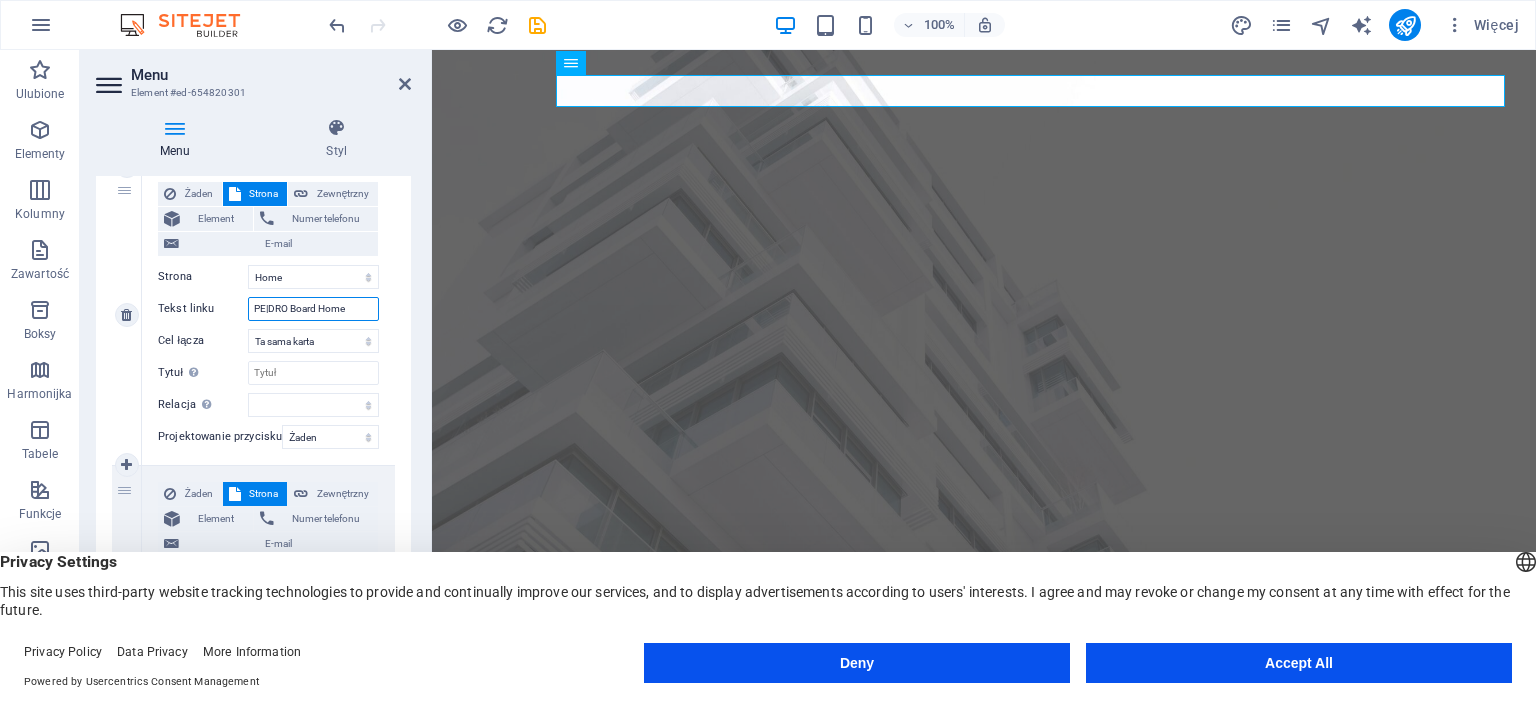 click on "PE|DRO Board Home" at bounding box center [313, 309] 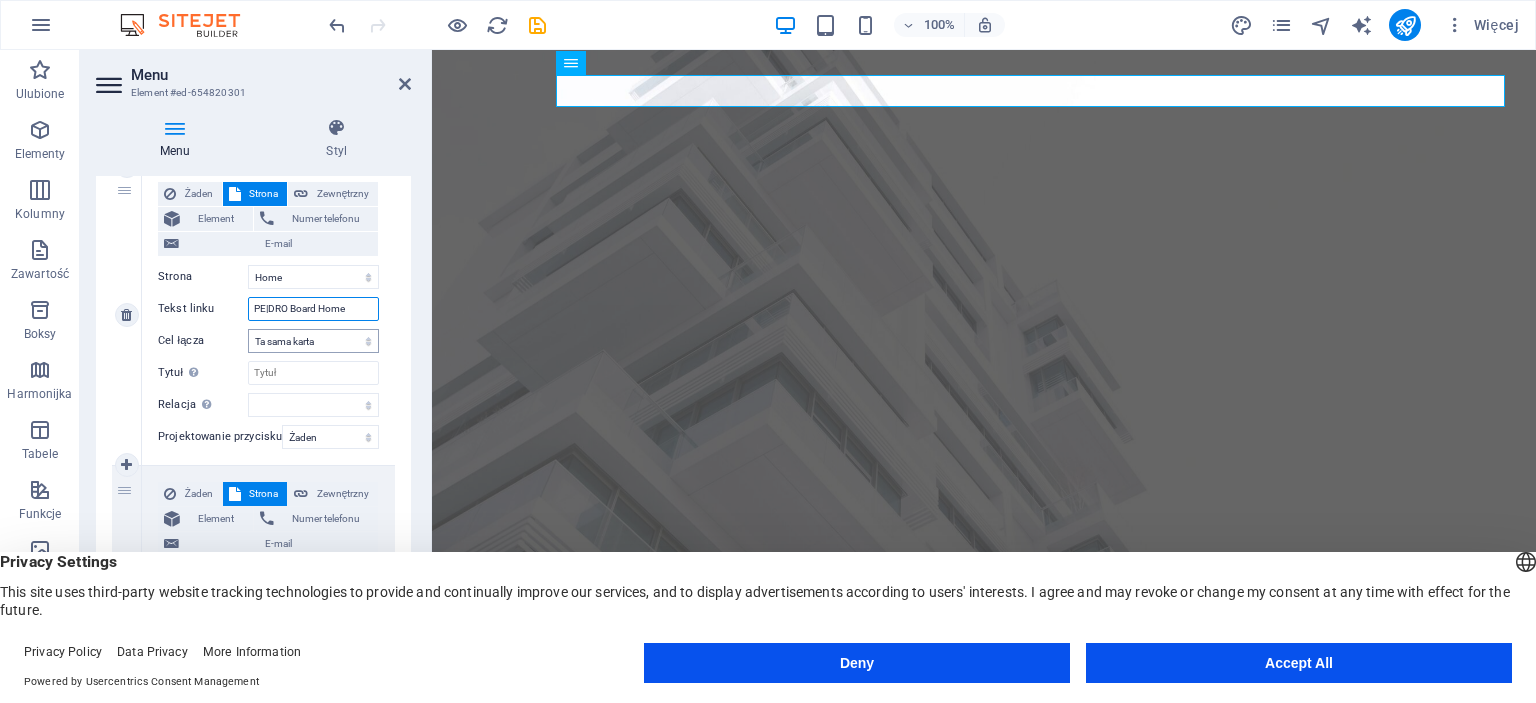 type on "PEDRO Board Home" 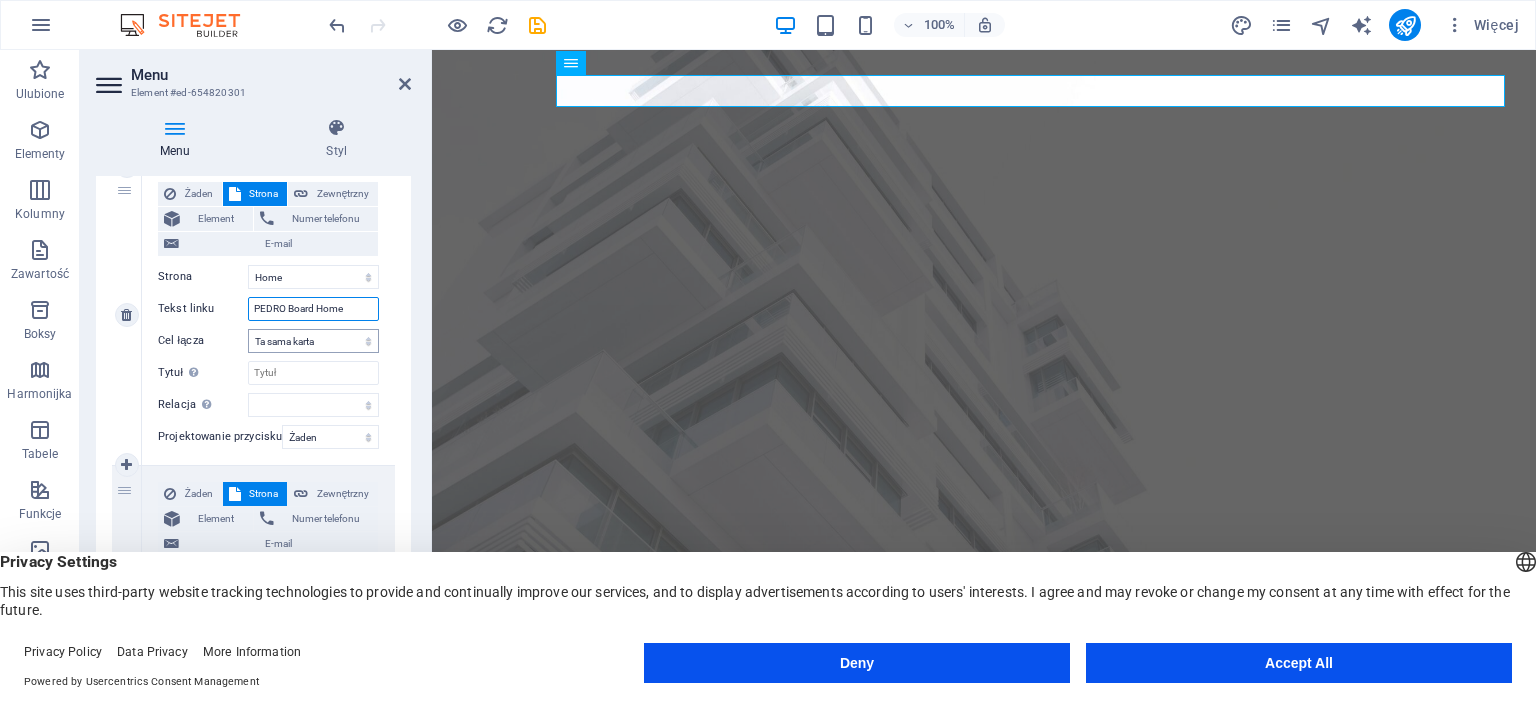 select 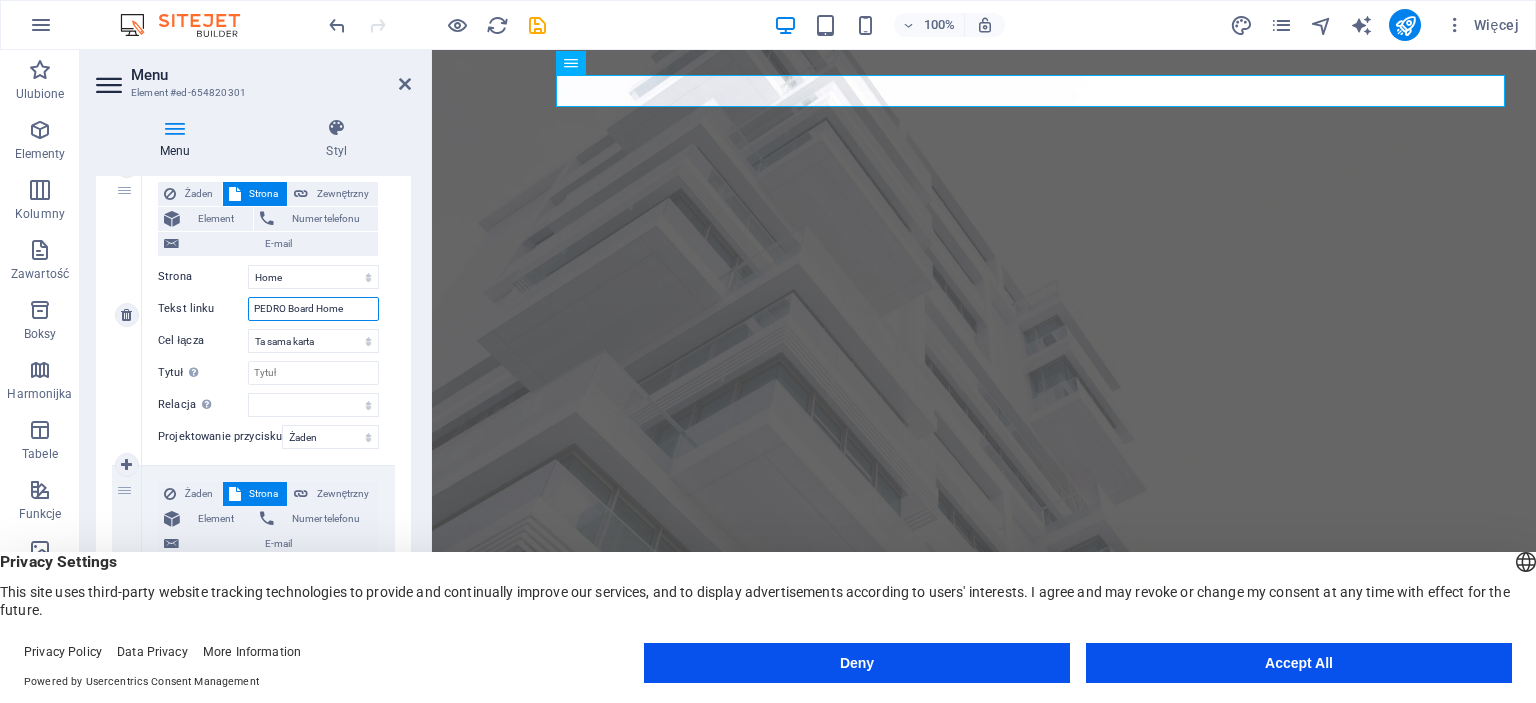 click on "PEDRO Board Home" at bounding box center [313, 309] 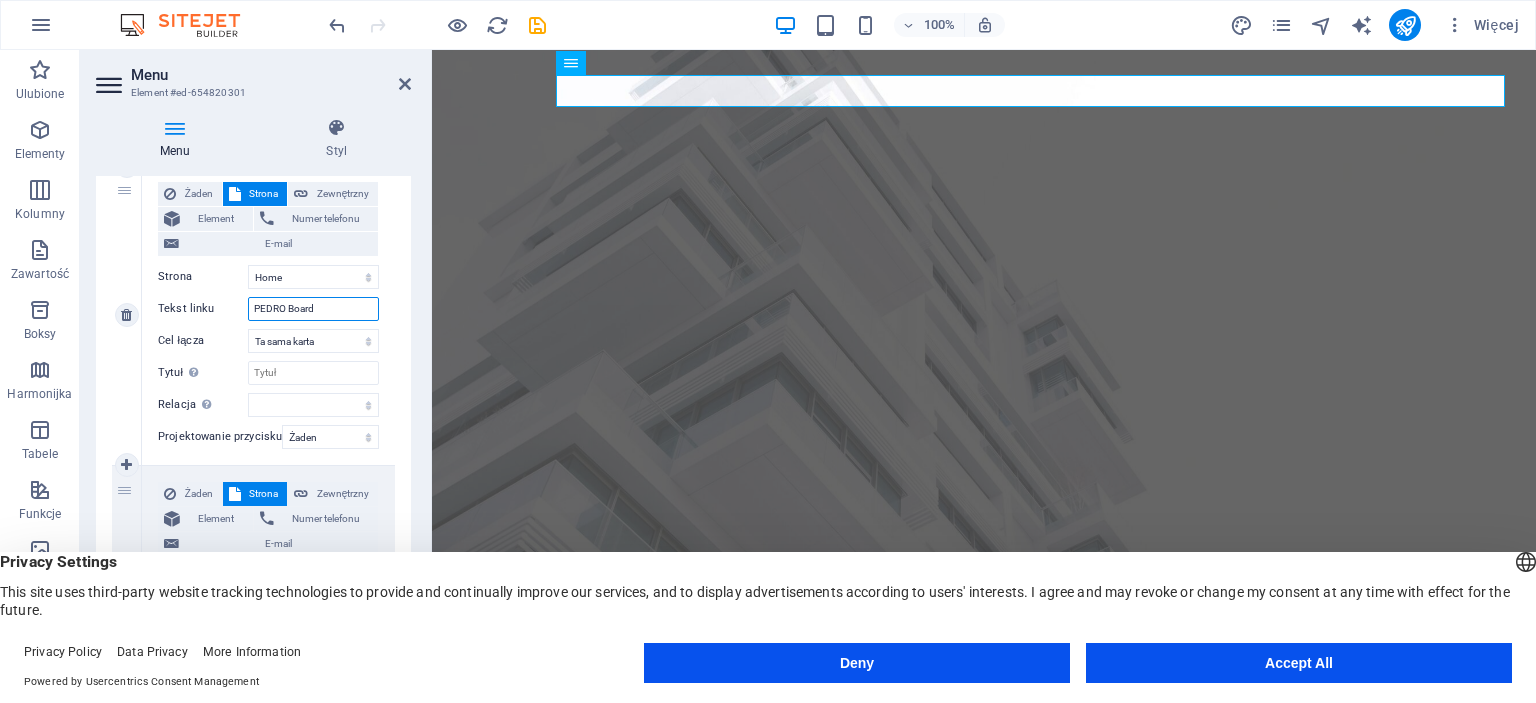 type on "PEDRO Board" 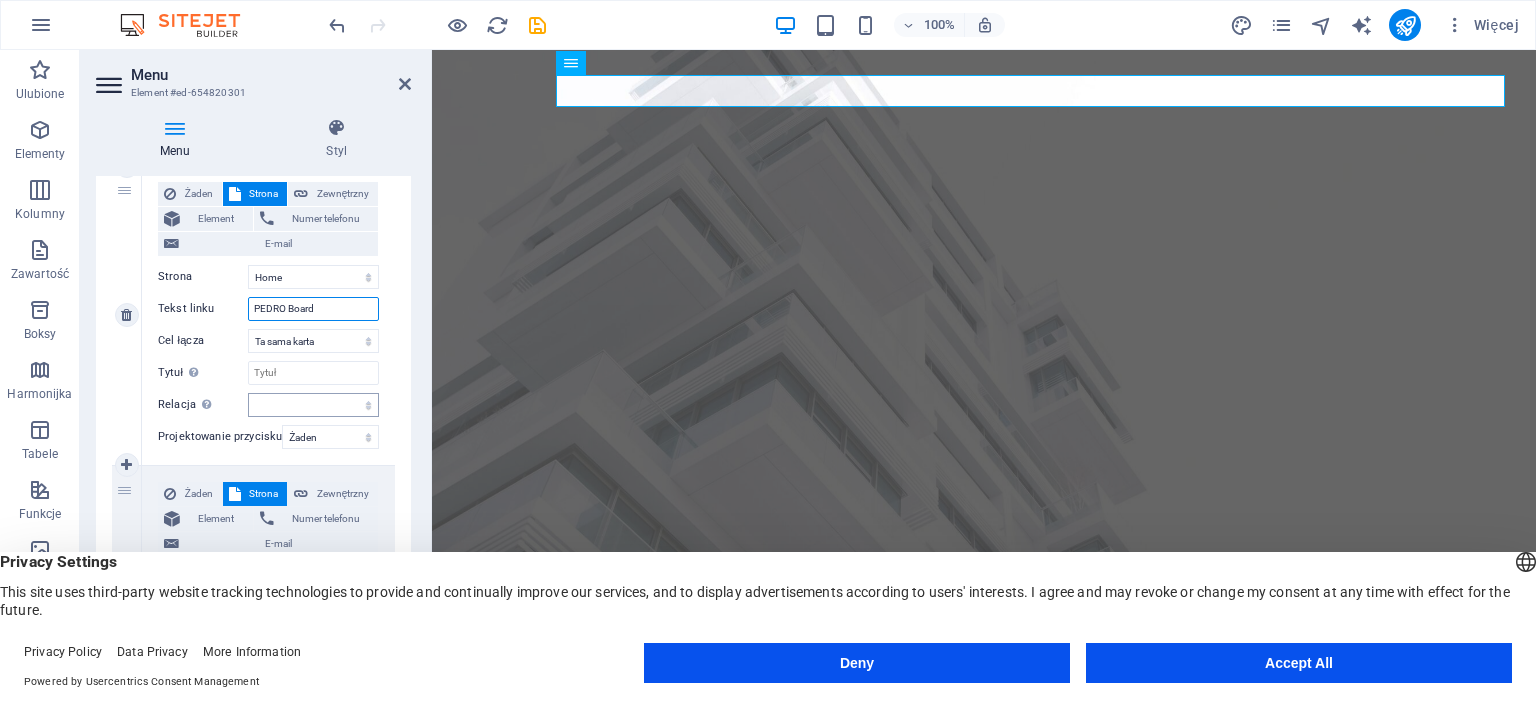 scroll, scrollTop: 400, scrollLeft: 0, axis: vertical 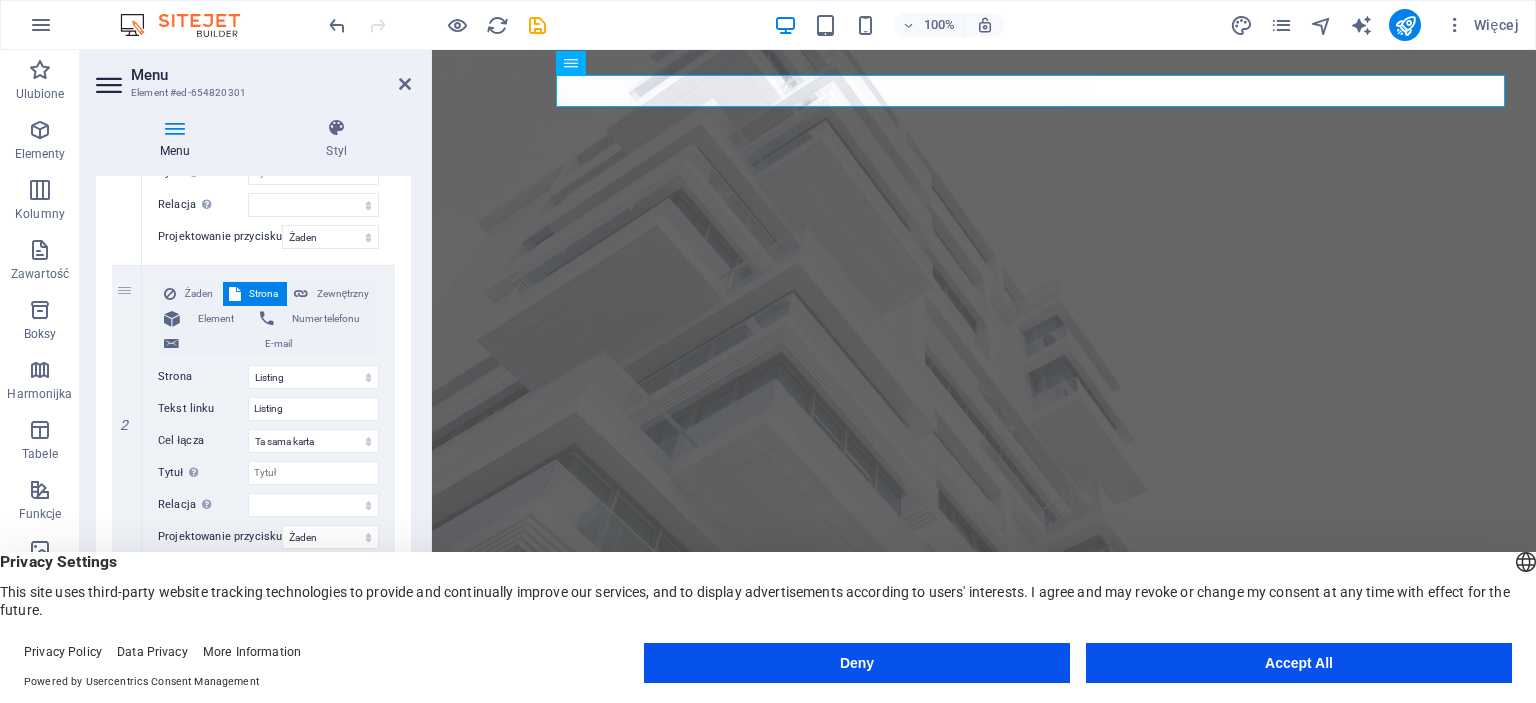type on "PEDRO Board" 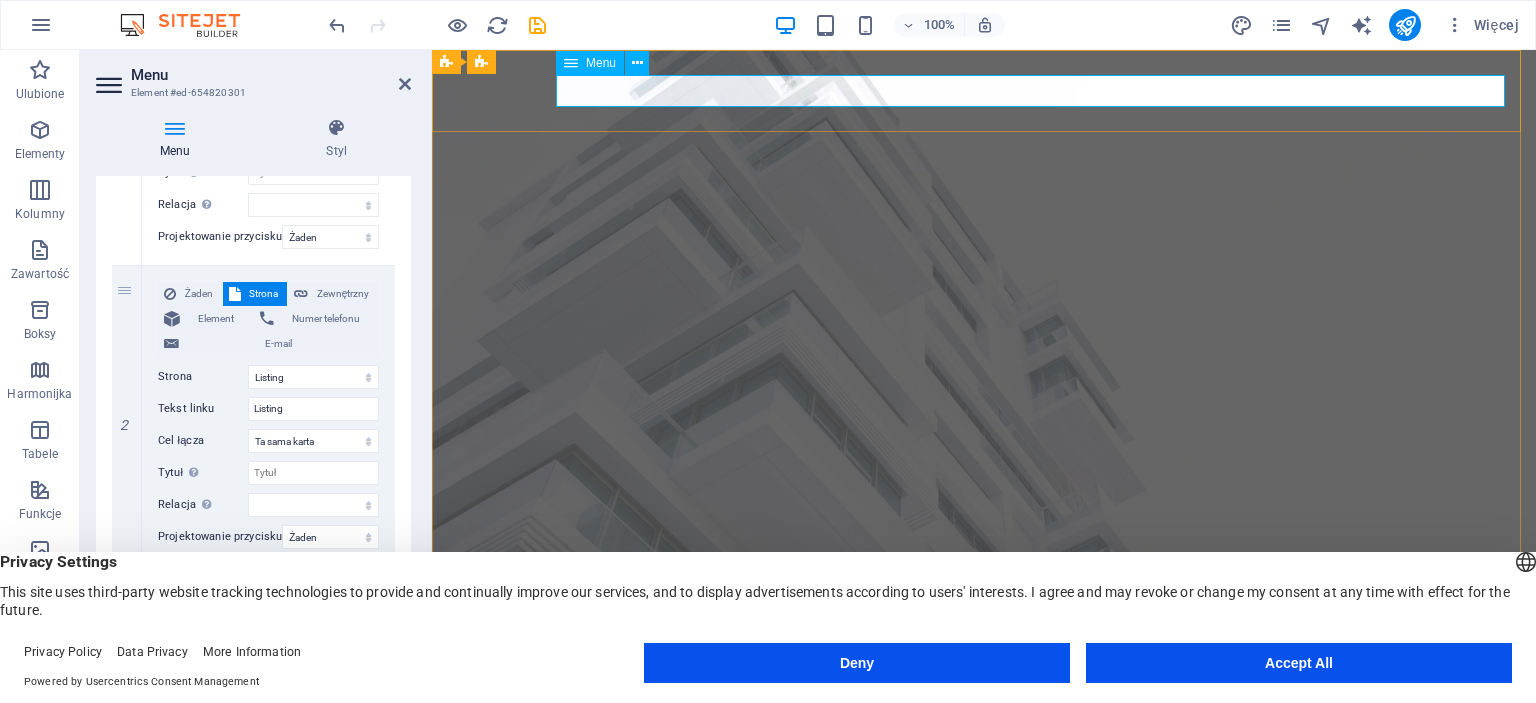 click on "PEDRO Board Listing News Our Team Contact" at bounding box center (984, 754) 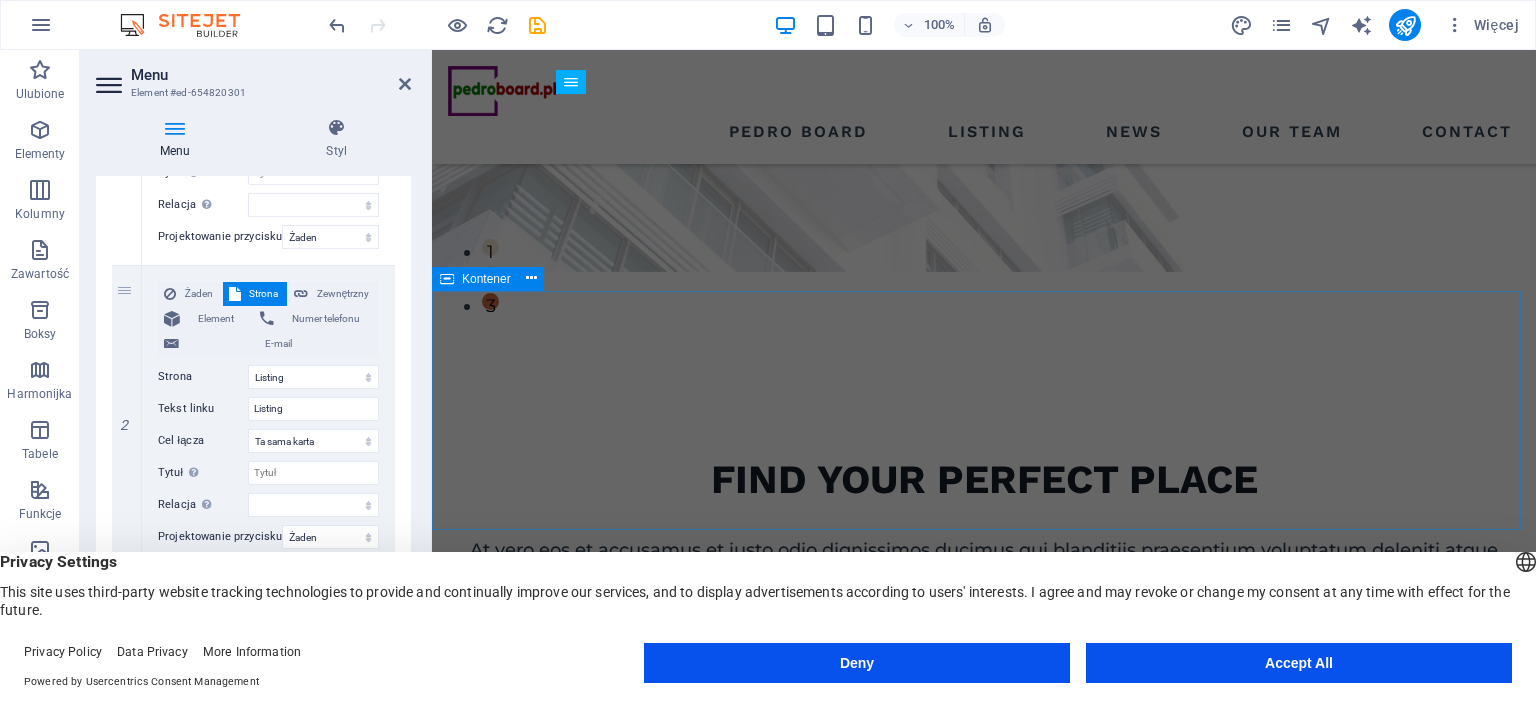 scroll, scrollTop: 0, scrollLeft: 0, axis: both 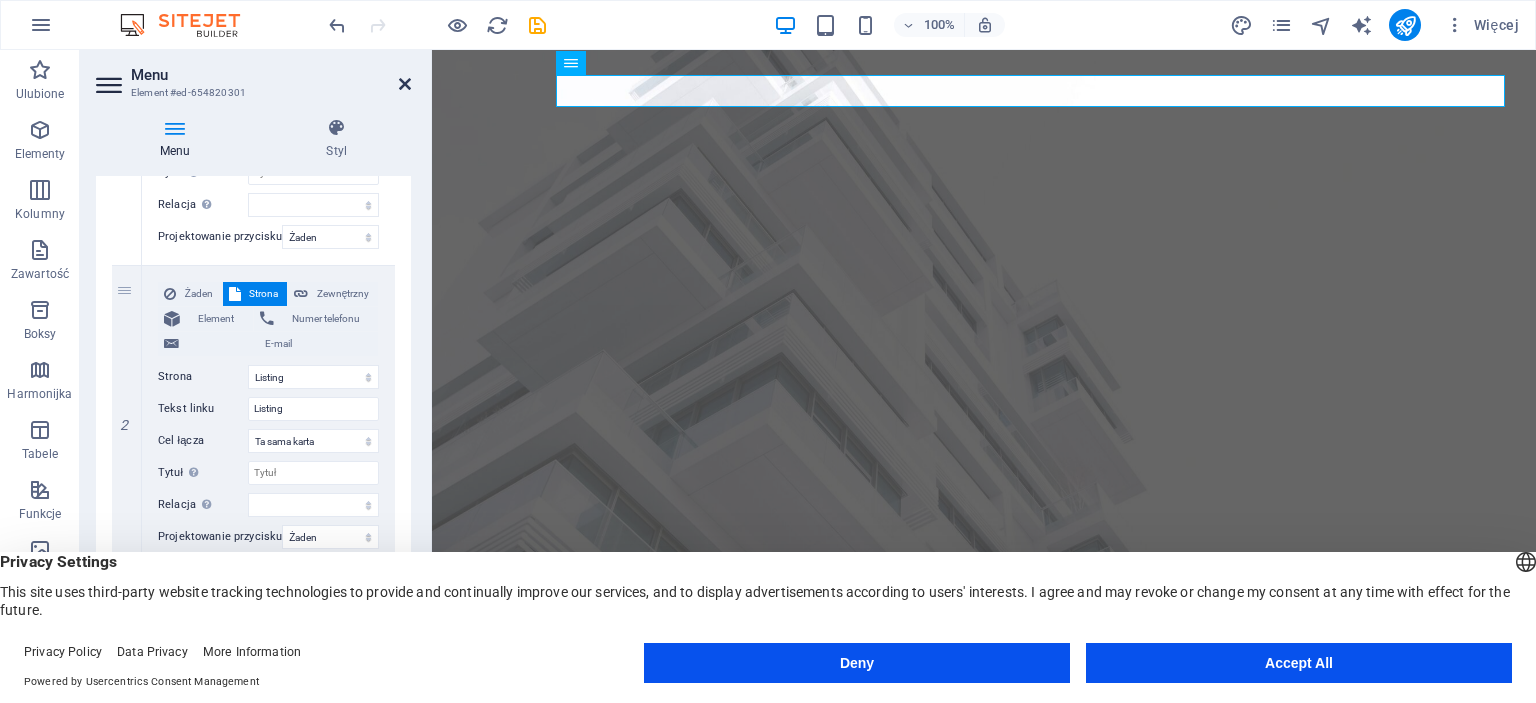 click at bounding box center (405, 84) 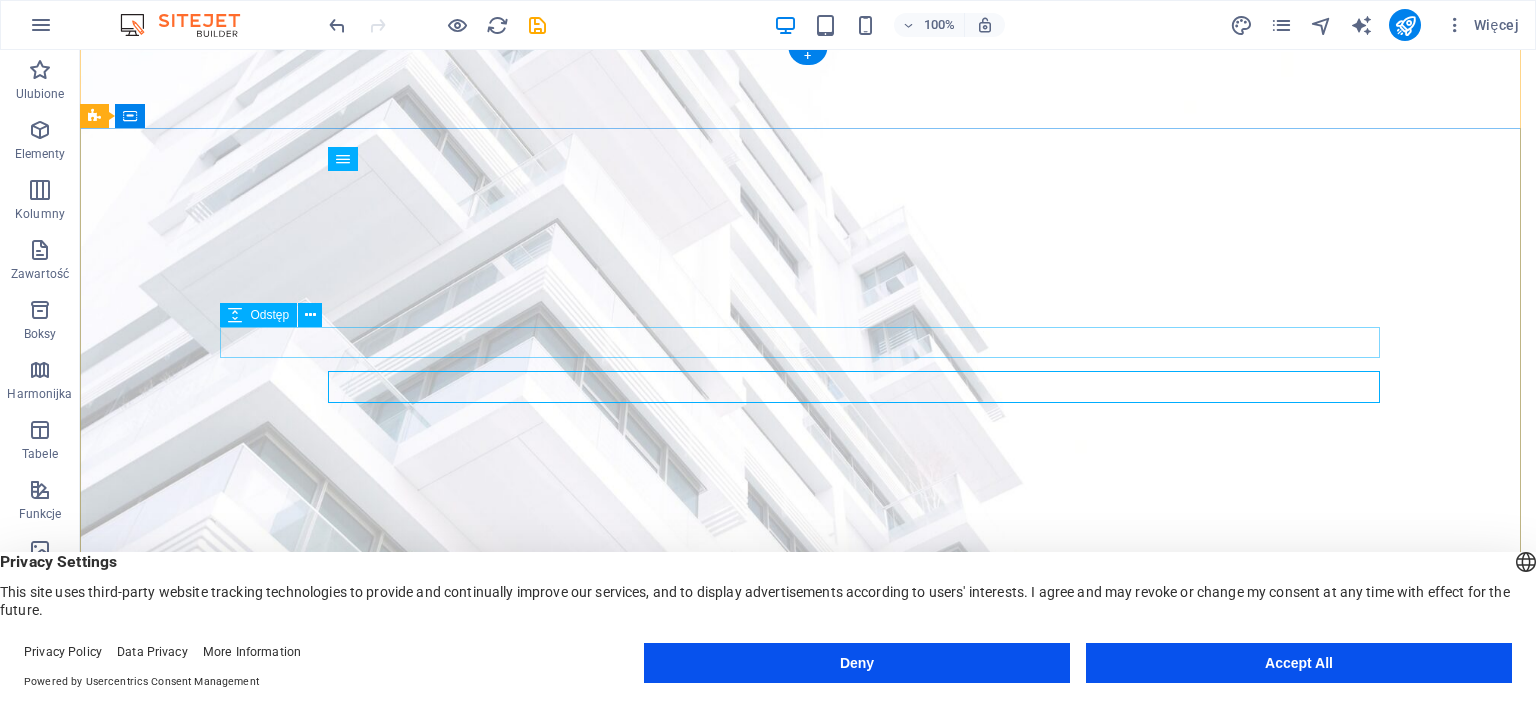 scroll, scrollTop: 0, scrollLeft: 0, axis: both 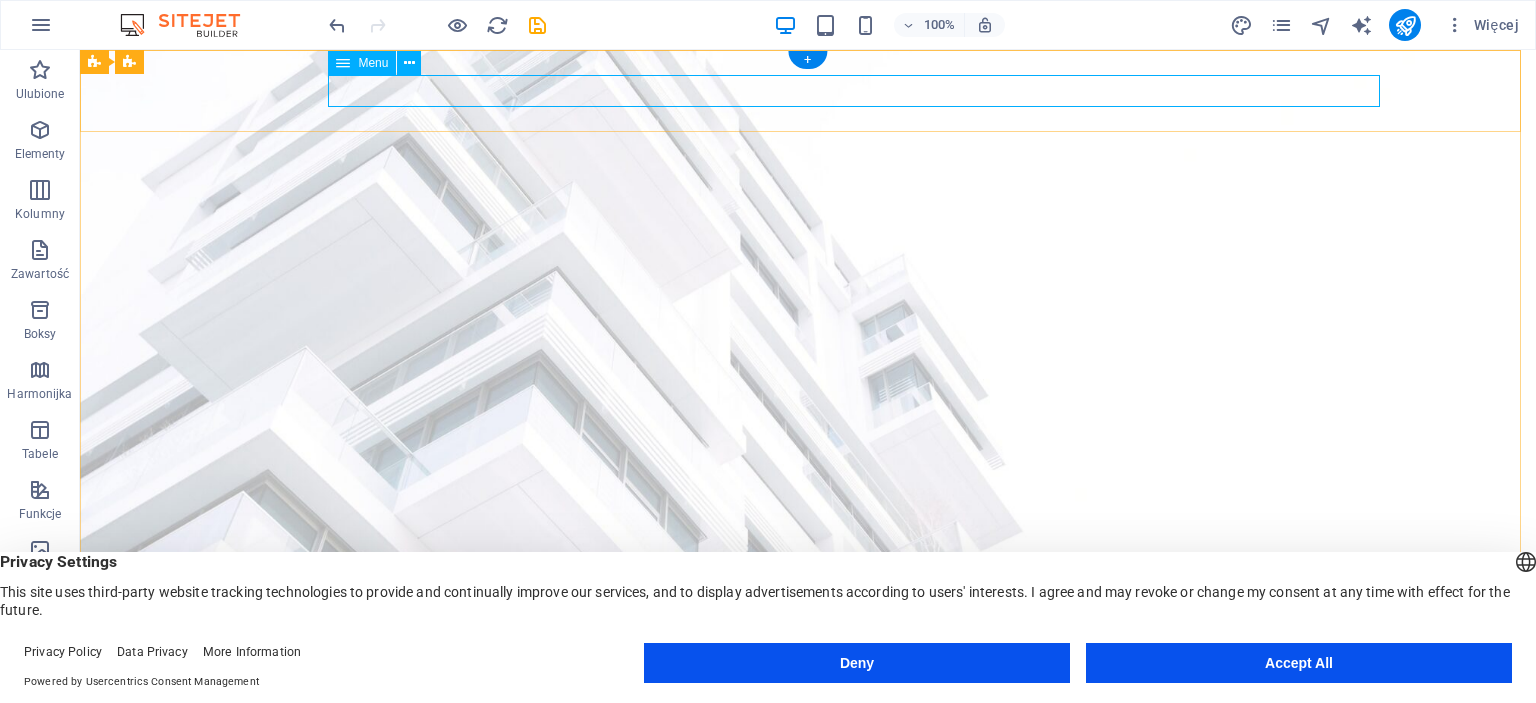click on "PEDRO Board Listing News Our Team Contact" at bounding box center [808, 754] 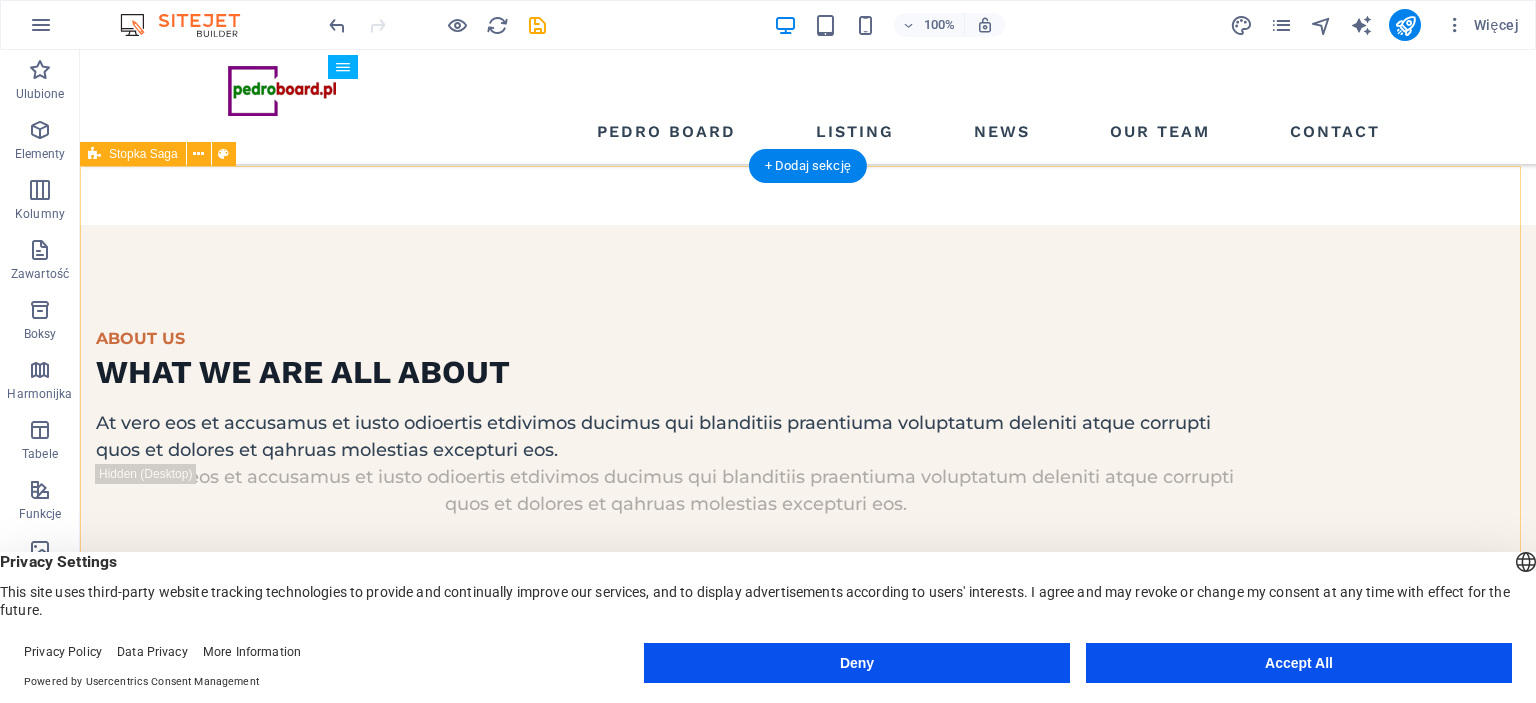 scroll, scrollTop: 4683, scrollLeft: 0, axis: vertical 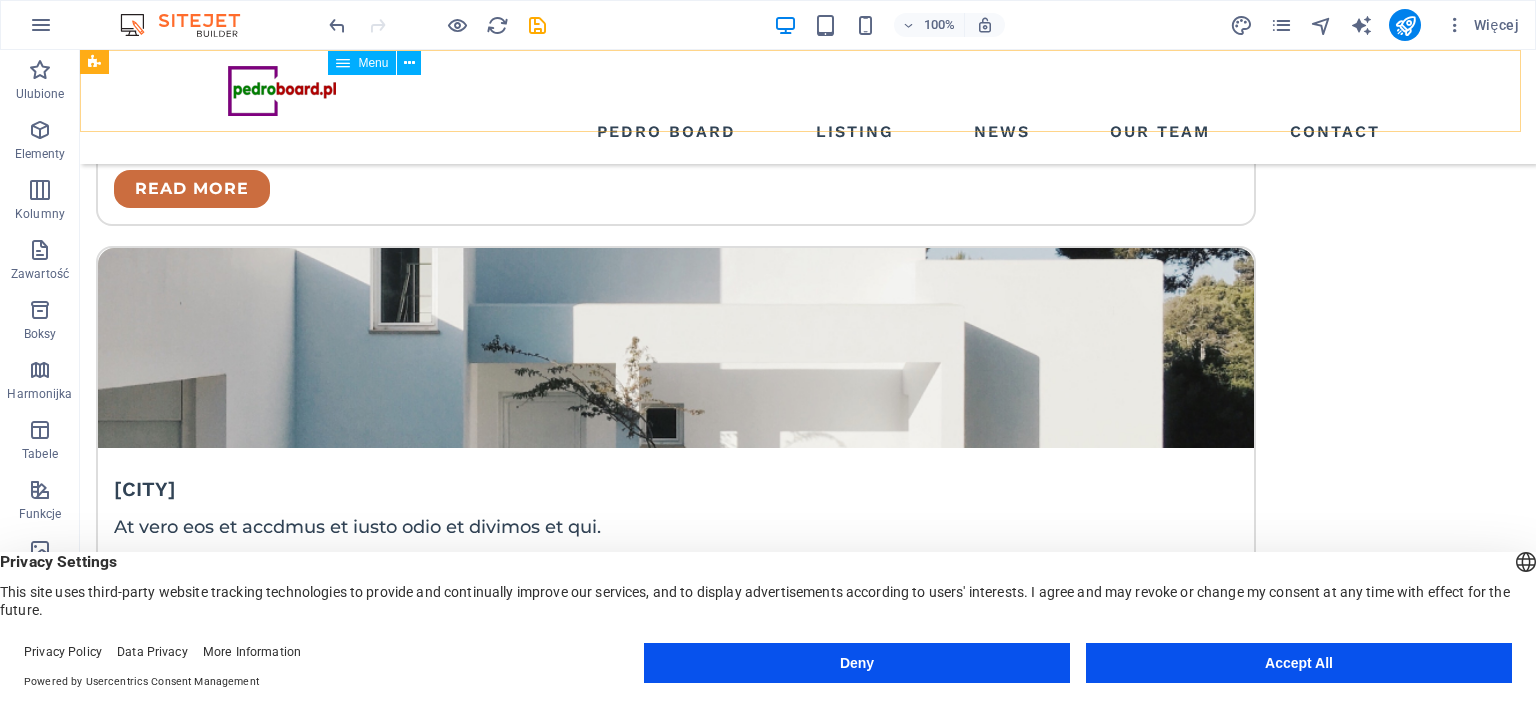 click on "PEDRO Board Listing News Our Team Contact" at bounding box center (808, 132) 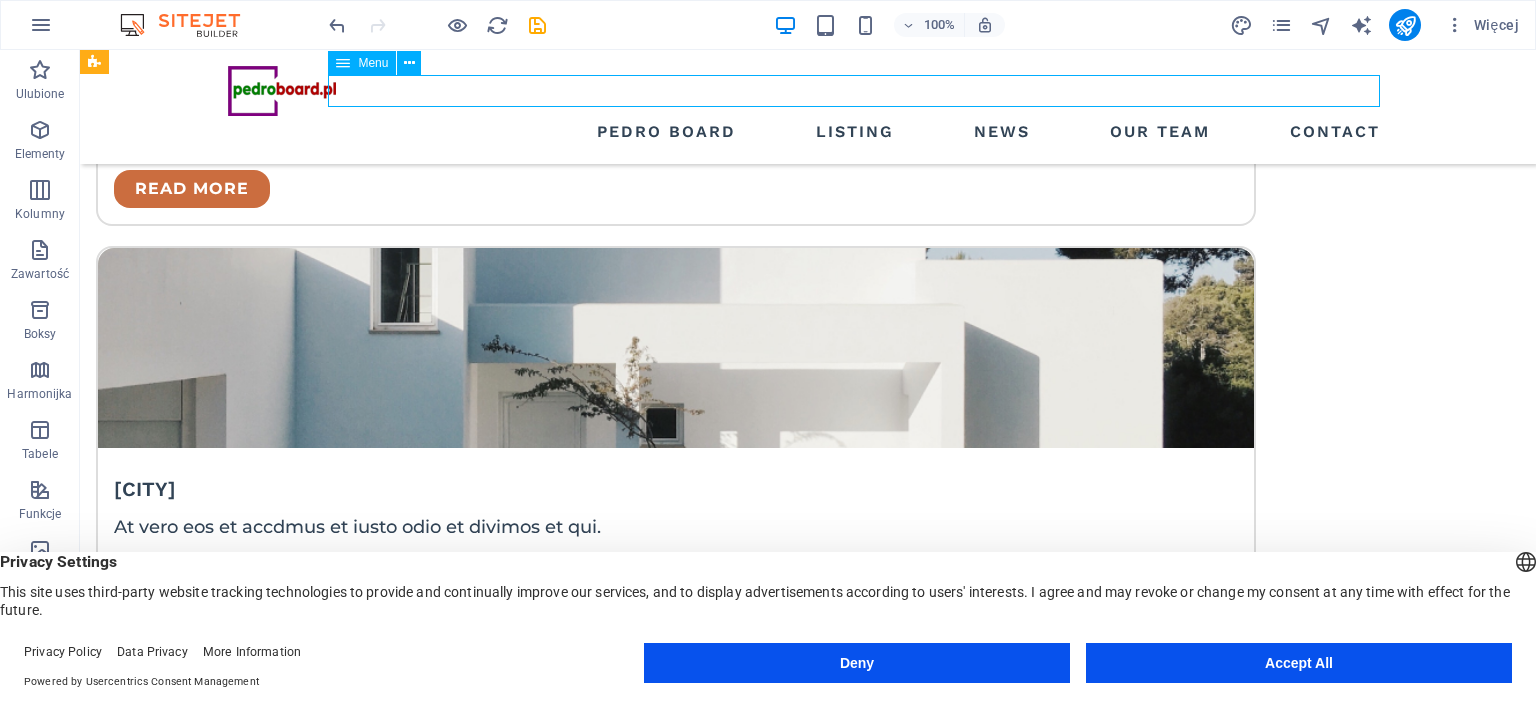 click on "PEDRO Board Listing News Our Team Contact" at bounding box center [808, 132] 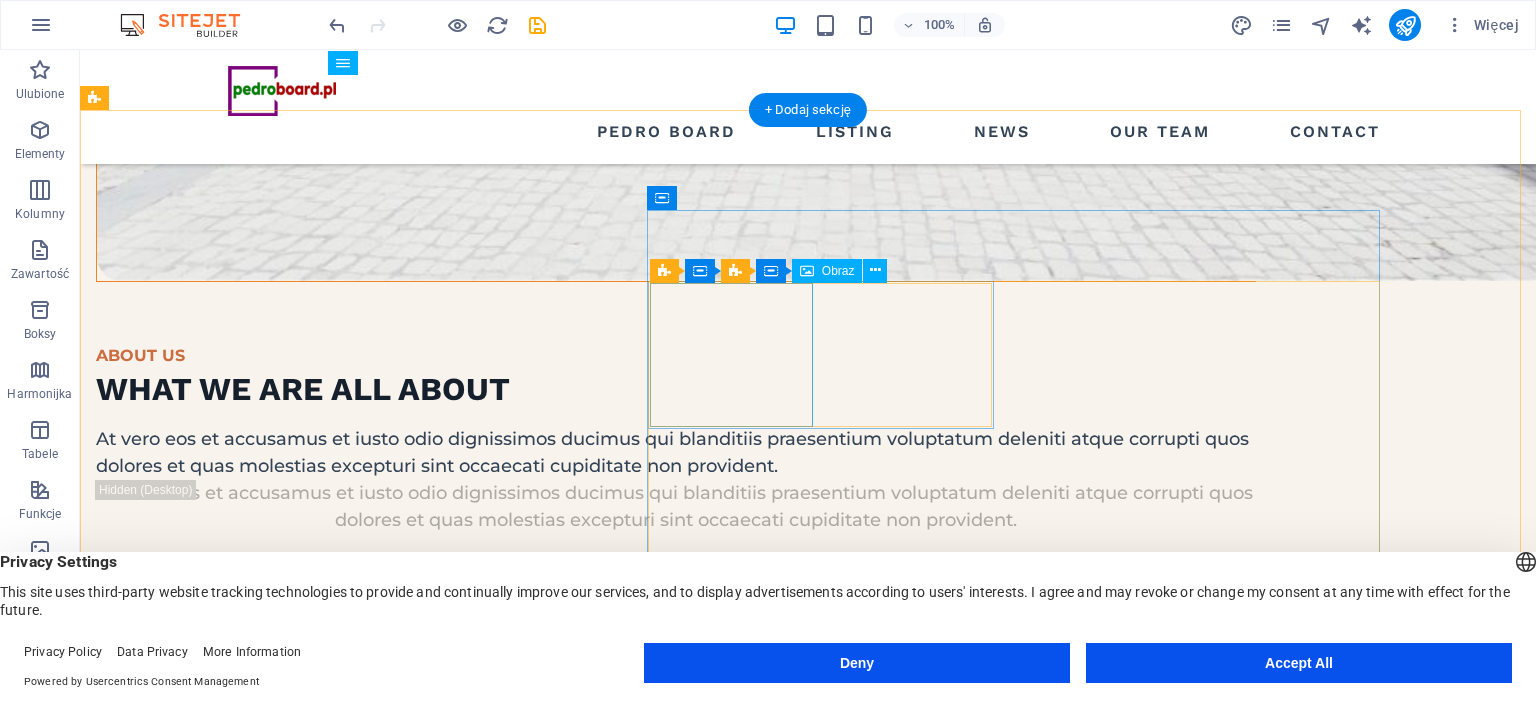 scroll, scrollTop: 2583, scrollLeft: 0, axis: vertical 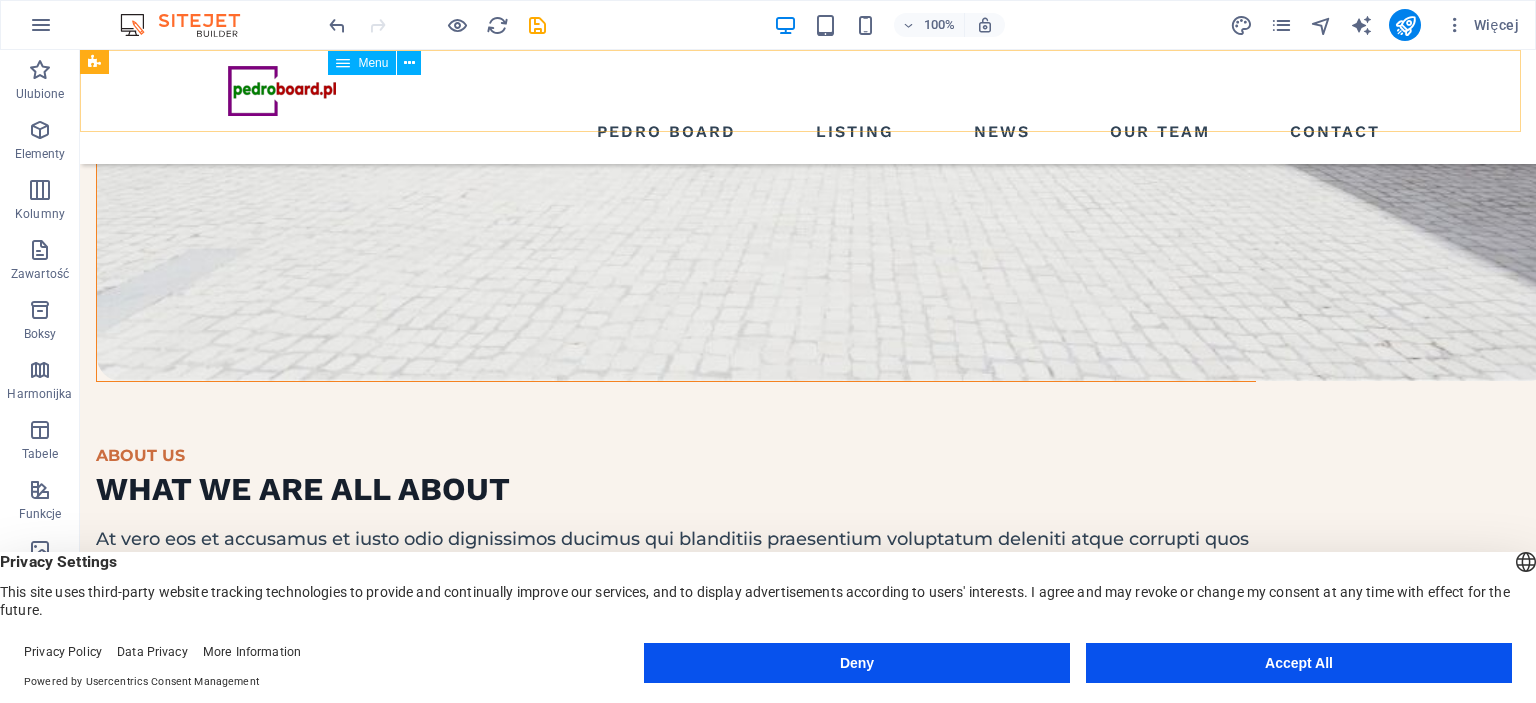 click on "PEDRO Board Listing News Our Team Contact" at bounding box center (808, 132) 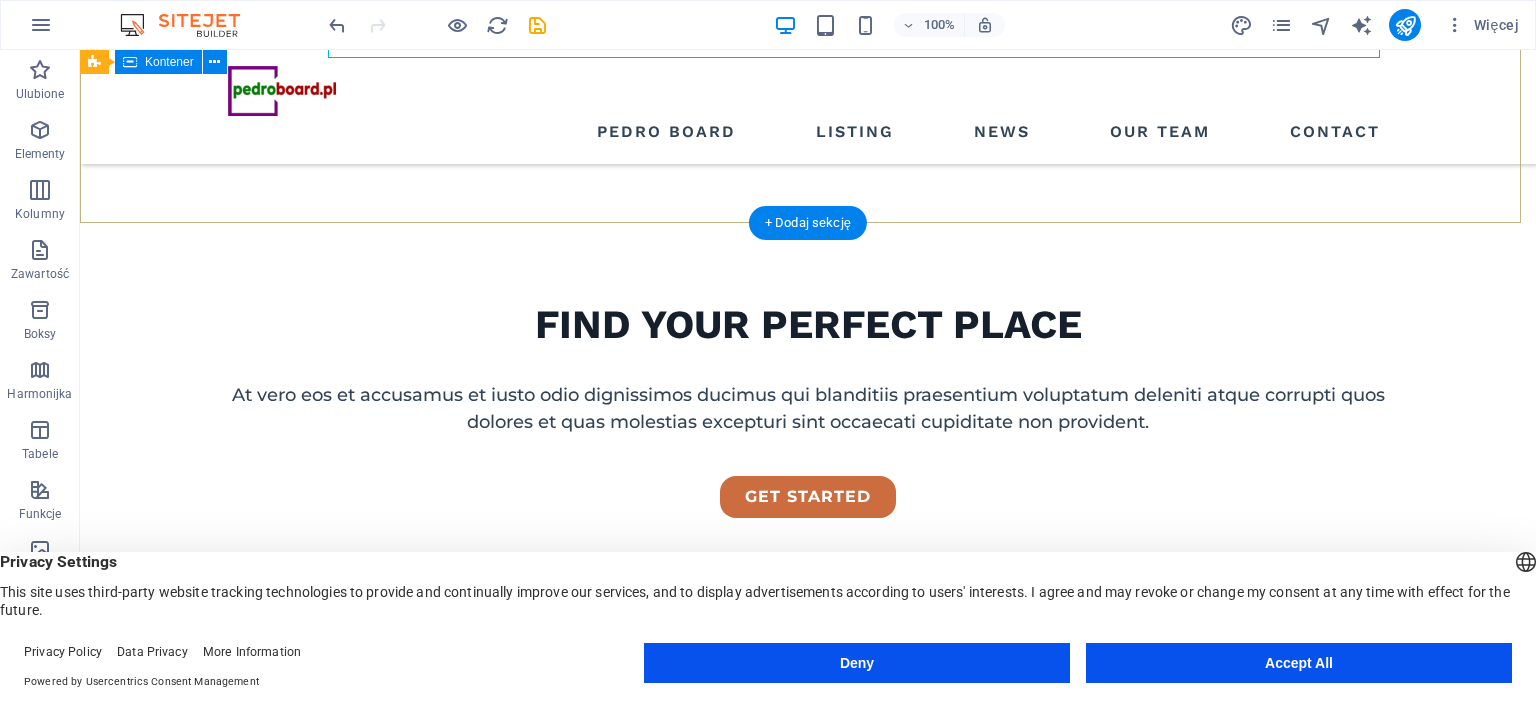 scroll, scrollTop: 700, scrollLeft: 0, axis: vertical 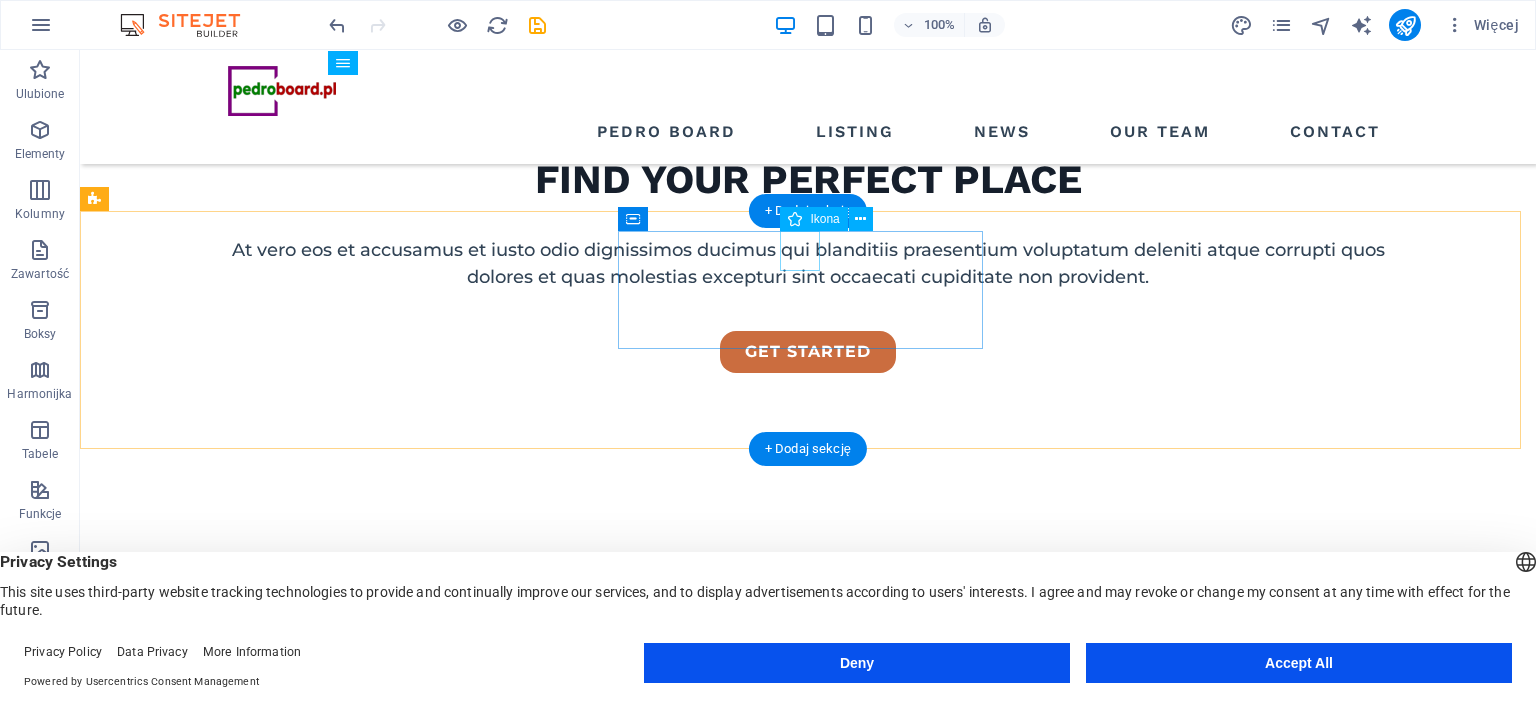 click at bounding box center [278, 860] 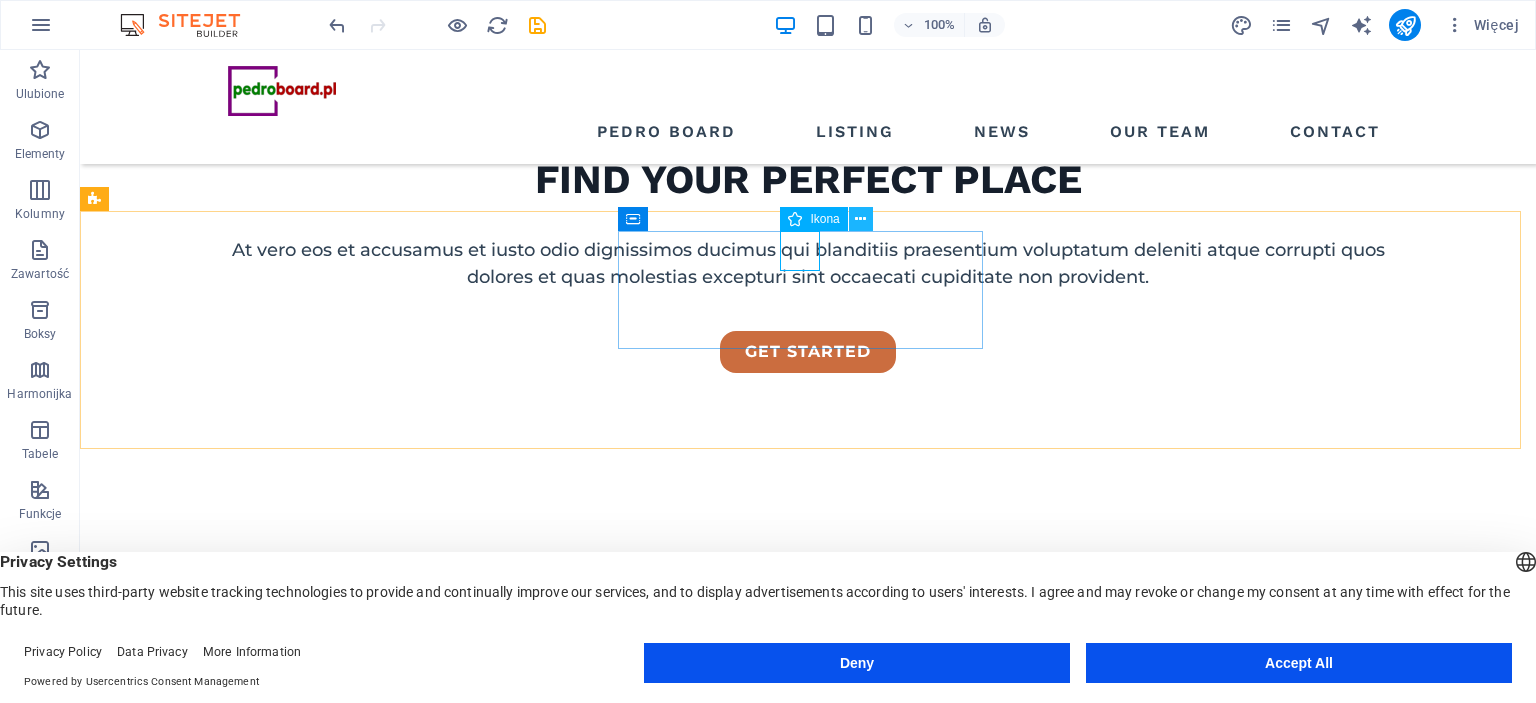 click at bounding box center [860, 219] 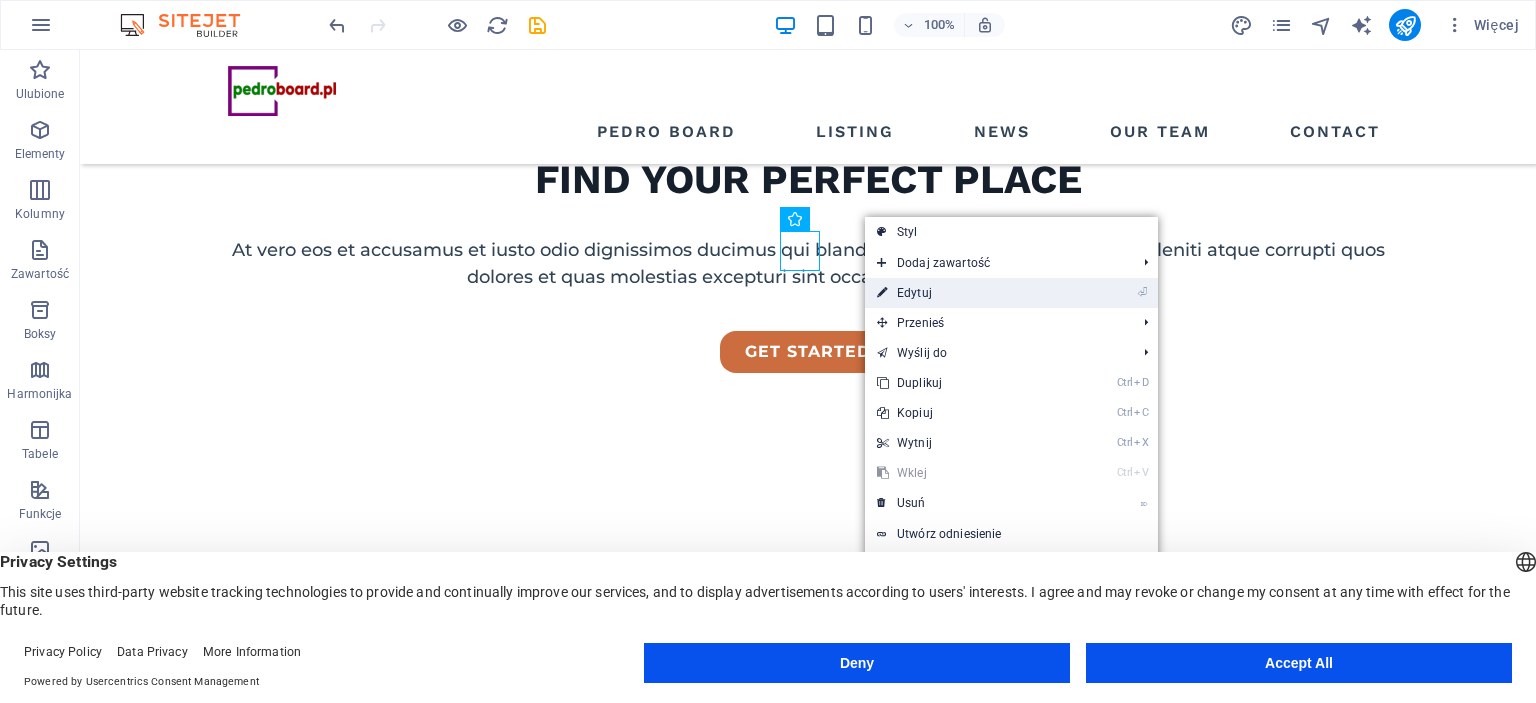 click on "⏎  Edytuj" at bounding box center (974, 293) 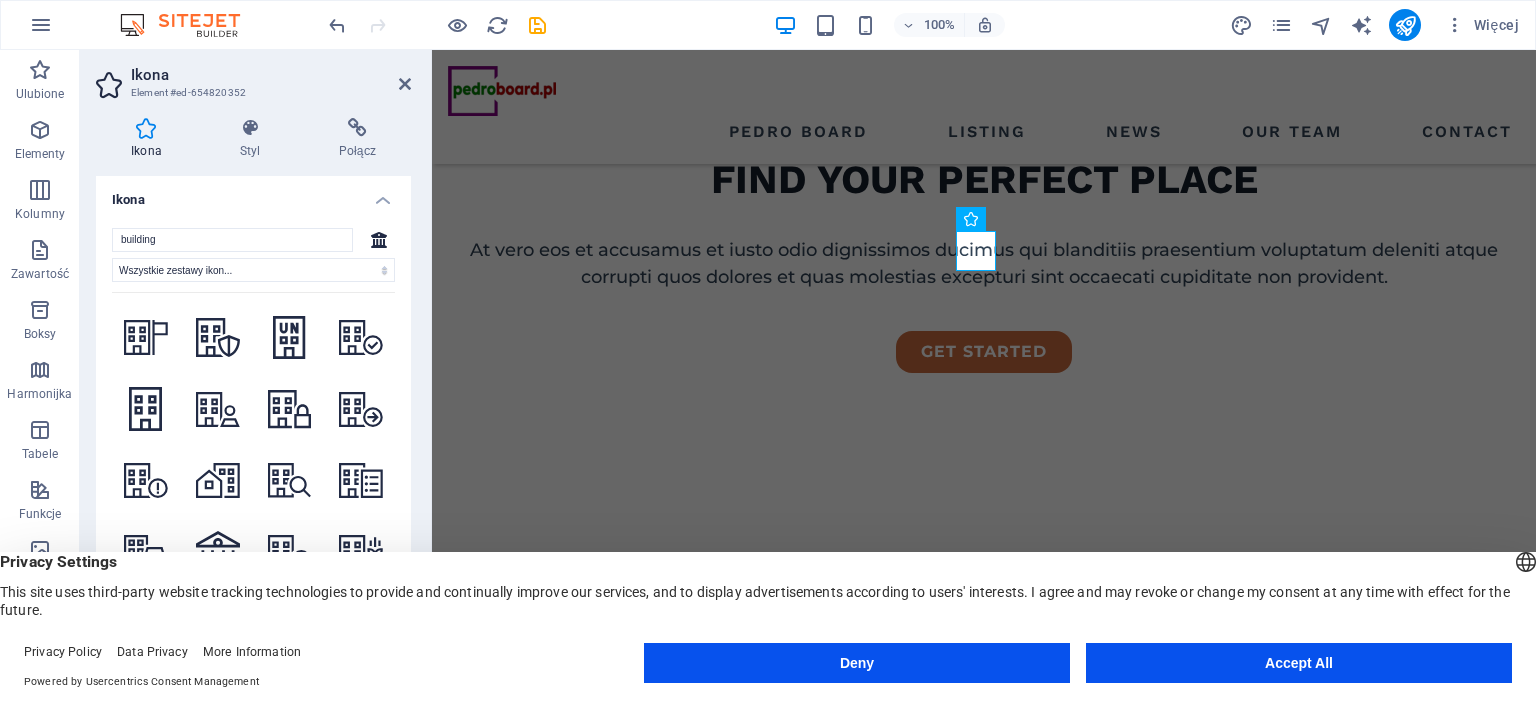 scroll, scrollTop: 2578, scrollLeft: 0, axis: vertical 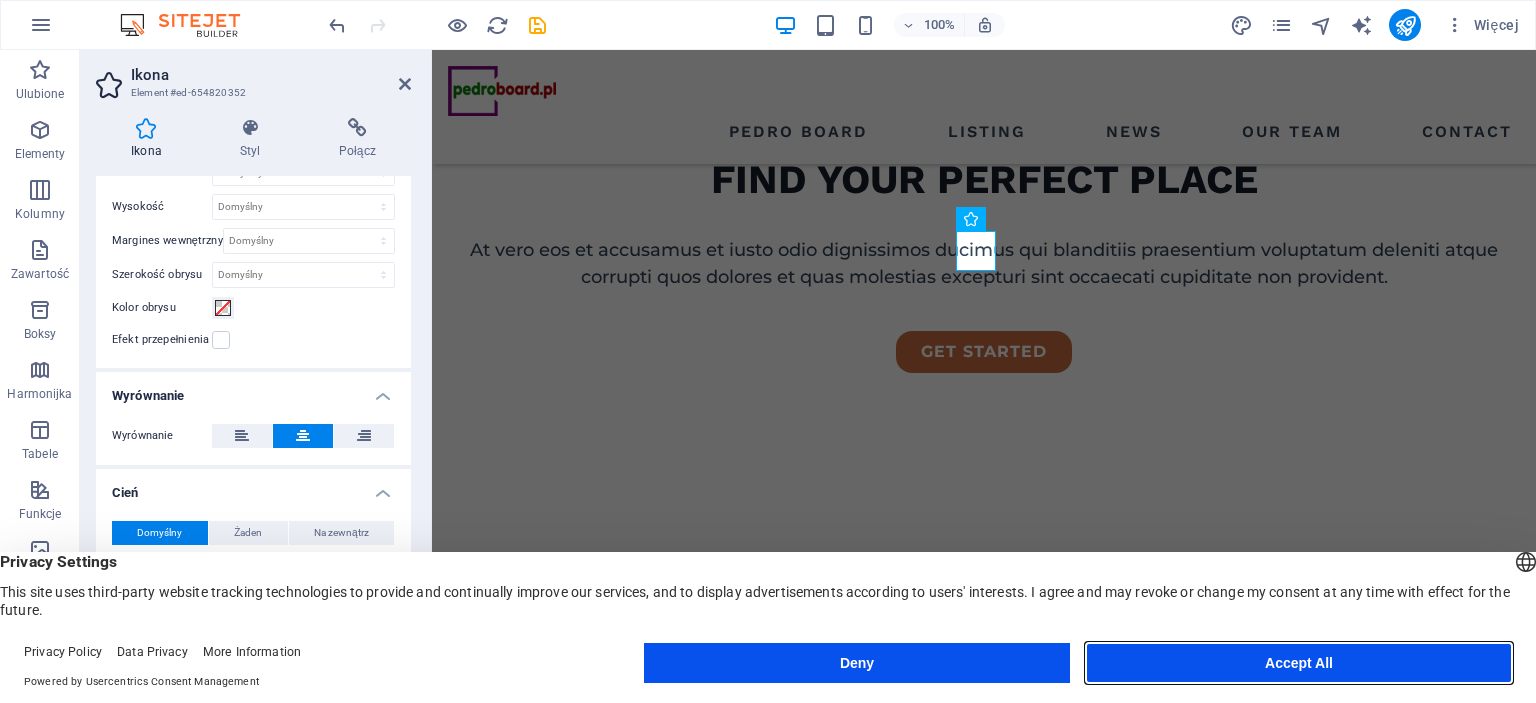 click on "Accept All" at bounding box center (1299, 663) 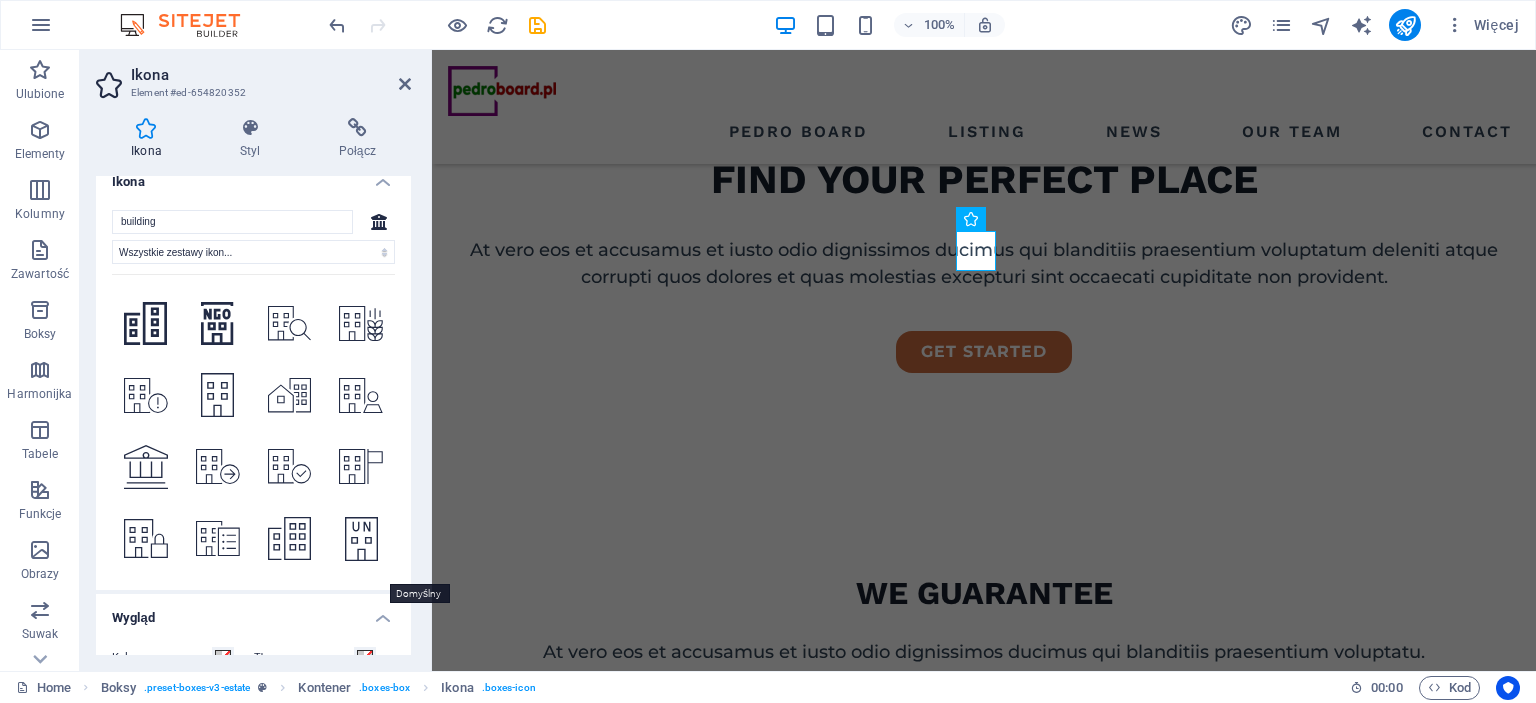 scroll, scrollTop: 0, scrollLeft: 0, axis: both 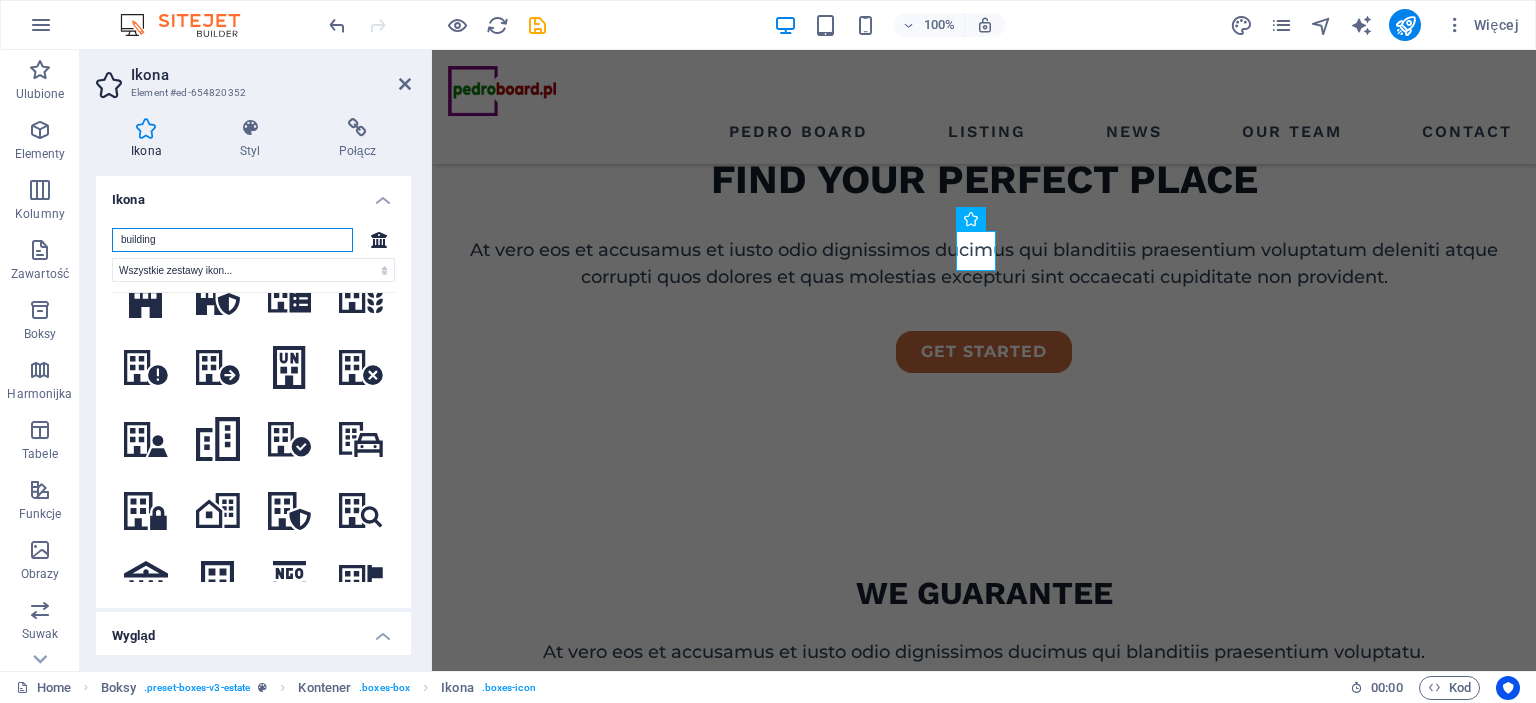 click on "building" at bounding box center [232, 240] 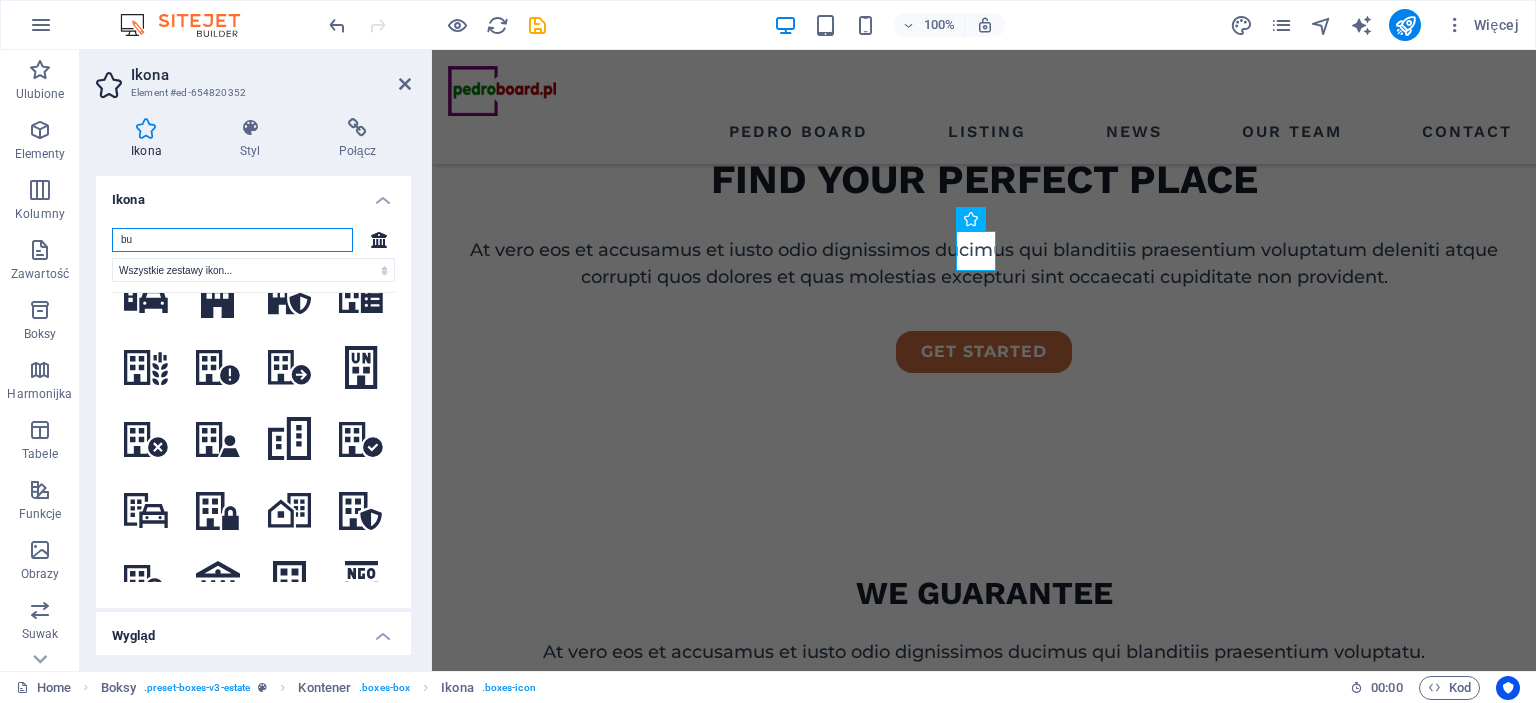 type on "b" 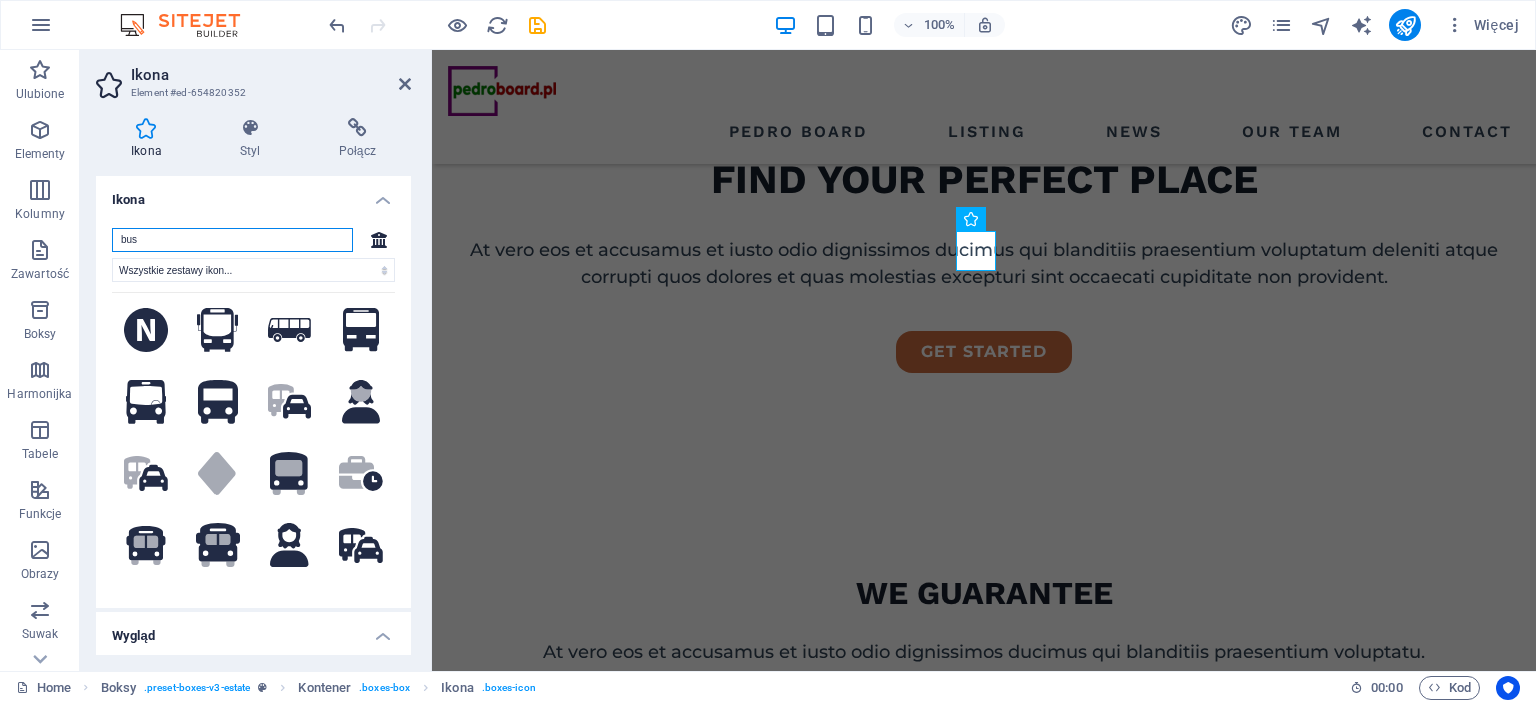 scroll, scrollTop: 52, scrollLeft: 0, axis: vertical 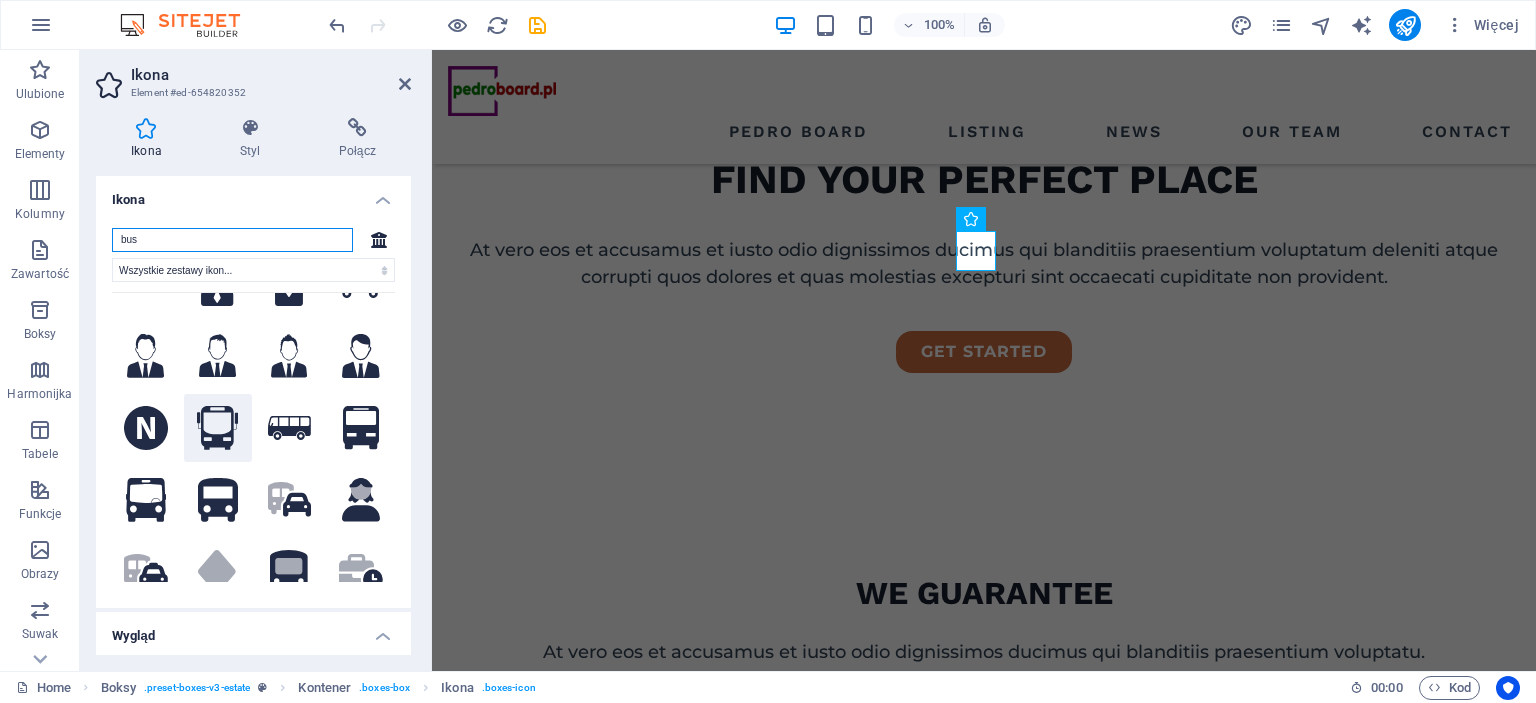 type on "bus" 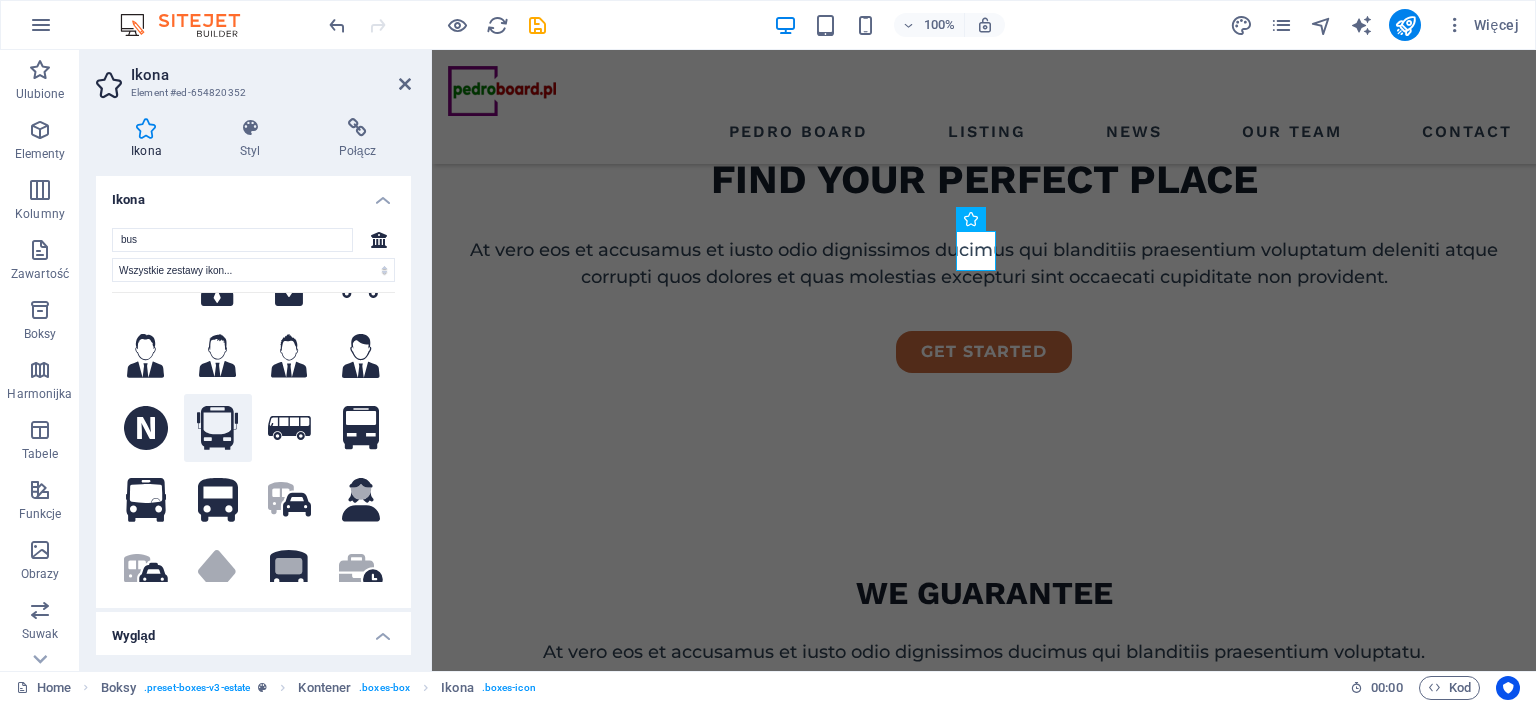 click 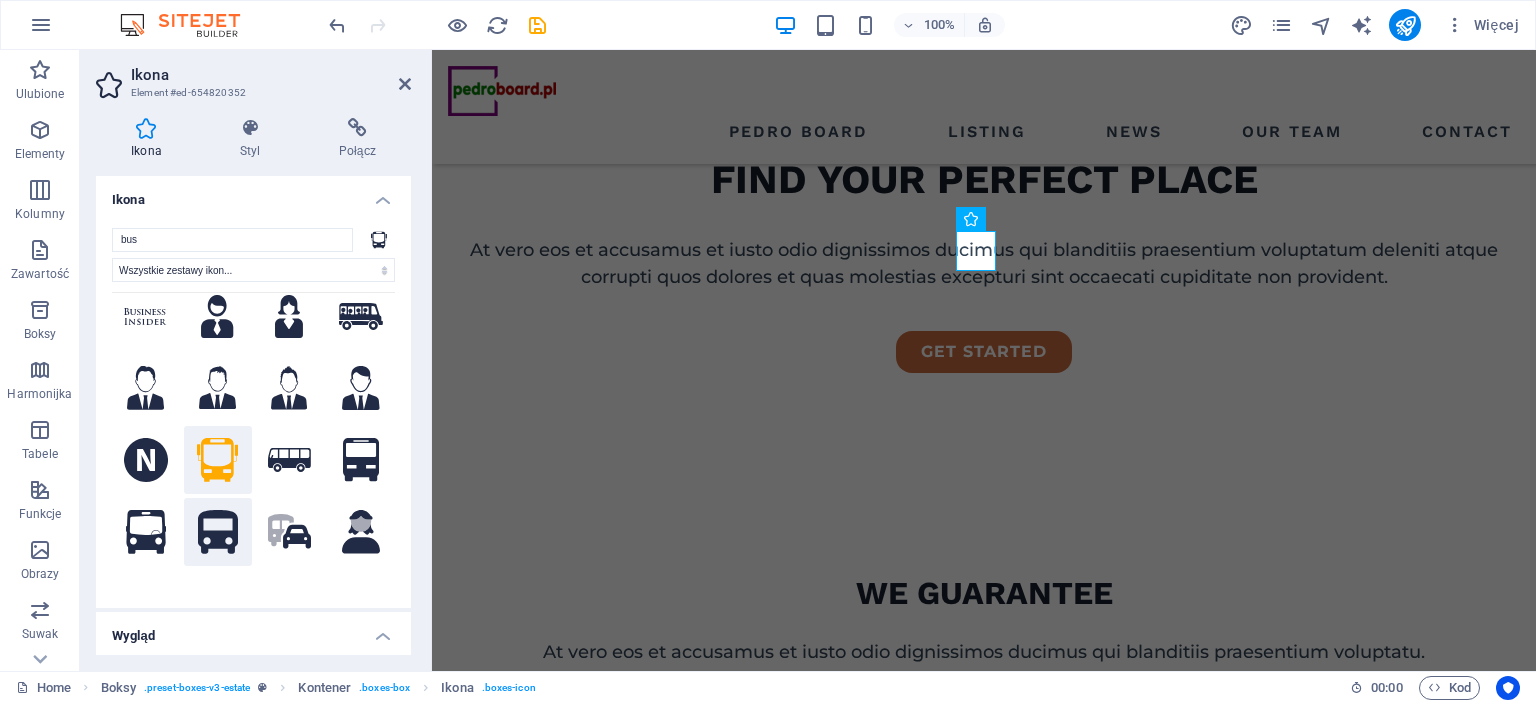 scroll, scrollTop: 0, scrollLeft: 0, axis: both 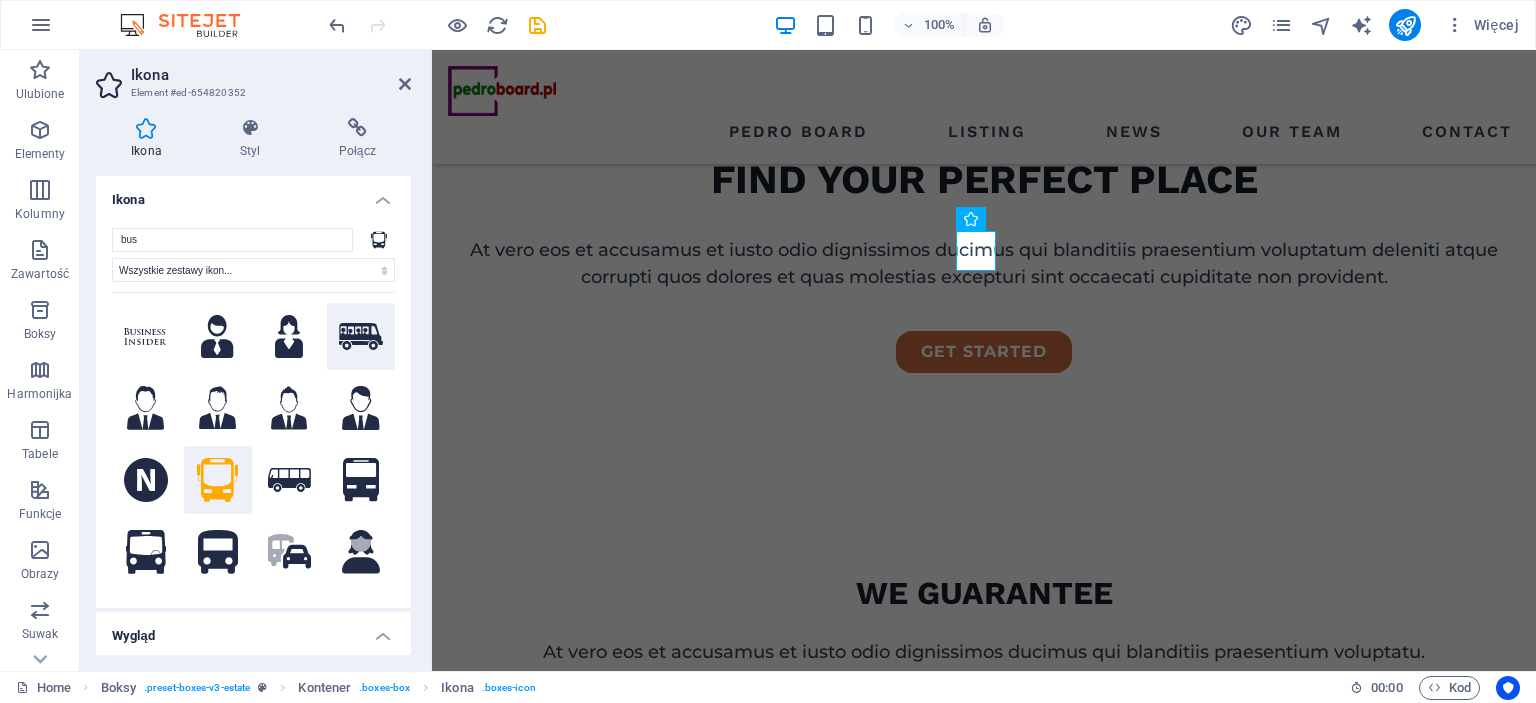 click 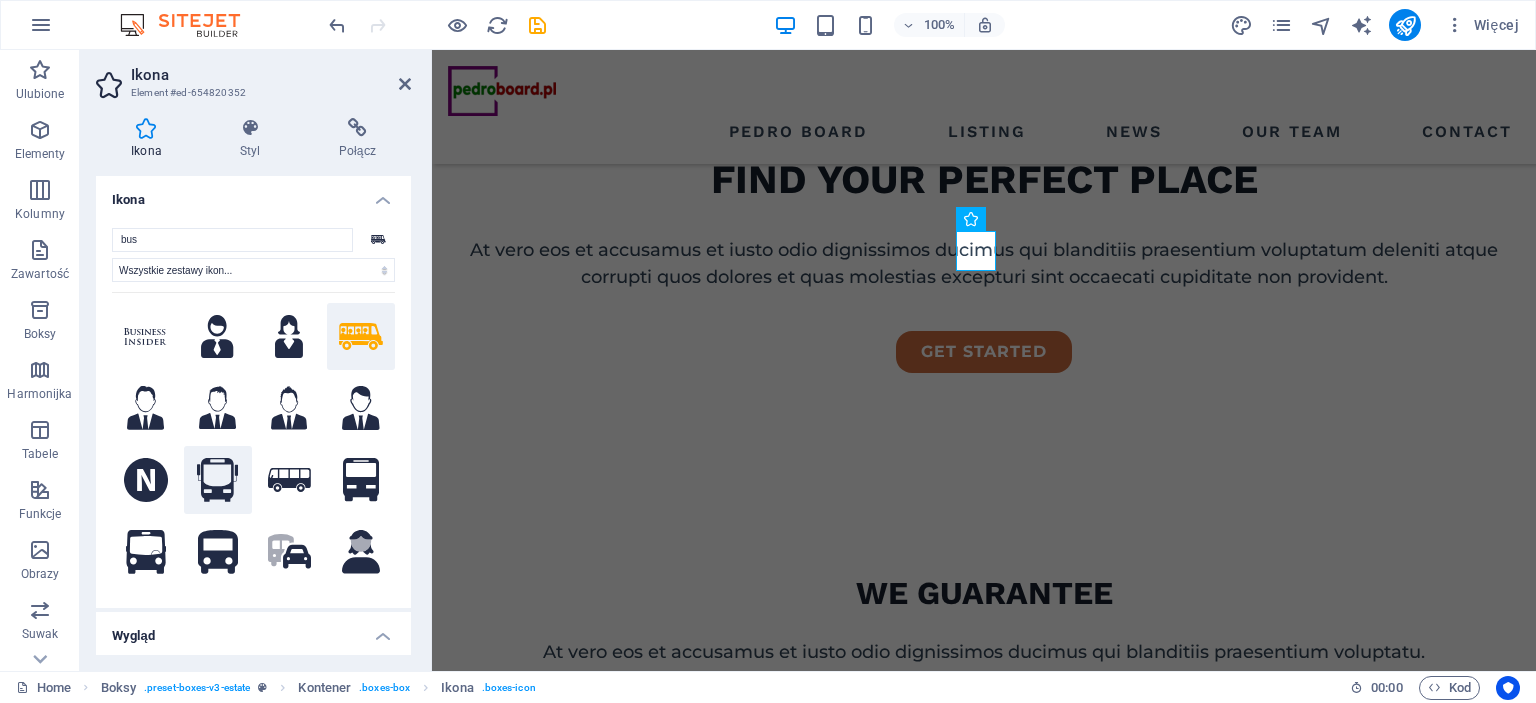 click 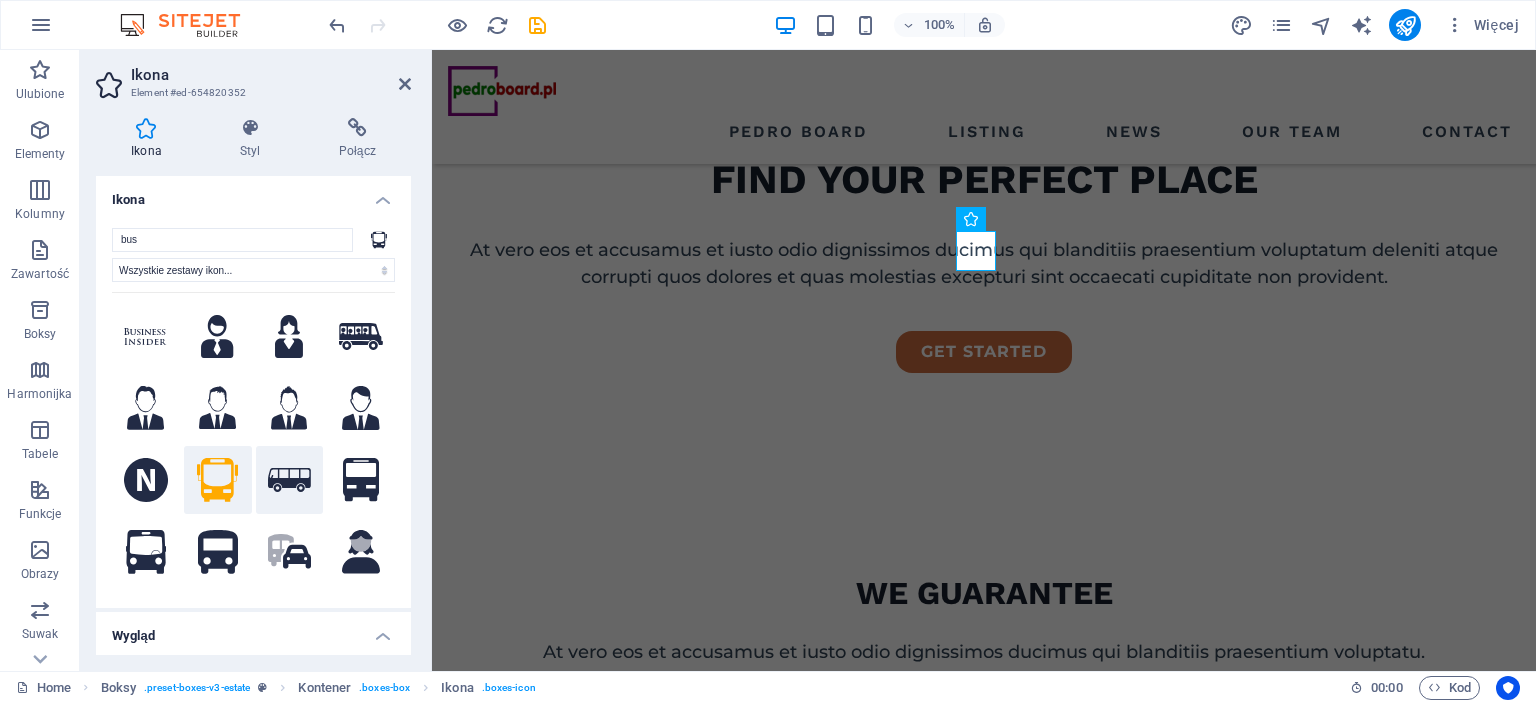 click 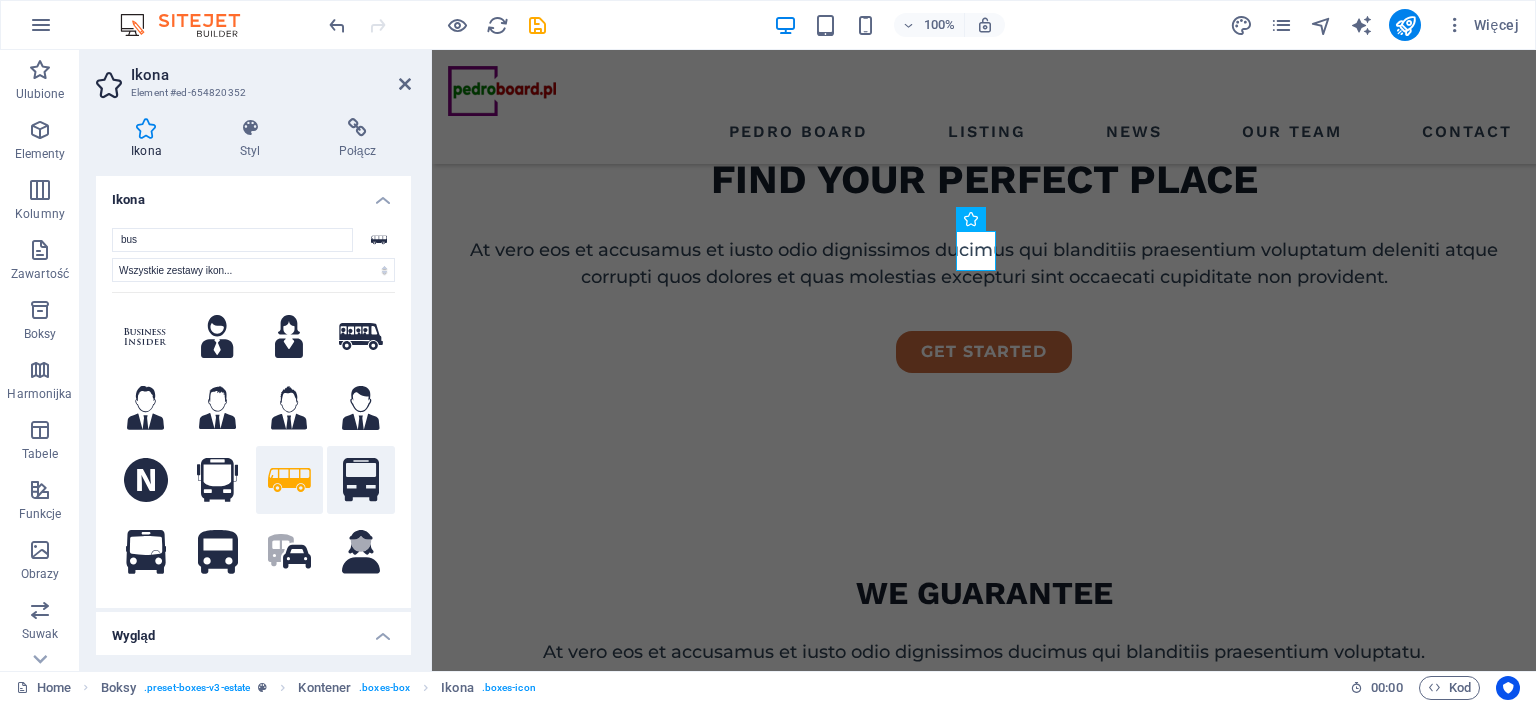 click 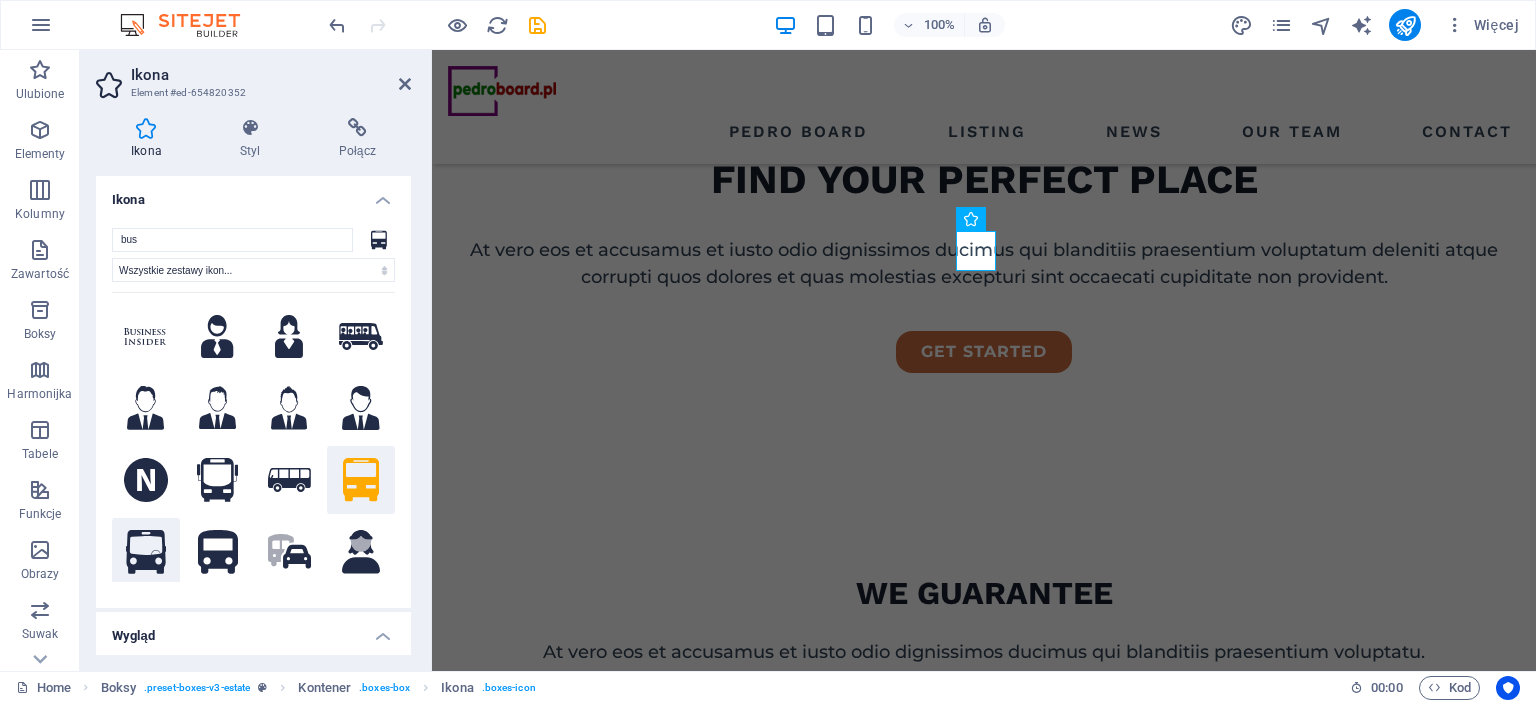 click 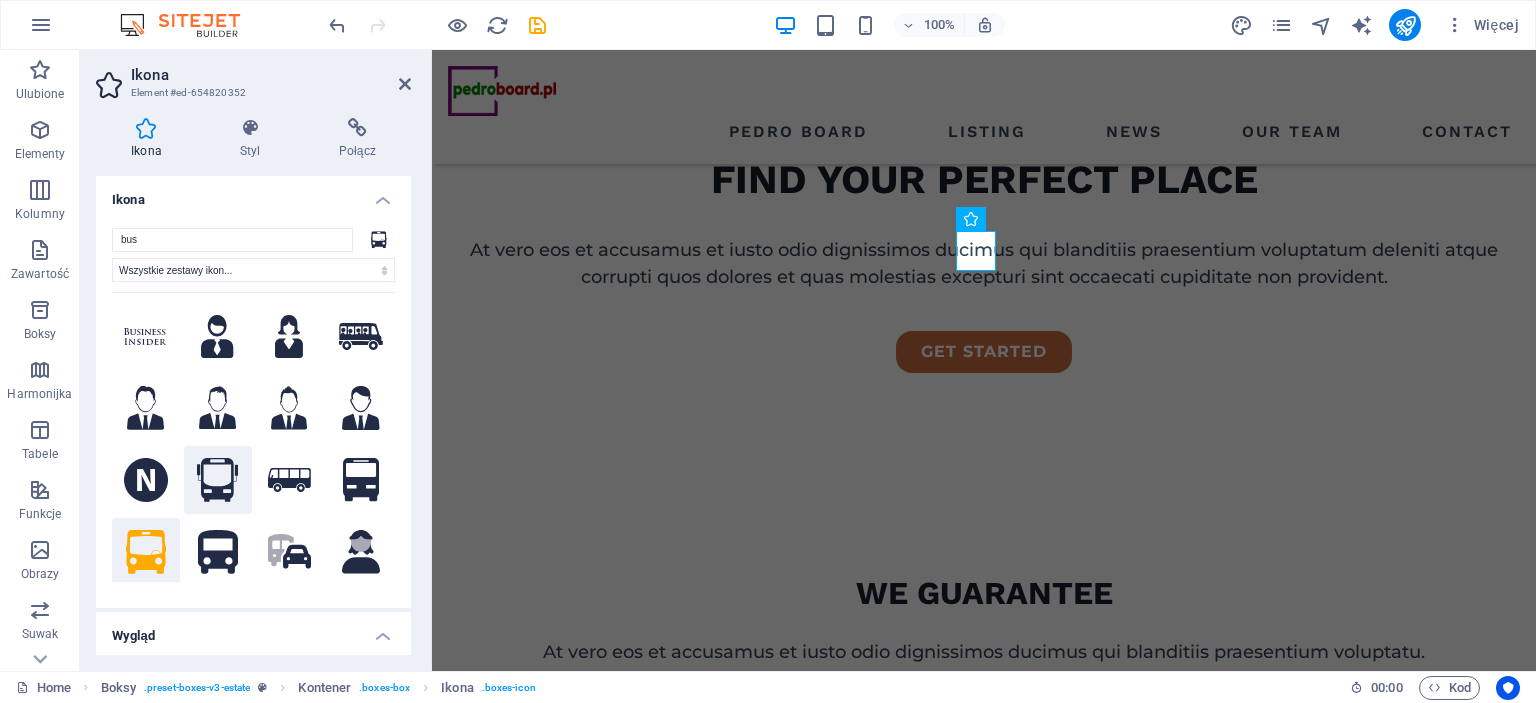 click 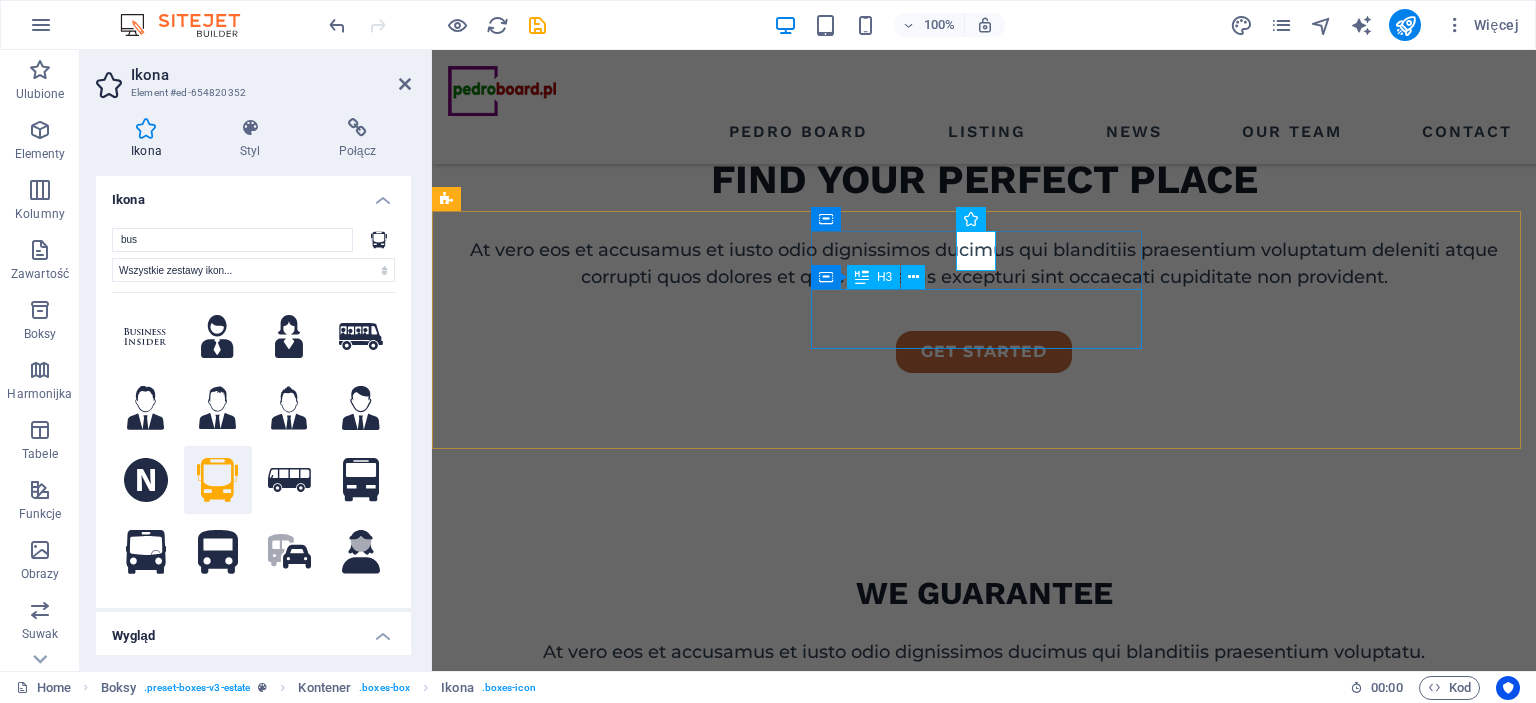 click on "high quality buildings" at bounding box center (616, 928) 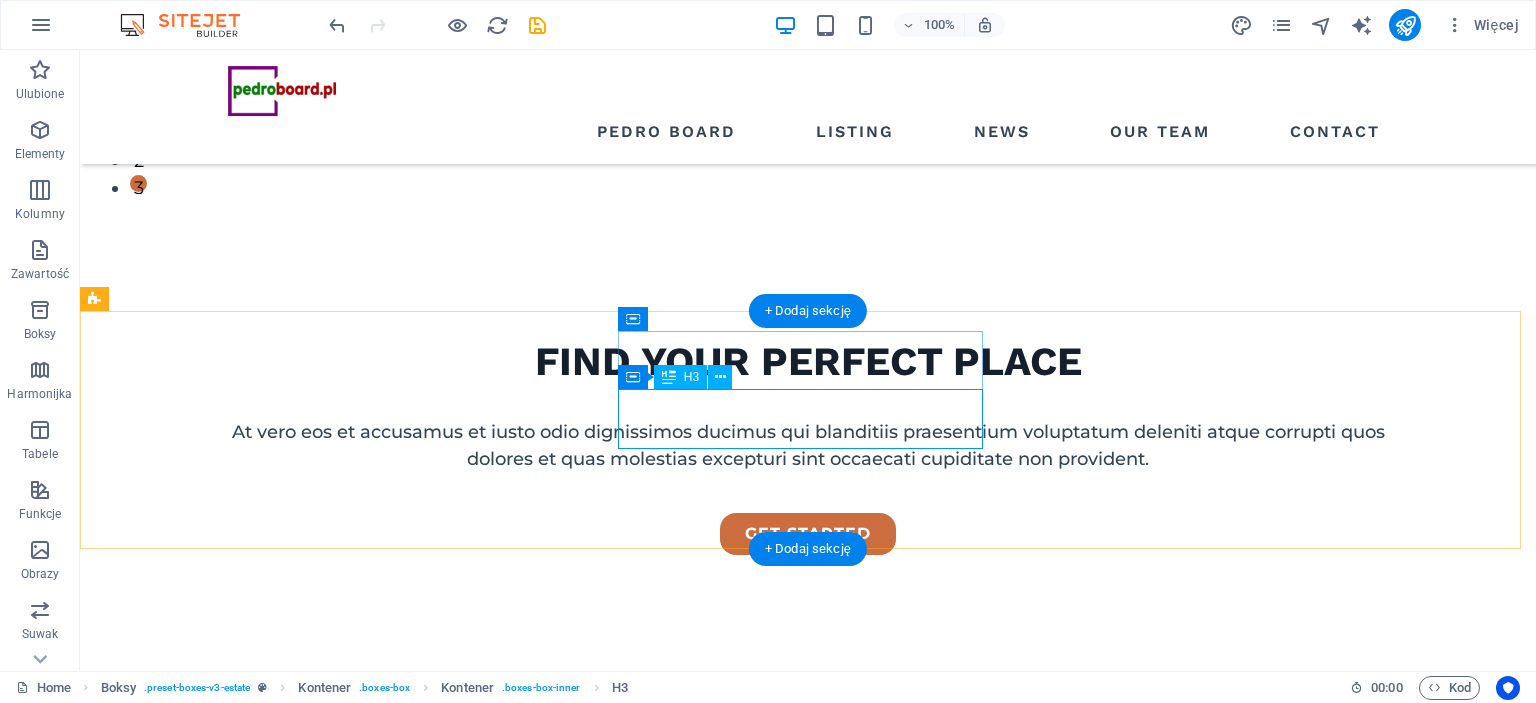 scroll, scrollTop: 600, scrollLeft: 0, axis: vertical 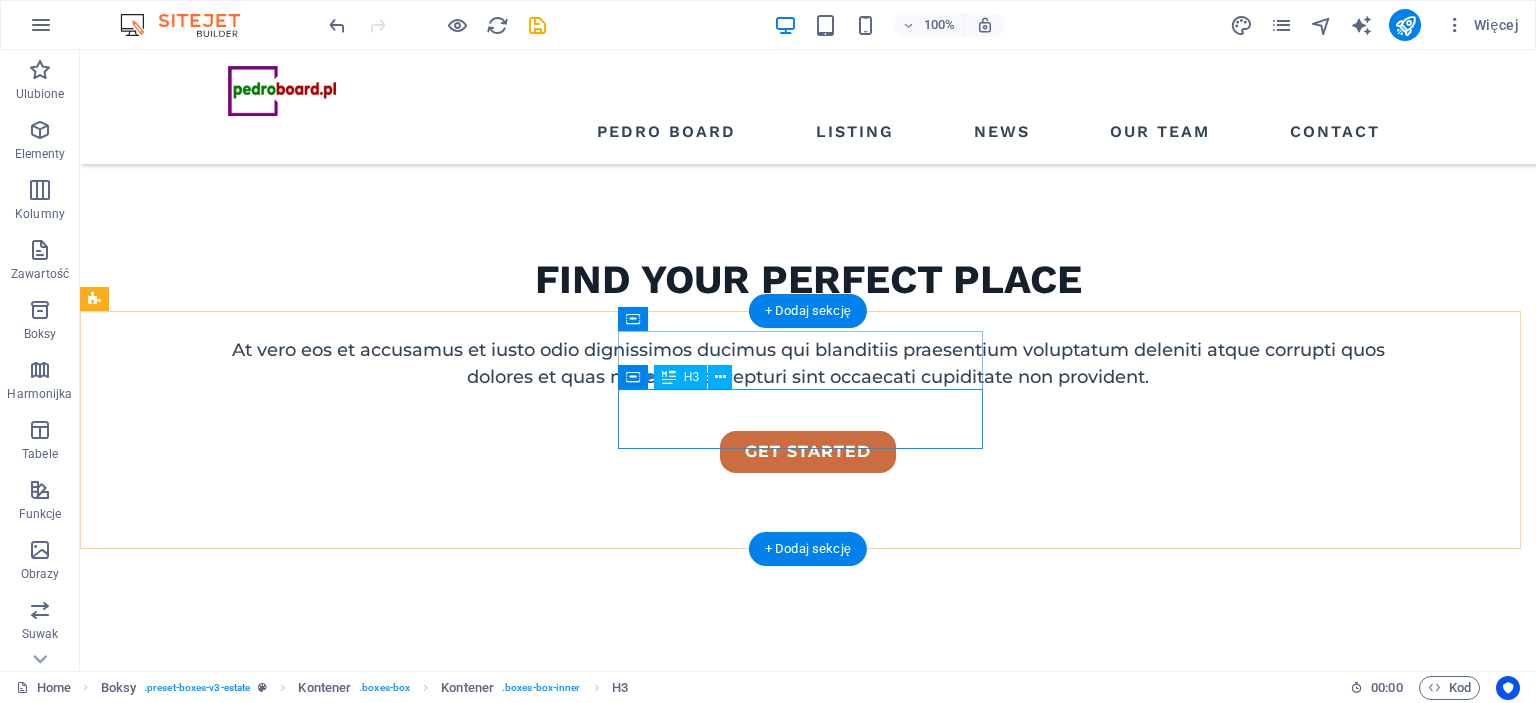 click on "high quality buildings" at bounding box center (278, 1028) 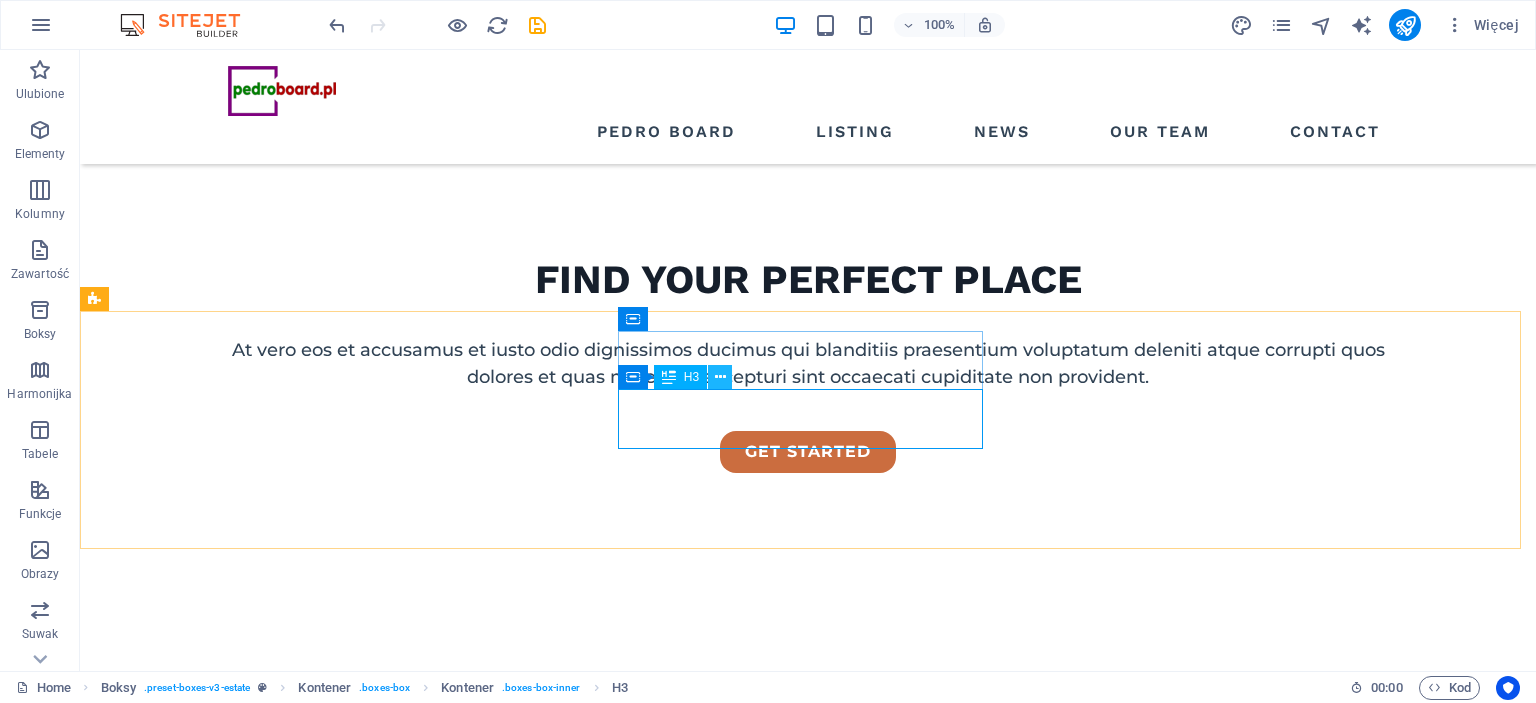 click at bounding box center (720, 377) 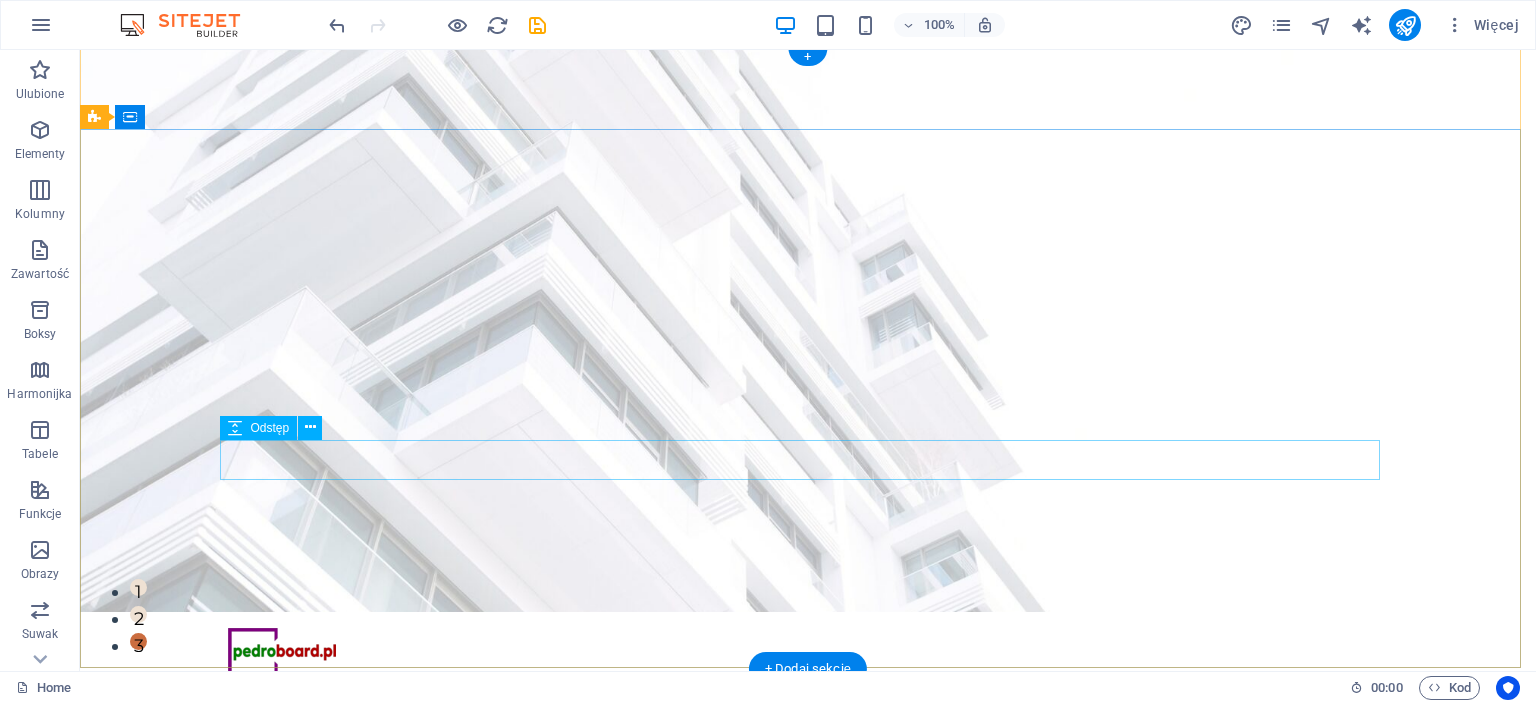 scroll, scrollTop: 0, scrollLeft: 0, axis: both 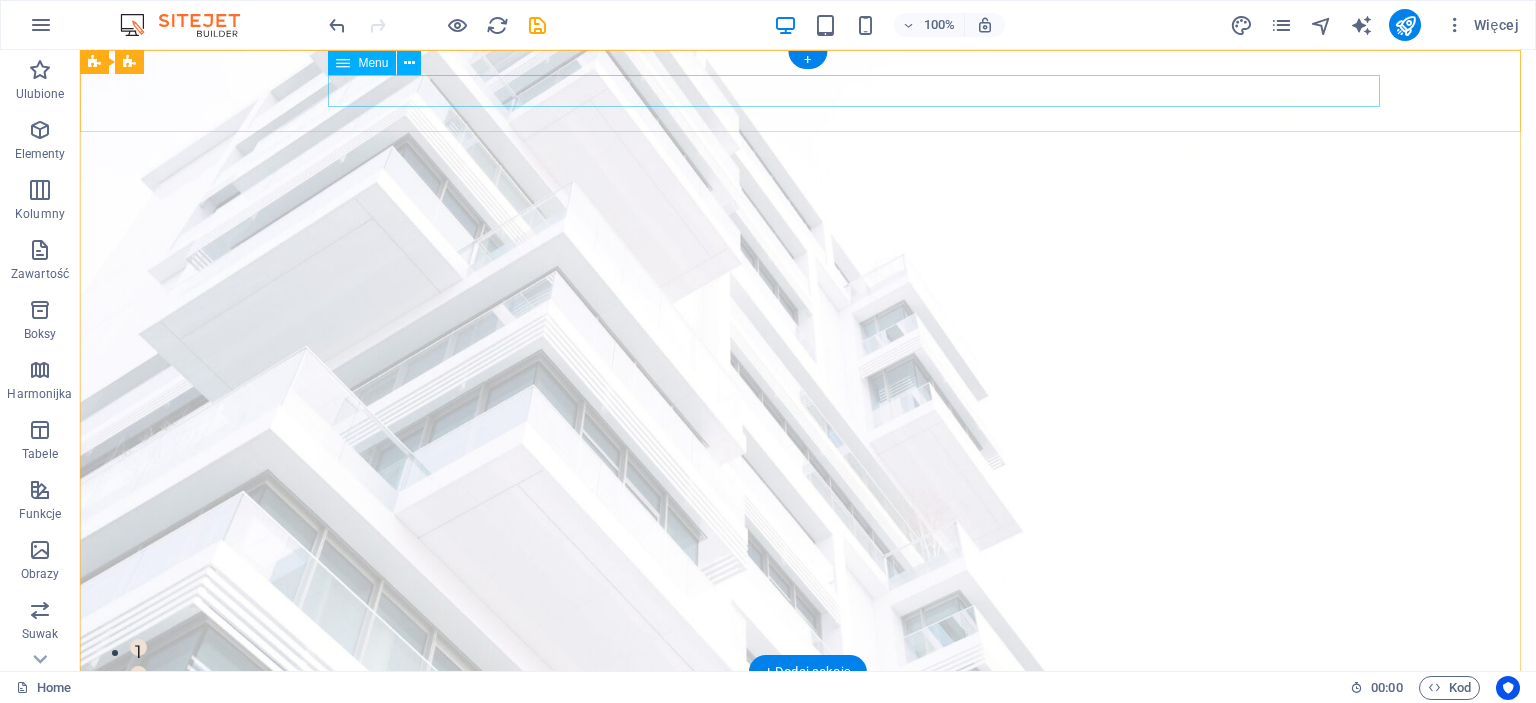 click on "PEDRO Board Listing News Our Team Contact" at bounding box center [808, 754] 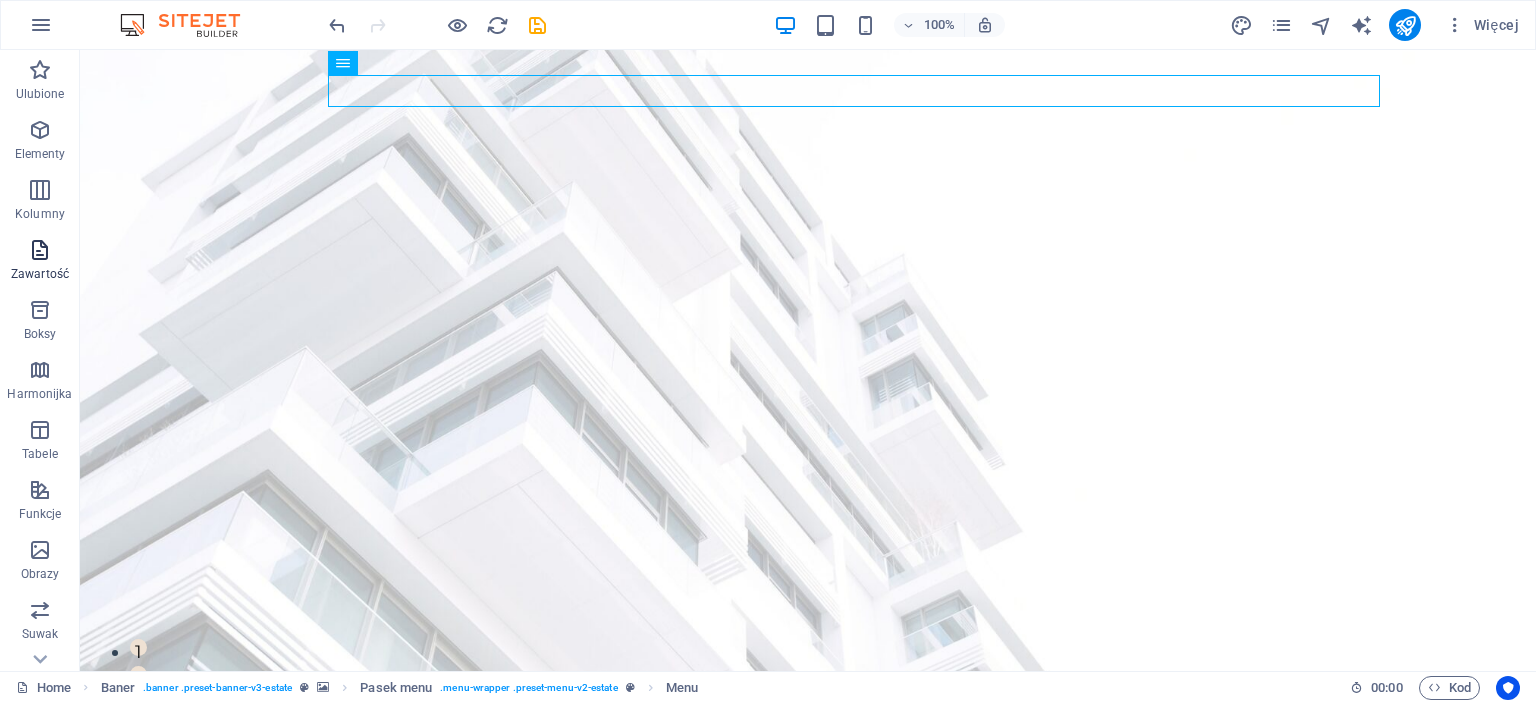 click at bounding box center [40, 250] 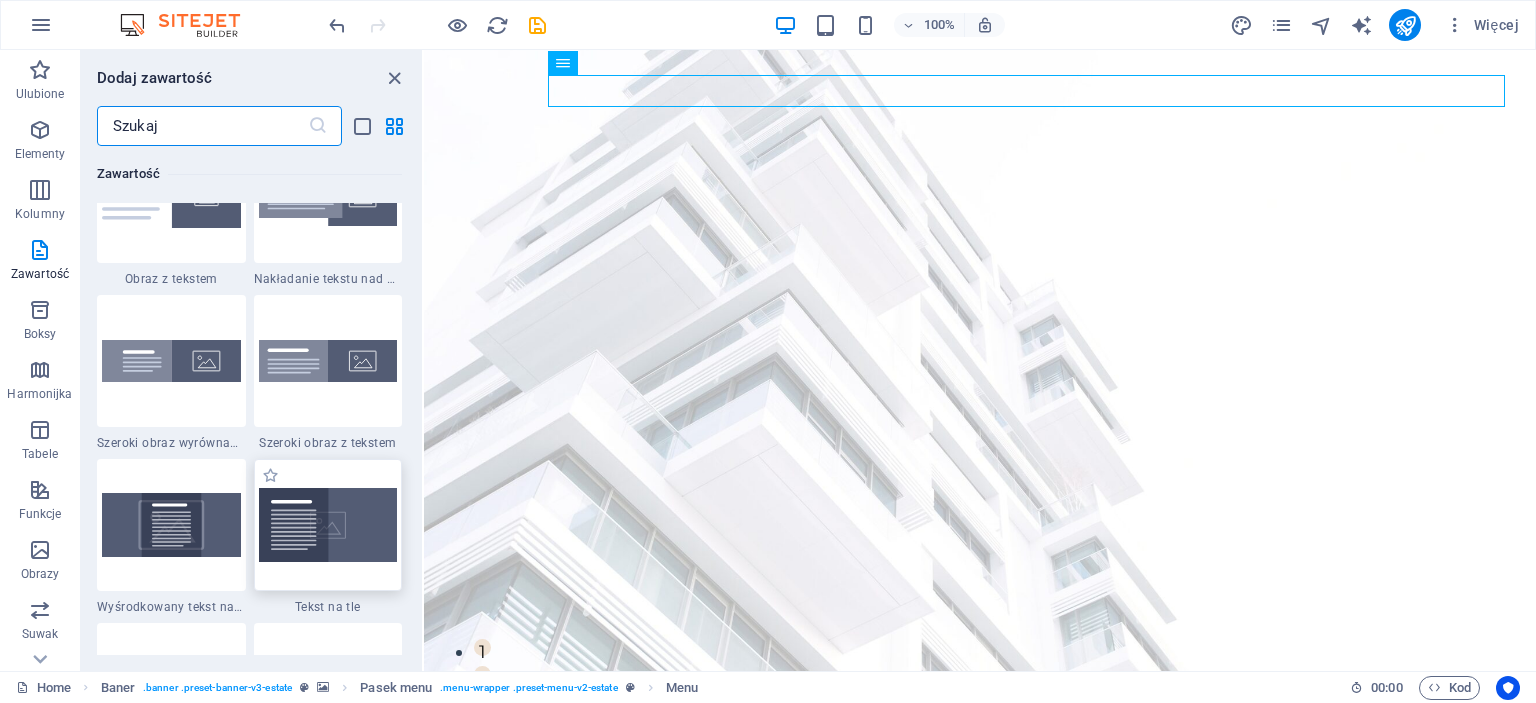 scroll, scrollTop: 3599, scrollLeft: 0, axis: vertical 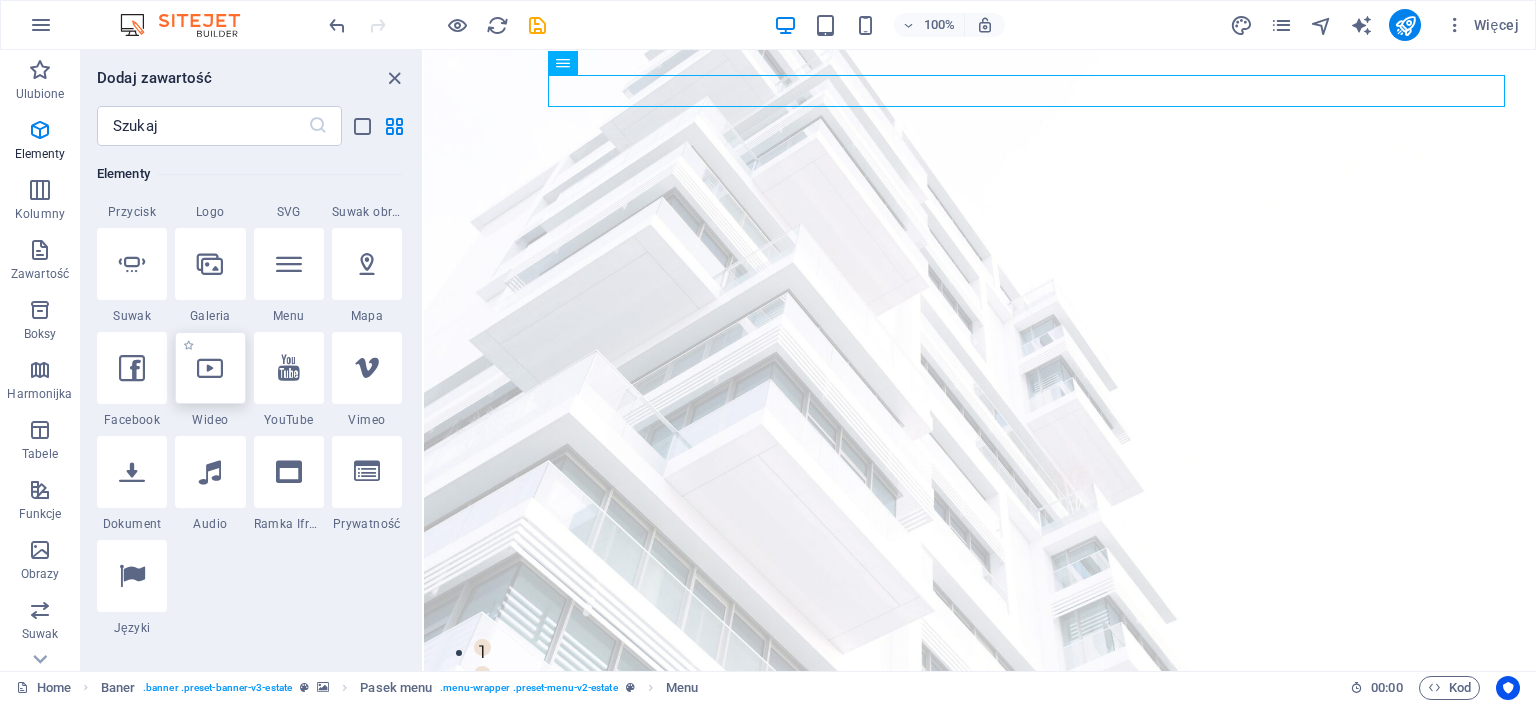 click at bounding box center (210, 368) 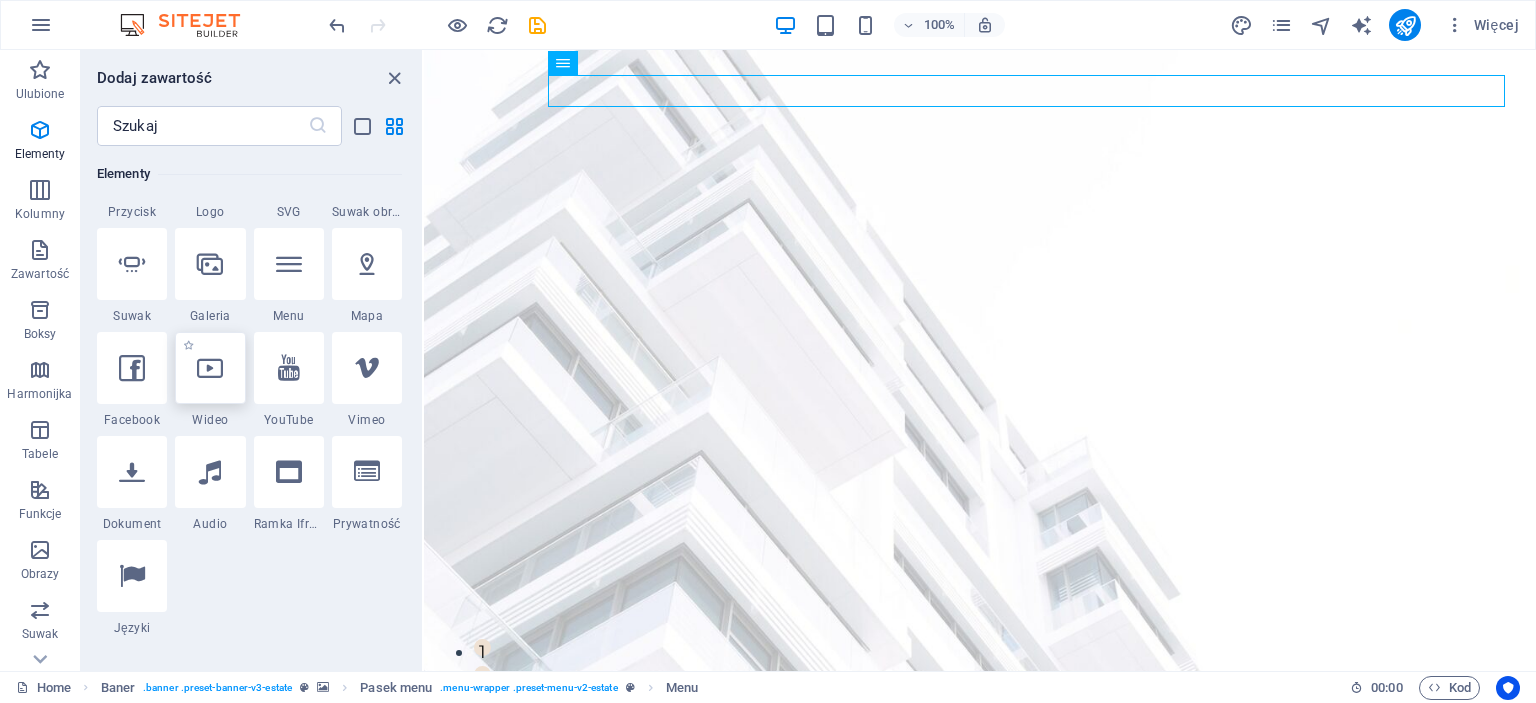 select on "%" 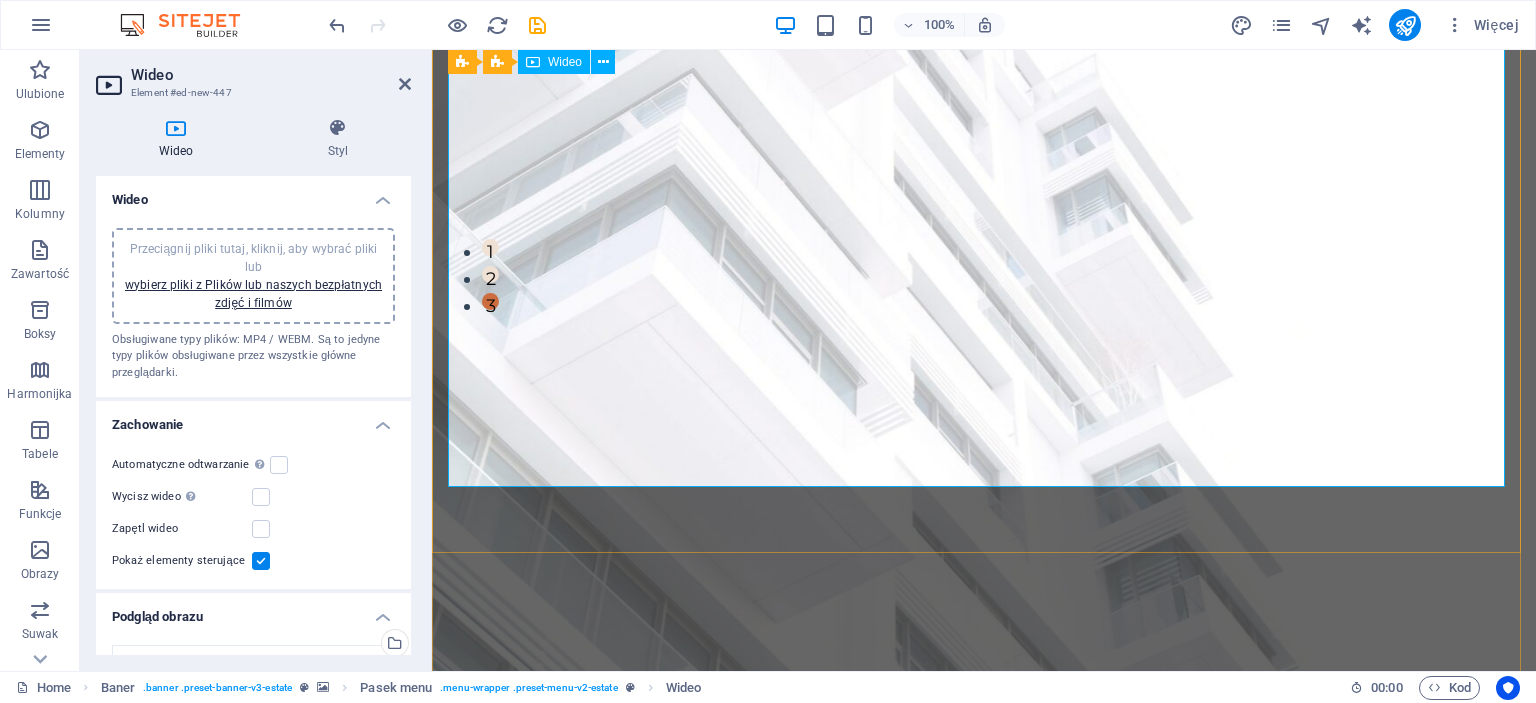 scroll, scrollTop: 0, scrollLeft: 0, axis: both 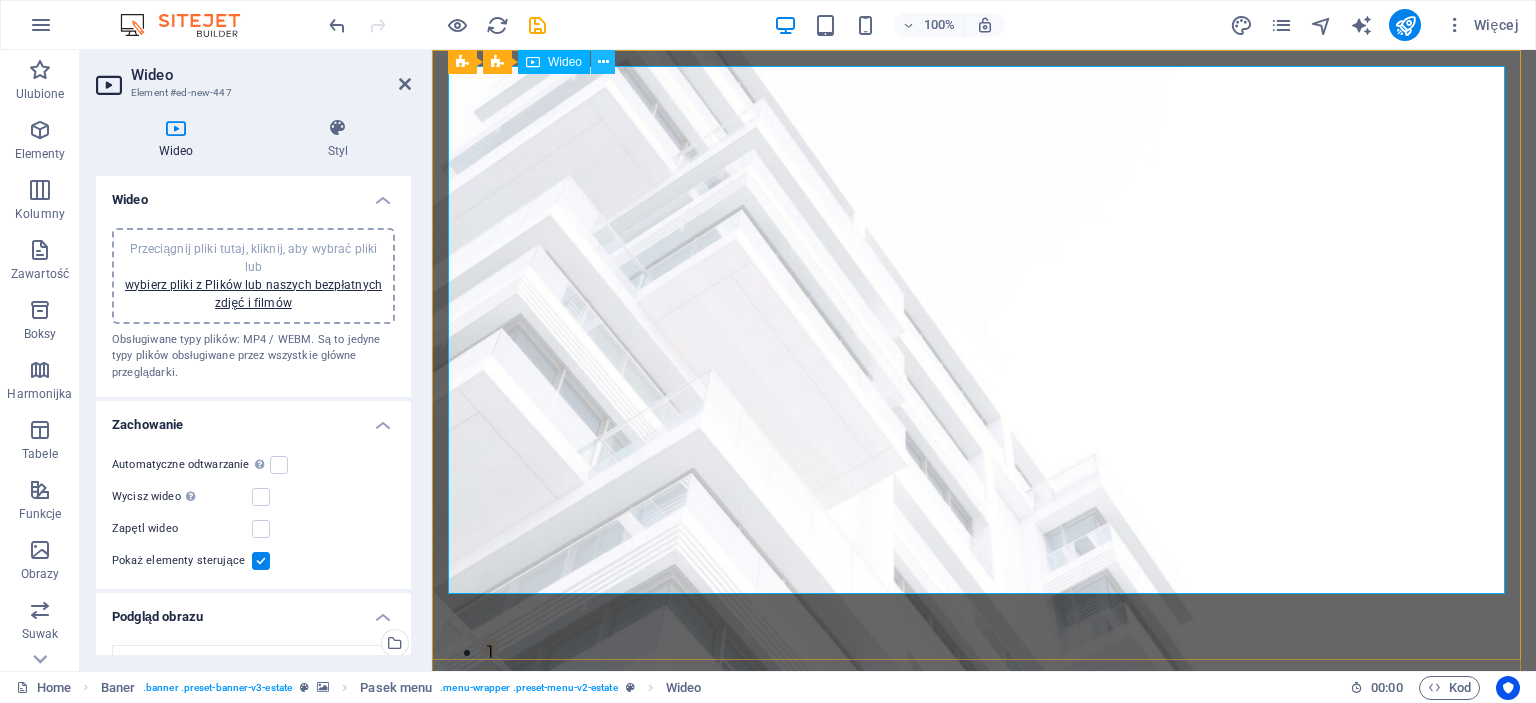 click at bounding box center (603, 62) 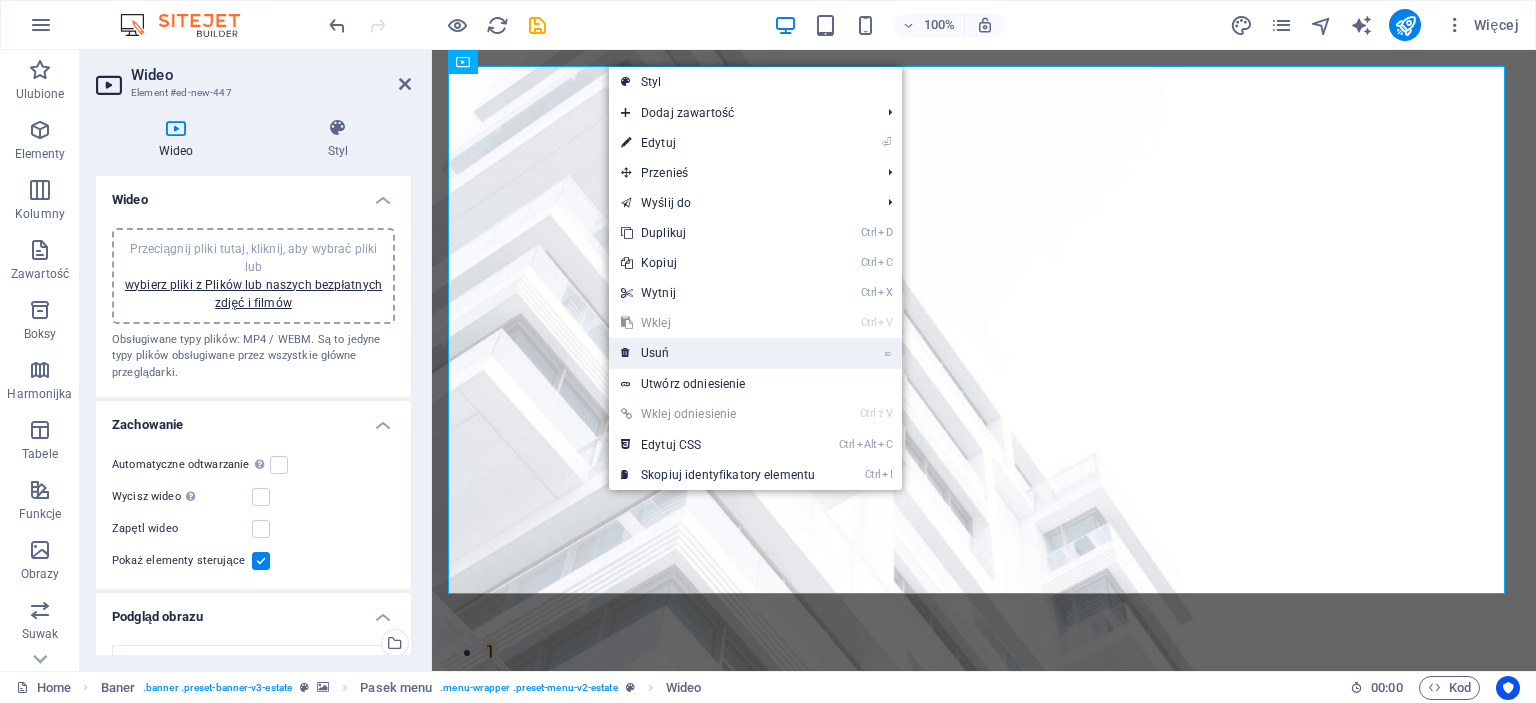click on "⌦  Usuń" at bounding box center [718, 353] 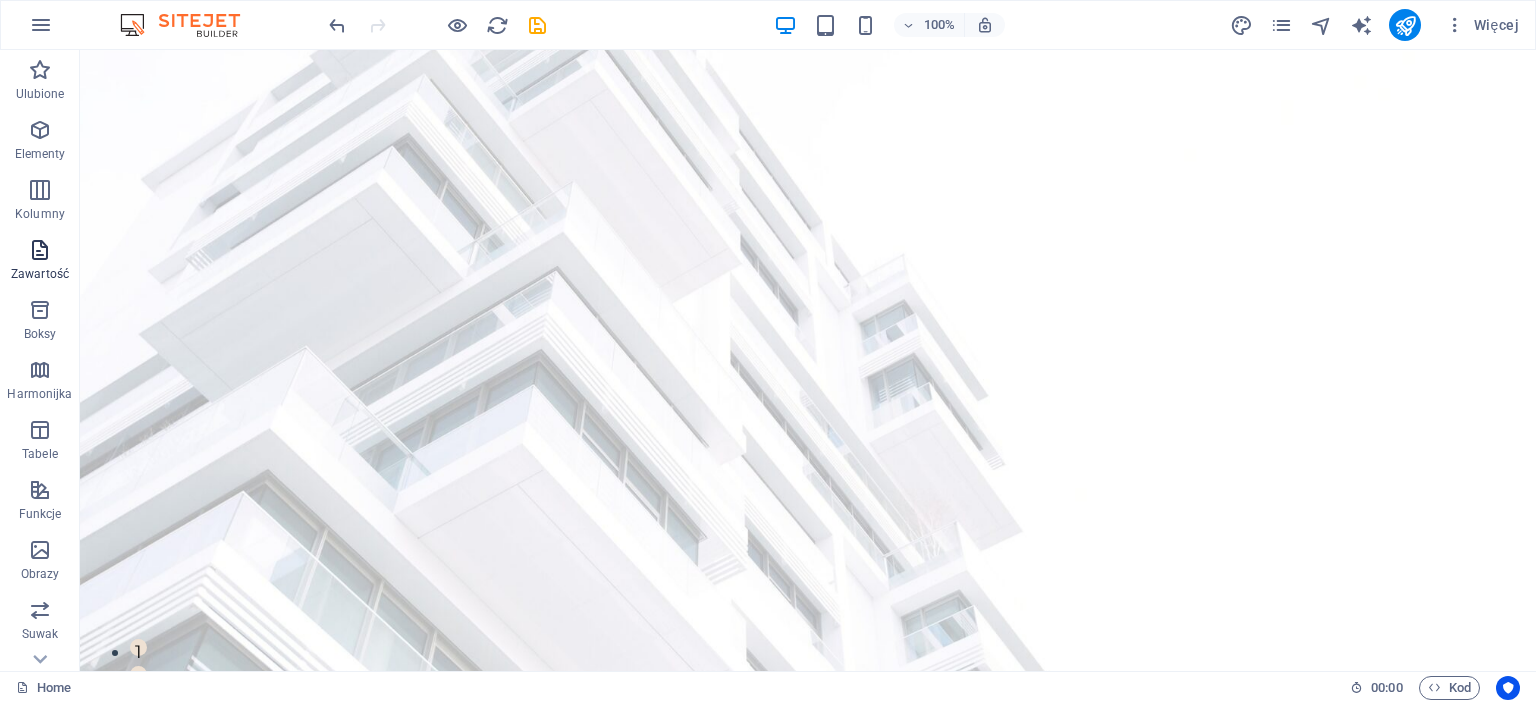 click at bounding box center [40, 250] 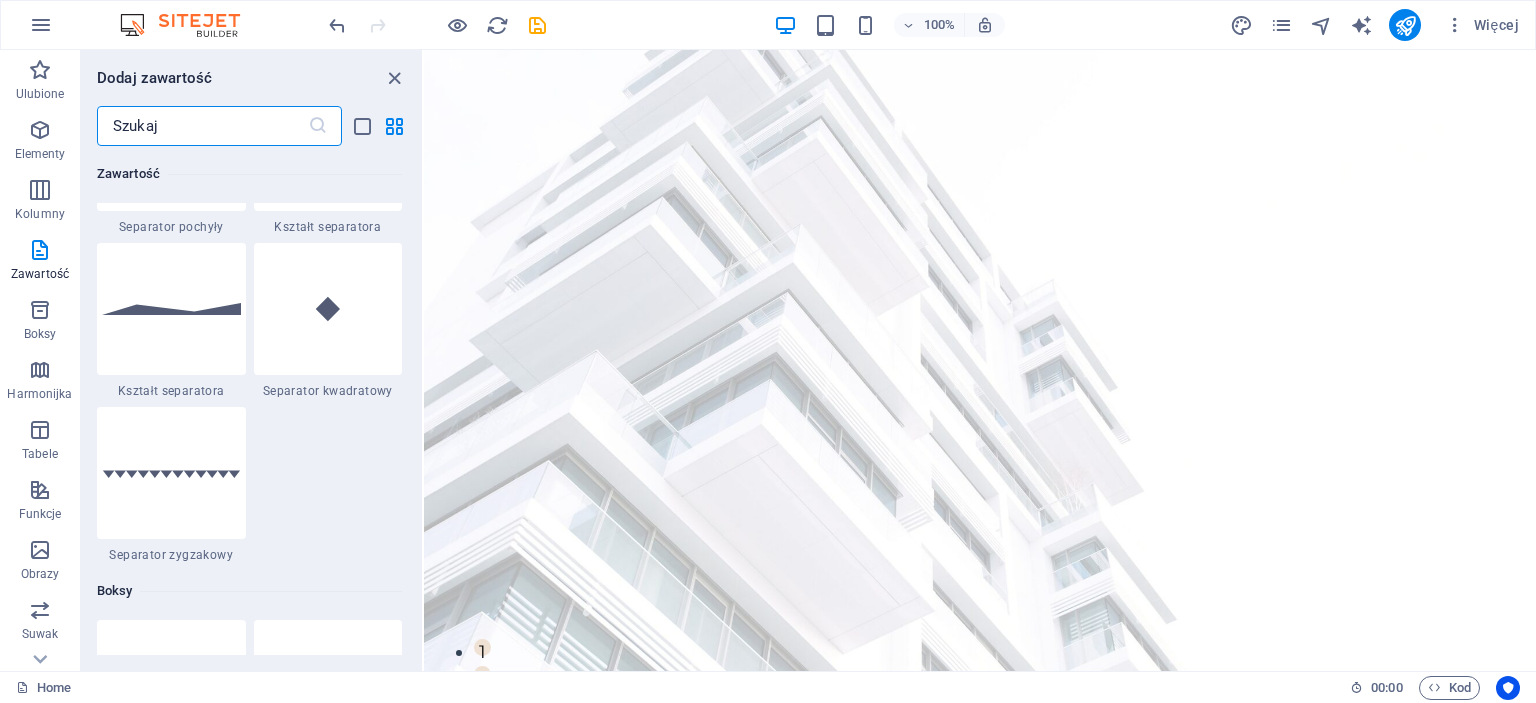 scroll, scrollTop: 5699, scrollLeft: 0, axis: vertical 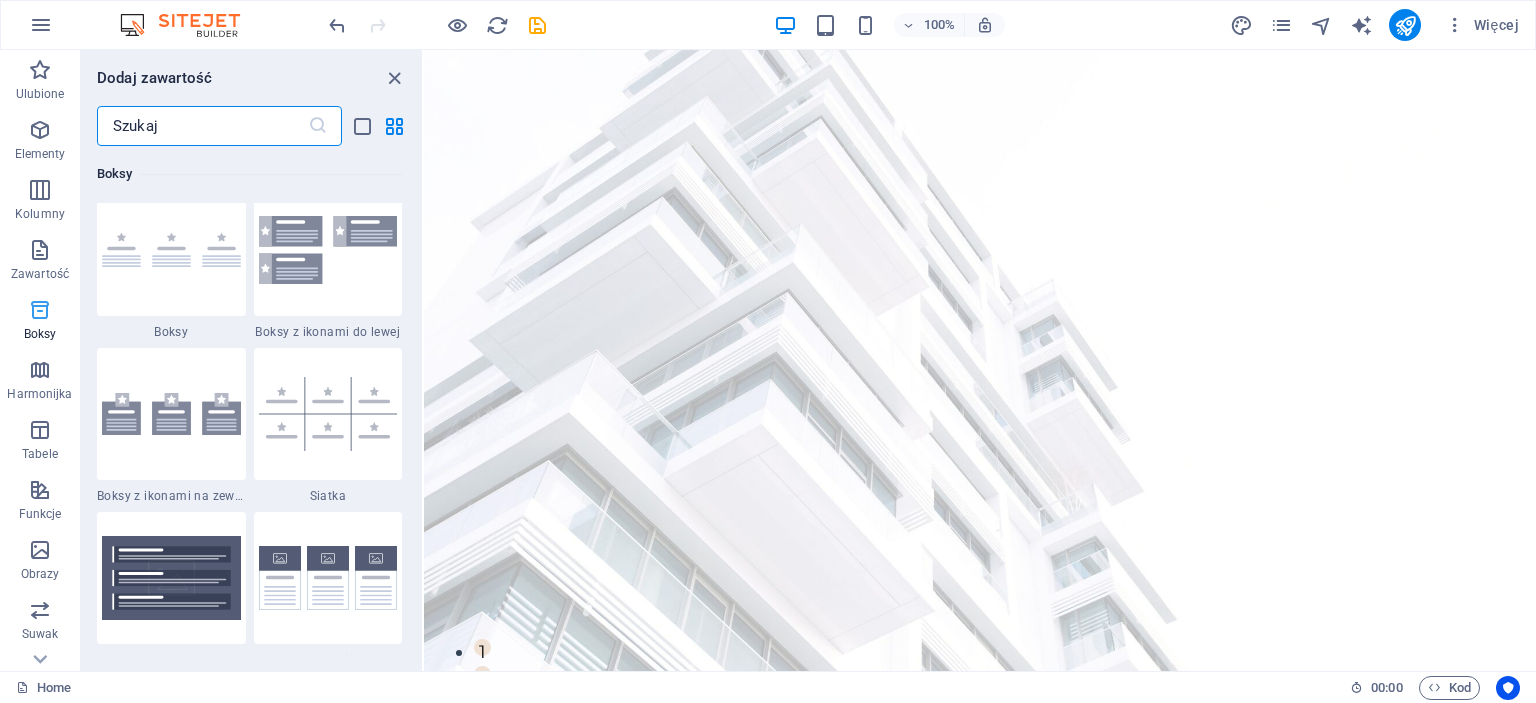 click at bounding box center [40, 310] 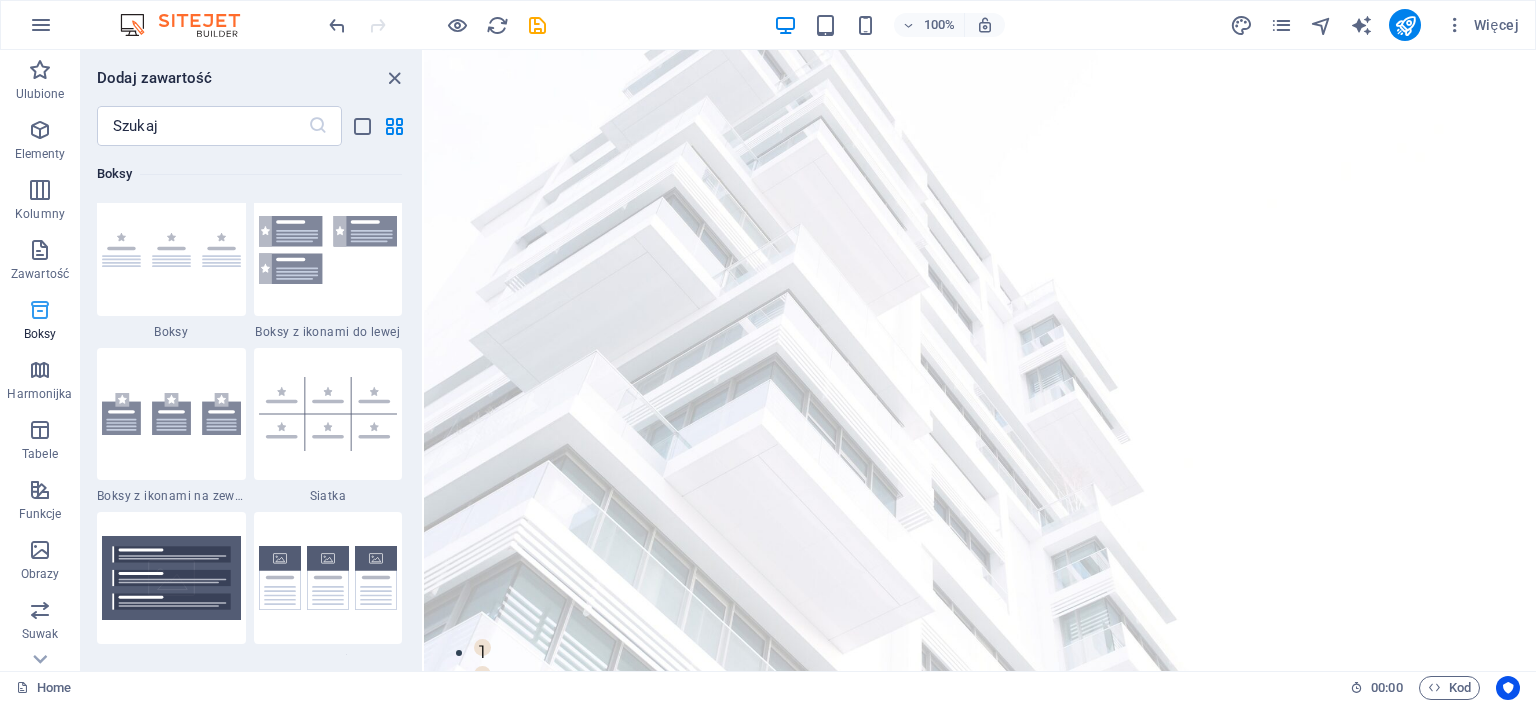 click at bounding box center (40, 310) 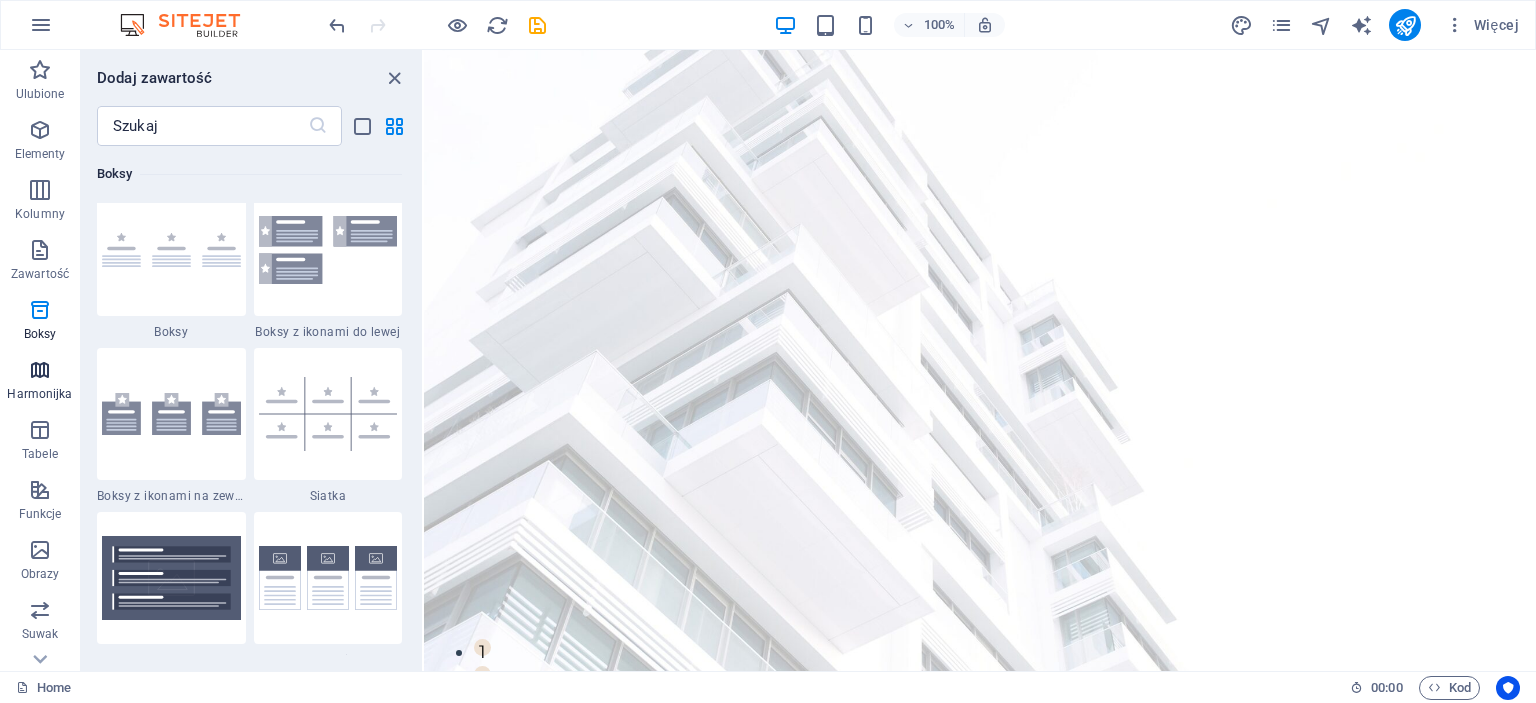 click at bounding box center [40, 370] 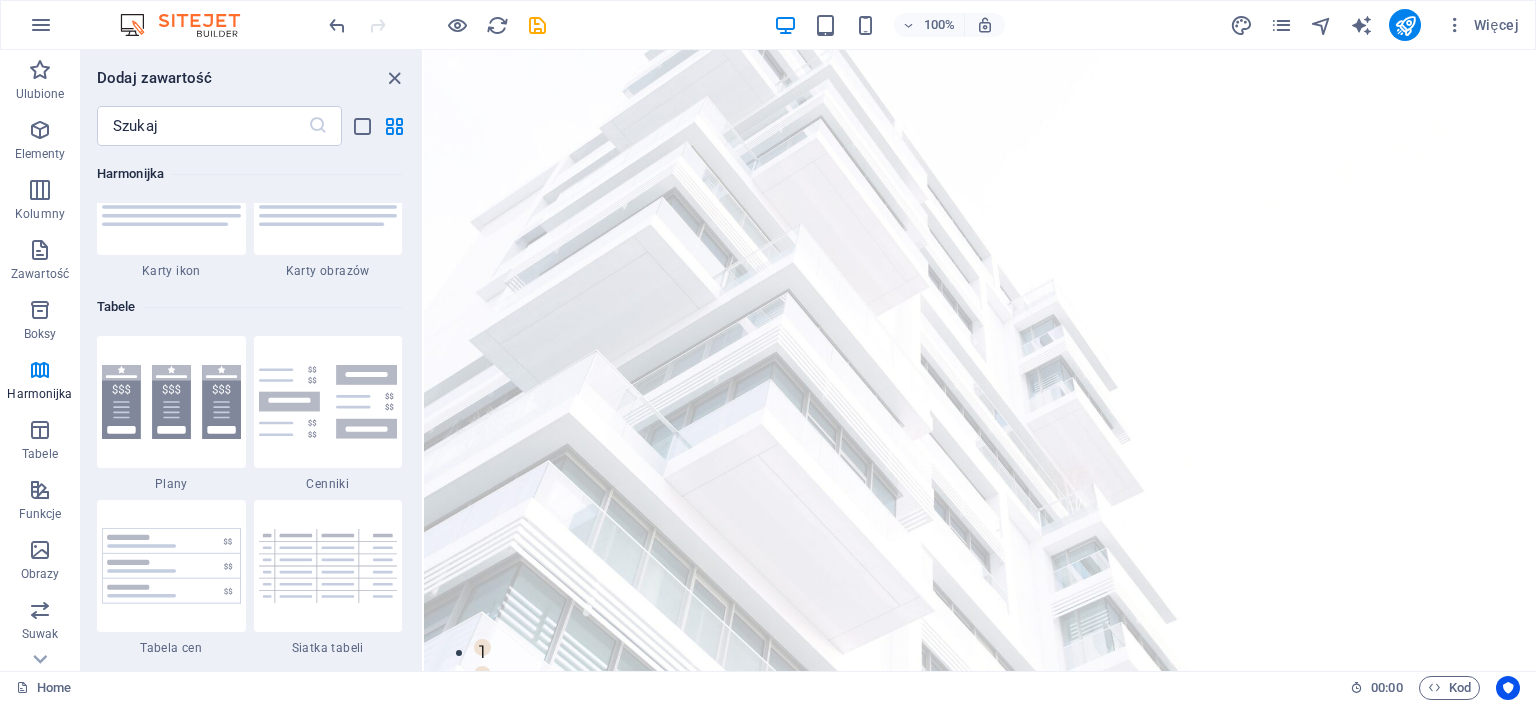 scroll, scrollTop: 6885, scrollLeft: 0, axis: vertical 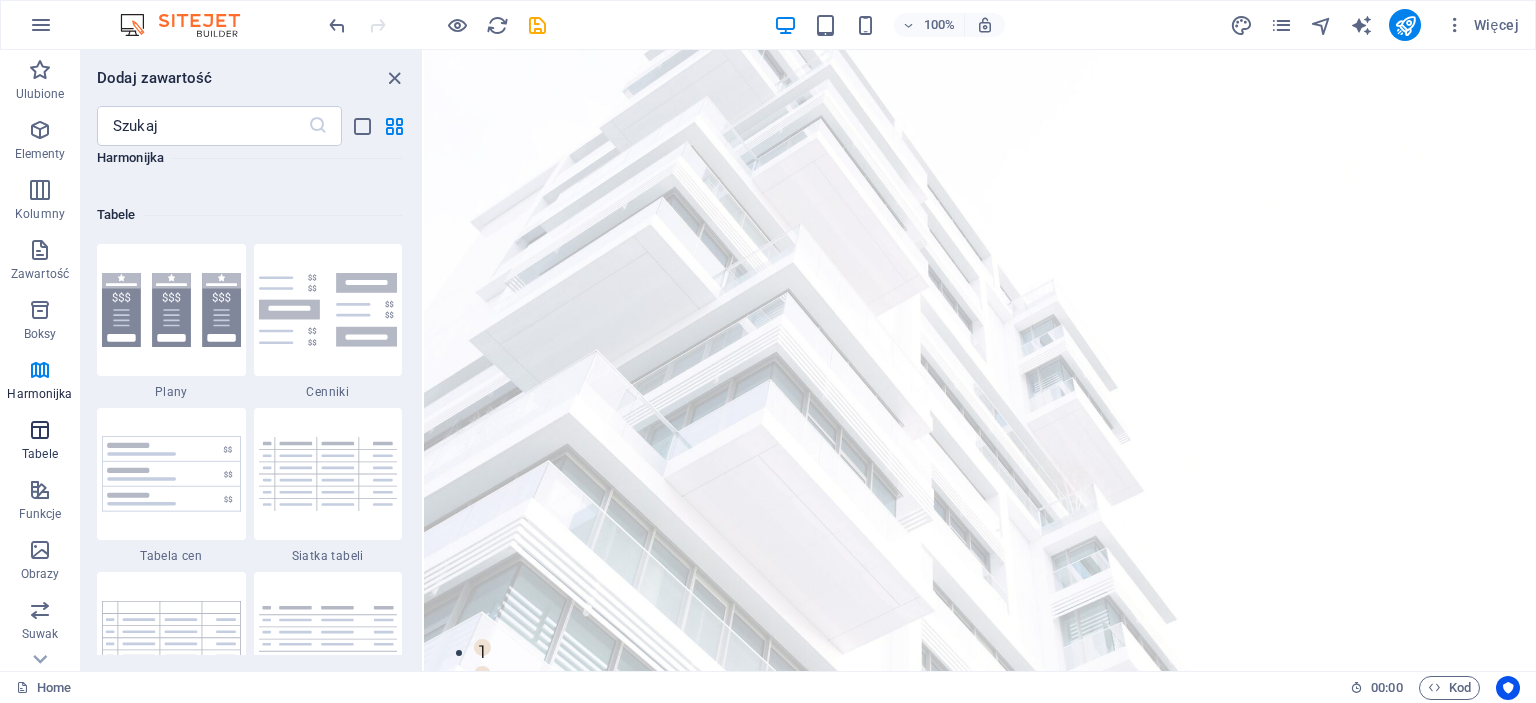 click at bounding box center (40, 430) 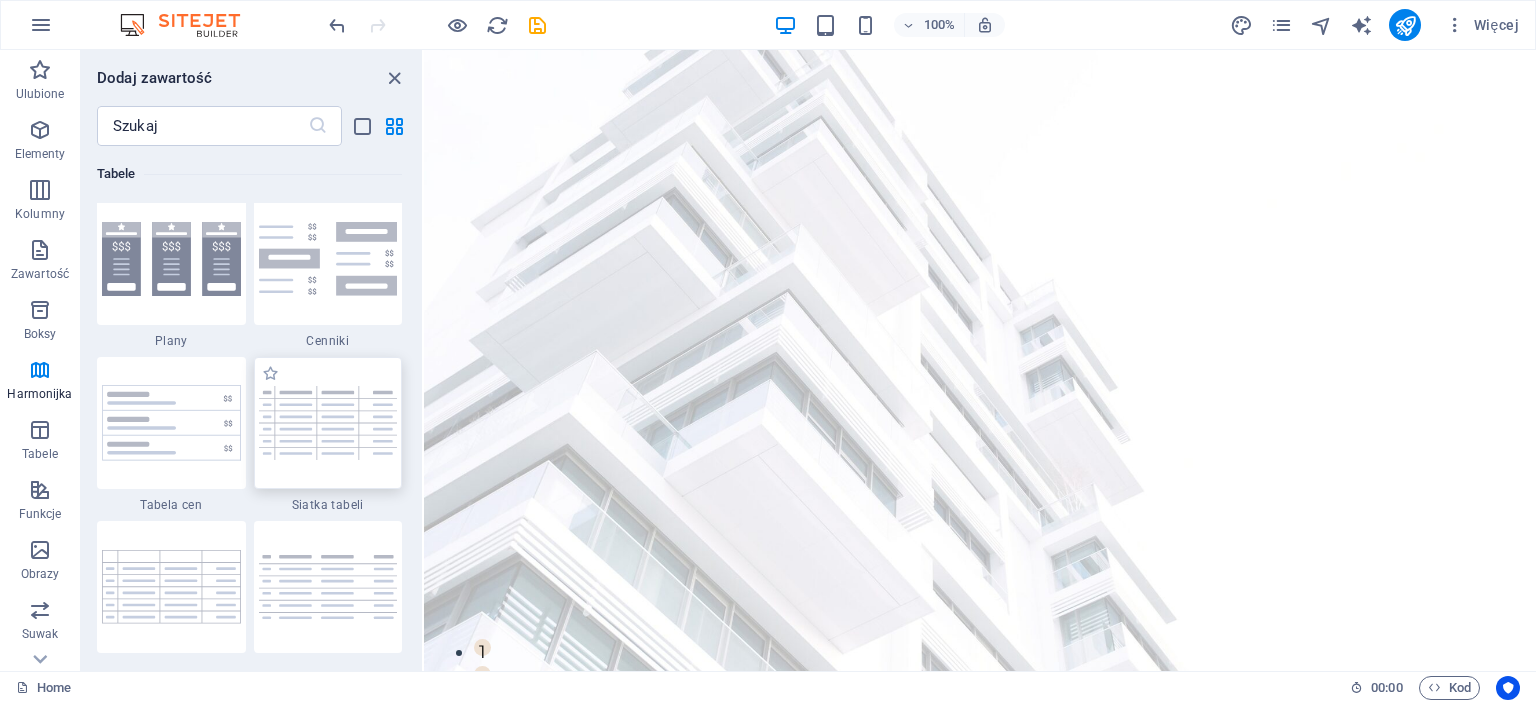 scroll, scrollTop: 6825, scrollLeft: 0, axis: vertical 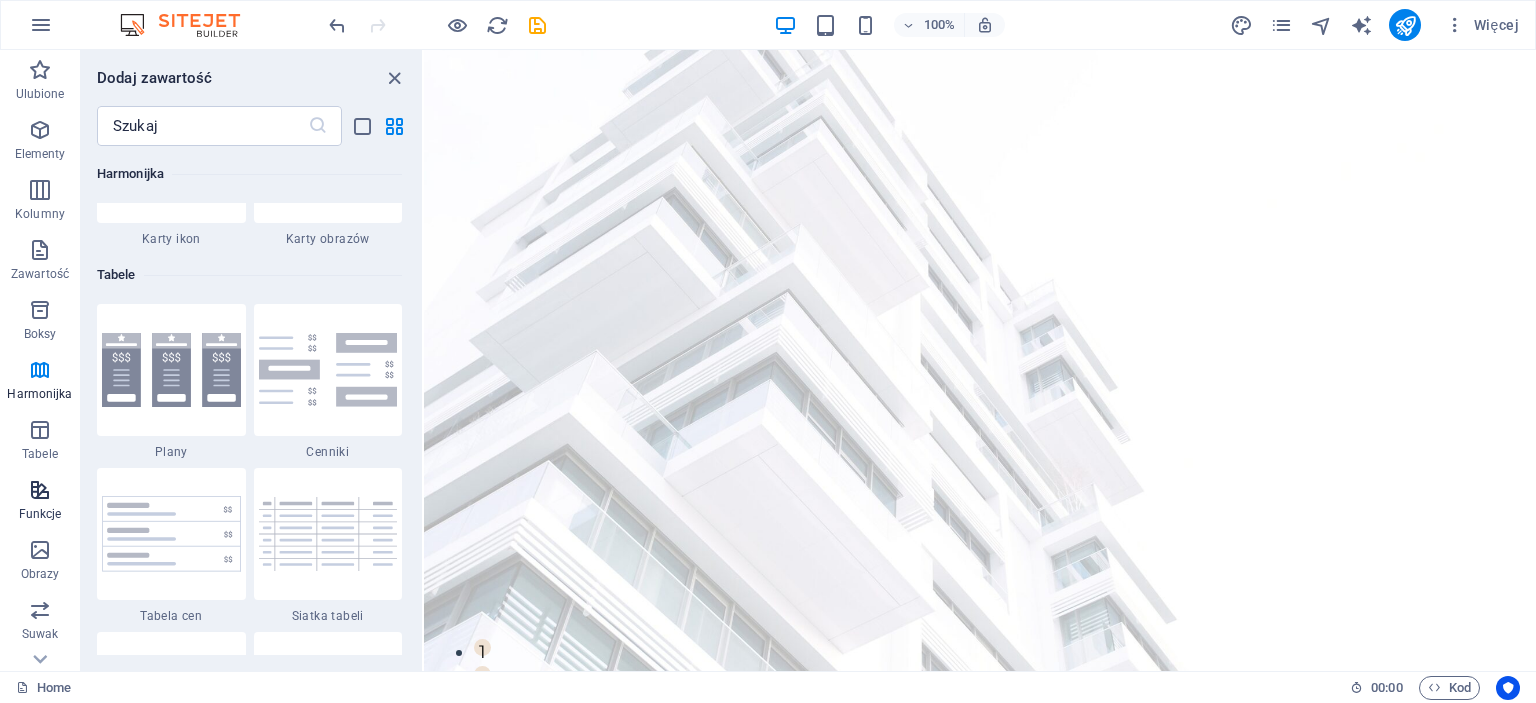 click at bounding box center (40, 490) 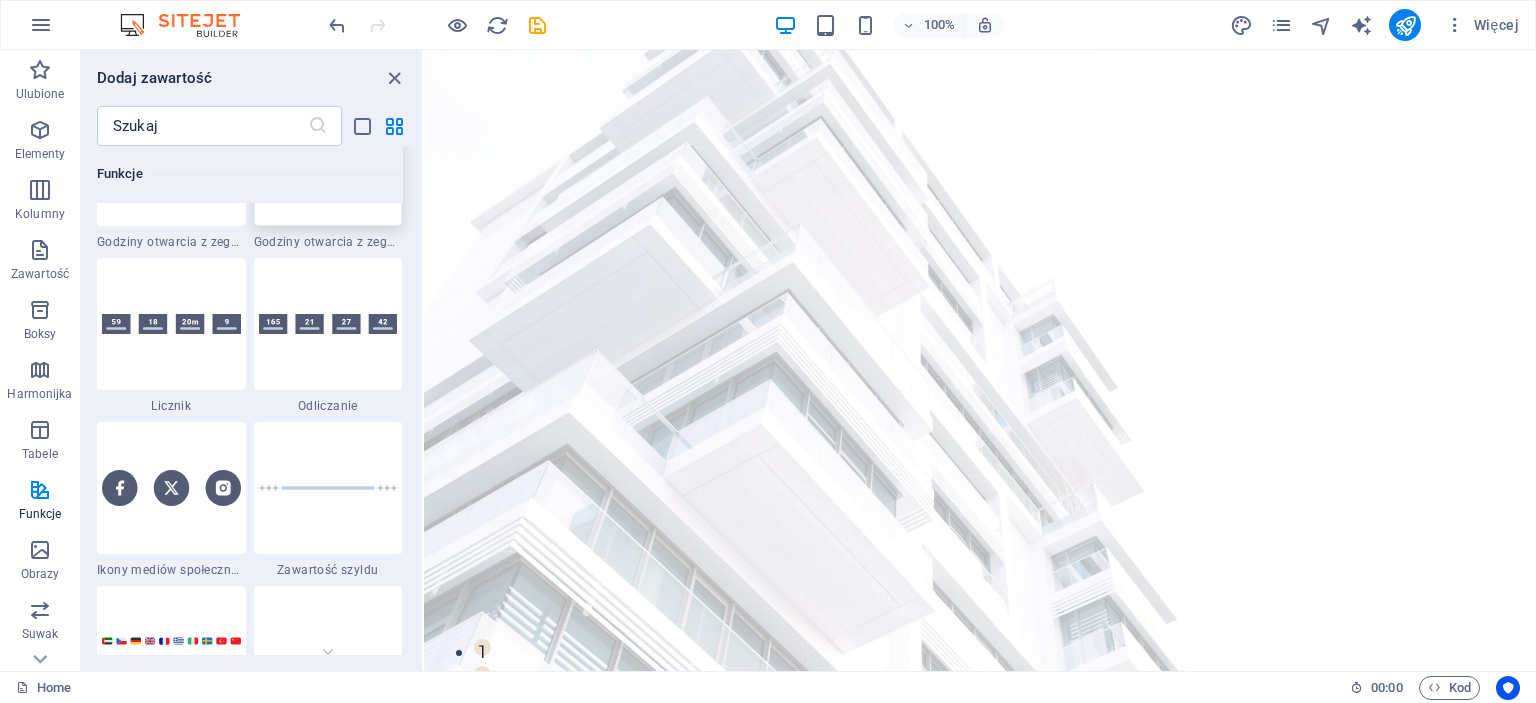 scroll, scrollTop: 8894, scrollLeft: 0, axis: vertical 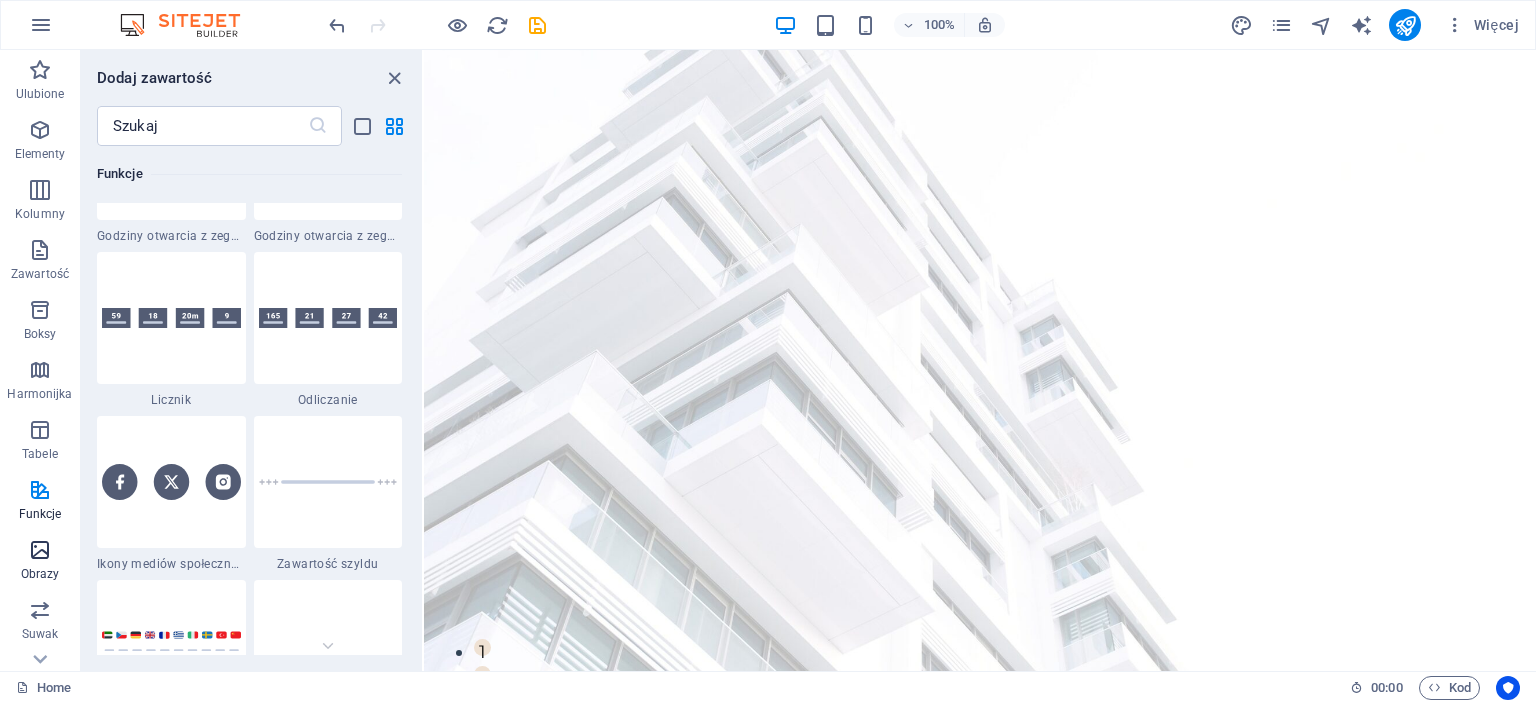 click at bounding box center [40, 550] 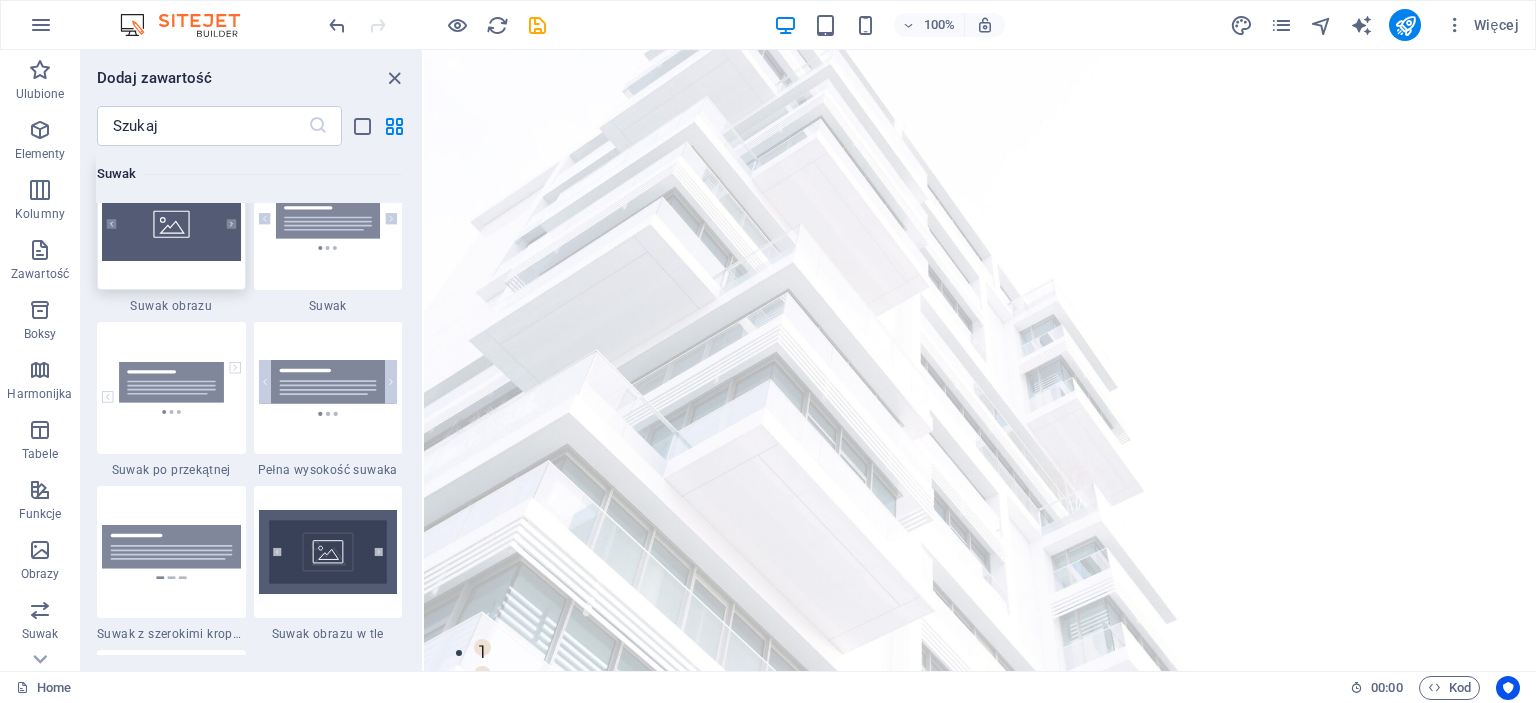 scroll, scrollTop: 11240, scrollLeft: 0, axis: vertical 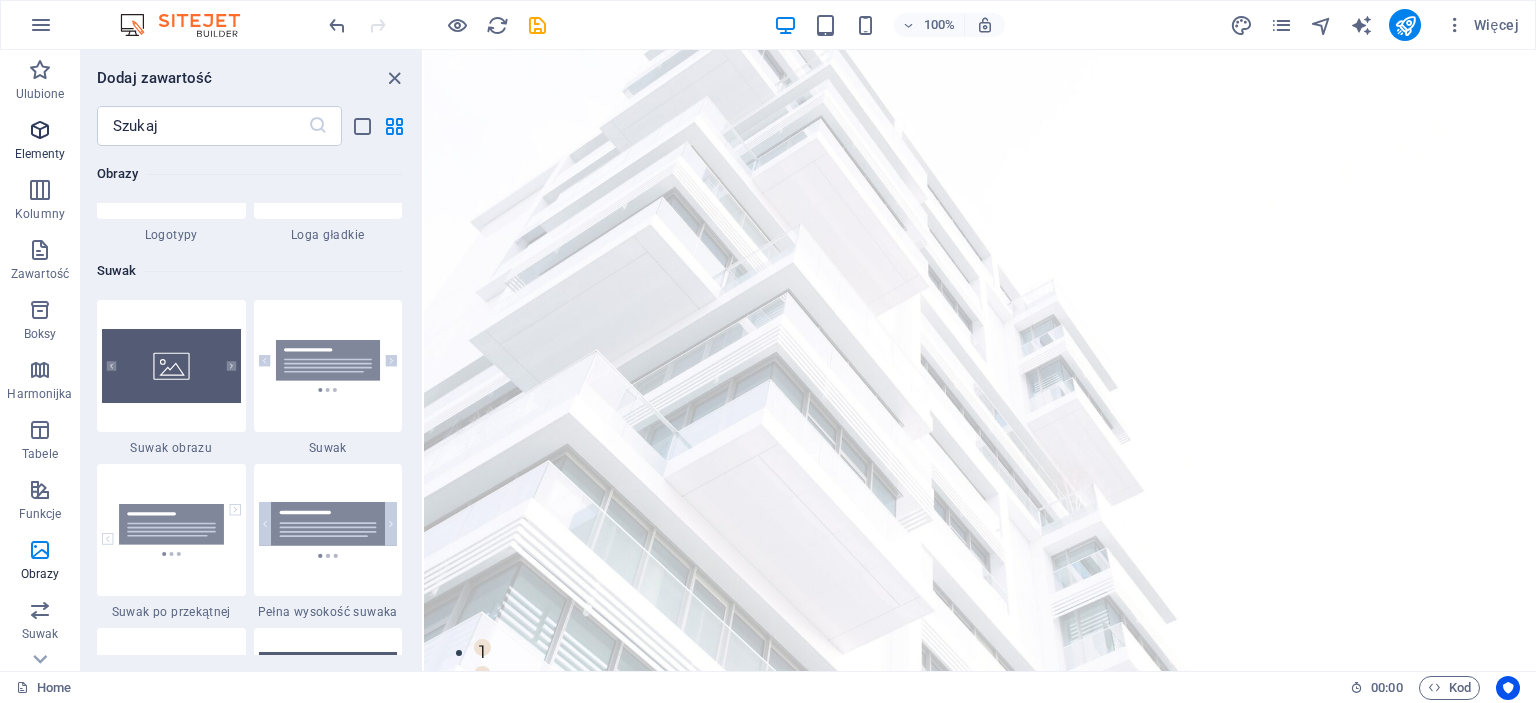 click at bounding box center (40, 130) 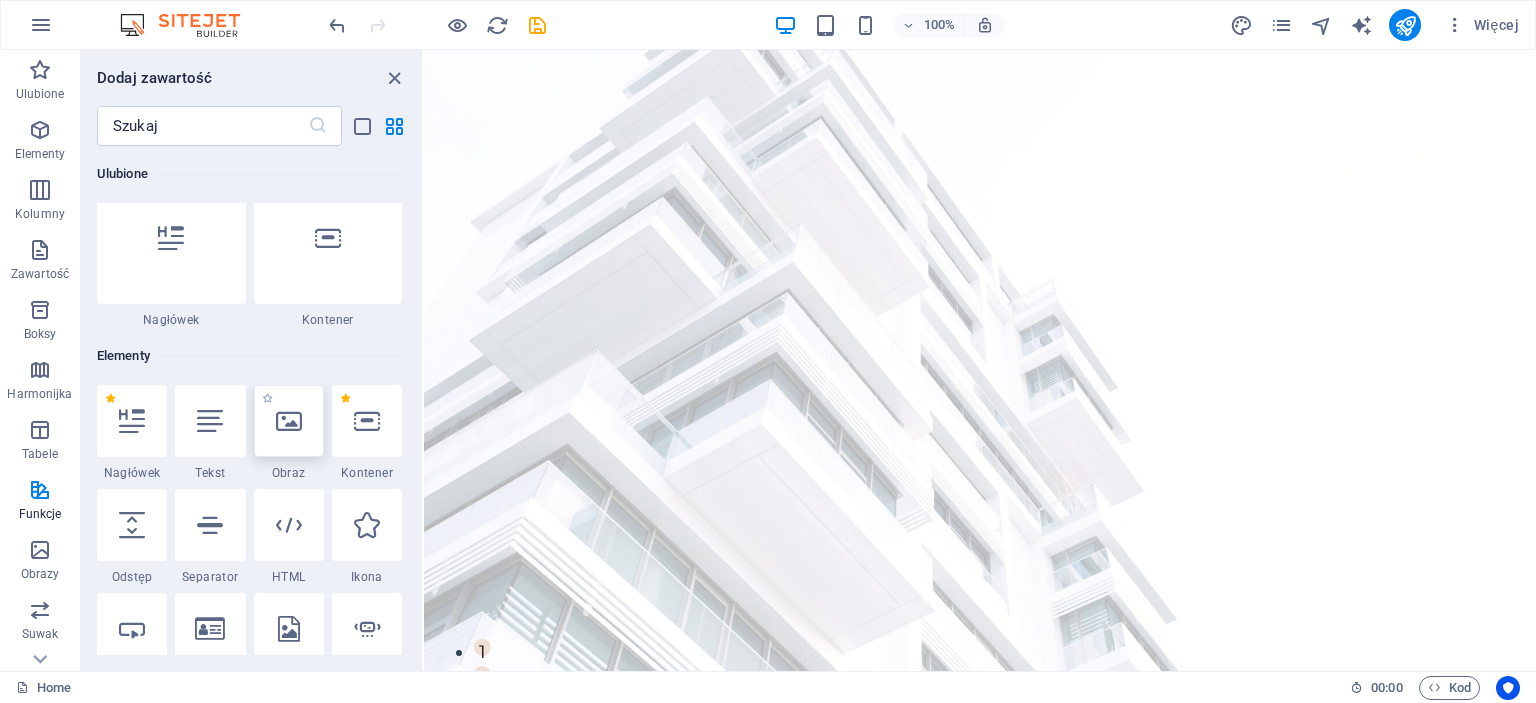 scroll, scrollTop: 0, scrollLeft: 0, axis: both 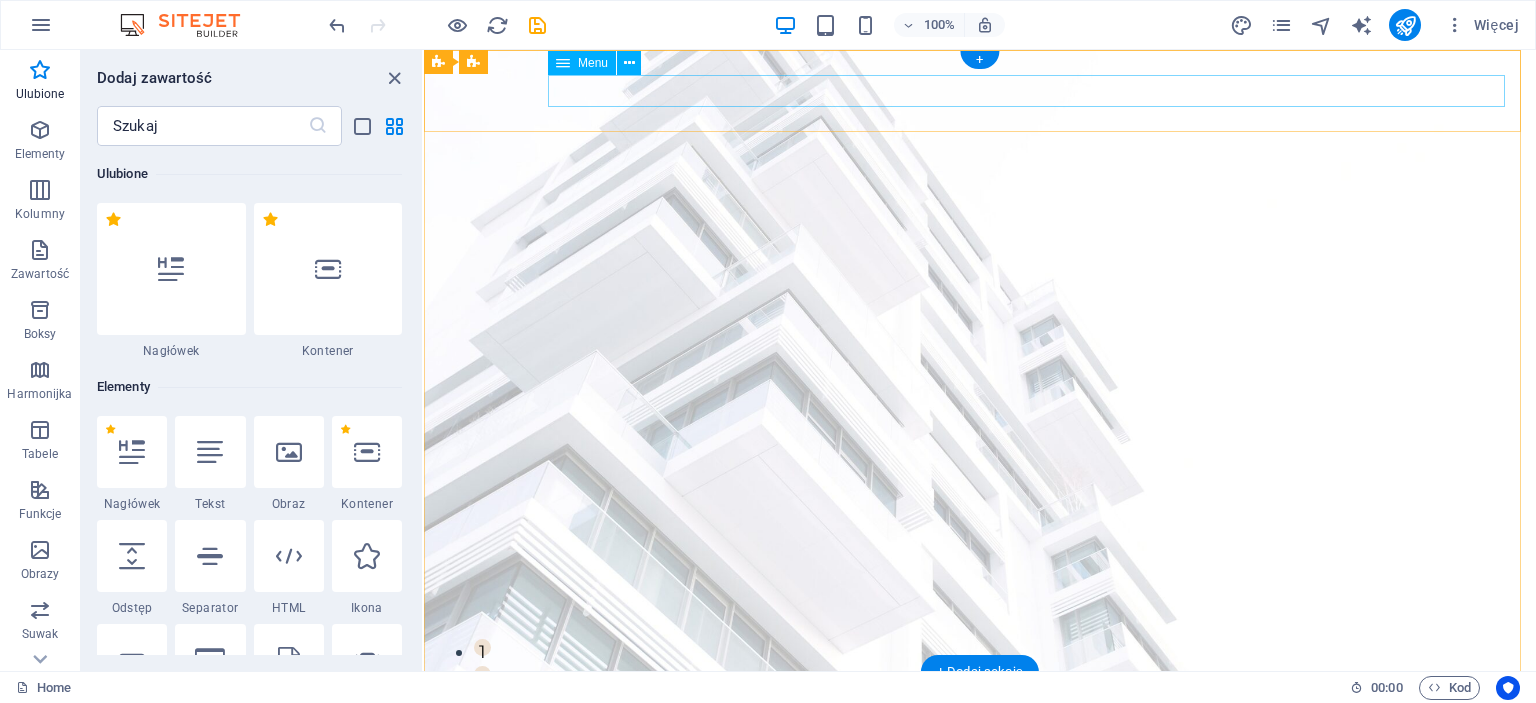 click on "PEDRO Board Listing News Our Team Contact" at bounding box center (980, 754) 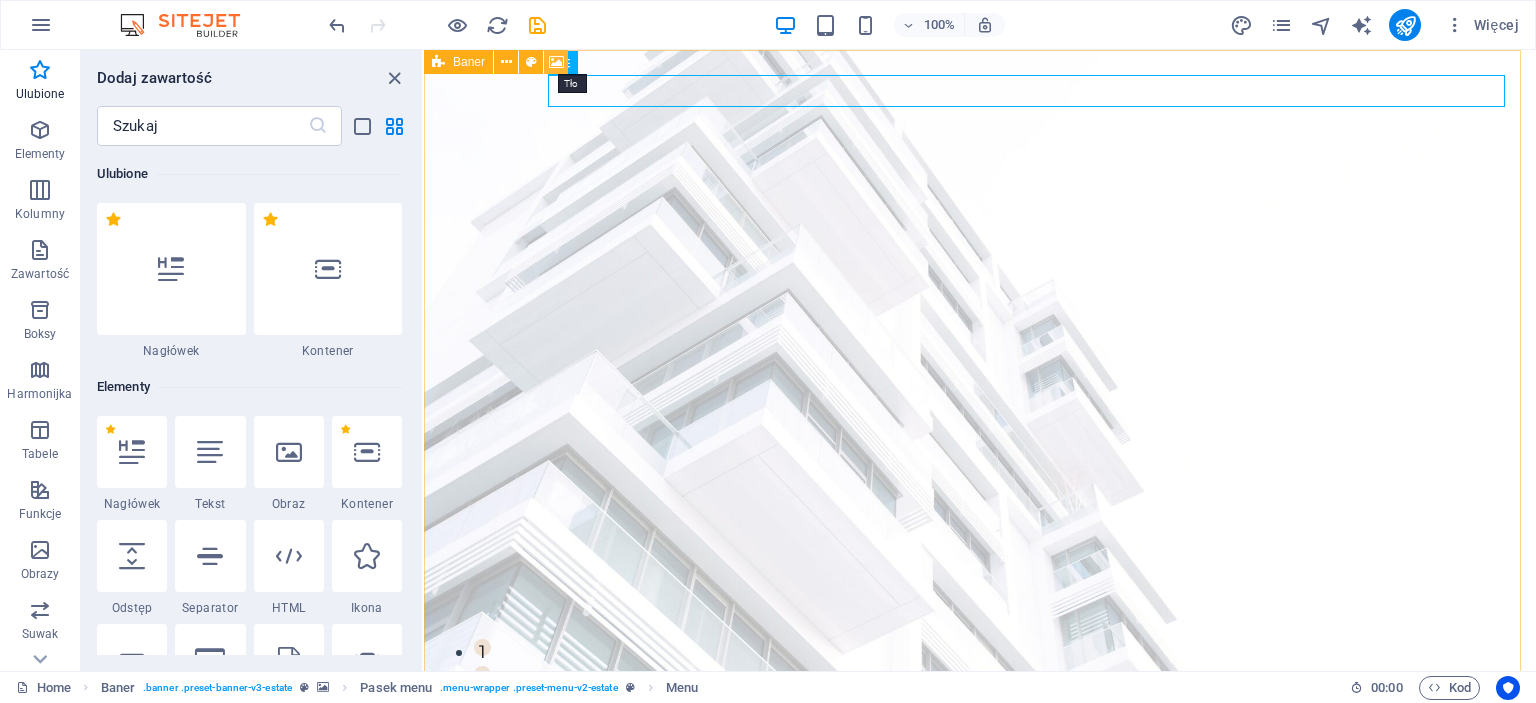 click at bounding box center (556, 62) 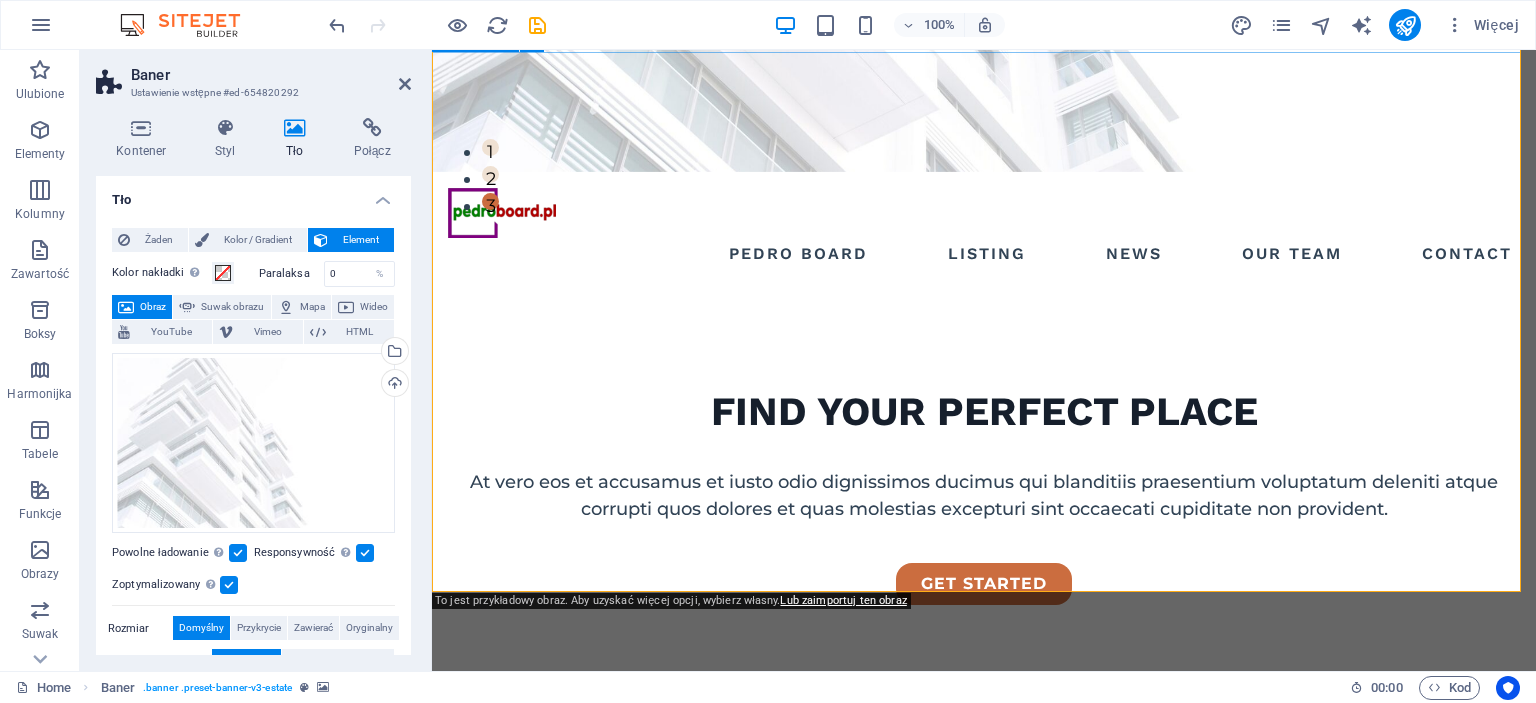 scroll, scrollTop: 0, scrollLeft: 0, axis: both 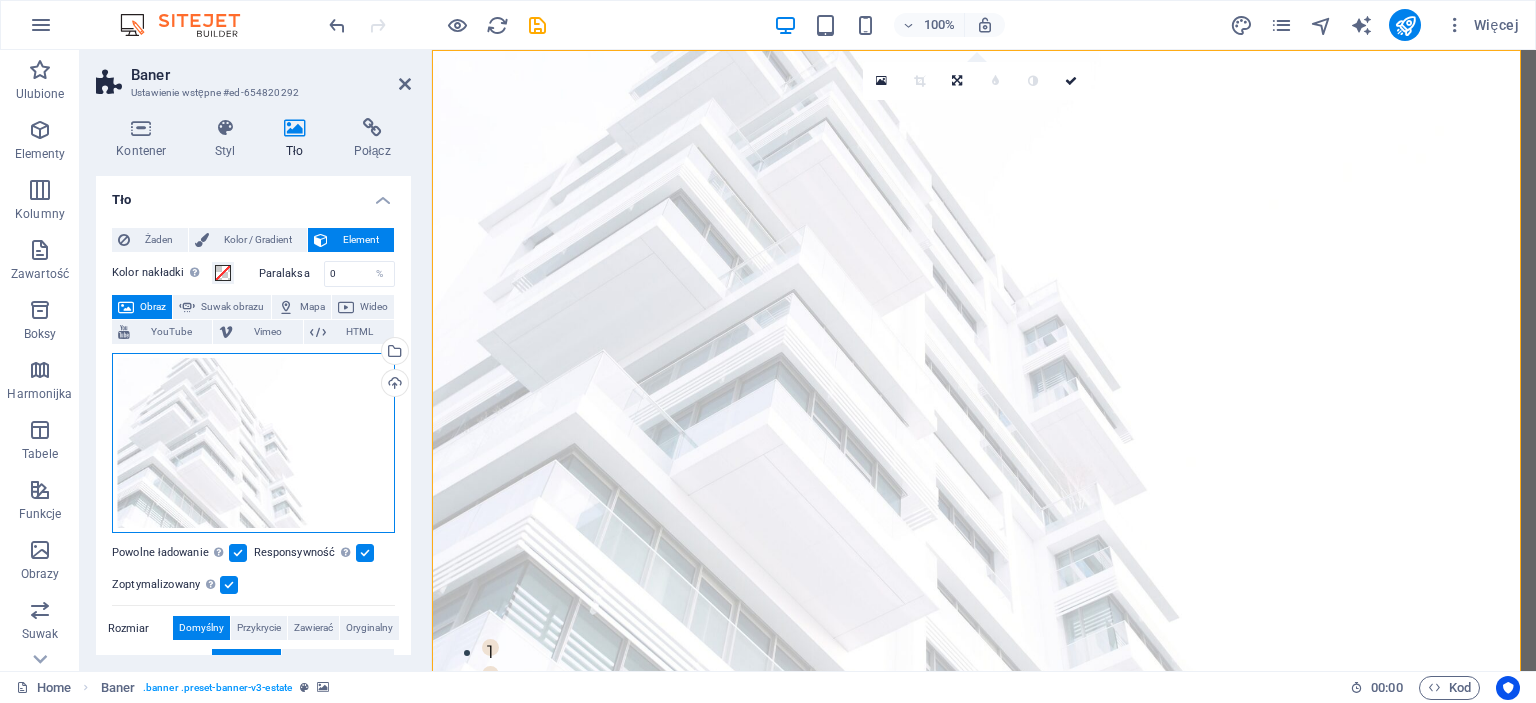 click on "Przeciągnij pliki tutaj, kliknij, aby wybrać pliki lub wybierz pliki z Plików lub naszych bezpłatnych zdjęć i filmów" at bounding box center [253, 443] 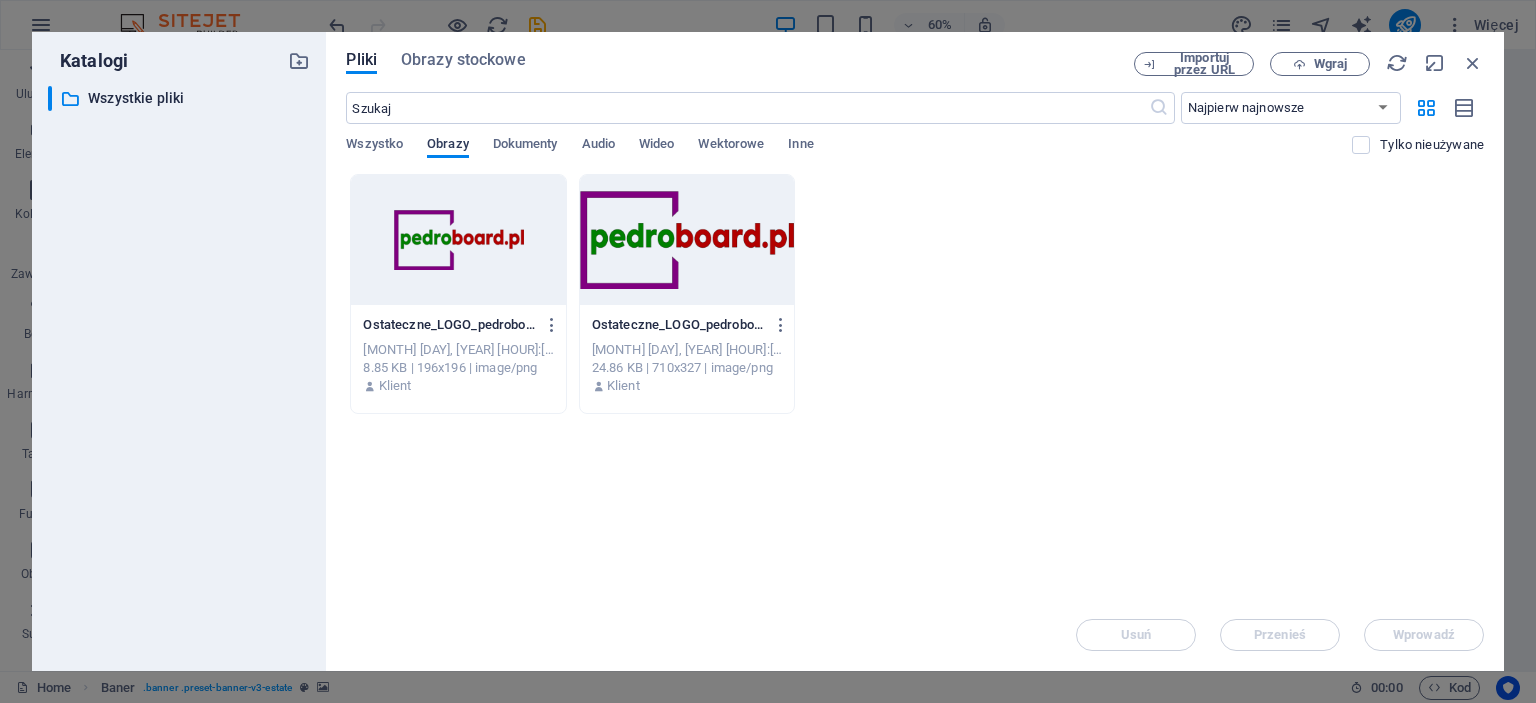 click on "Obrazy" at bounding box center (448, 146) 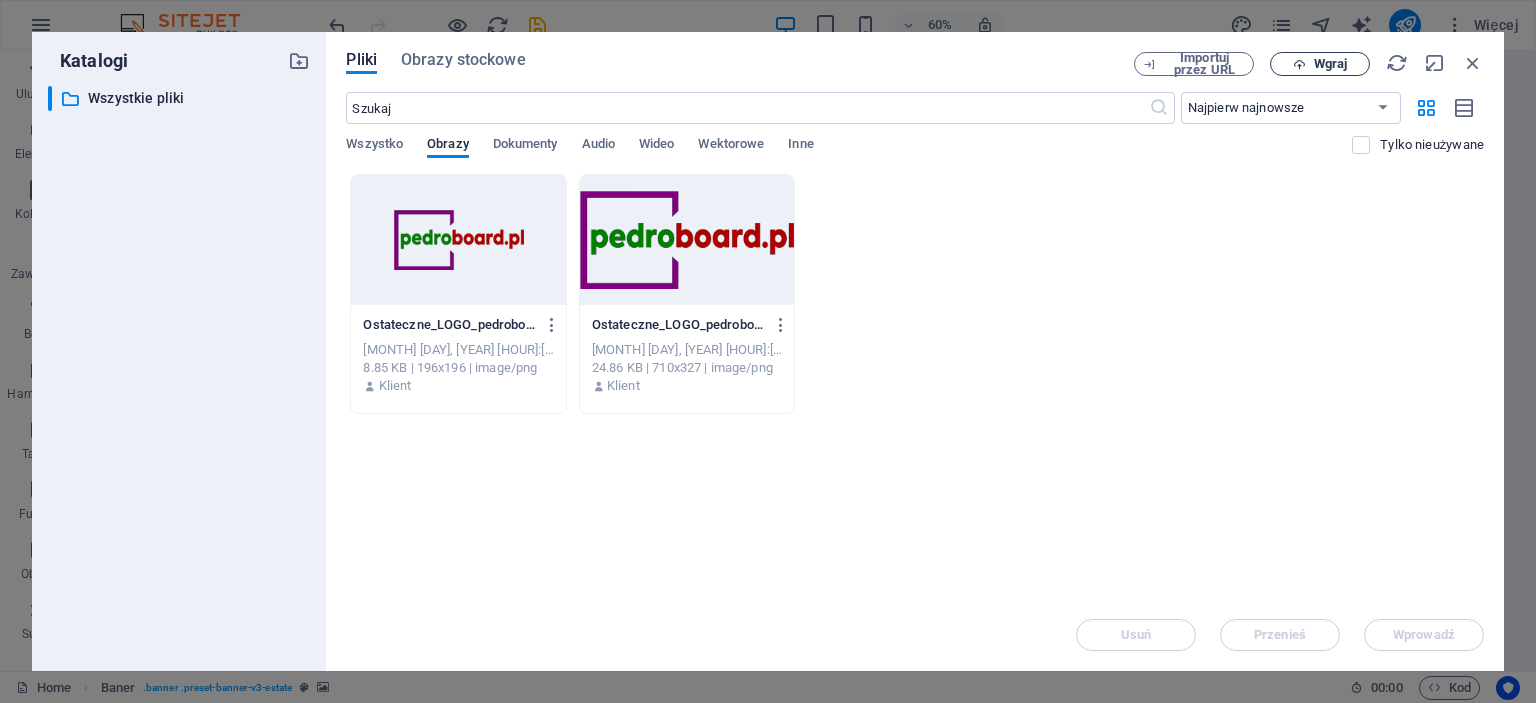 click on "Wgraj" at bounding box center [1330, 64] 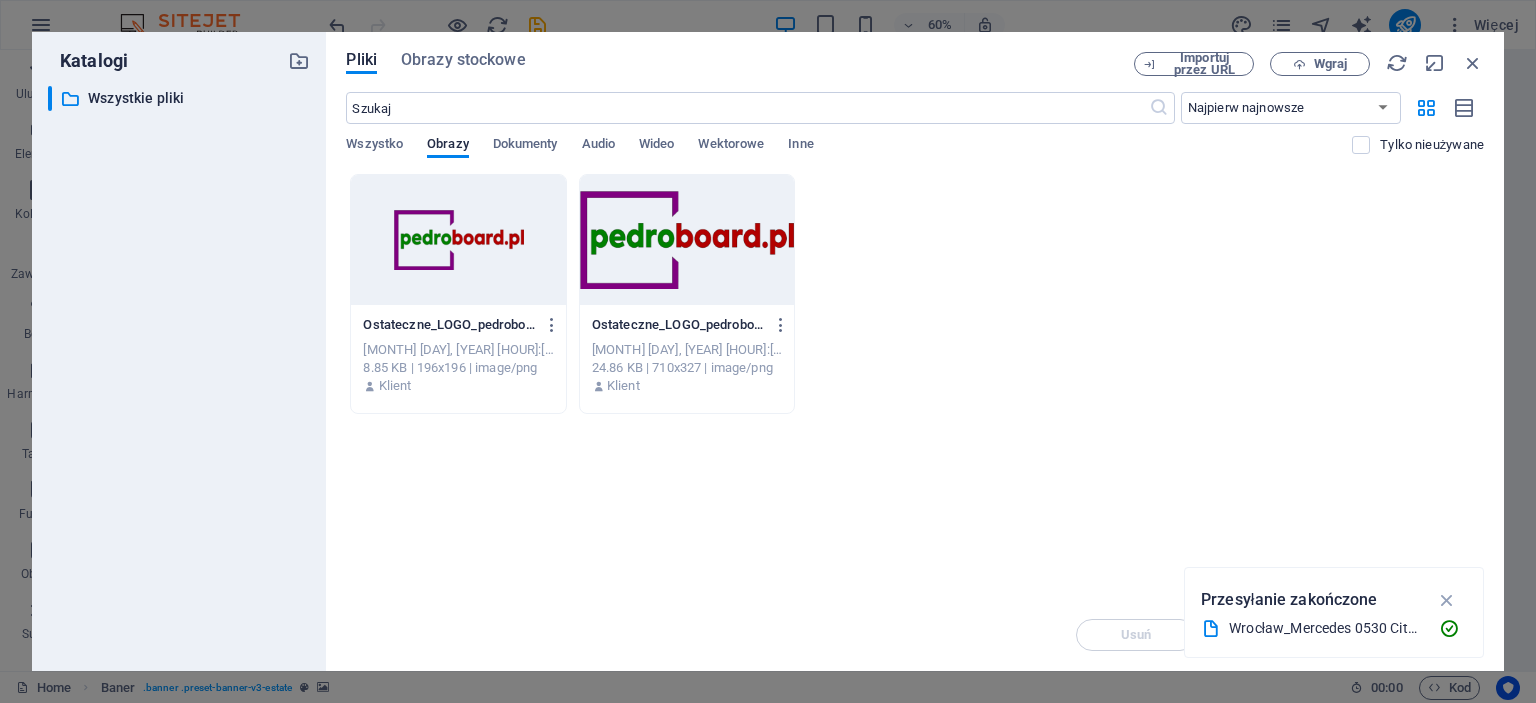 click on "Upuść pliki tutaj, aby natychmiast je przesłać Ostateczne_LOGO_pedroboard.pl_NEW_Color_obrys_19.12.2024_wer-3_mae-cJ-SDhPavlxkvBM97FIWpA-FKKsRCQGjhKOAf57WwQj1w.png Ostateczne_LOGO_pedroboard.pl_NEW_Color_obrys_19.12.2024_wer-3_mae-cJ-SDhPavlxkvBM97FIWpA-FKKsRCQGjhKOAf57WwQj1w.png [MONTH] [DAY], [YEAR] [HOUR]:[MINUTE] [AM/PM] 8.85 KB | 196x196 | image/png Klient Ostateczne_LOGO_pedroboard.pl_NEW_Color_obrys_19.12.2024_wer-3_mae-cJ-SDhPavlxkvBM97FIWpA.png Ostateczne_LOGO_pedroboard.pl_NEW_Color_obrys_19.12.2024_wer-3_mae-cJ-SDhPavlxkvBM97FIWpA.png [MONTH] [DAY], [YEAR] [HOUR]:[MINUTE] [AM/PM] 24.86 KB | 710x327 | image/png Klient" at bounding box center (915, 386) 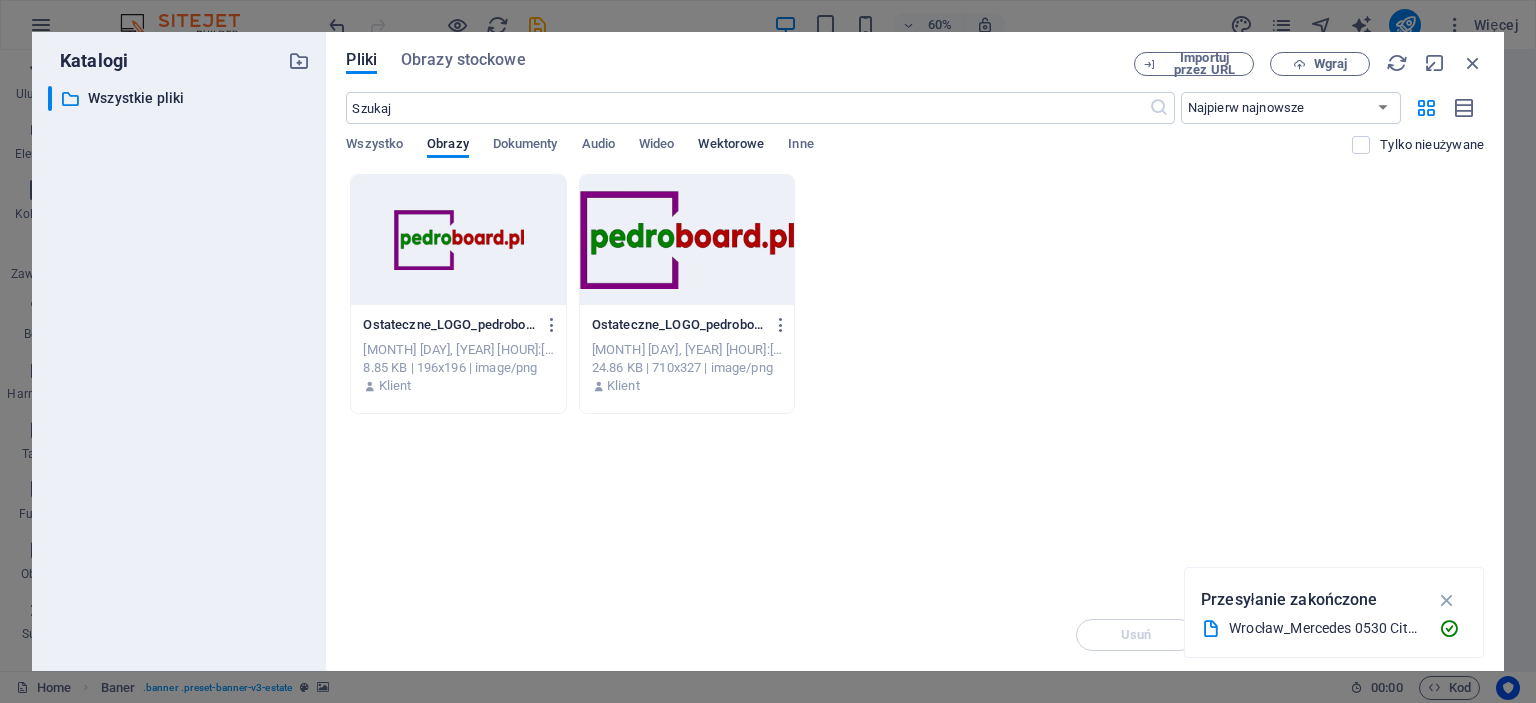 click on "Wektorowe" at bounding box center [731, 146] 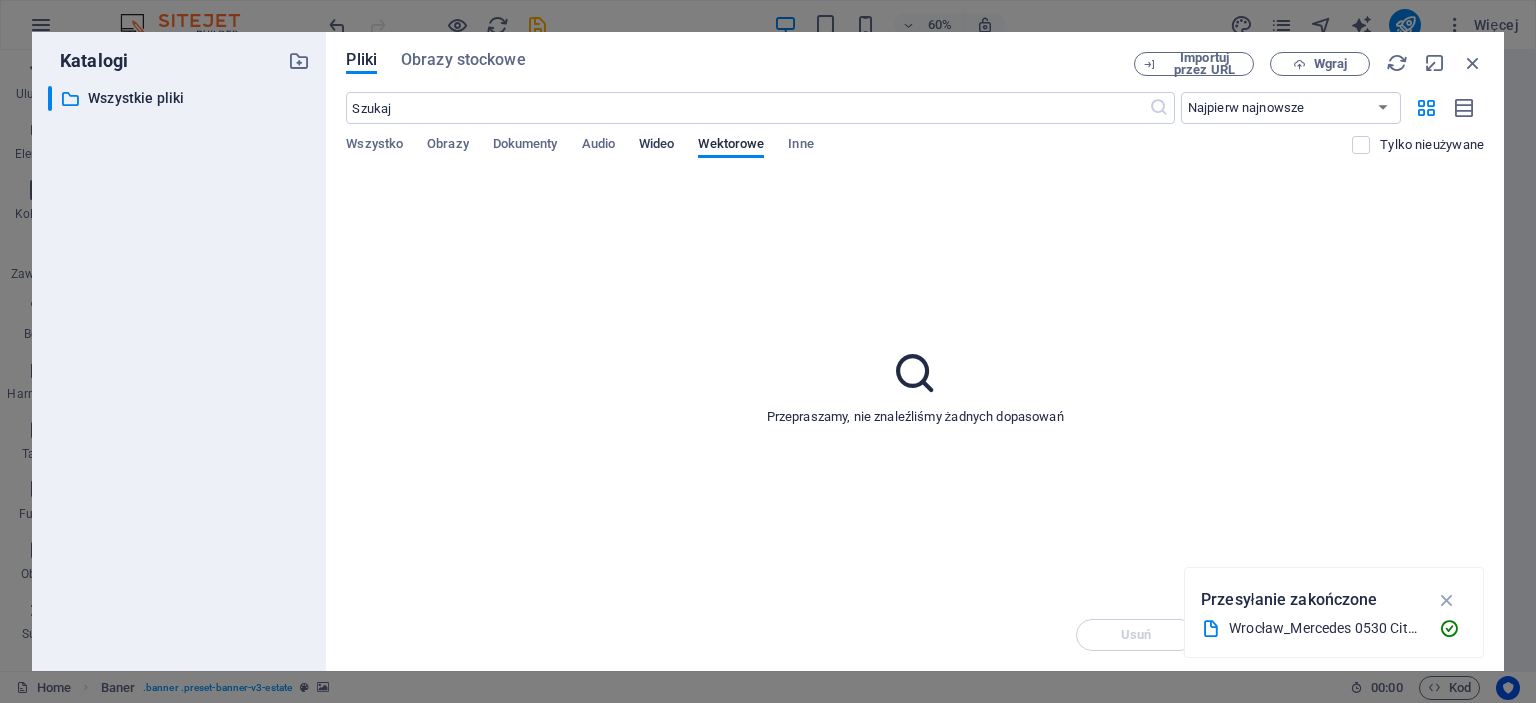click on "Wideo" at bounding box center [656, 146] 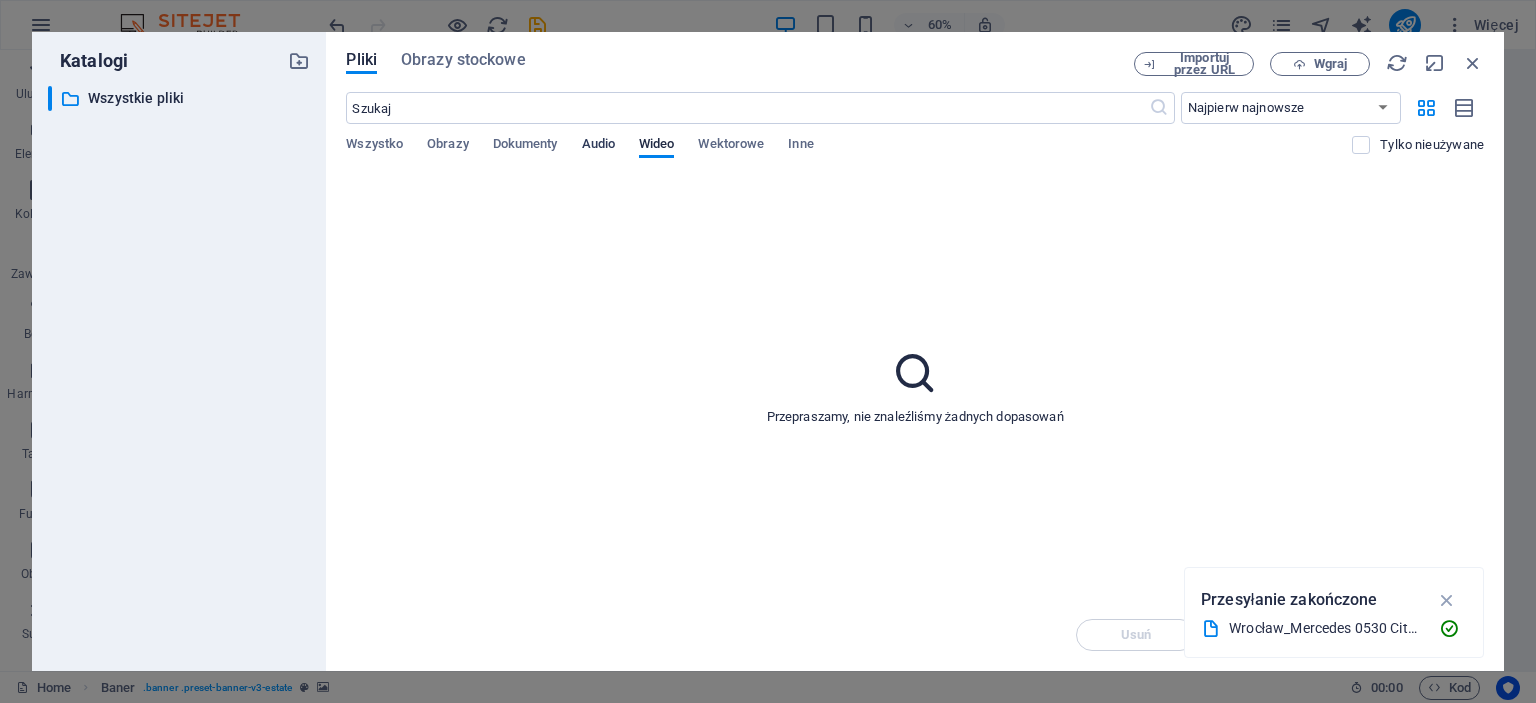 click on "Audio" at bounding box center (598, 146) 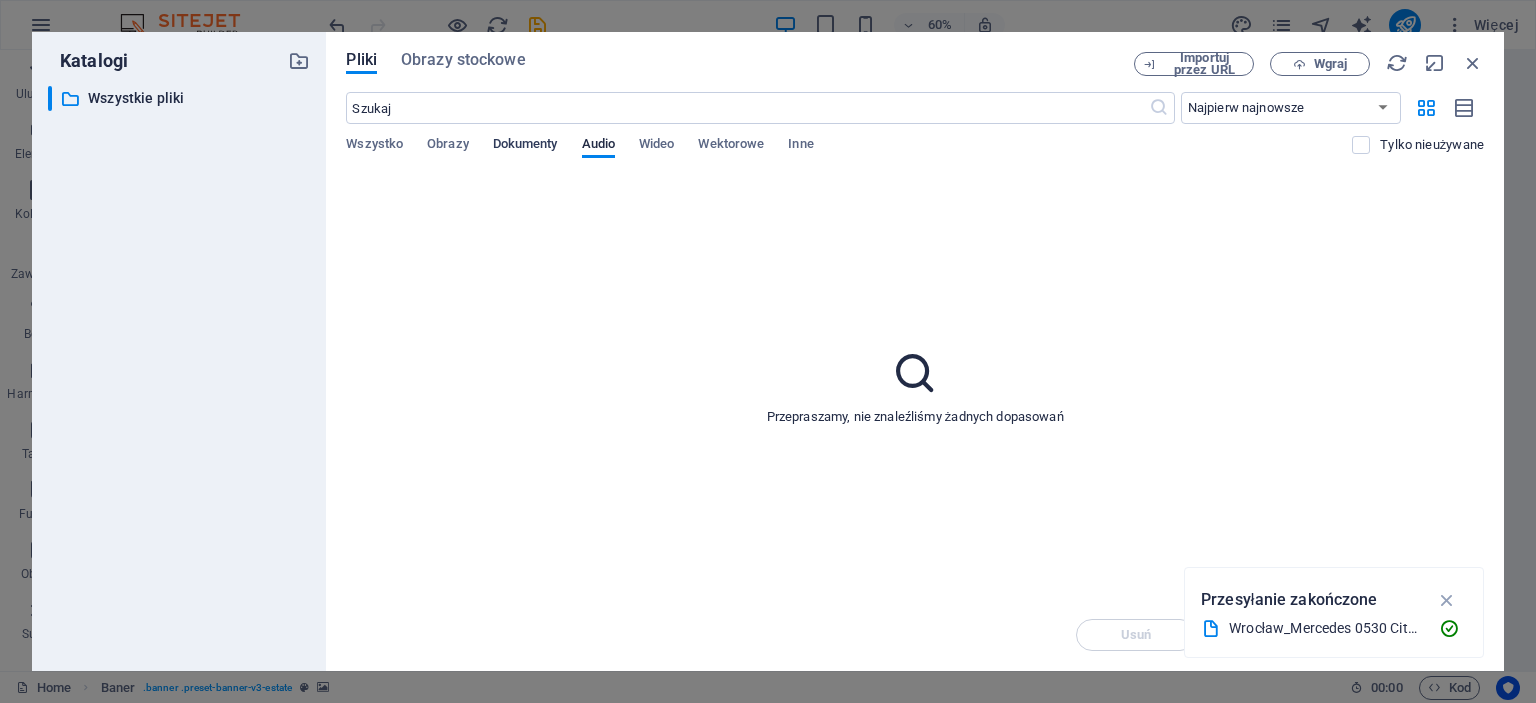 click on "Dokumenty" at bounding box center [525, 146] 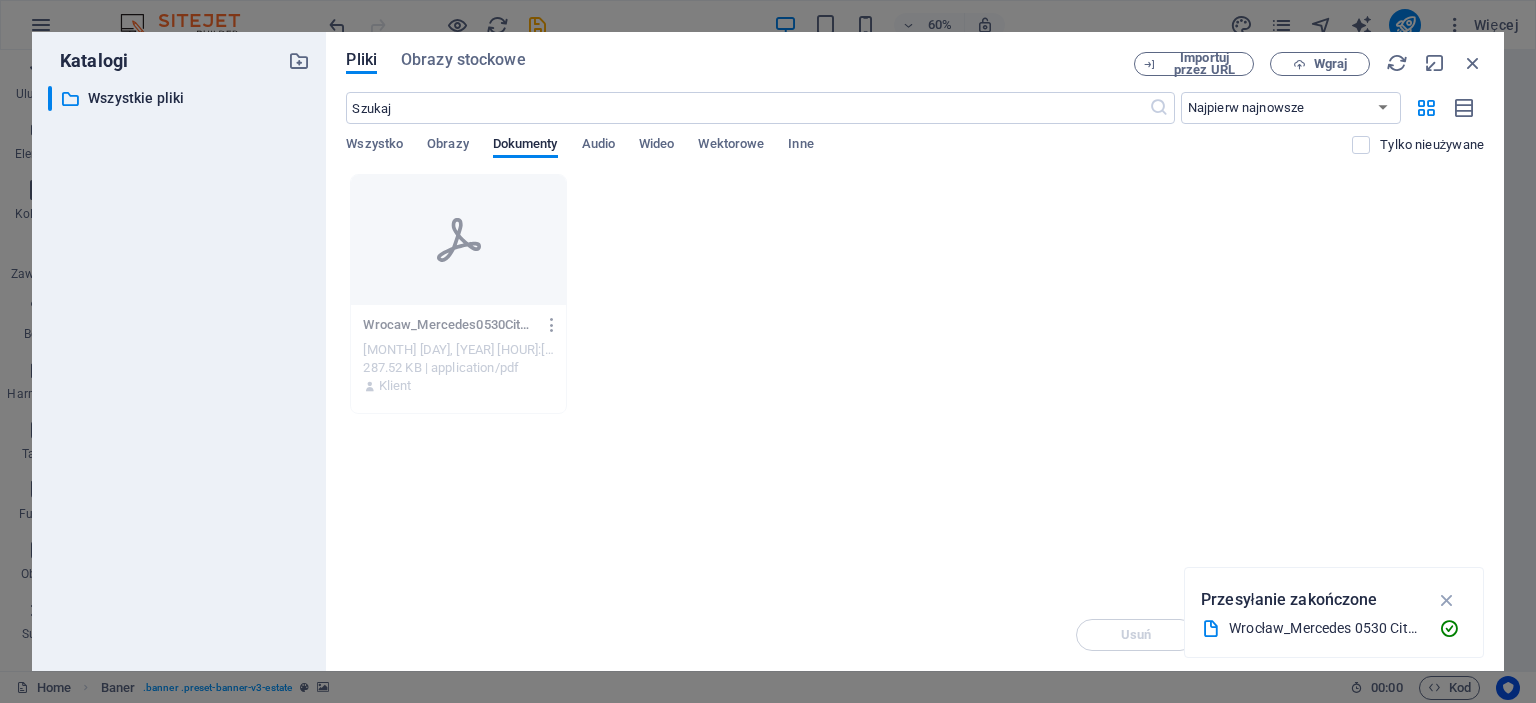 click at bounding box center (552, 325) 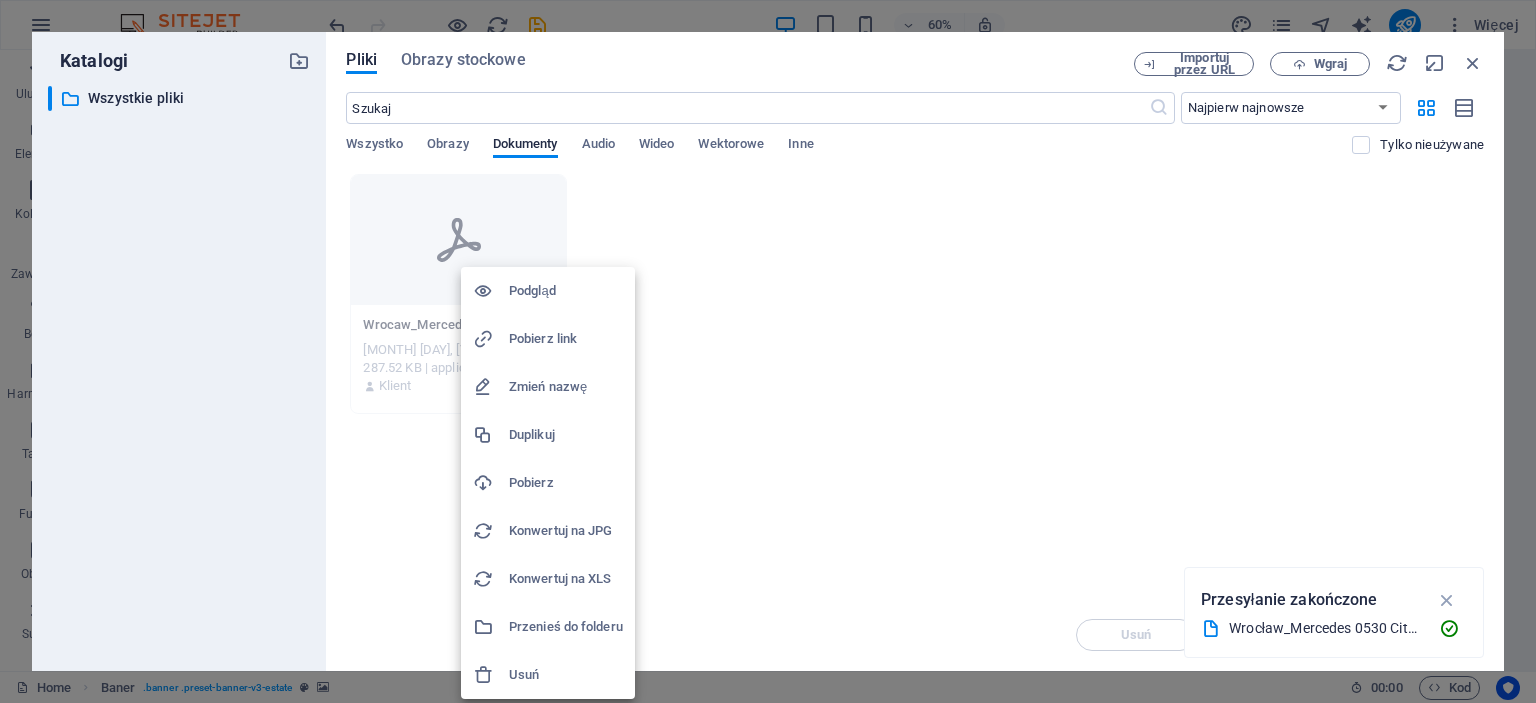 click on "Usuń" at bounding box center [566, 675] 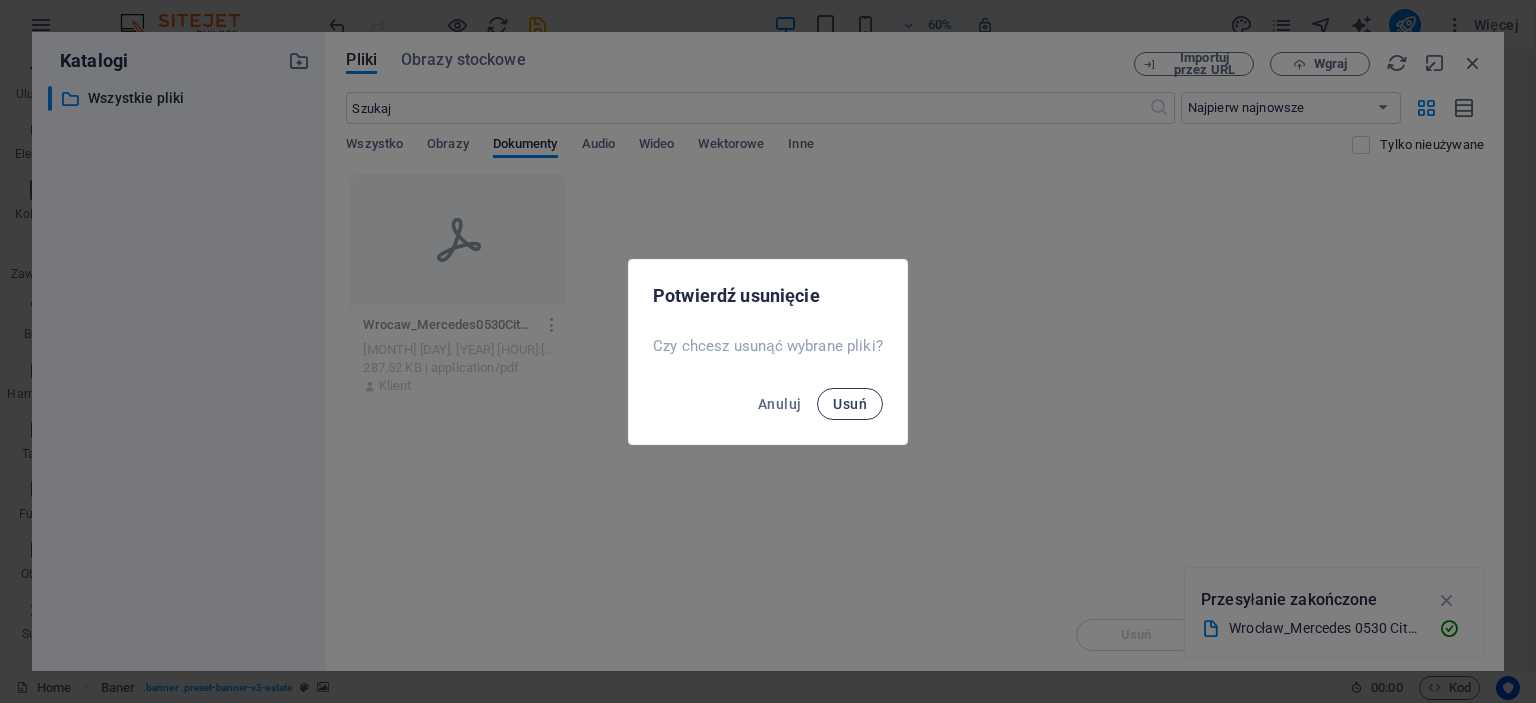 click on "Usuń" at bounding box center [850, 404] 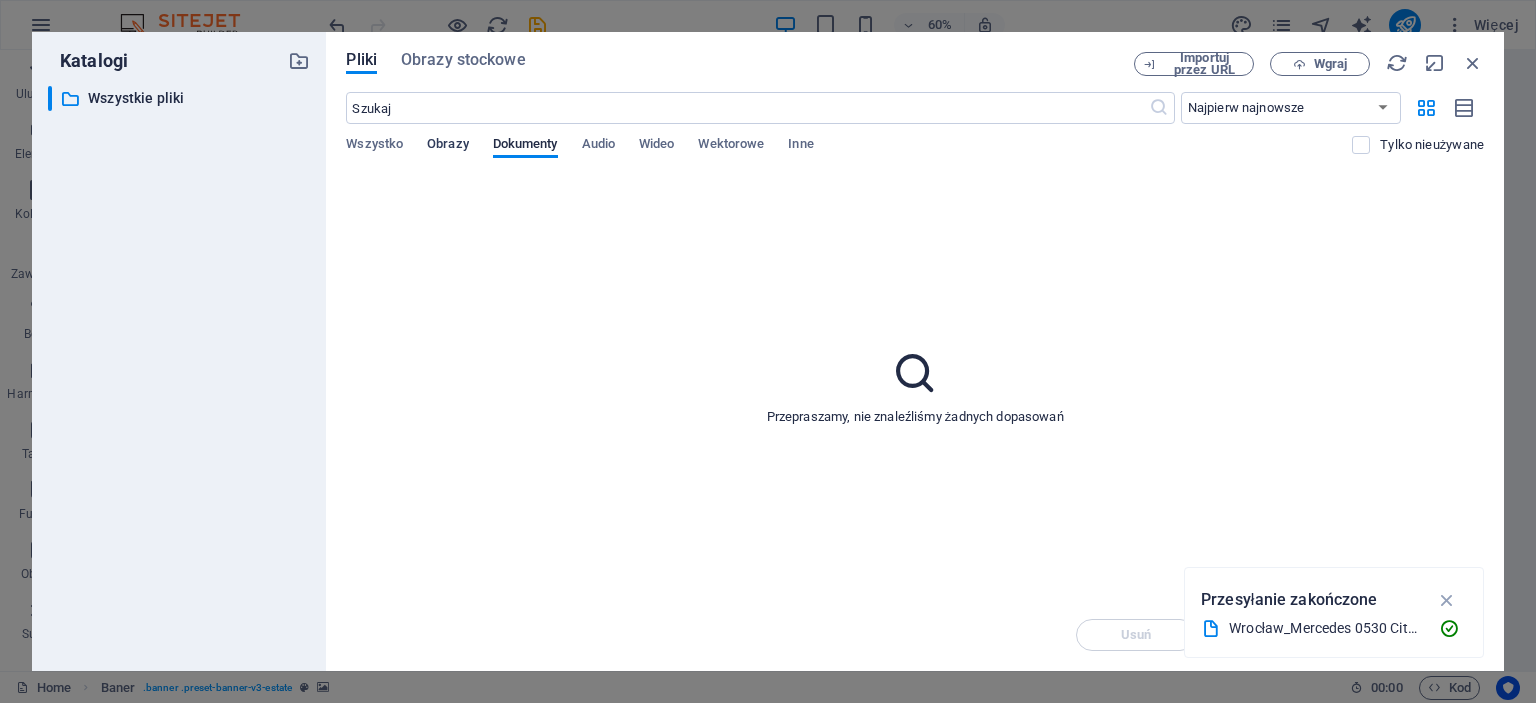 click on "Obrazy" at bounding box center [448, 146] 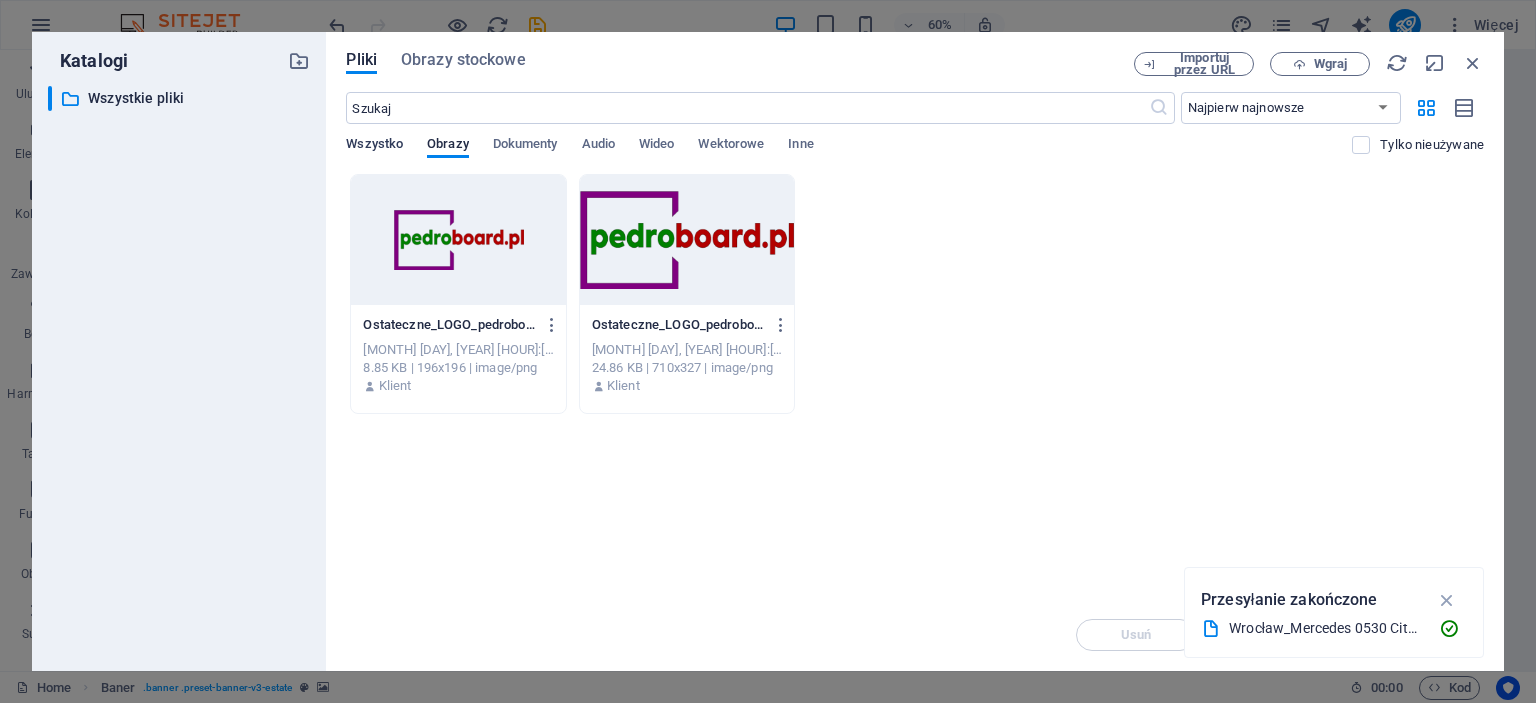 click on "Wszystko" at bounding box center (374, 146) 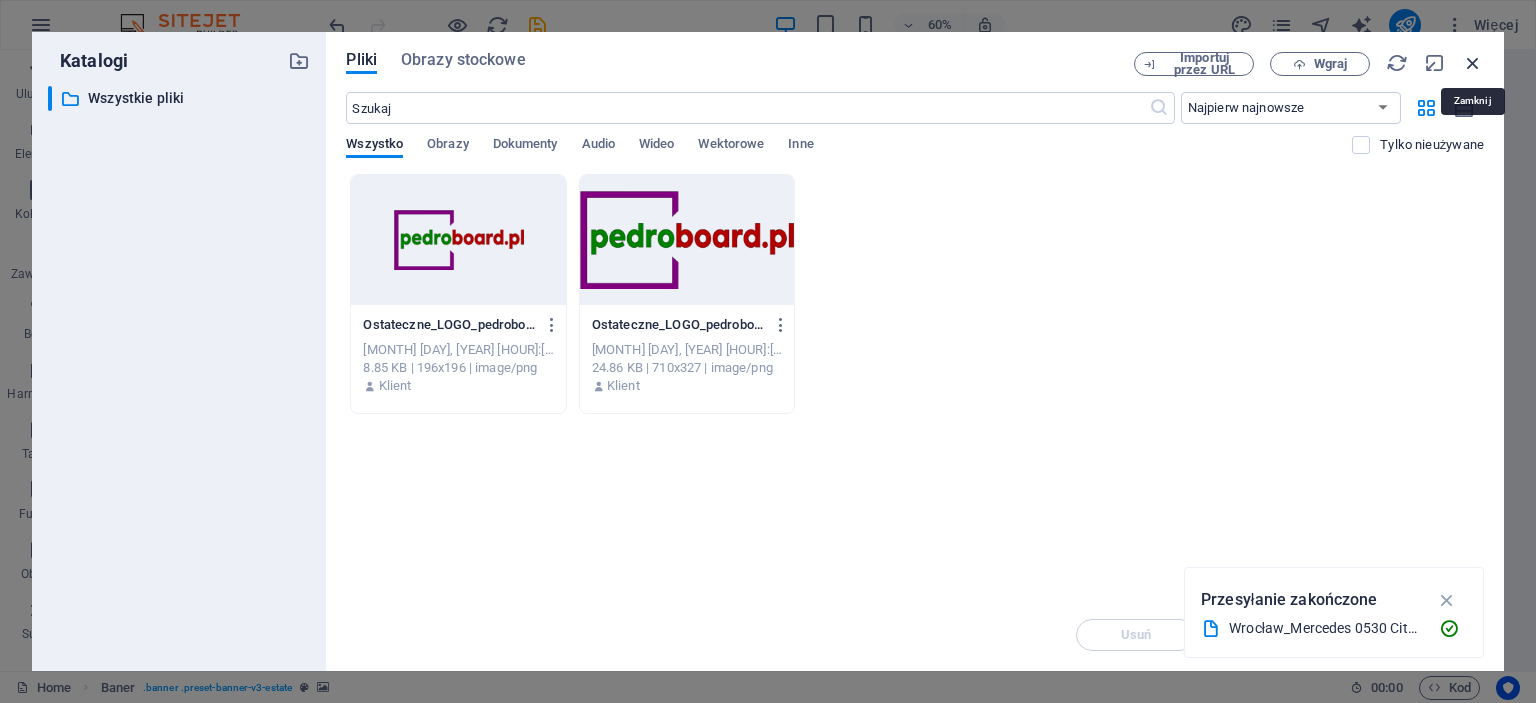 click at bounding box center (1473, 63) 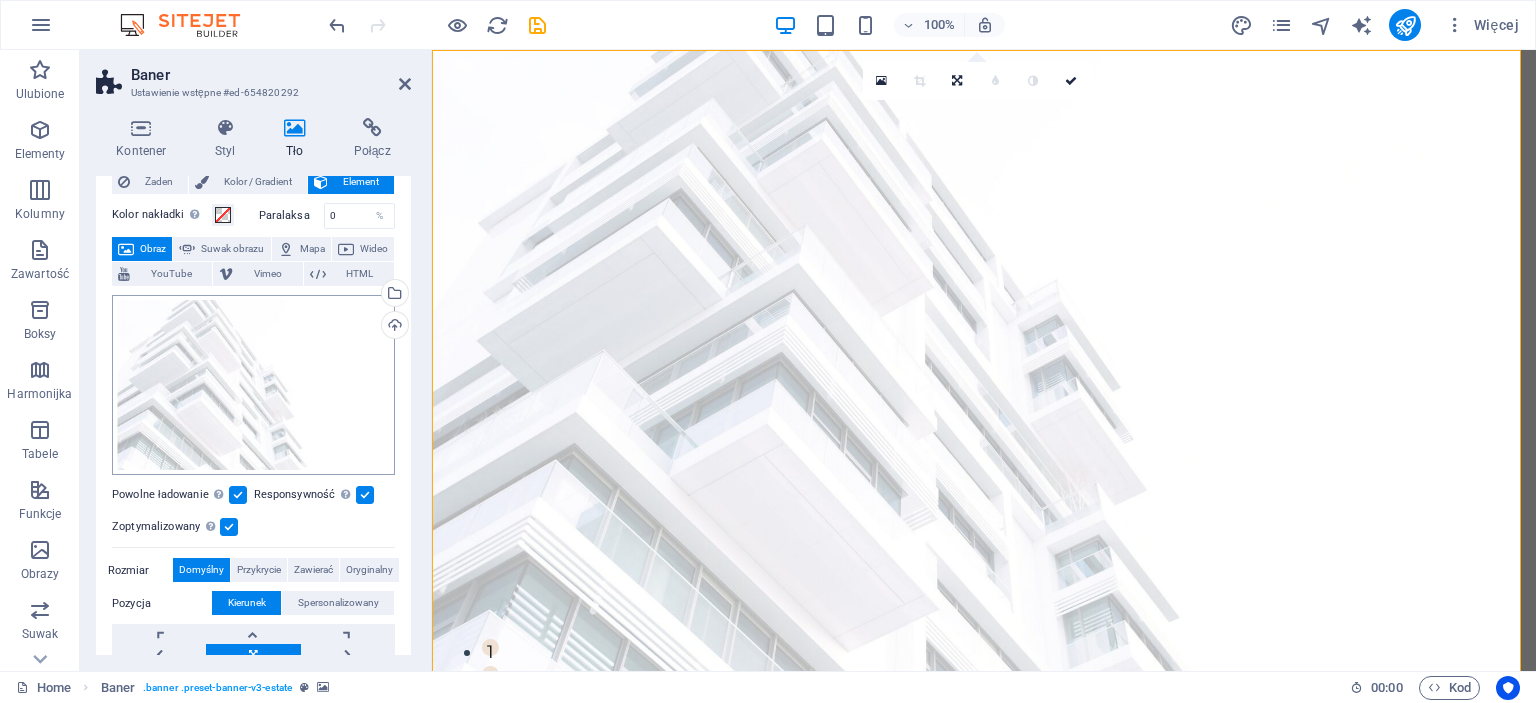 scroll, scrollTop: 0, scrollLeft: 0, axis: both 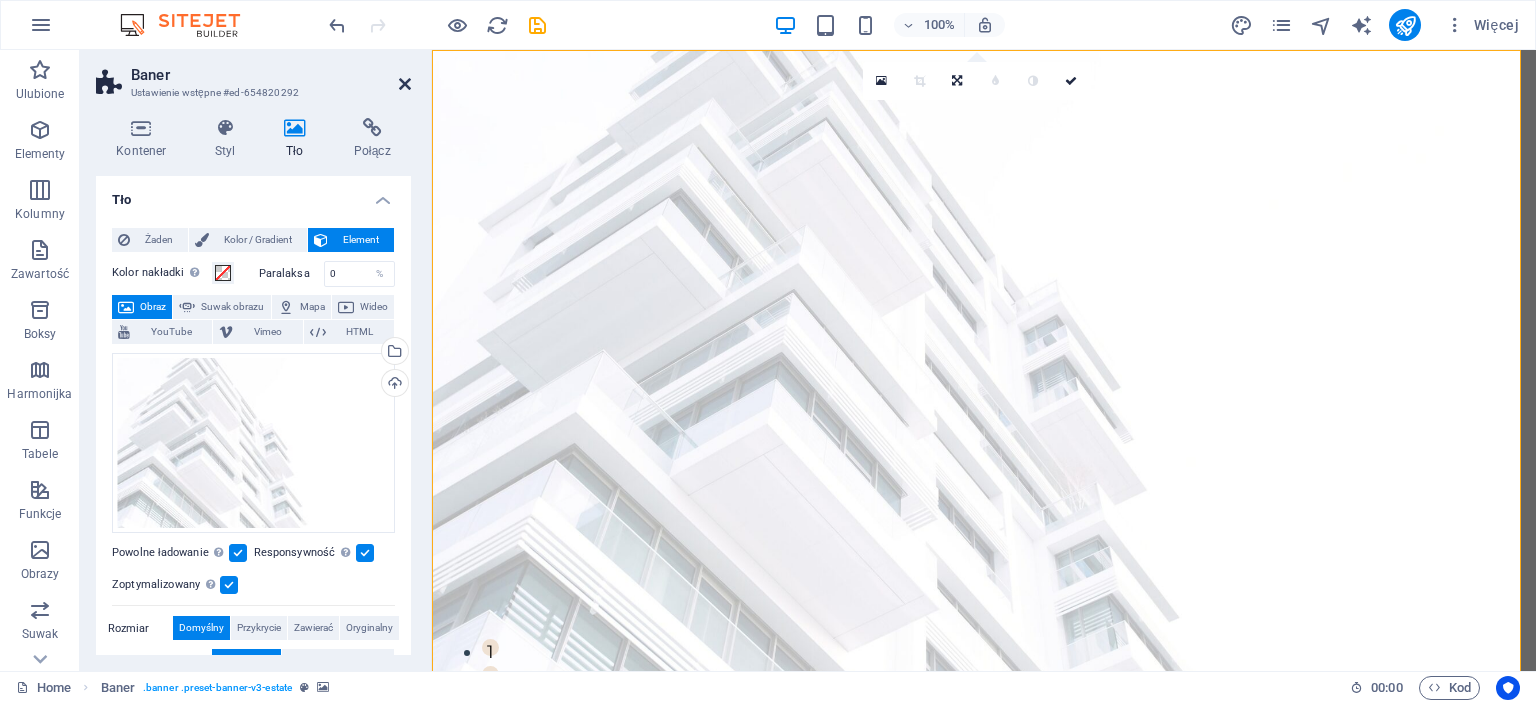 drag, startPoint x: 404, startPoint y: 81, endPoint x: 324, endPoint y: 56, distance: 83.81527 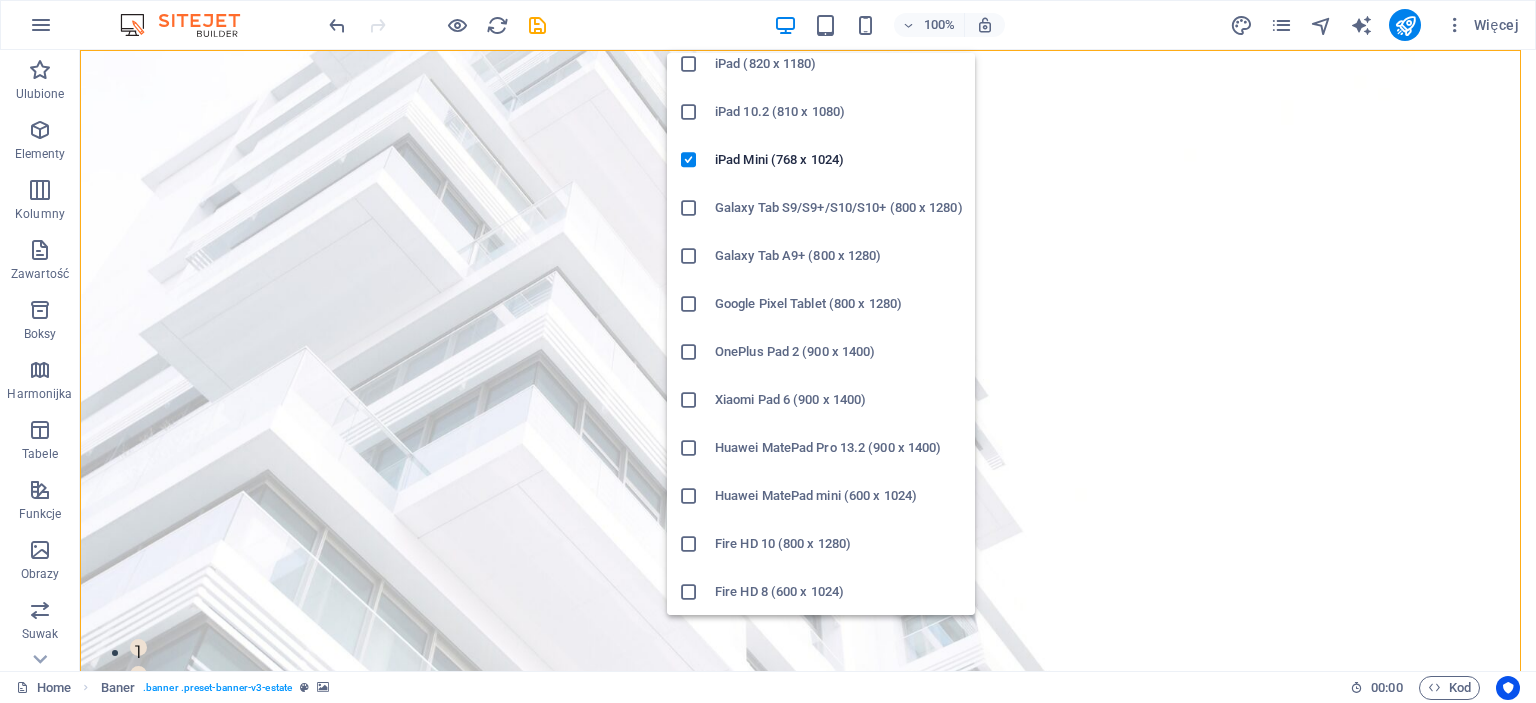 scroll, scrollTop: 0, scrollLeft: 0, axis: both 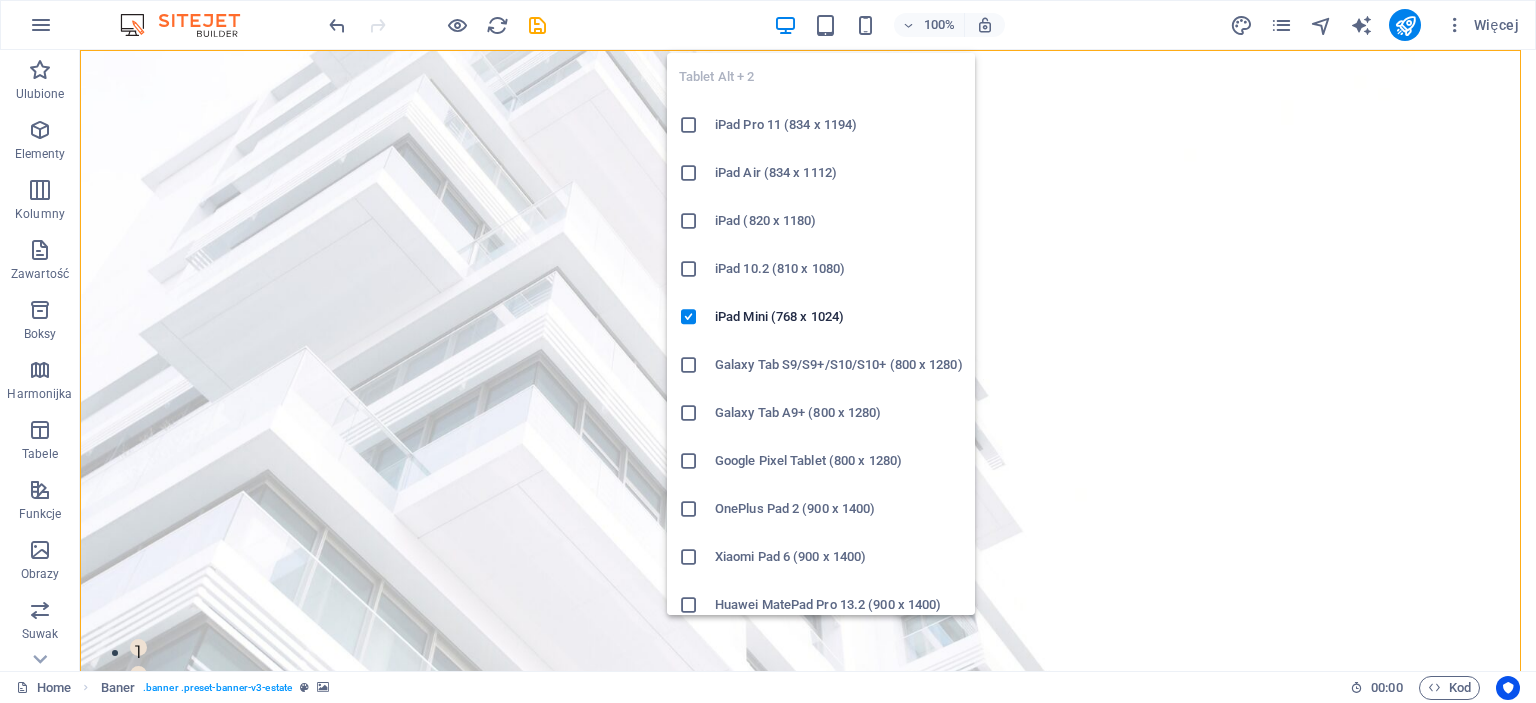 drag, startPoint x: 689, startPoint y: 361, endPoint x: 372, endPoint y: 358, distance: 317.0142 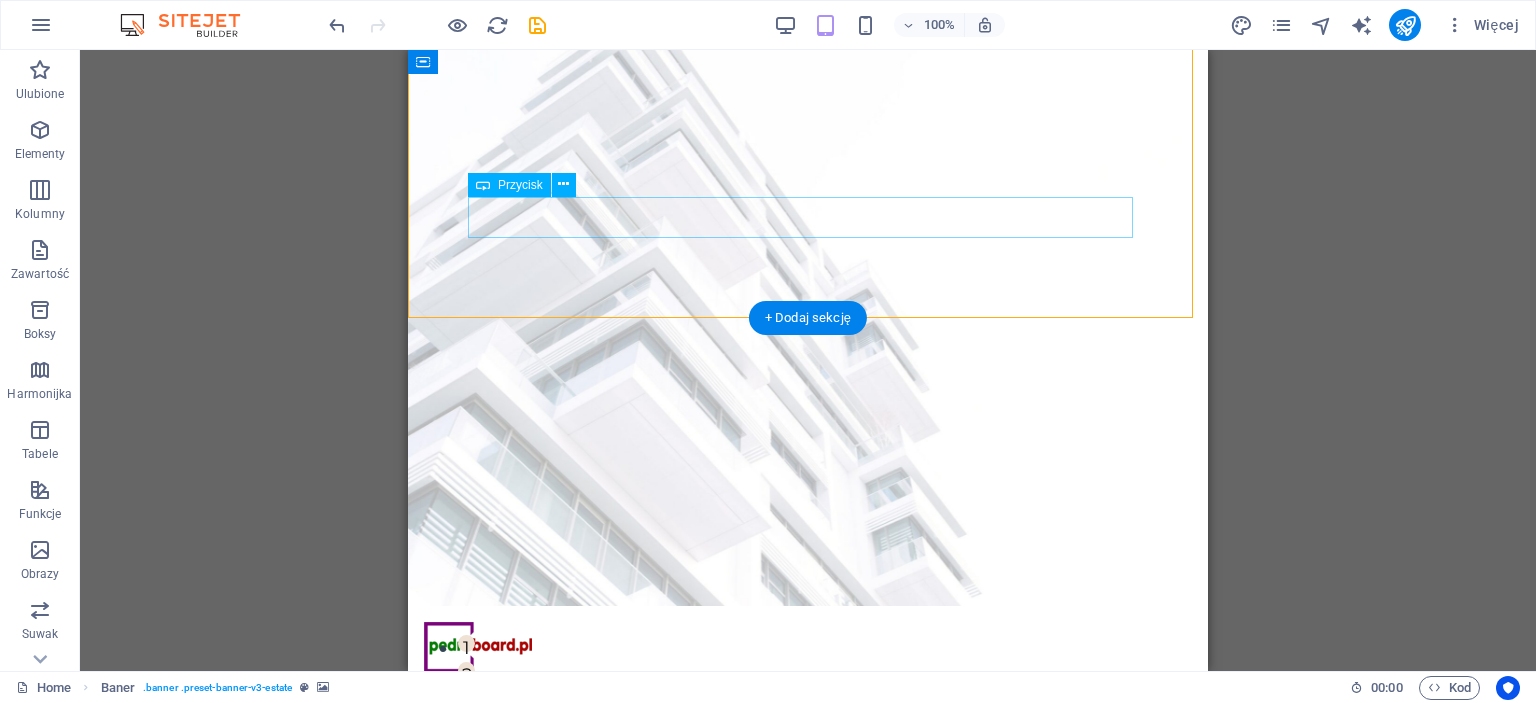 scroll, scrollTop: 0, scrollLeft: 0, axis: both 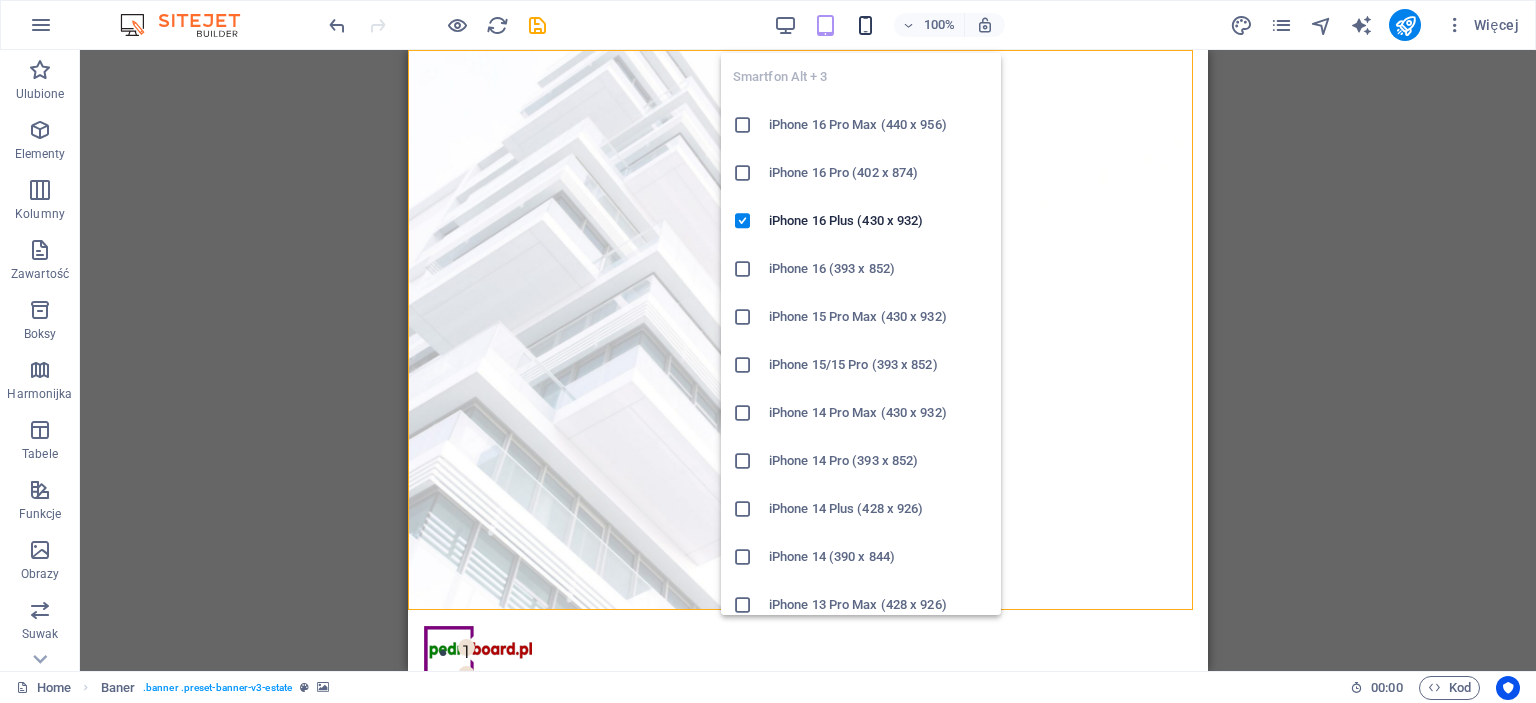 click at bounding box center [865, 25] 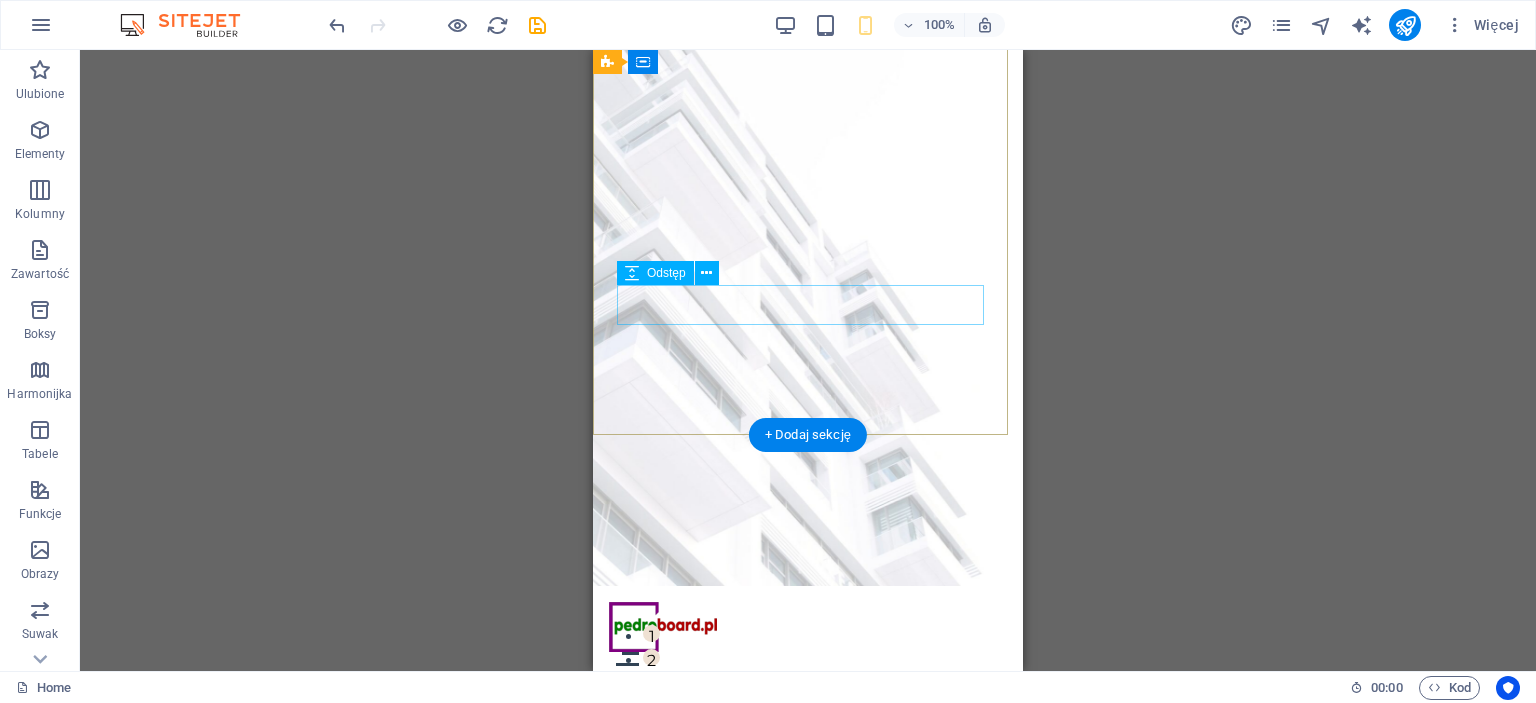 scroll, scrollTop: 0, scrollLeft: 0, axis: both 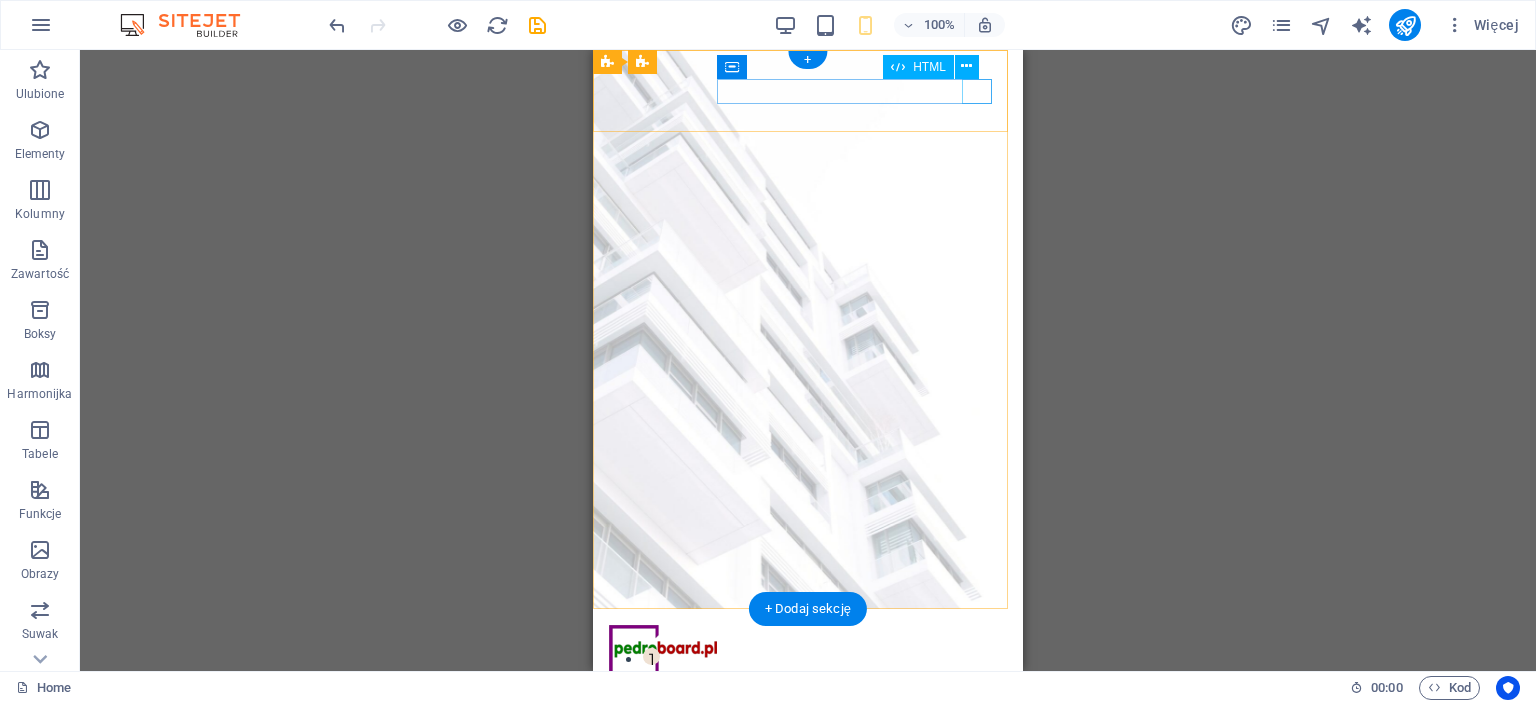 click at bounding box center [808, 687] 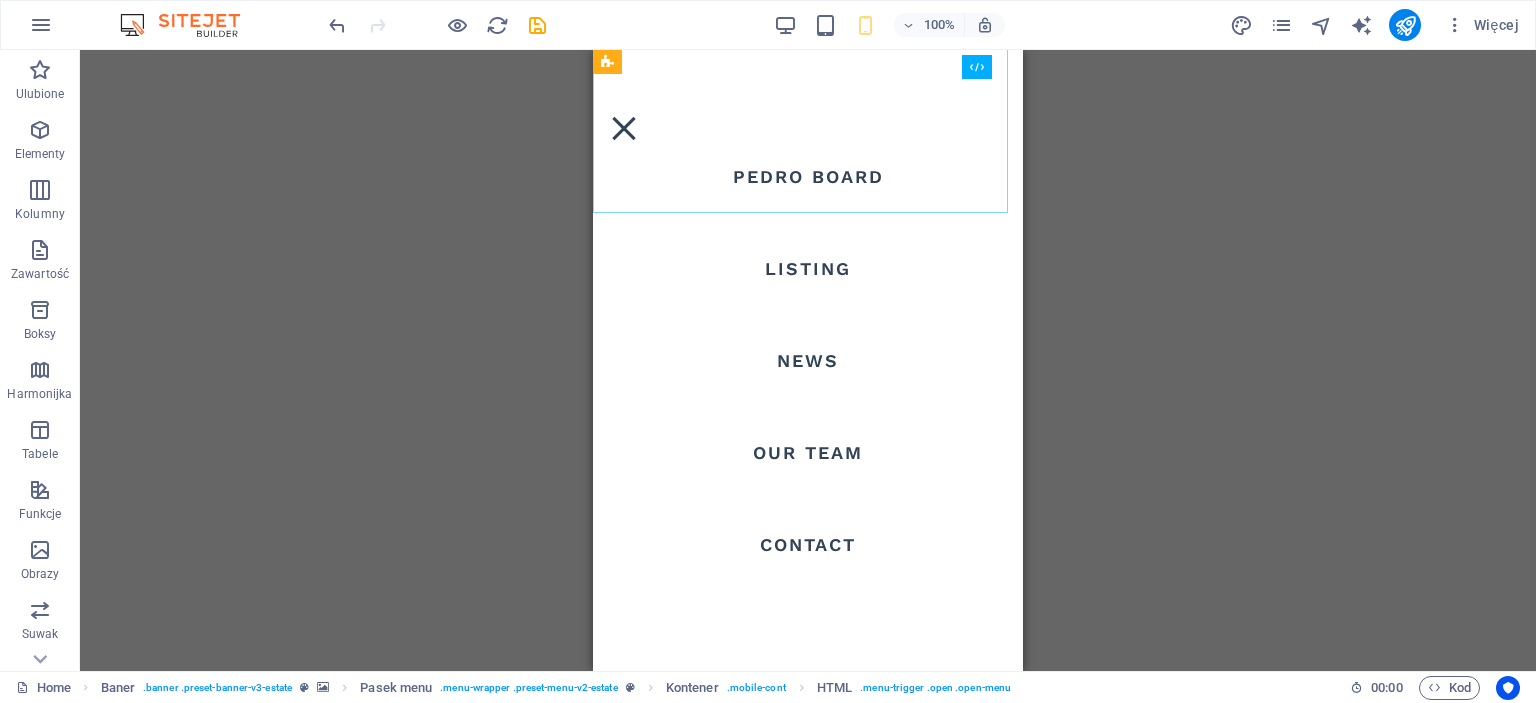 scroll, scrollTop: 0, scrollLeft: 0, axis: both 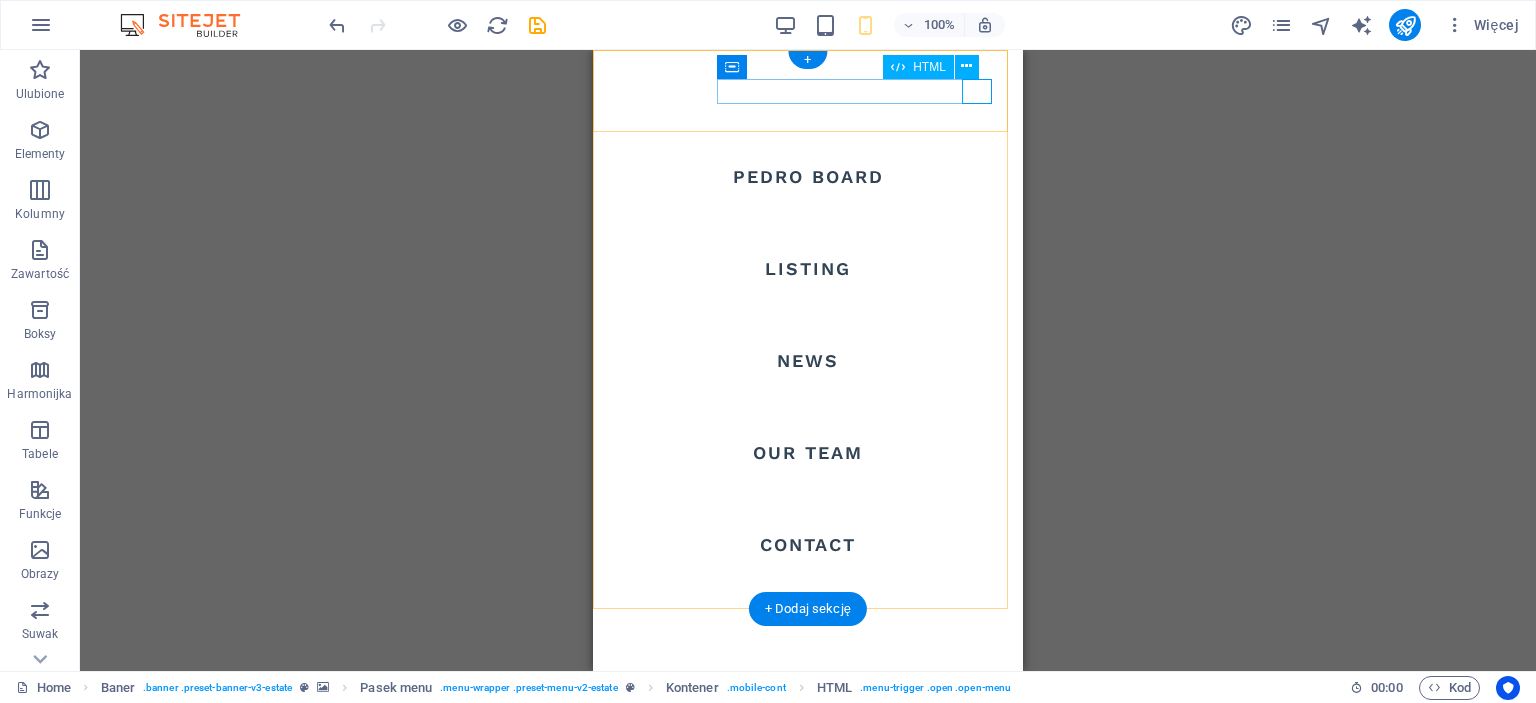 click at bounding box center [808, 687] 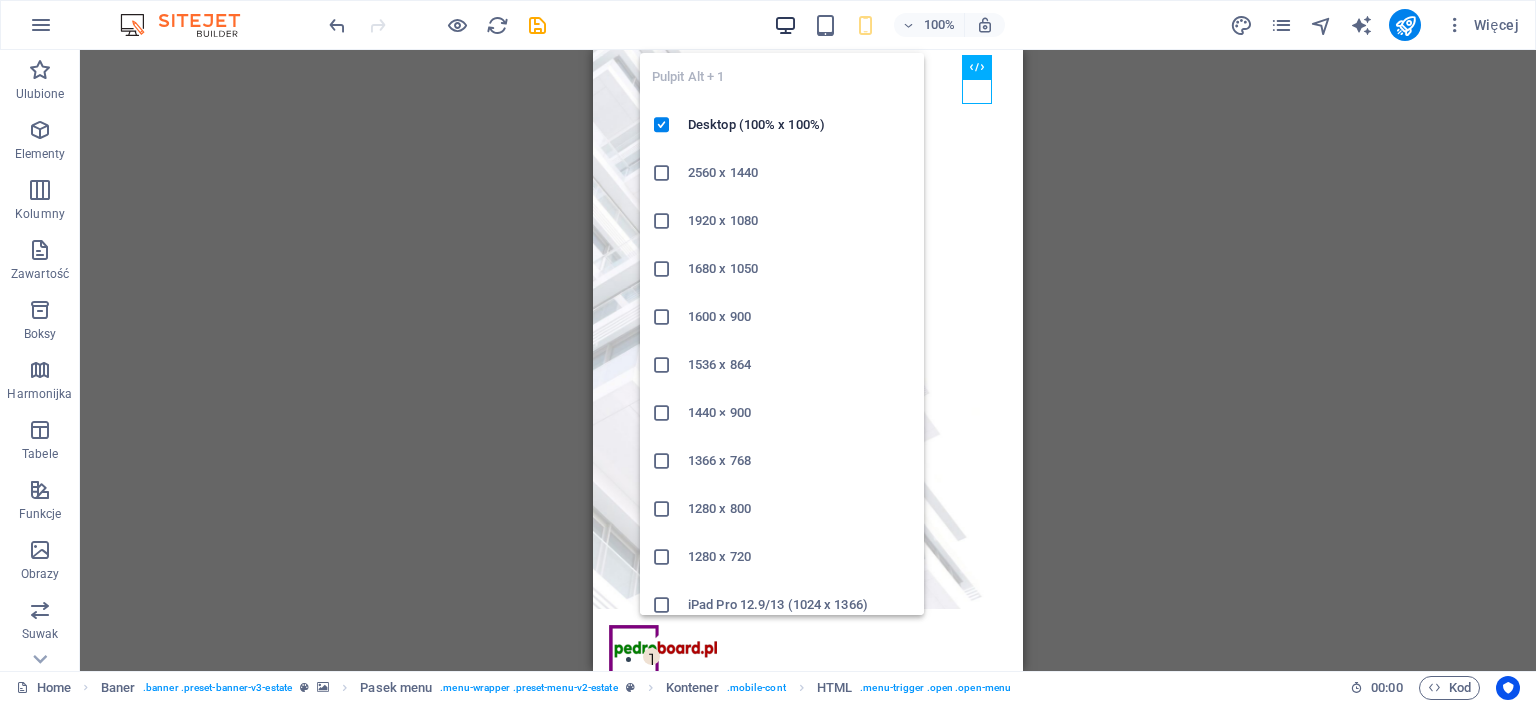 click at bounding box center (785, 25) 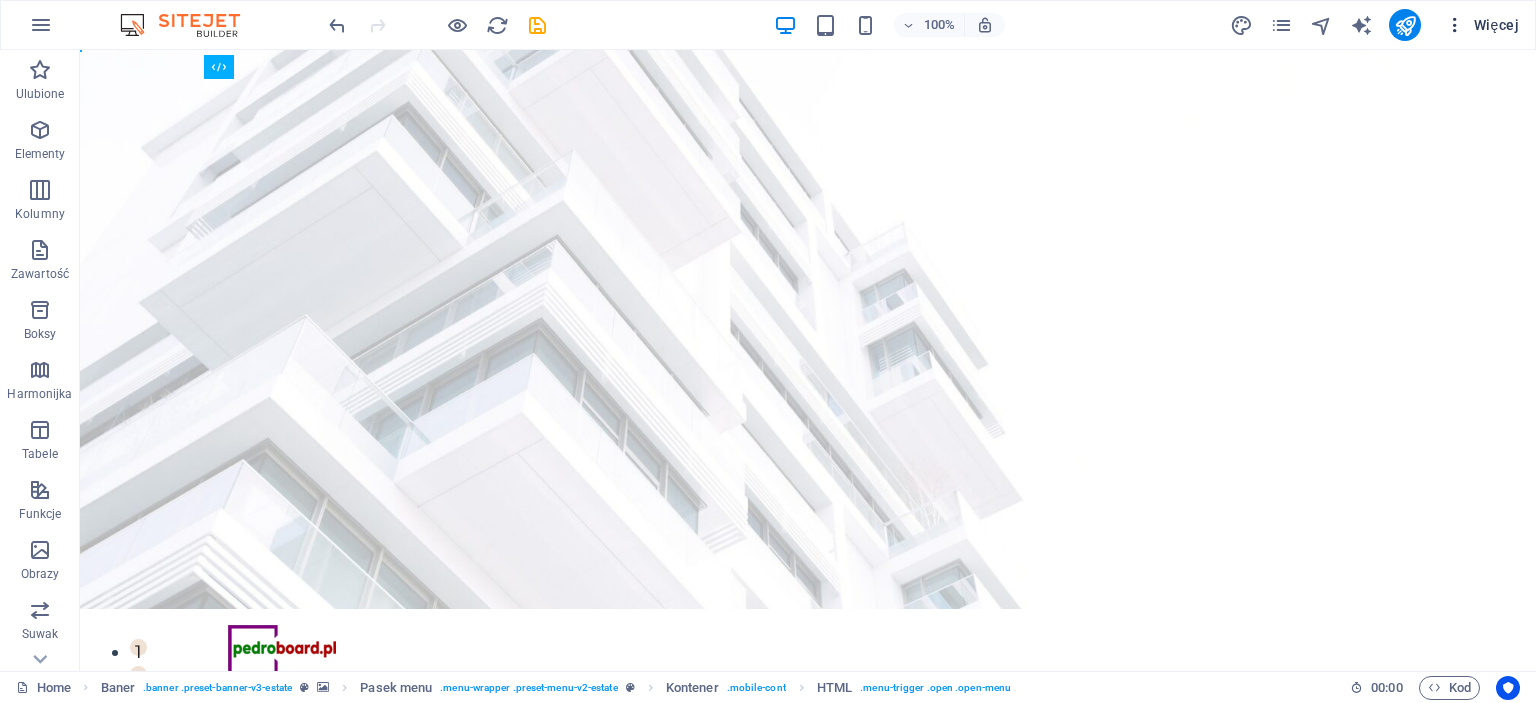 click at bounding box center (1455, 25) 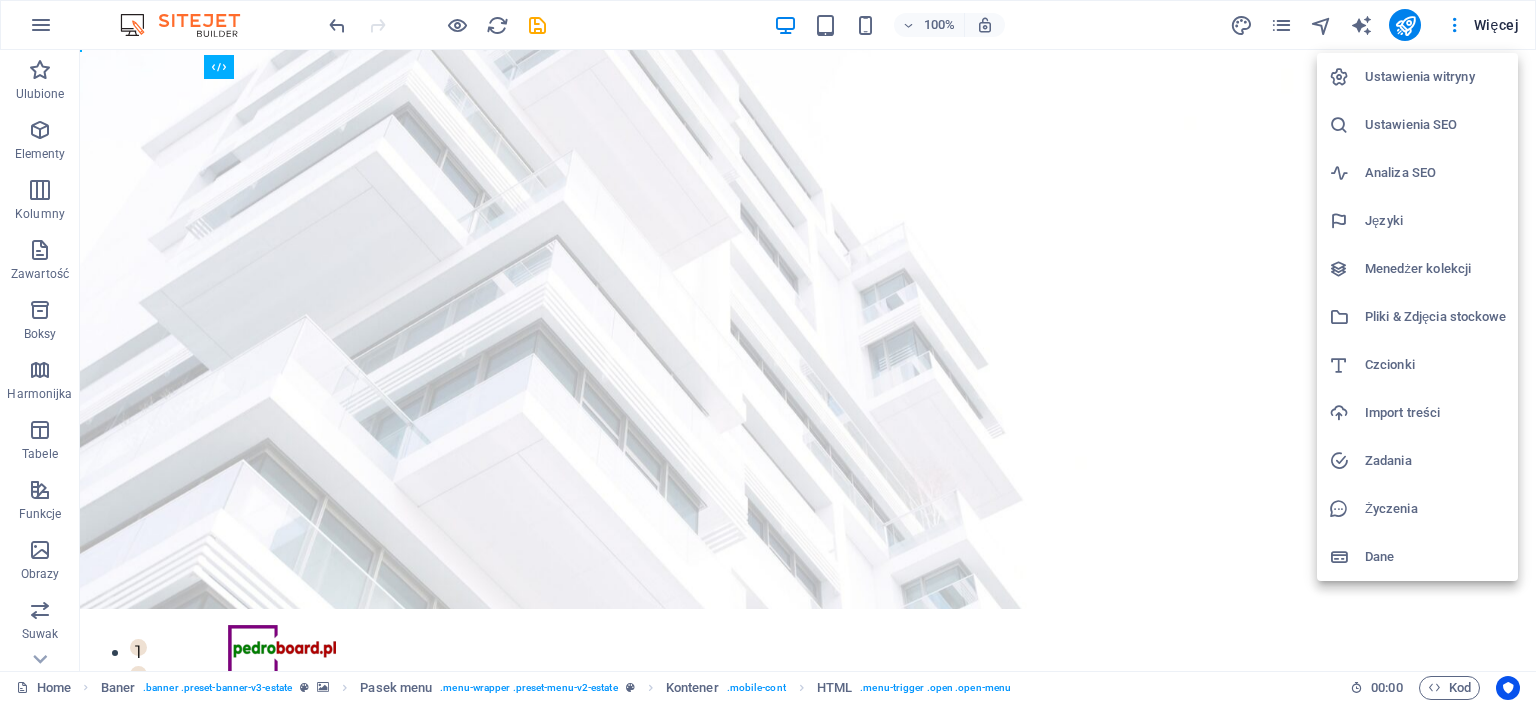 click at bounding box center [768, 351] 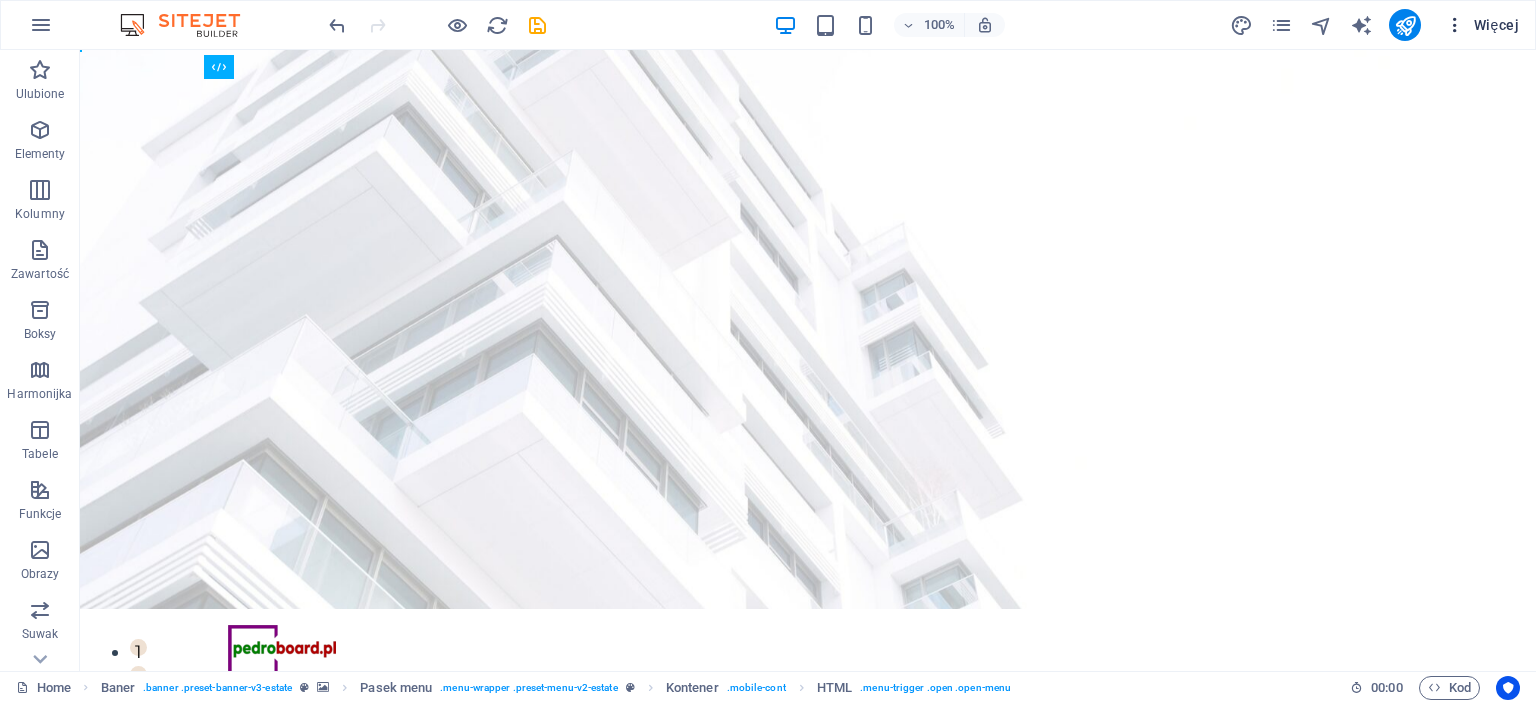 click on "Więcej" at bounding box center (1482, 25) 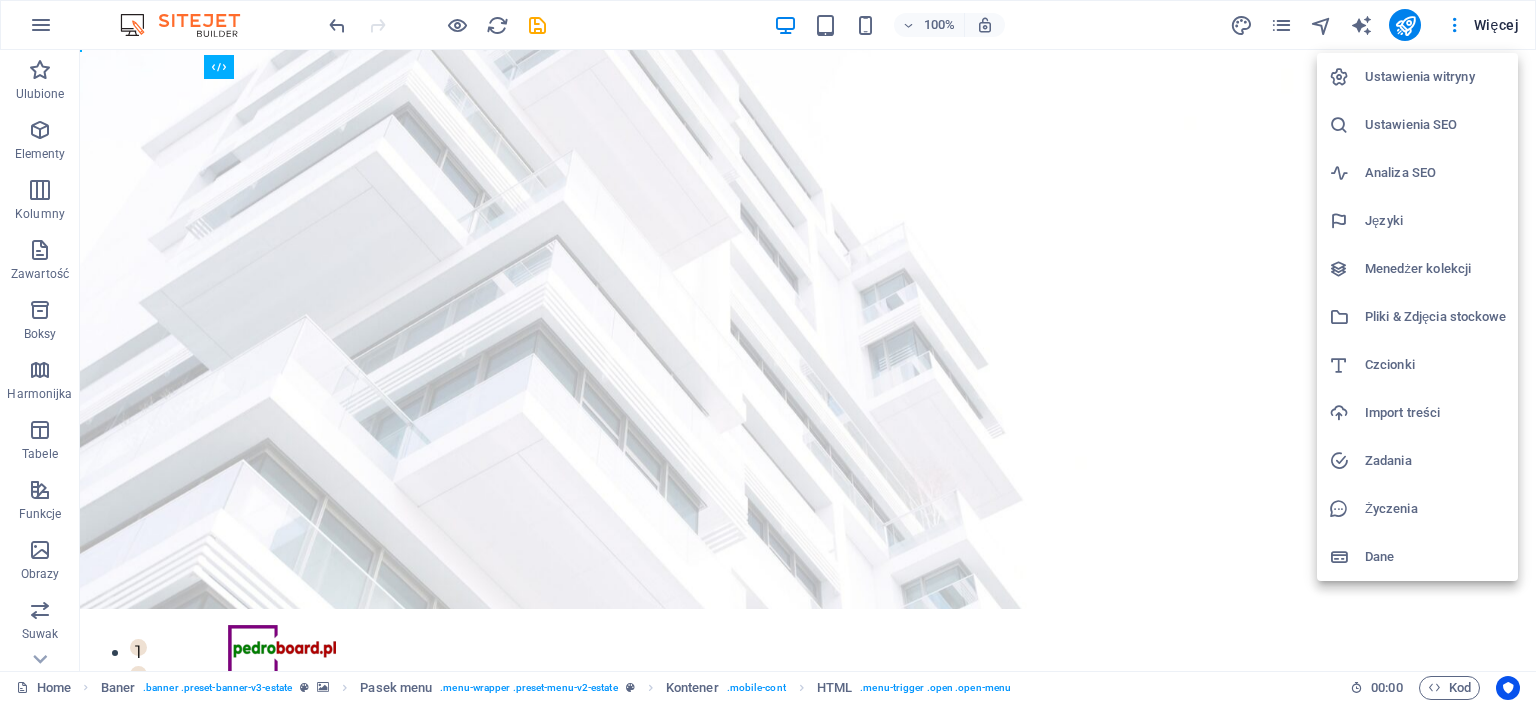 click on "Ustawienia witryny" at bounding box center (1435, 77) 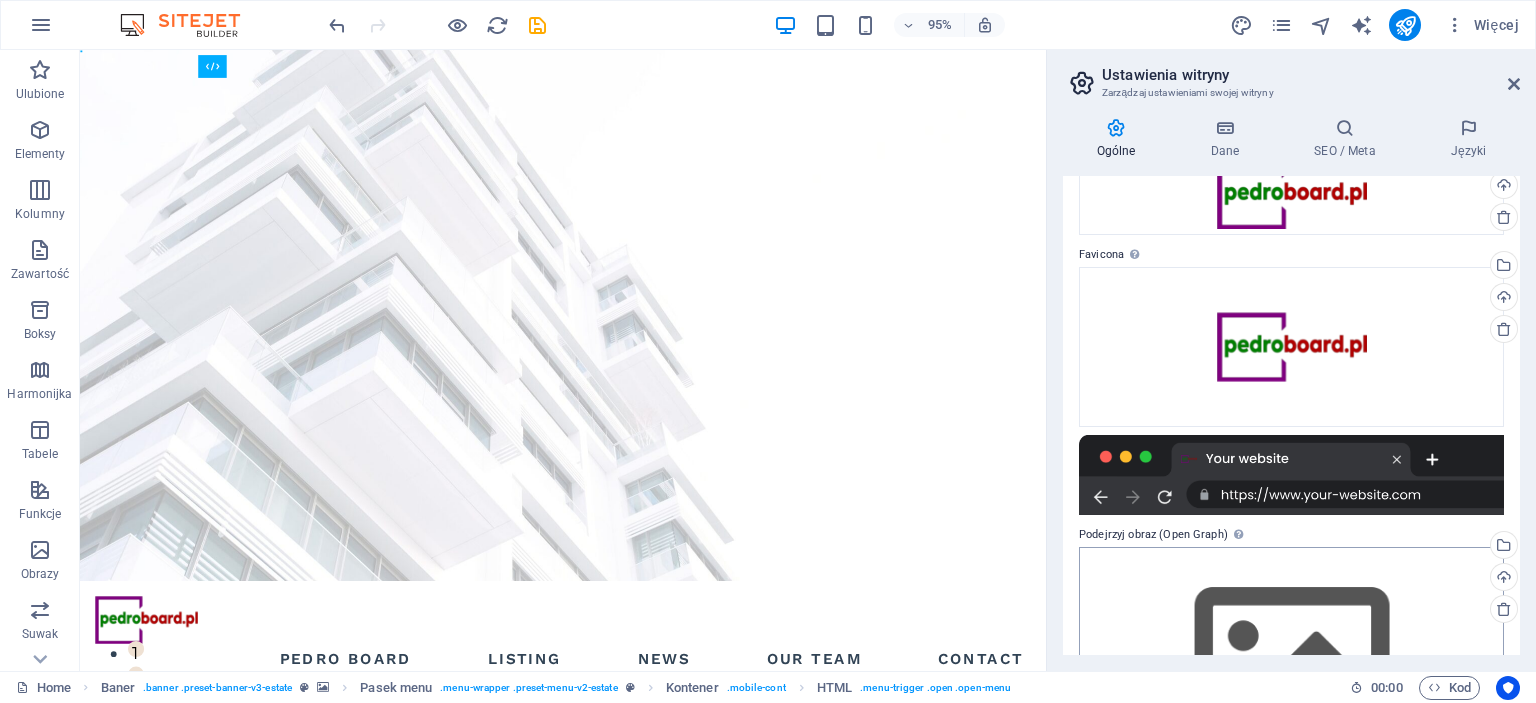 scroll, scrollTop: 0, scrollLeft: 0, axis: both 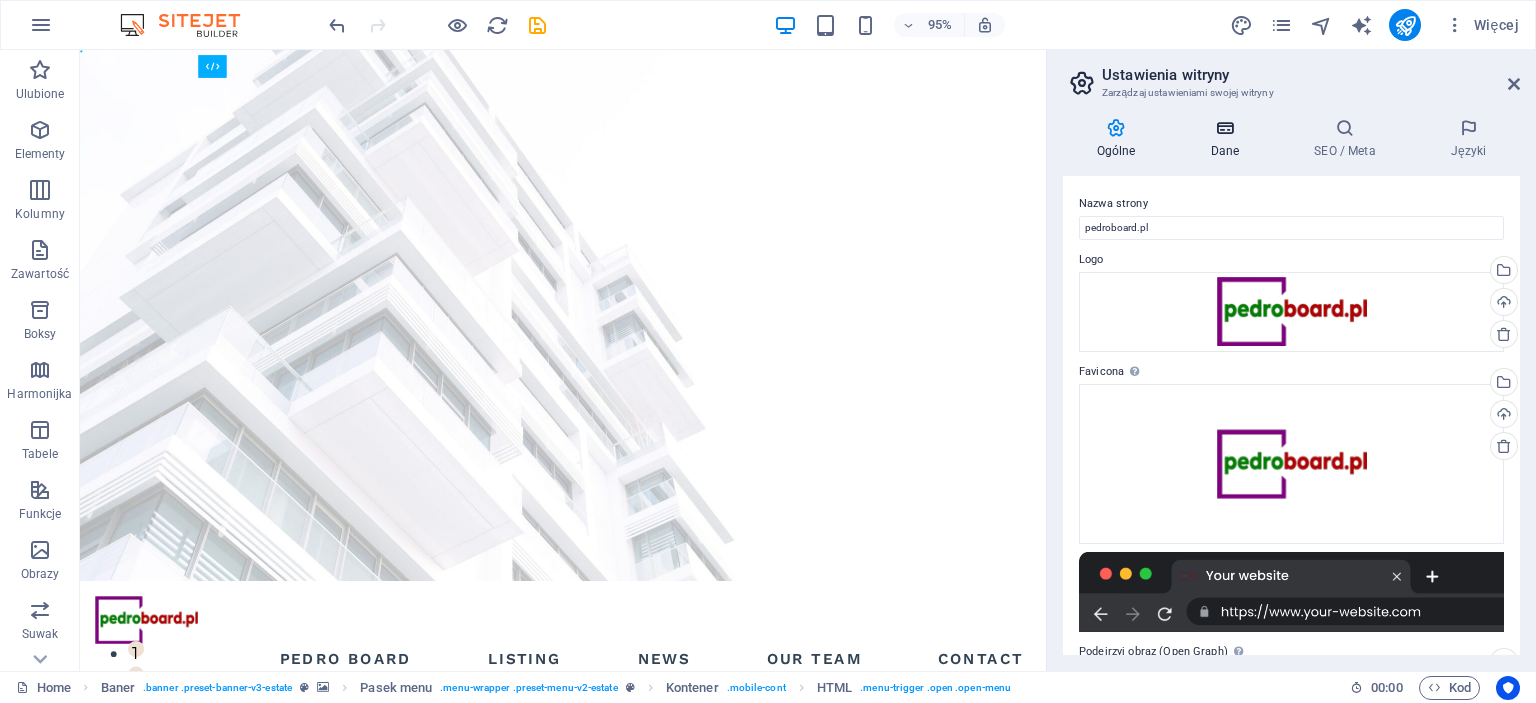click at bounding box center [1225, 128] 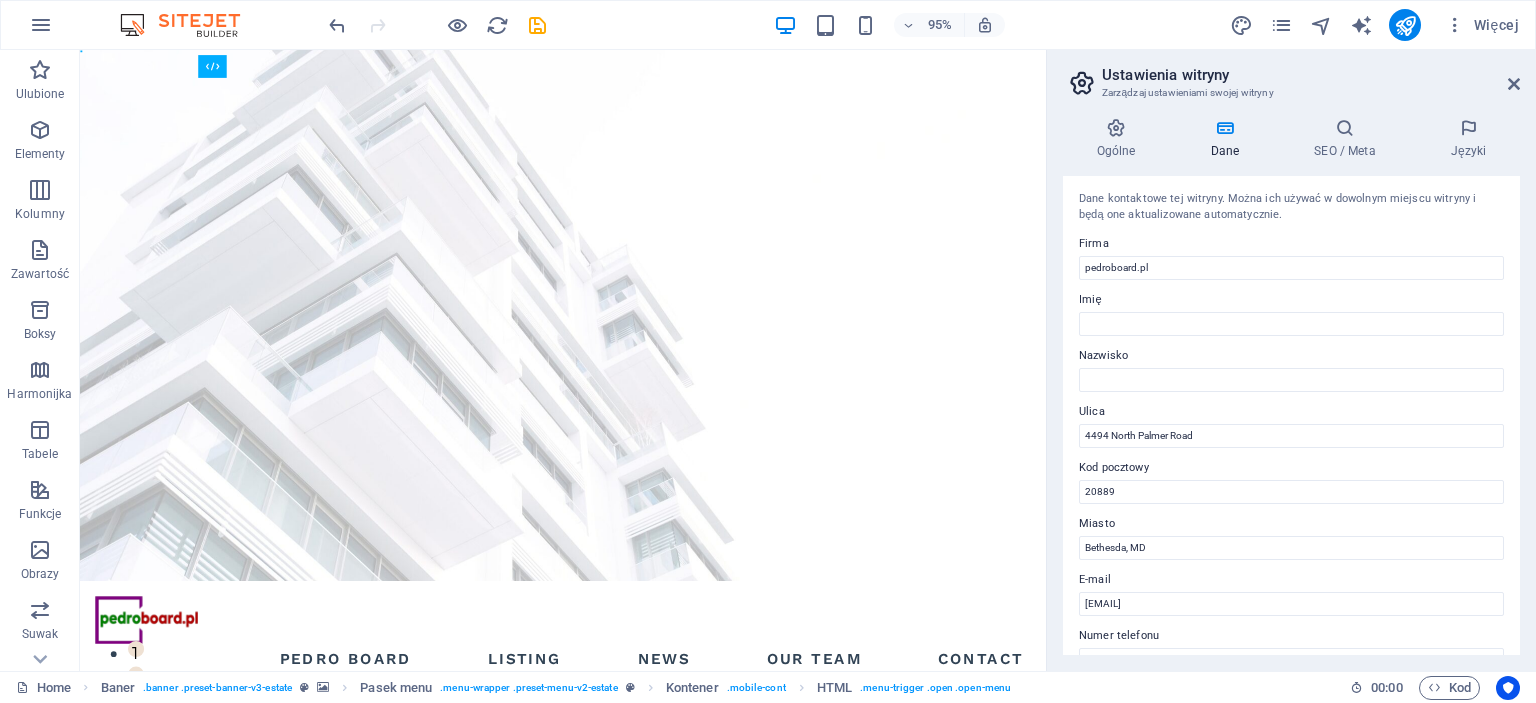 scroll, scrollTop: 0, scrollLeft: 0, axis: both 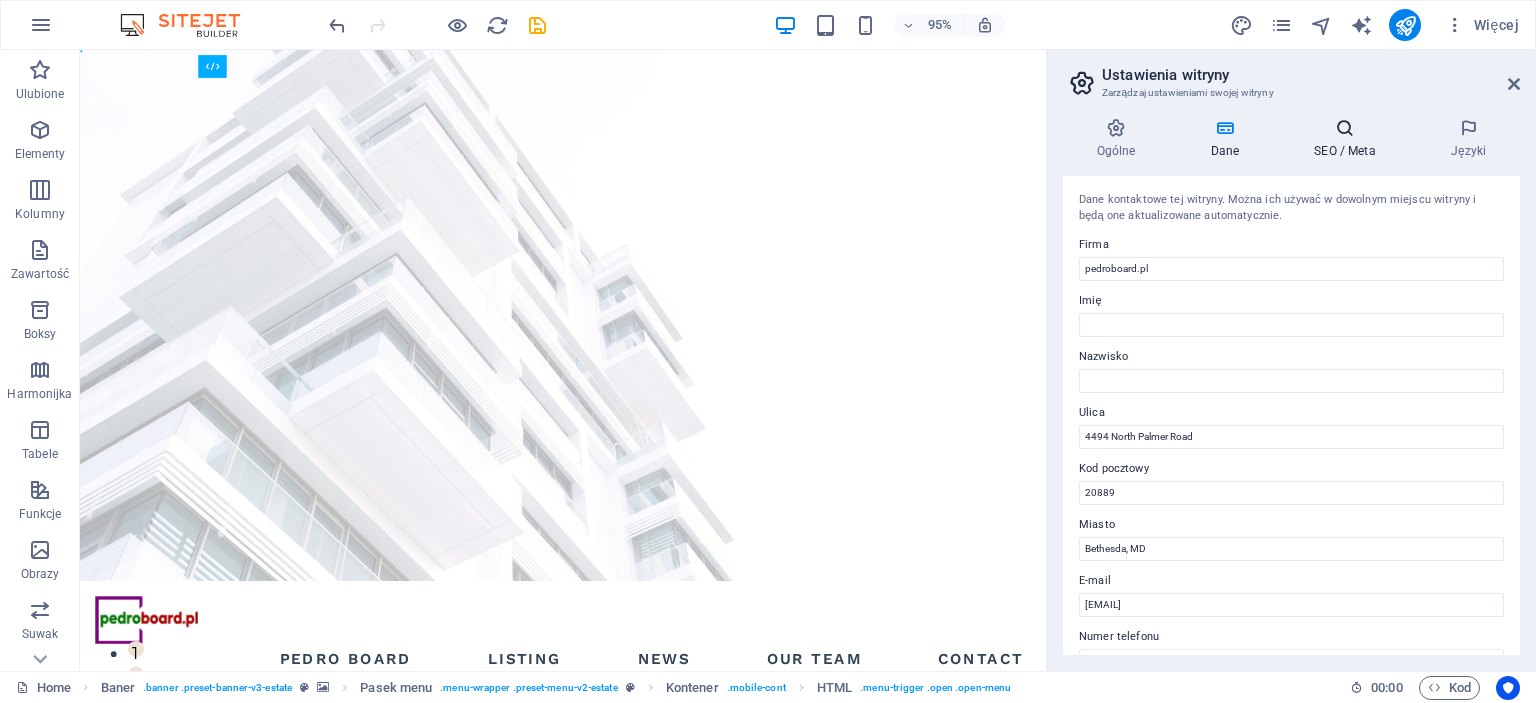 click on "SEO / Meta" at bounding box center (1349, 139) 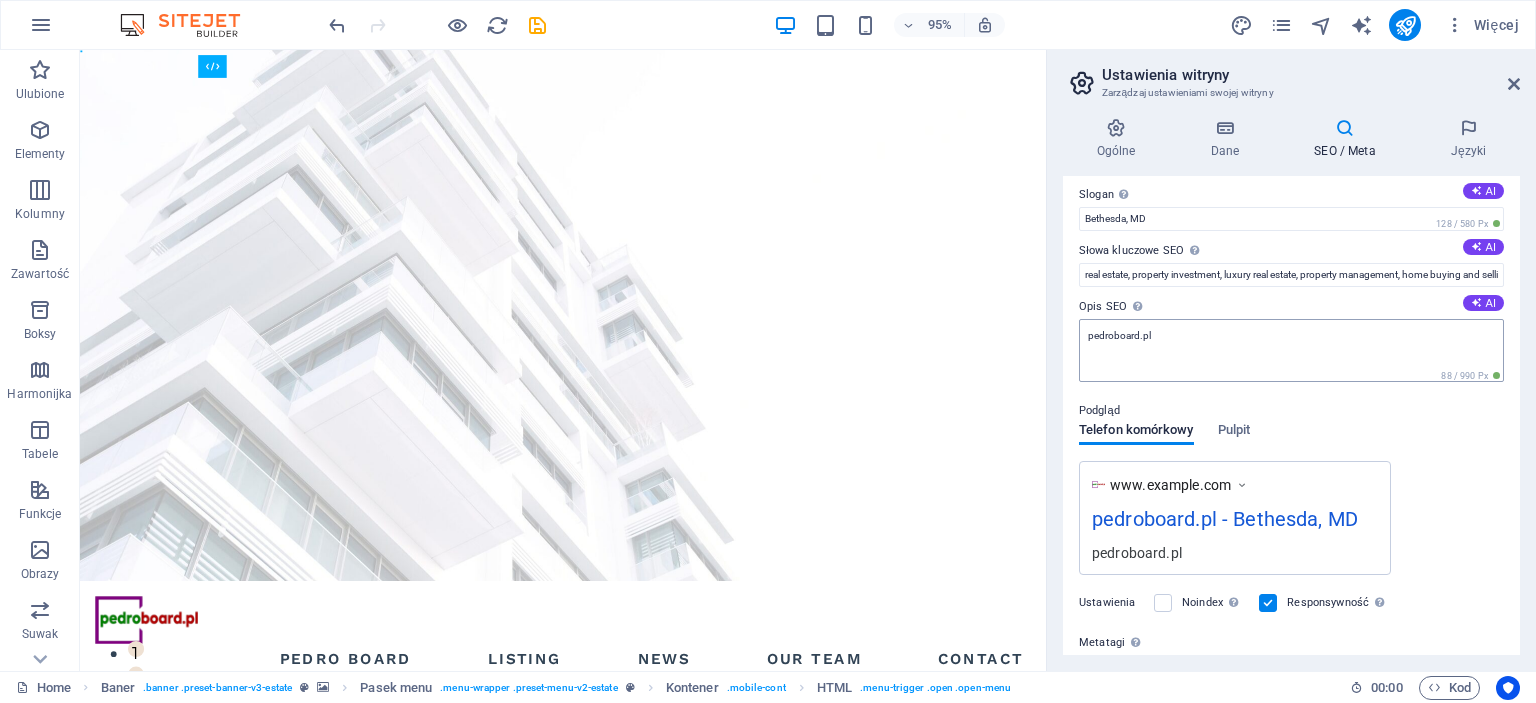 scroll, scrollTop: 0, scrollLeft: 0, axis: both 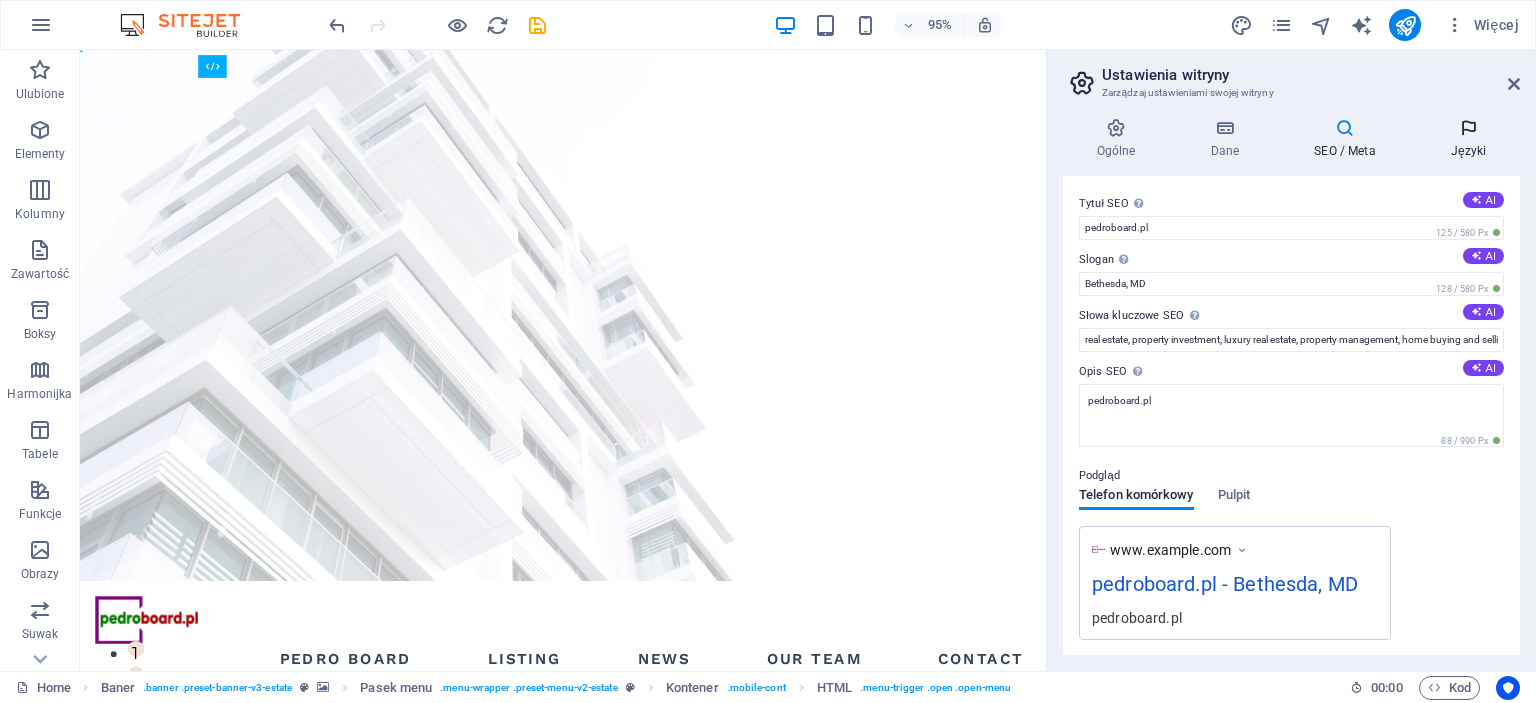 click at bounding box center (1468, 128) 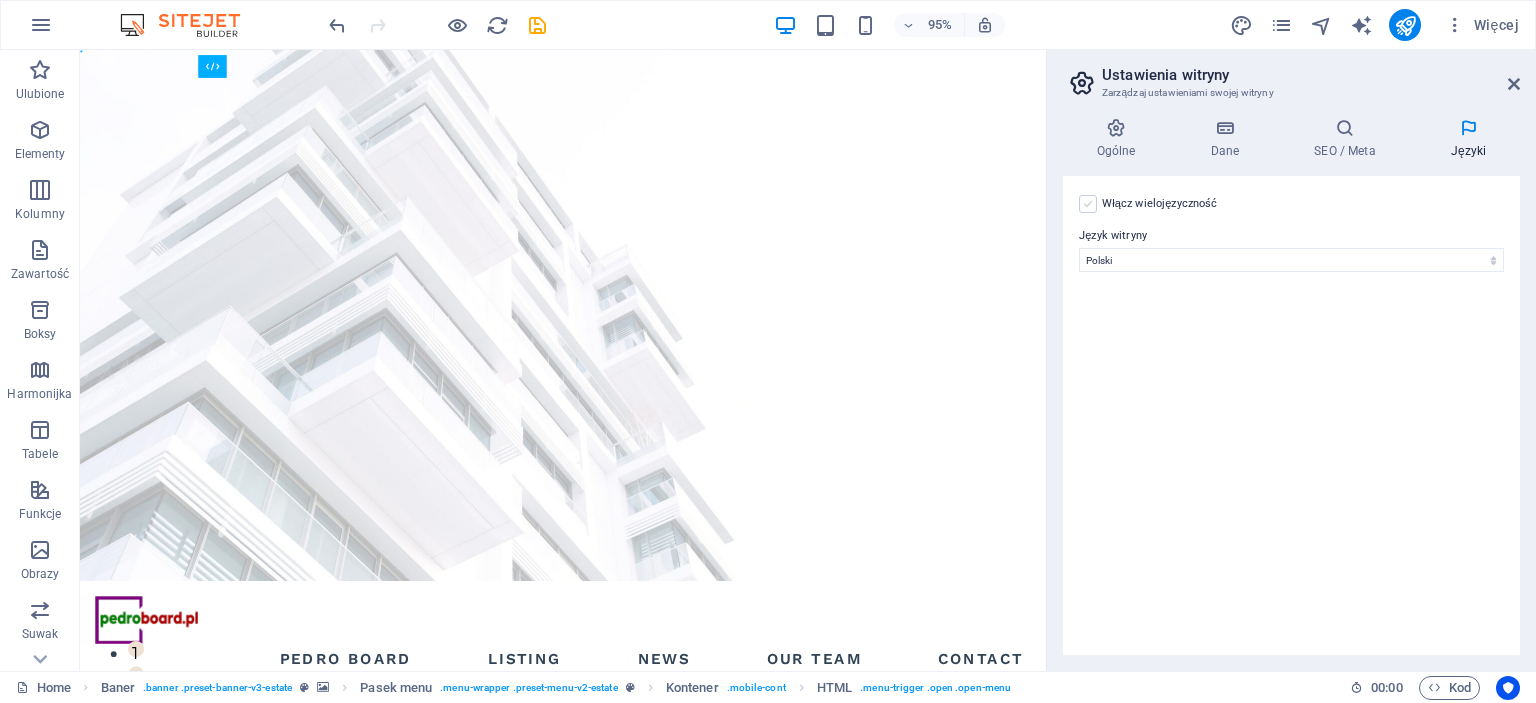 click at bounding box center (1088, 204) 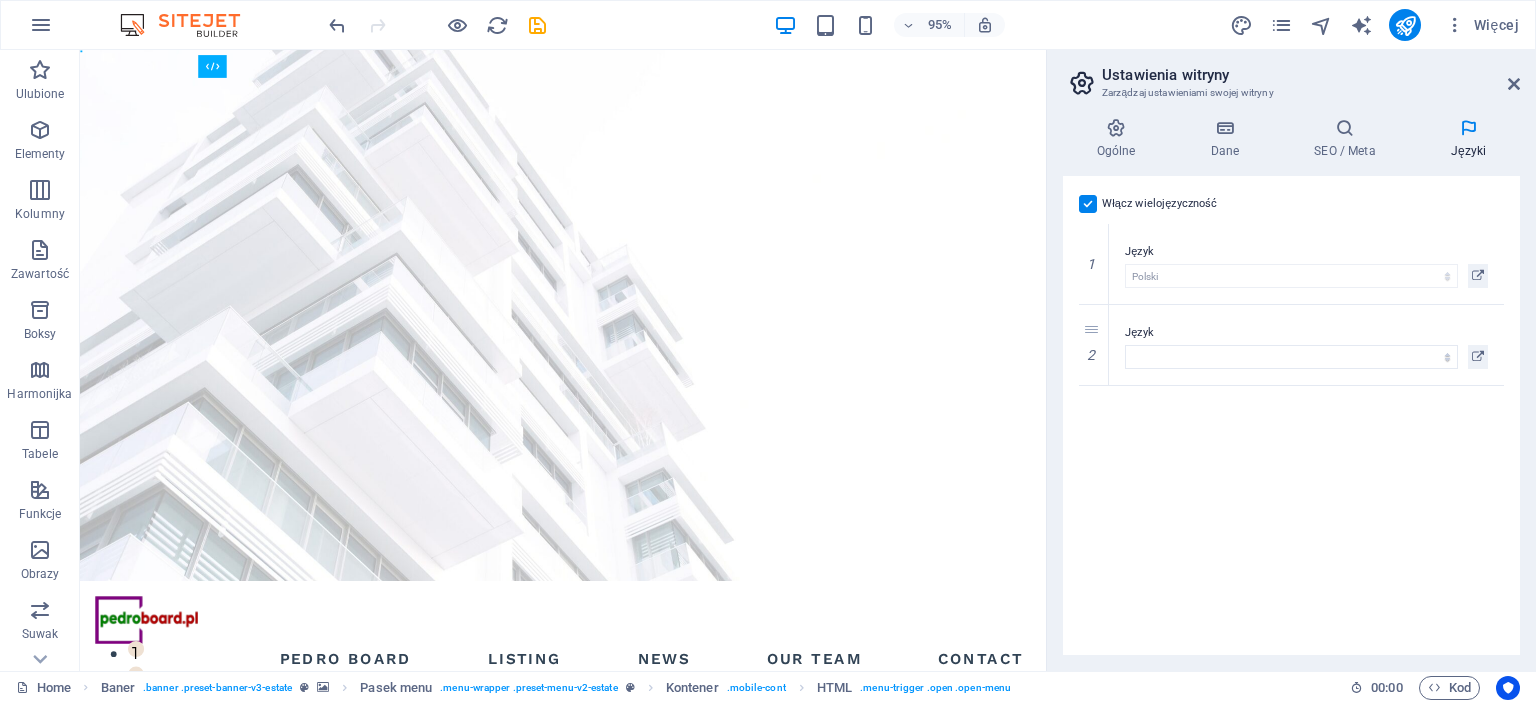 click at bounding box center [1088, 204] 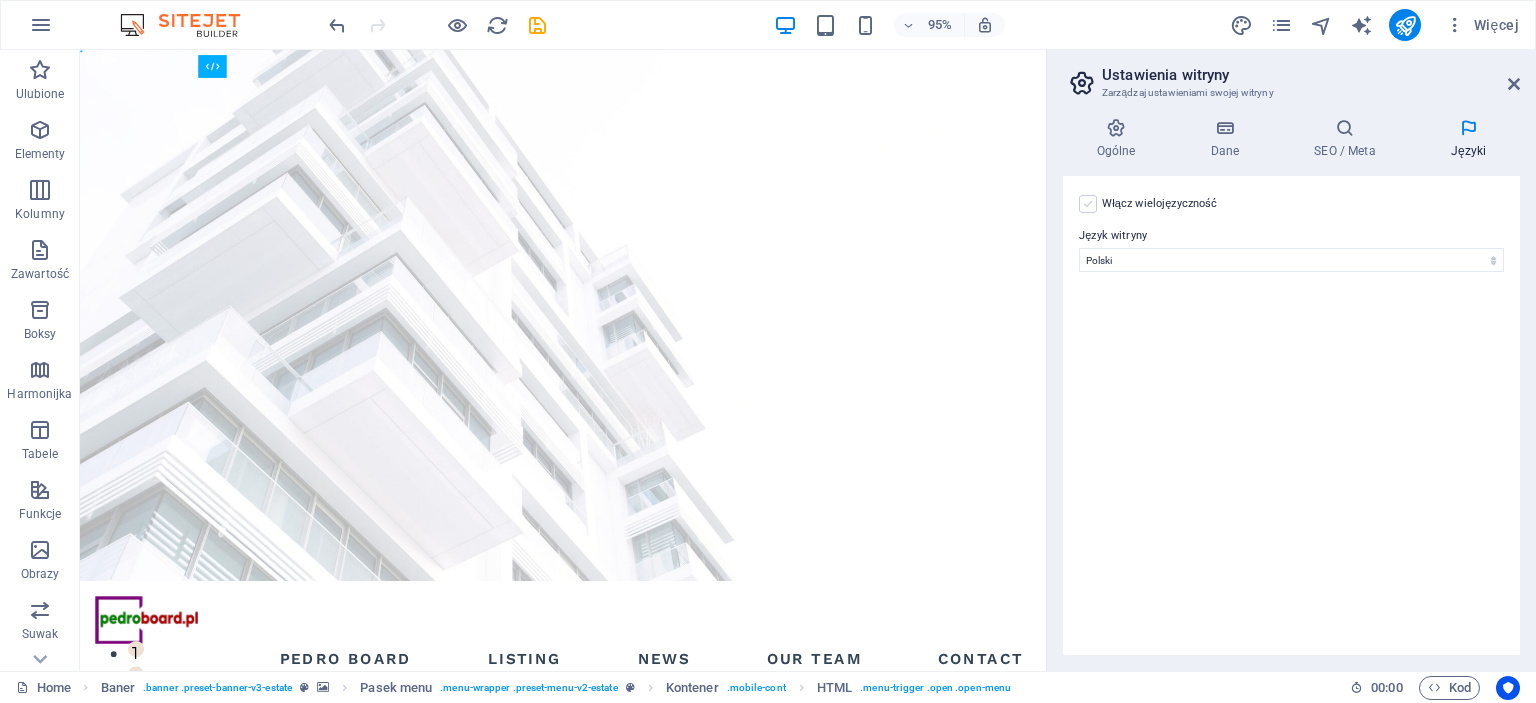 click at bounding box center [1088, 204] 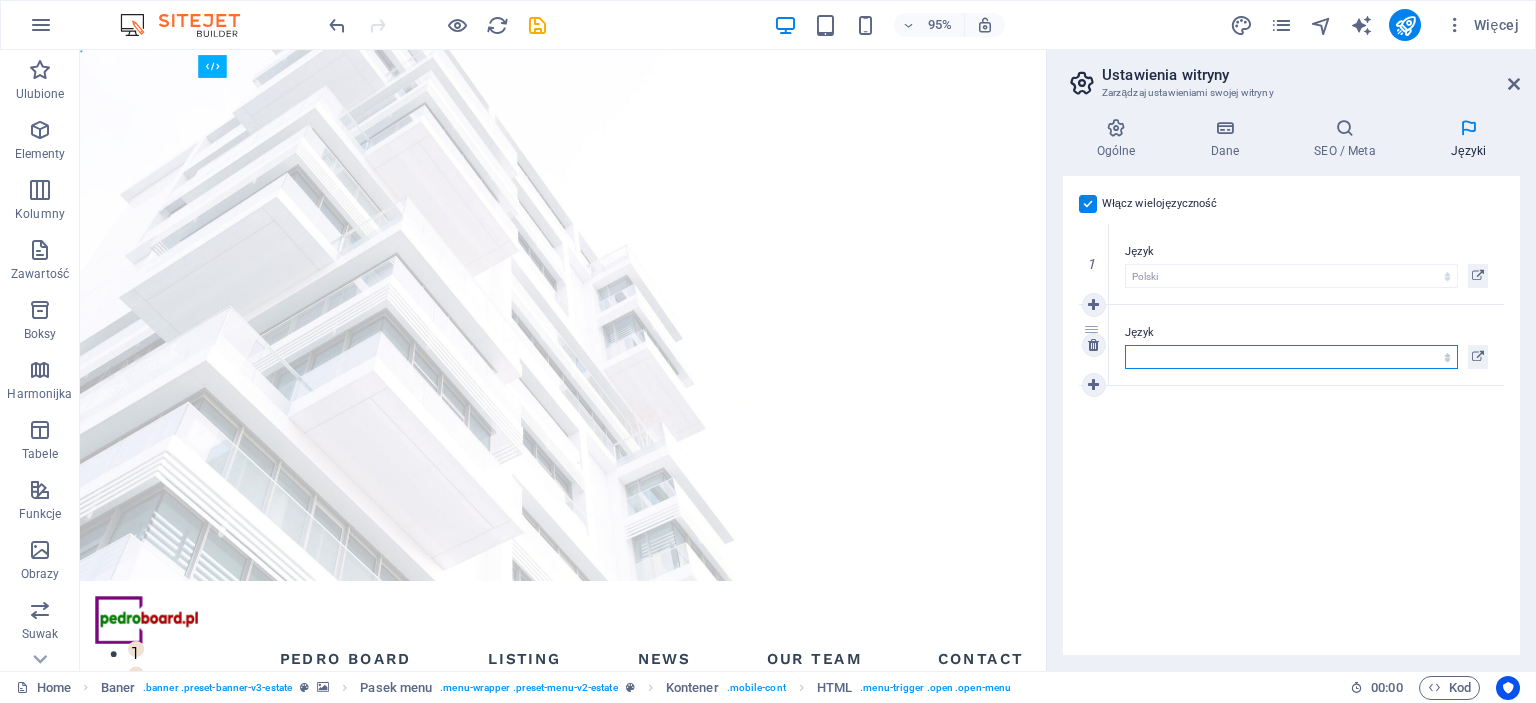 click on "Abkhazian Afar Afrikaans Akan Albanian Amharic Angielski Arabic Aragonese Armenian Assamese Avaric Avestan Aymara Azerbaijani Bambara Bashkir Basque Belarusian Bengali Bihari languages Bislama Bokmål Bosnian Breton Bulgarian Burmese Catalan Central Khmer Chamorro Chechen Chinese Church Slavic Chuvash Cornish Corsican Cree Croatian Czeski Danish Dutch Dzongkha Esperanto Estonian Ewe Faroese Farsi (Persian) Fijian Finnish French Fulah Gaelic Galician Ganda Georgian Greek Greenlandic Guaraní Gujarati Haitian Creole Hausa Hebrew Herero Hindi Hiri Motu Hiszpański Hungarian Icelandic Ido Igbo Indonesian Interlingua Interlingue Inuktitut Inupiaq Irish Italian Japanese Javanese Kannada Kanuri Kashmiri Kazakh Kikuyu Kinyarwanda Komi Kongo Korean Kurdish Kwanyama Kyrgyz Lao Latvian Limburgish Lingala Lithuanian Luba-Katanga Luxembourgish Łaciński Macedonian Malagasy Malay Malayalam Maldivian Maltese Manx Maori Marathi Marshallese Mongolian Nauru Navajo Ndonga Nepali Niemiecki North Ndebele Northern Sami Norwegian" at bounding box center [1291, 357] 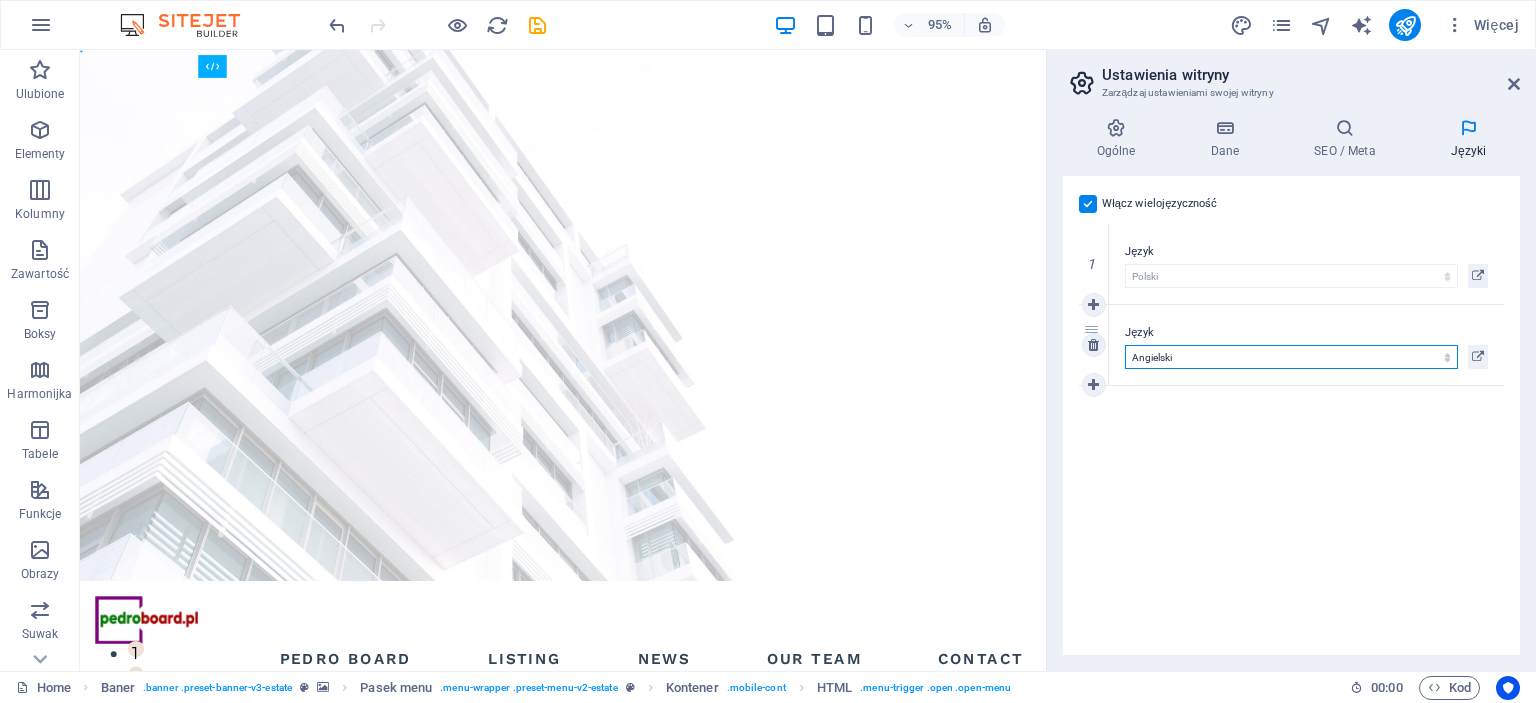 click on "Abkhazian Afar Afrikaans Akan Albanian Amharic Angielski Arabic Aragonese Armenian Assamese Avaric Avestan Aymara Azerbaijani Bambara Bashkir Basque Belarusian Bengali Bihari languages Bislama Bokmål Bosnian Breton Bulgarian Burmese Catalan Central Khmer Chamorro Chechen Chinese Church Slavic Chuvash Cornish Corsican Cree Croatian Czeski Danish Dutch Dzongkha Esperanto Estonian Ewe Faroese Farsi (Persian) Fijian Finnish French Fulah Gaelic Galician Ganda Georgian Greek Greenlandic Guaraní Gujarati Haitian Creole Hausa Hebrew Herero Hindi Hiri Motu Hiszpański Hungarian Icelandic Ido Igbo Indonesian Interlingua Interlingue Inuktitut Inupiaq Irish Italian Japanese Javanese Kannada Kanuri Kashmiri Kazakh Kikuyu Kinyarwanda Komi Kongo Korean Kurdish Kwanyama Kyrgyz Lao Latvian Limburgish Lingala Lithuanian Luba-Katanga Luxembourgish Łaciński Macedonian Malagasy Malay Malayalam Maldivian Maltese Manx Maori Marathi Marshallese Mongolian Nauru Navajo Ndonga Nepali Niemiecki North Ndebele Northern Sami Norwegian" at bounding box center (1291, 357) 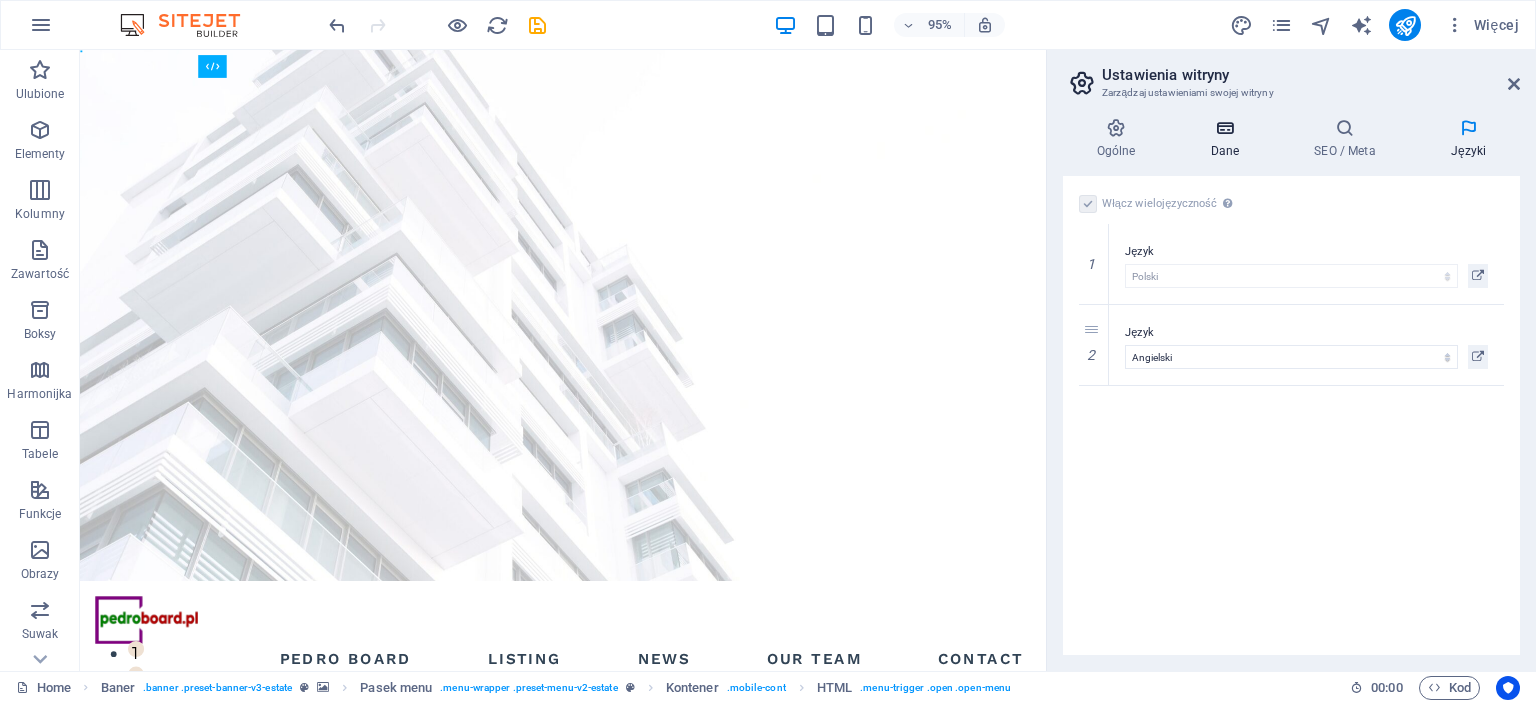 click at bounding box center [1225, 128] 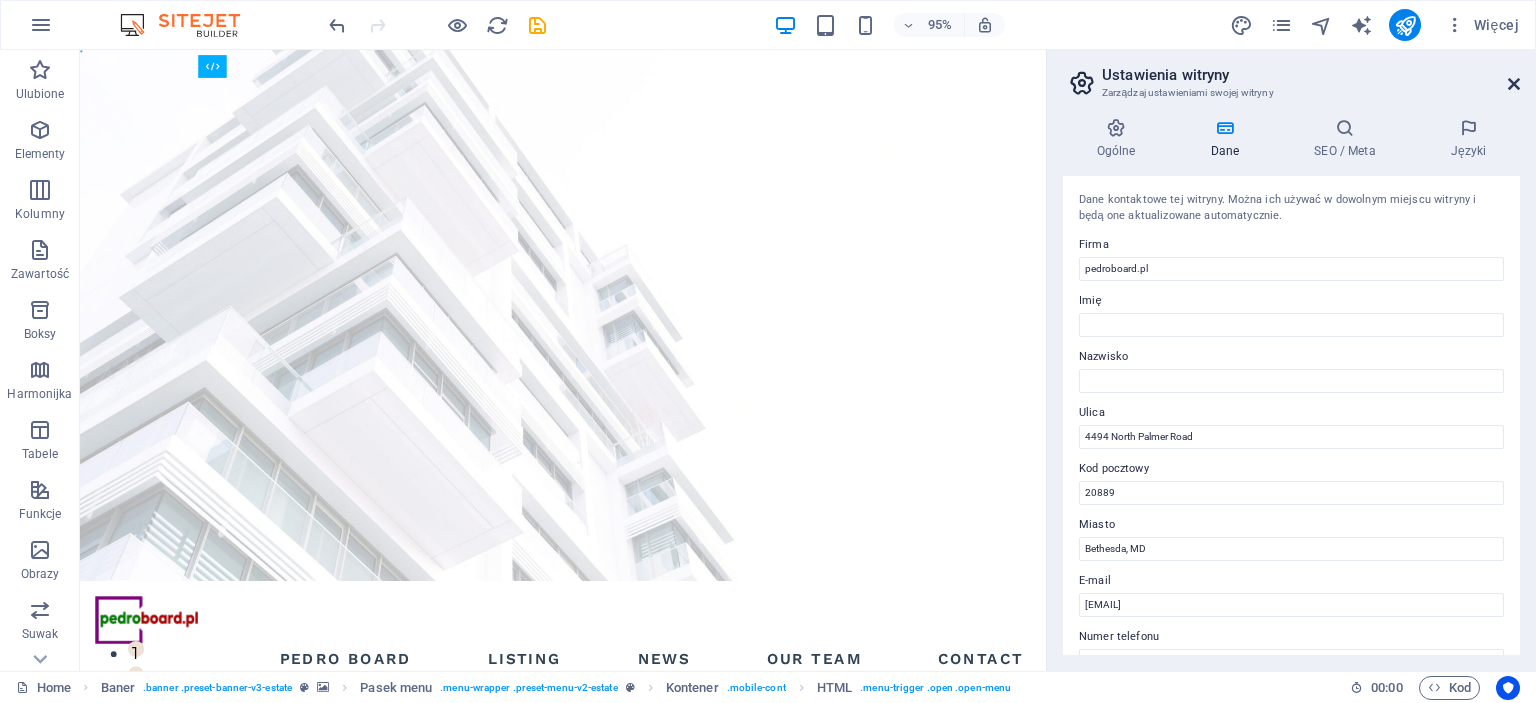 click at bounding box center (1514, 84) 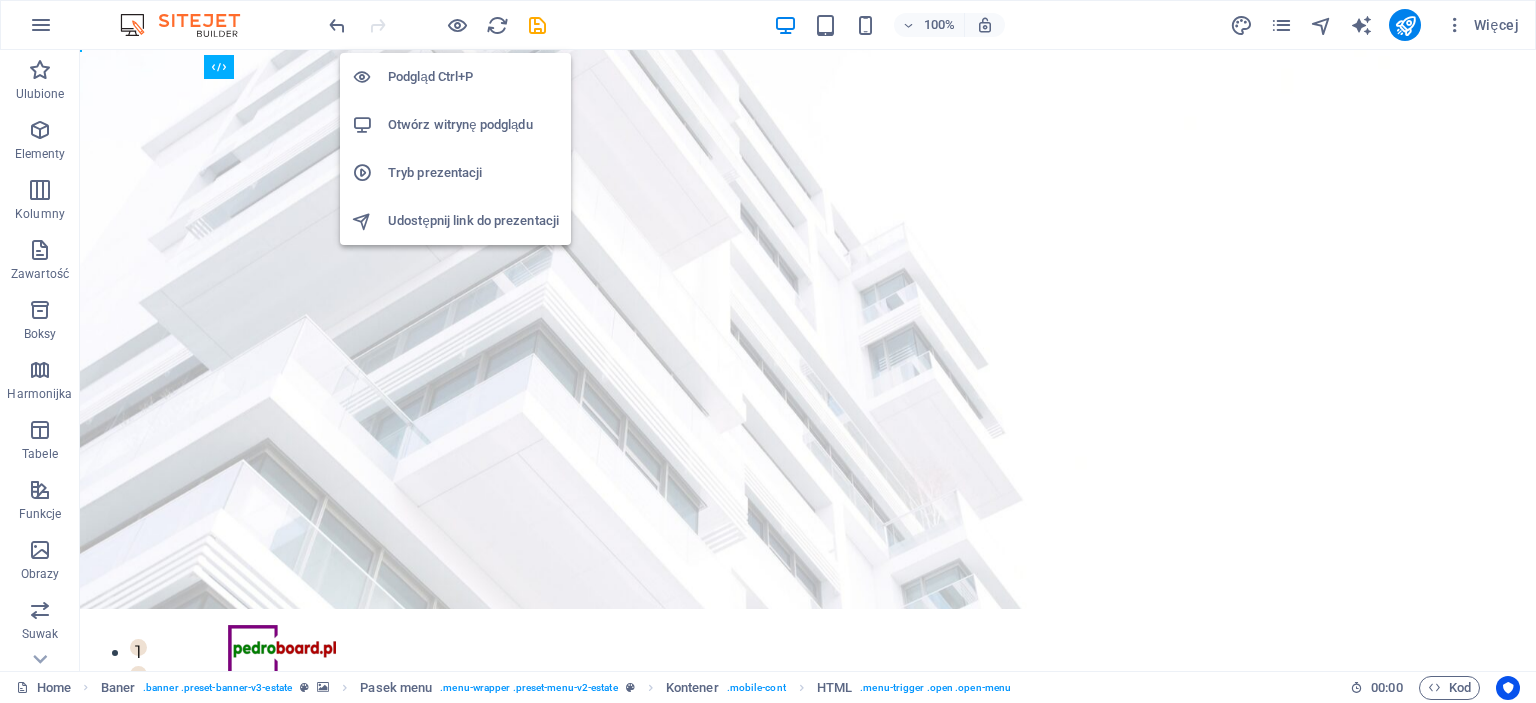 click on "Otwórz witrynę podglądu" at bounding box center [473, 125] 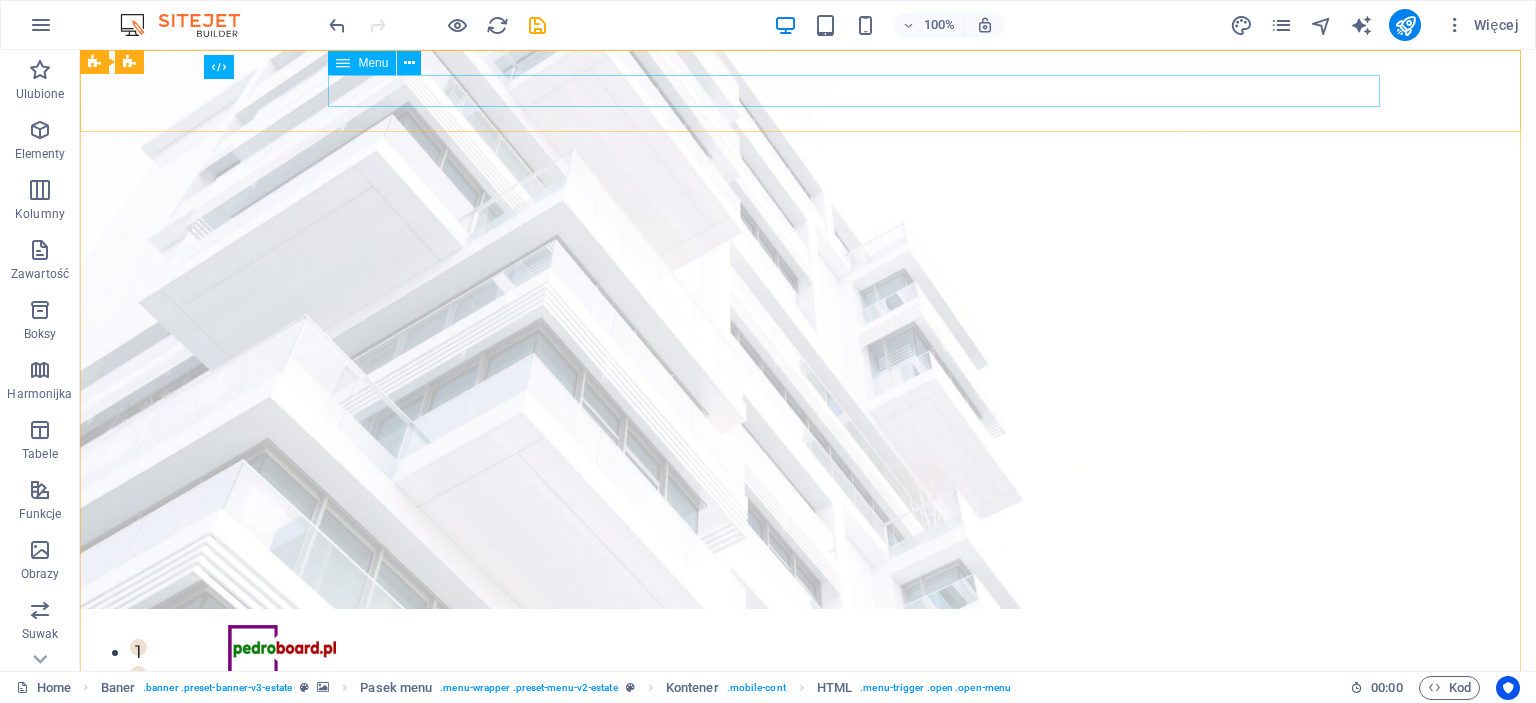 click at bounding box center [343, 63] 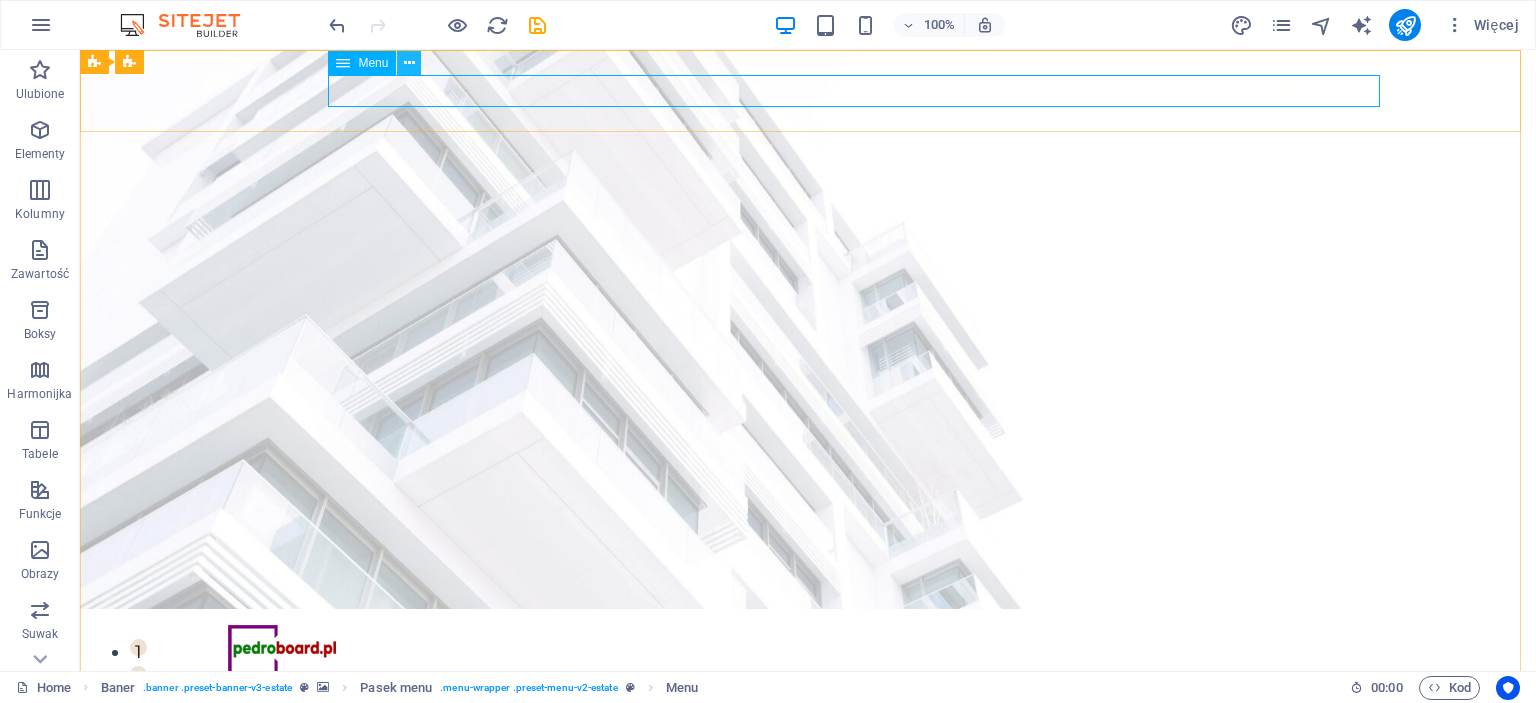 click at bounding box center (409, 63) 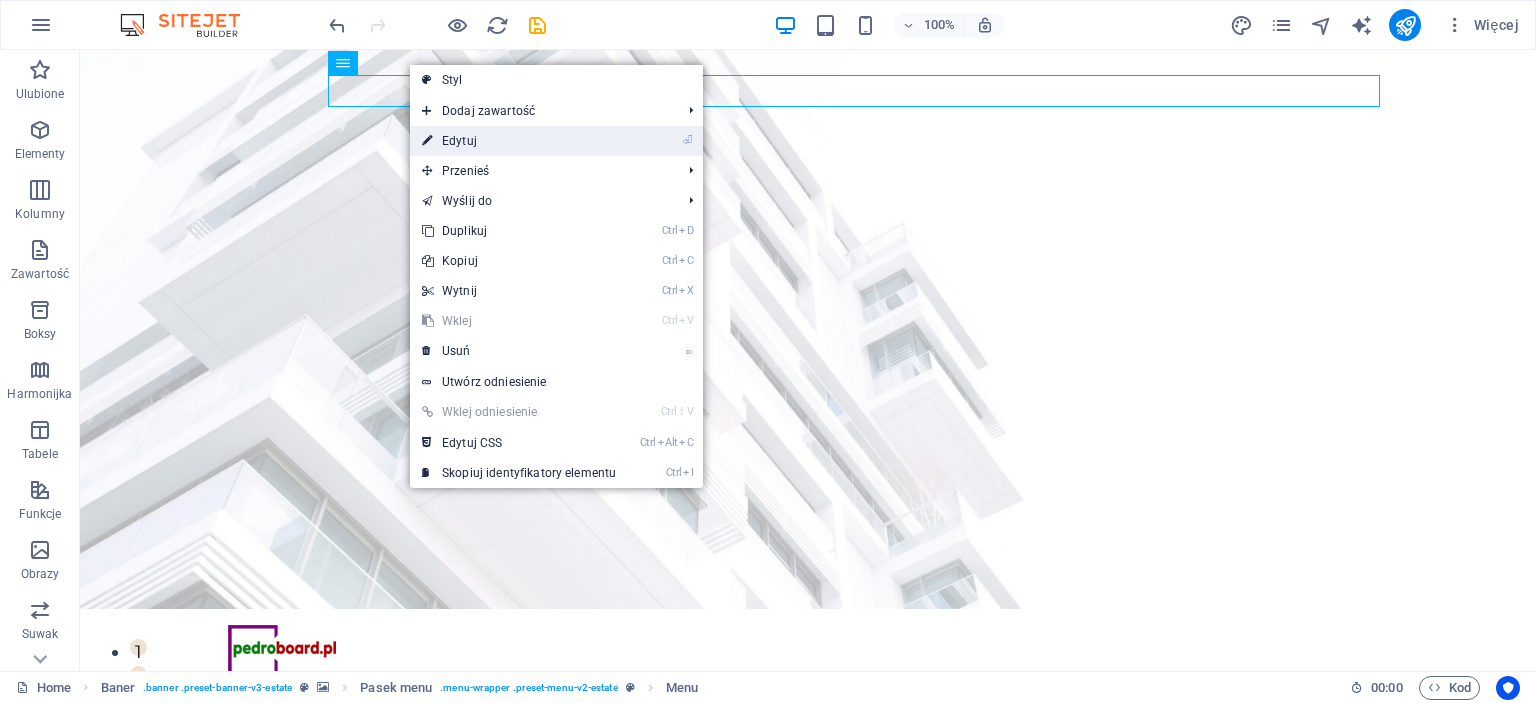 click on "⏎  Edytuj" at bounding box center (519, 141) 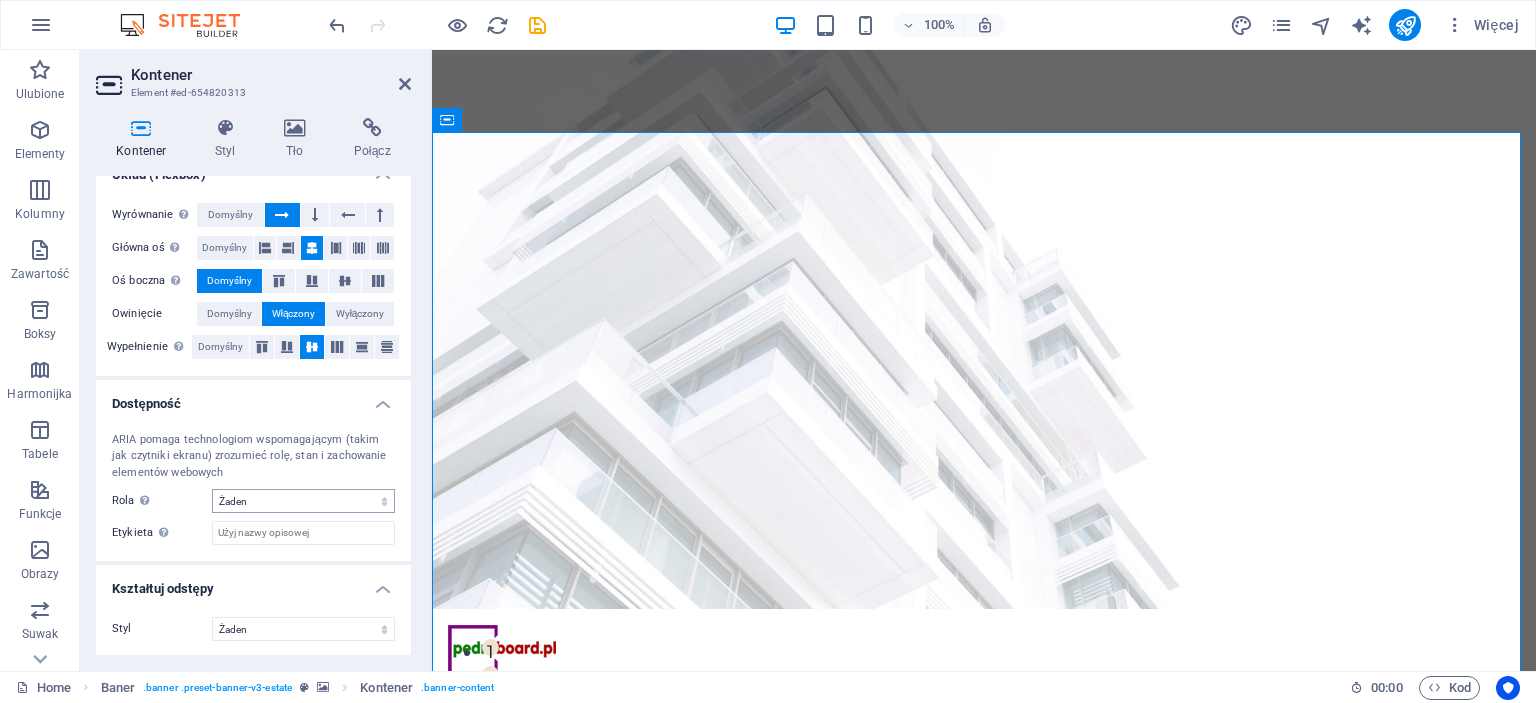 scroll, scrollTop: 0, scrollLeft: 0, axis: both 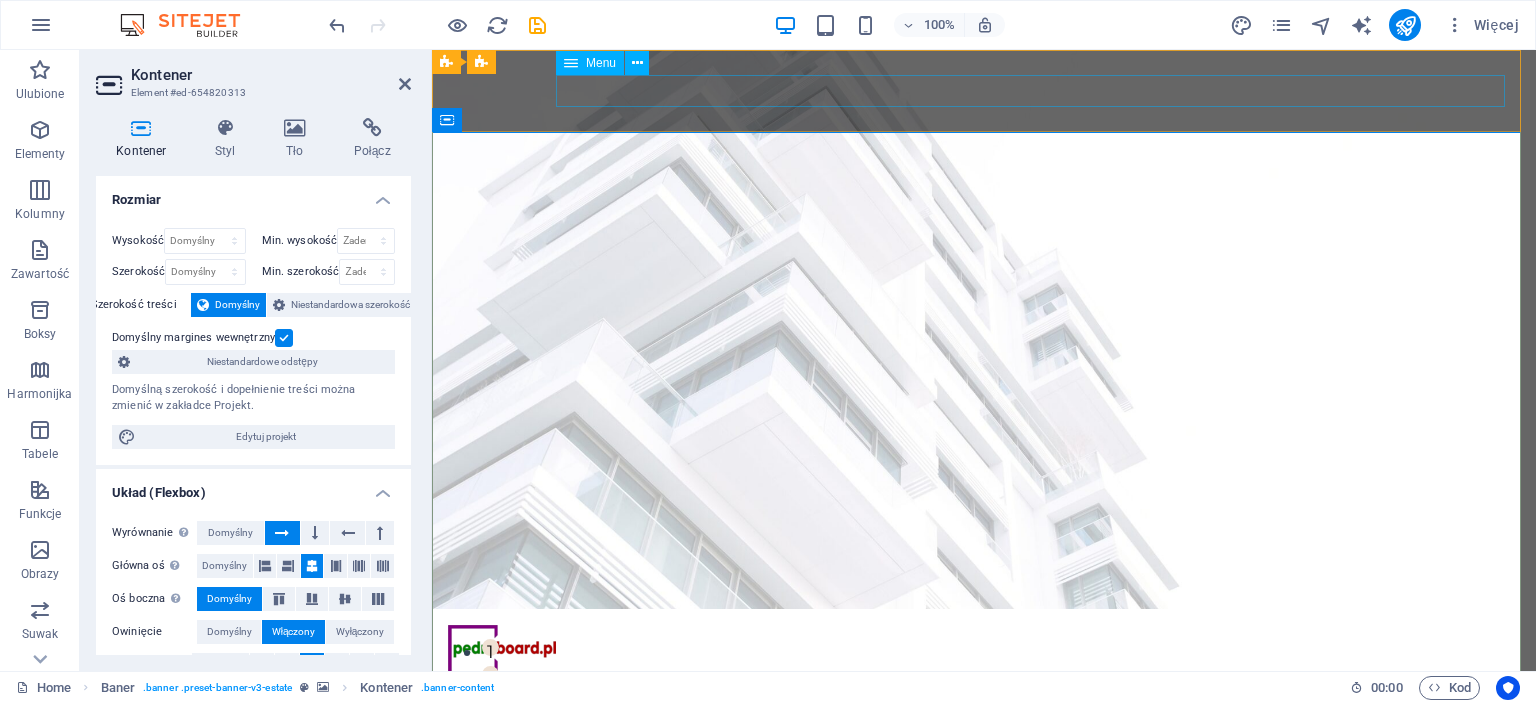 click on "PEDRO Board Listing News Our Team Contact" at bounding box center [984, 691] 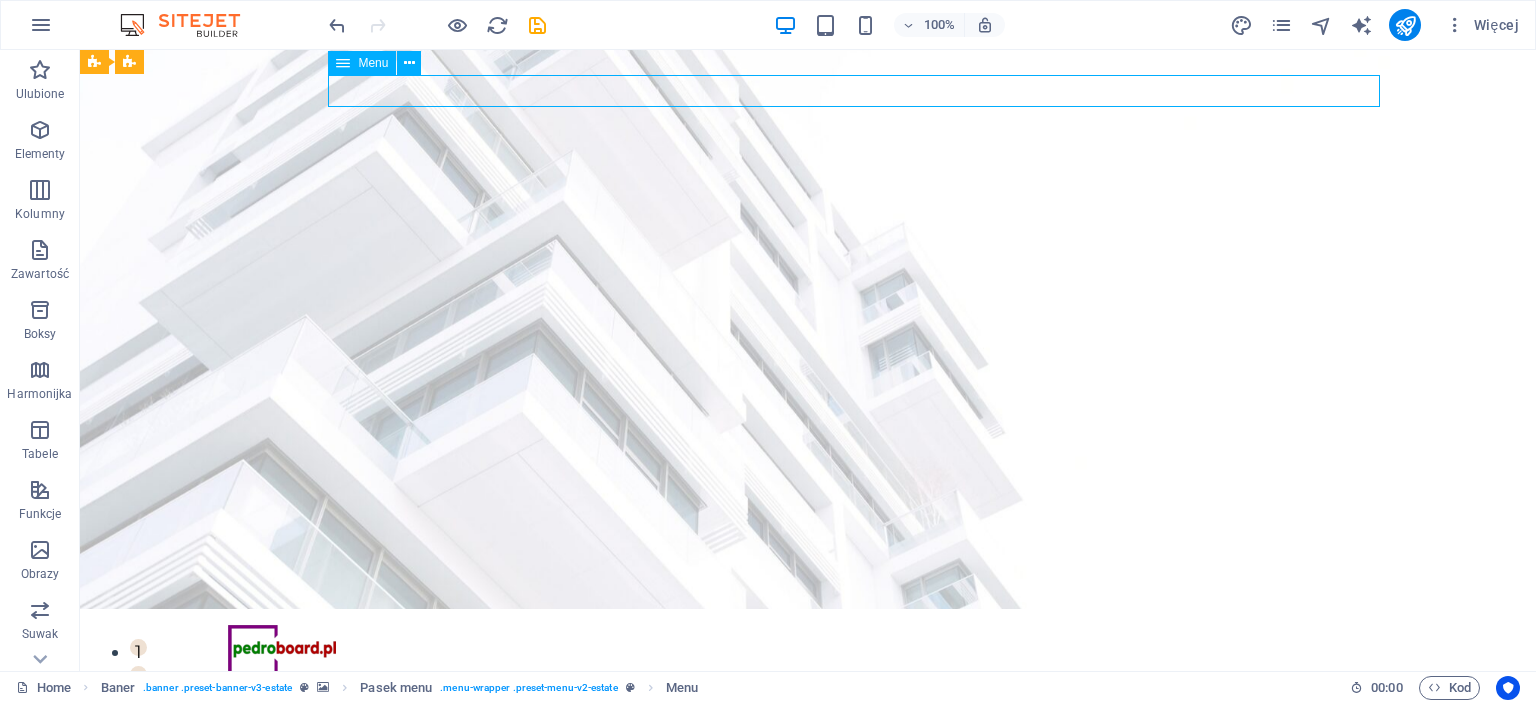 click on "PEDRO Board Listing News Our Team Contact" at bounding box center (808, 691) 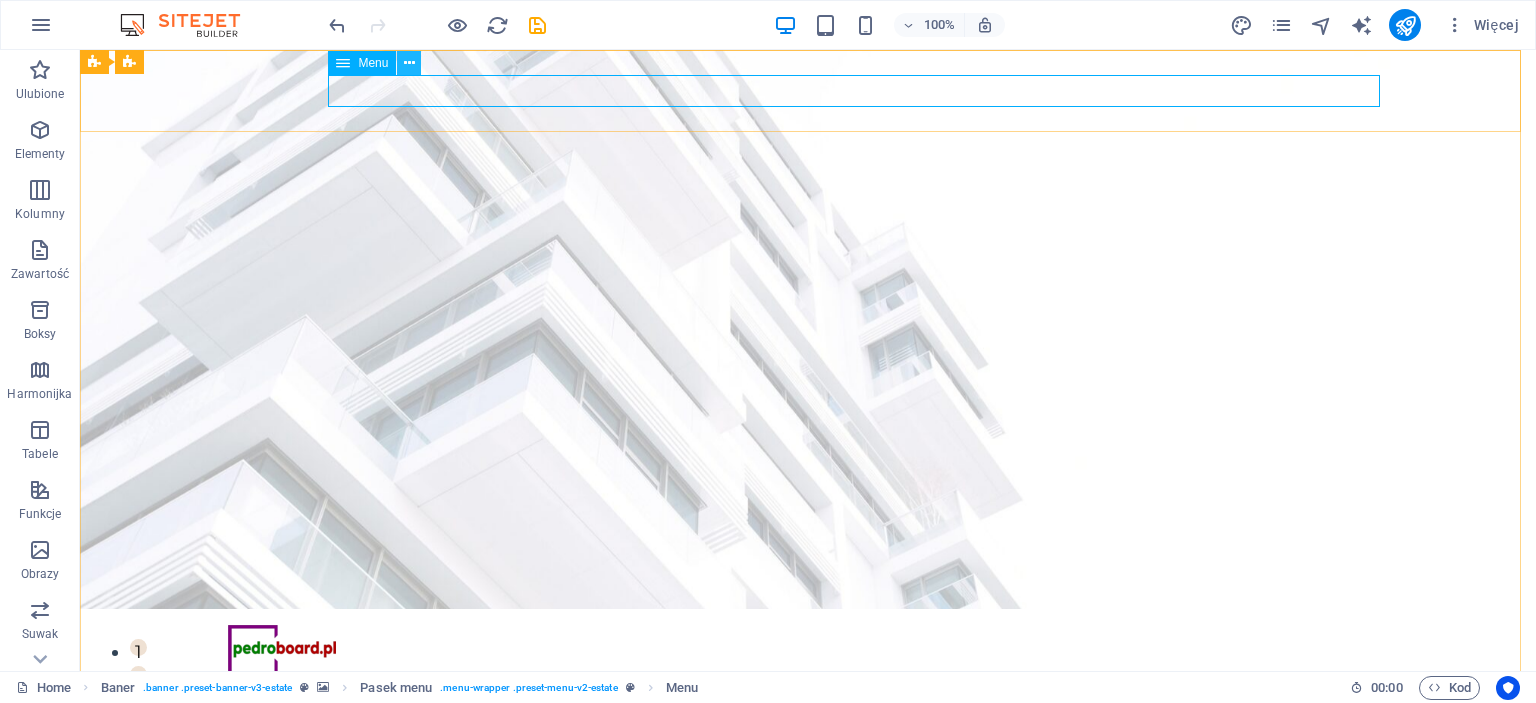 click at bounding box center (409, 63) 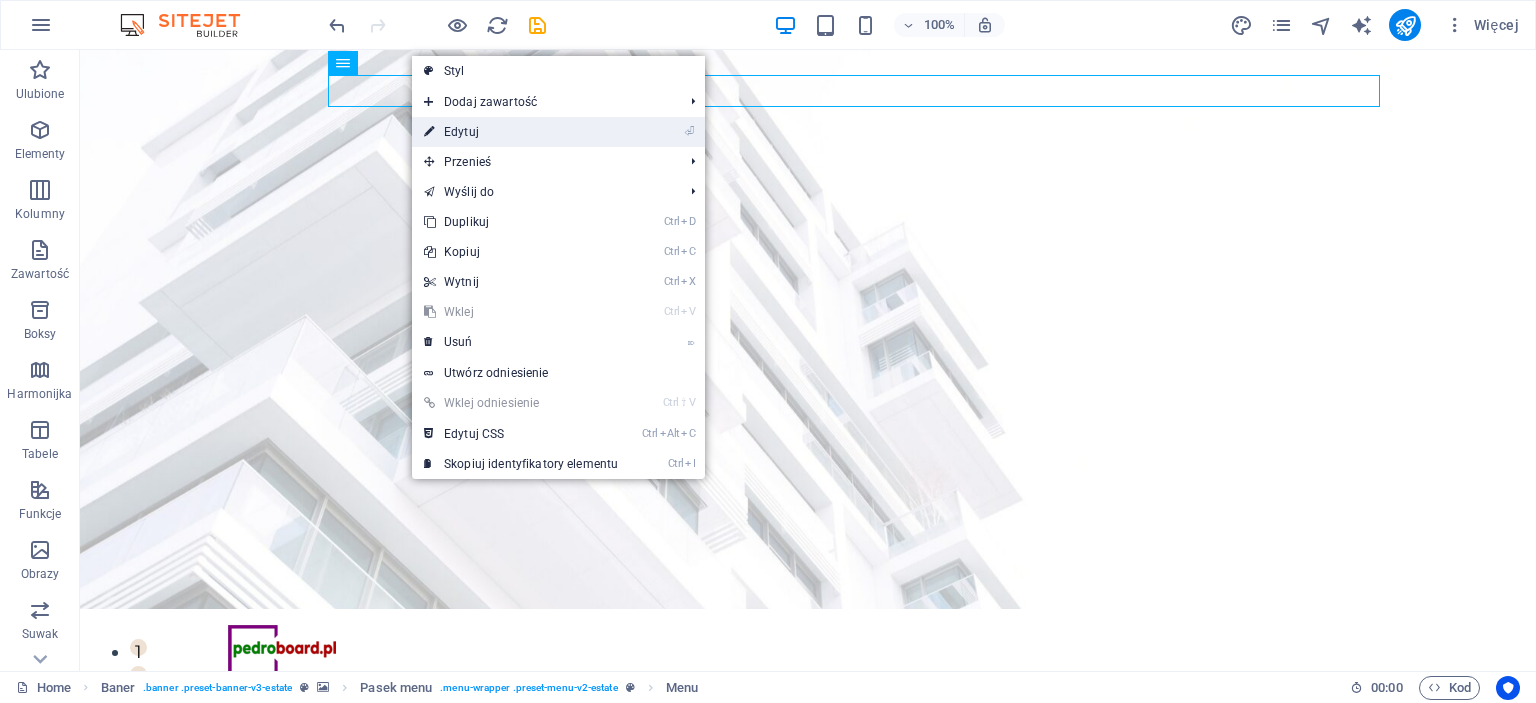 click on "⏎  Edytuj" at bounding box center [521, 132] 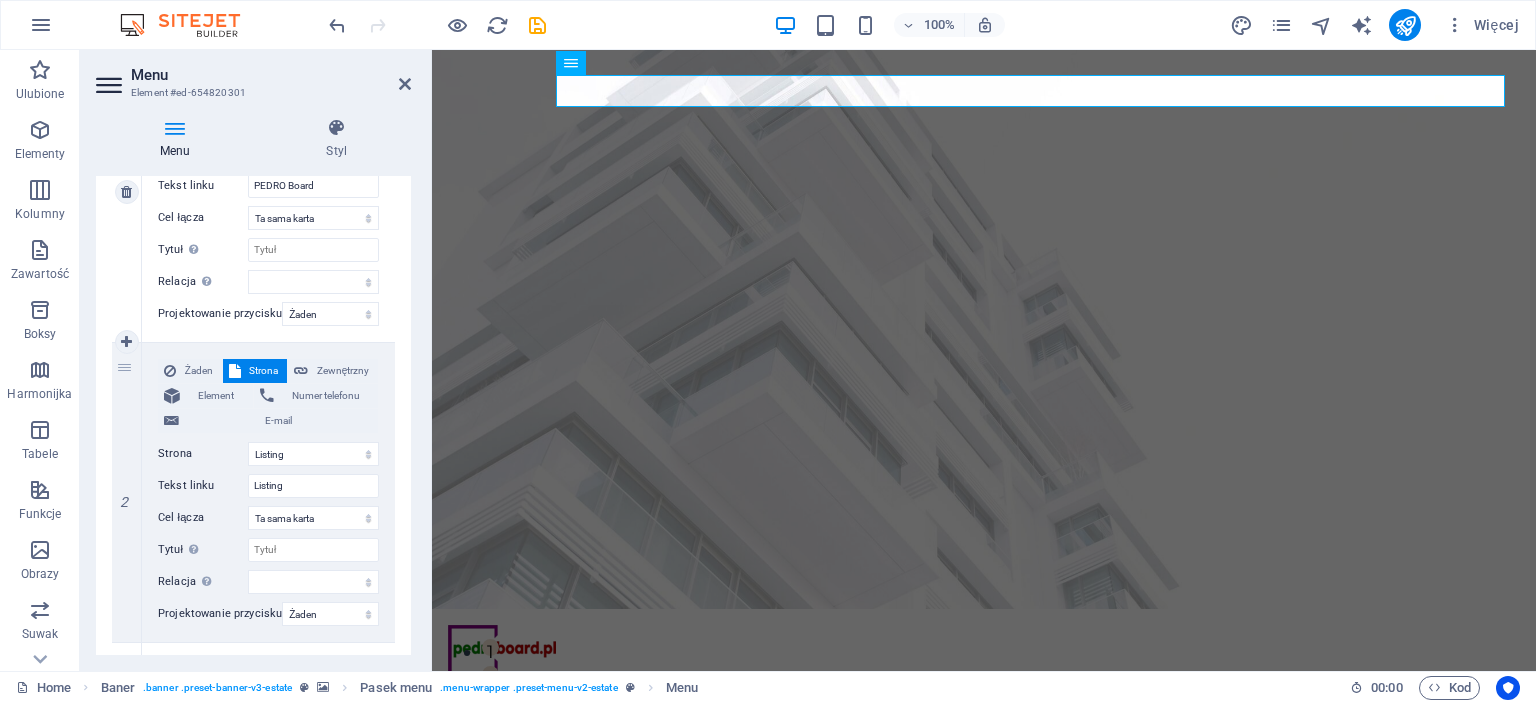 scroll, scrollTop: 400, scrollLeft: 0, axis: vertical 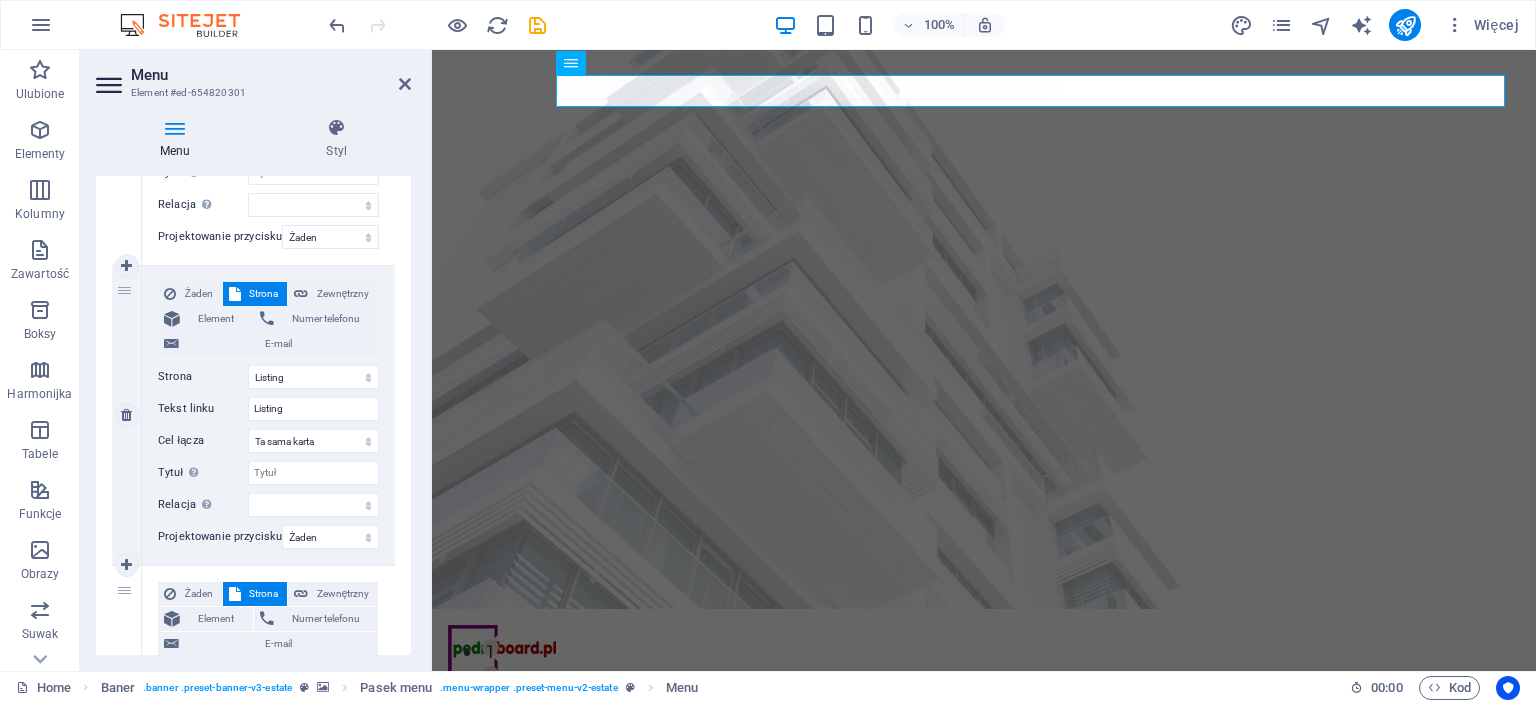 click on "Strona" at bounding box center (264, 294) 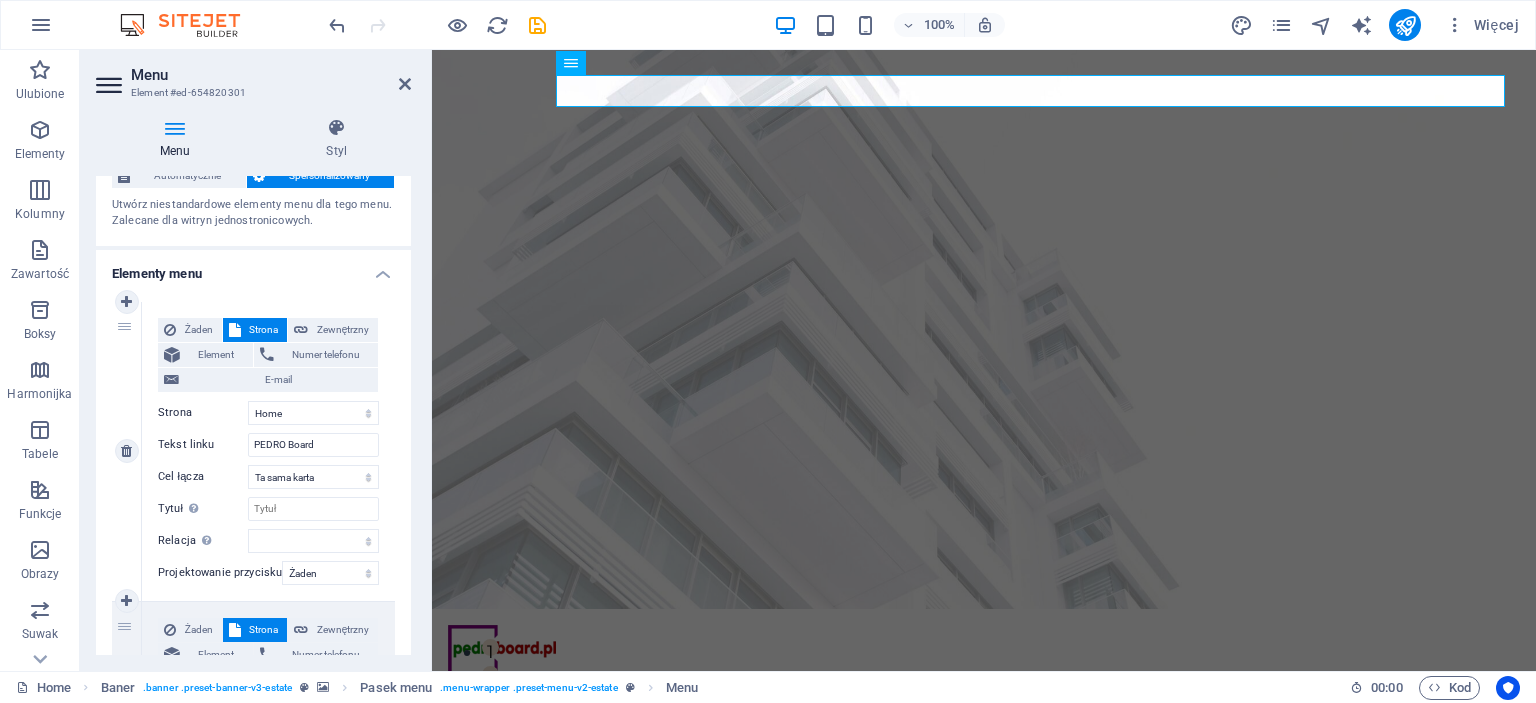 scroll, scrollTop: 0, scrollLeft: 0, axis: both 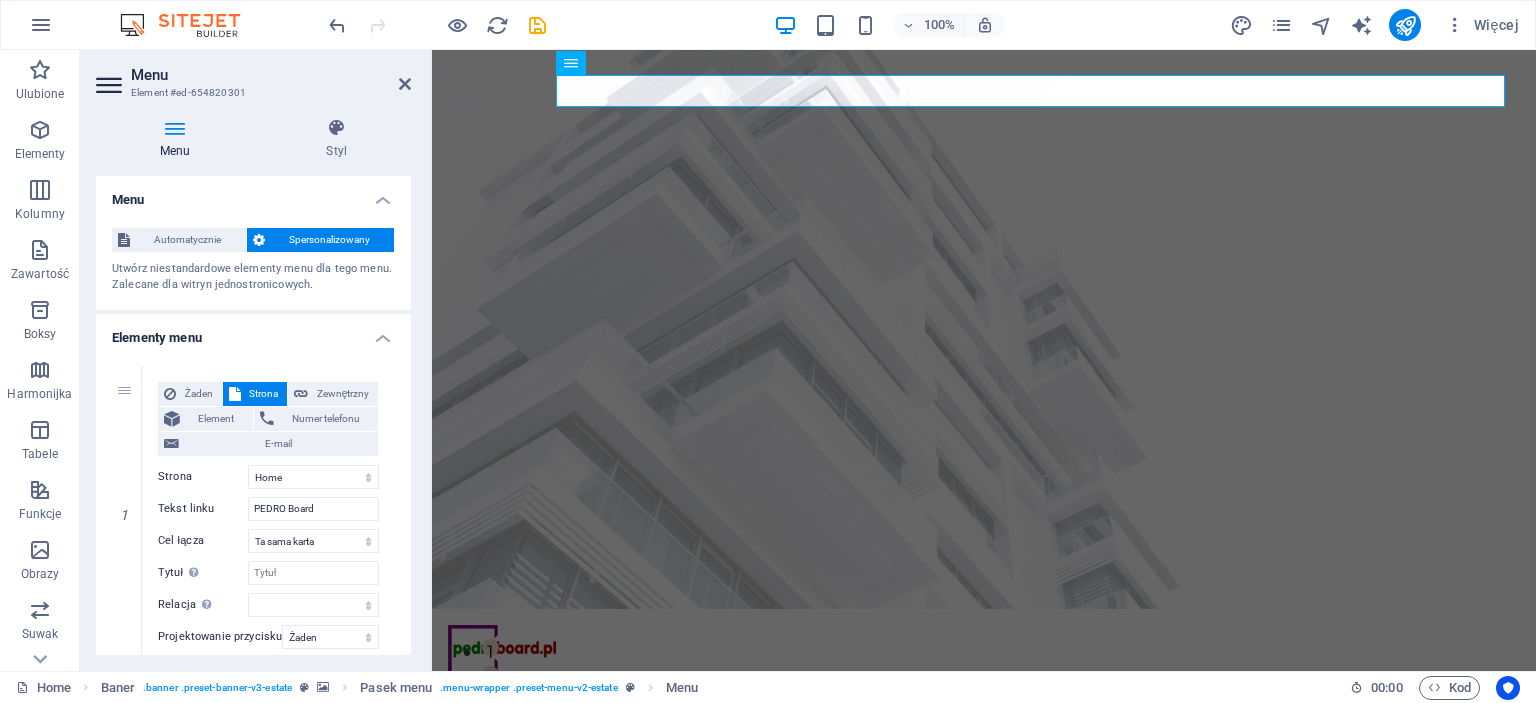 click on "Elementy menu" at bounding box center (253, 332) 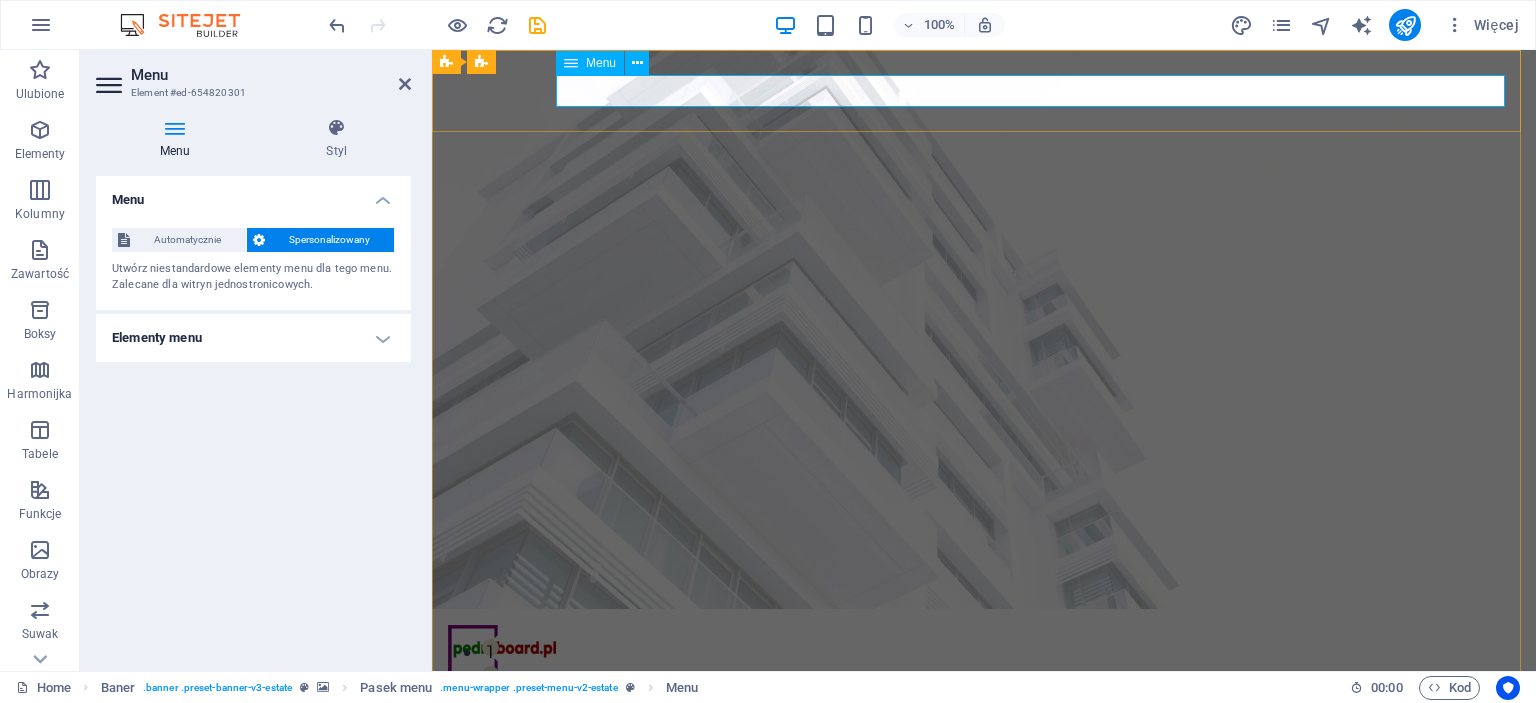 click on "PEDRO Board Listing News Our Team Contact" at bounding box center [984, 691] 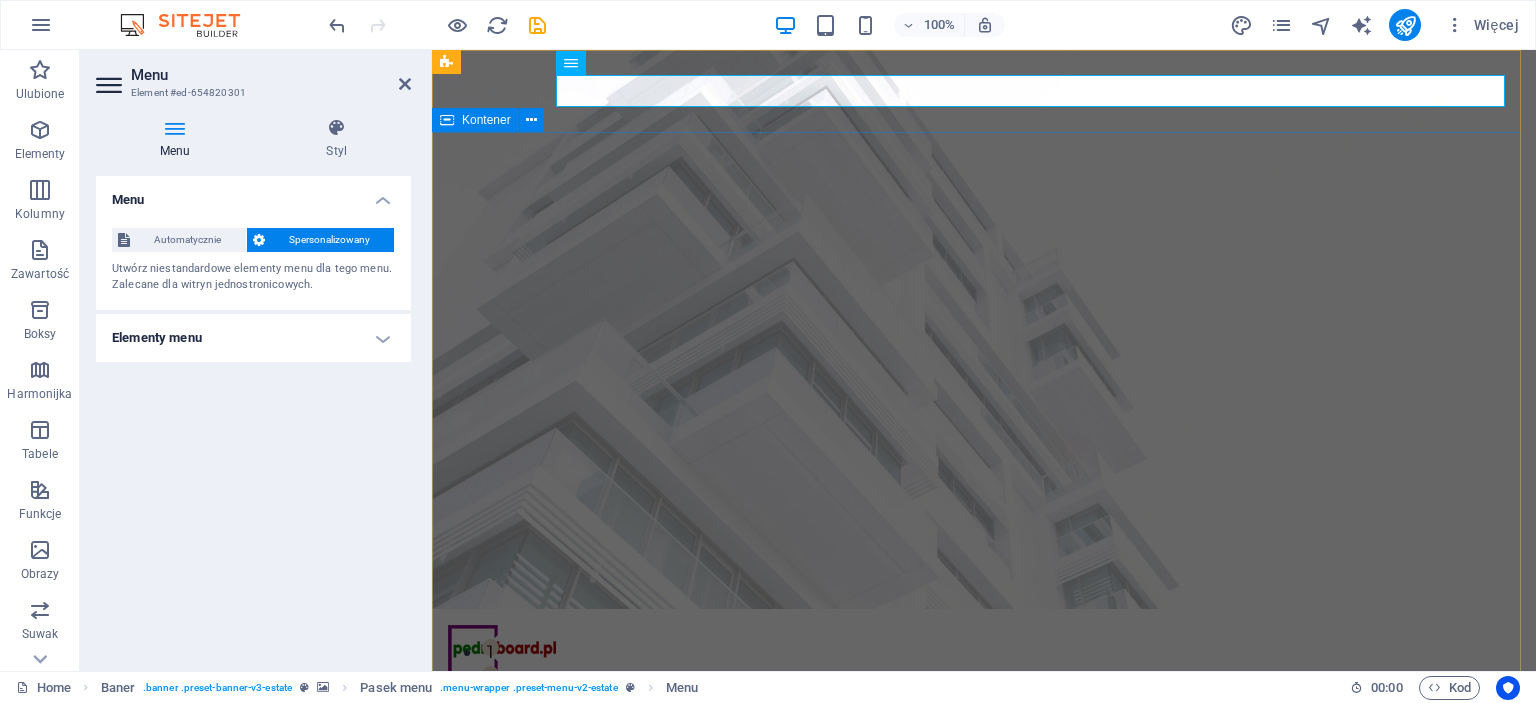 click on "FIND YOUR PERFECT PLACE At vero eos et accusamus et iusto odio dignissimos ducimus qui blanditiis praesentium voluptatum deleniti atque corrupti quos dolores et quas molestias excepturi sint occaecati cupiditate non provident. get started" at bounding box center (984, 932) 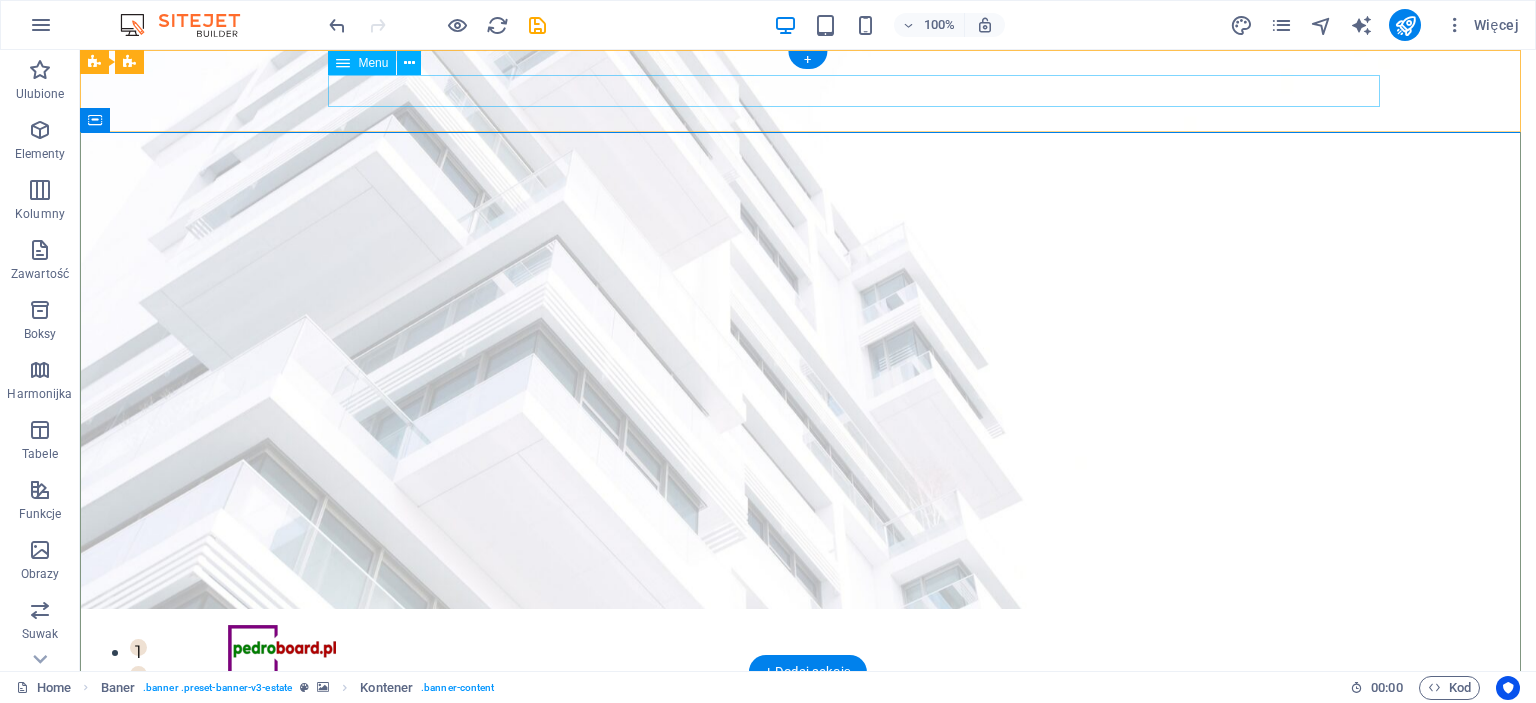 click on "PEDRO Board Listing News Our Team Contact" at bounding box center (808, 691) 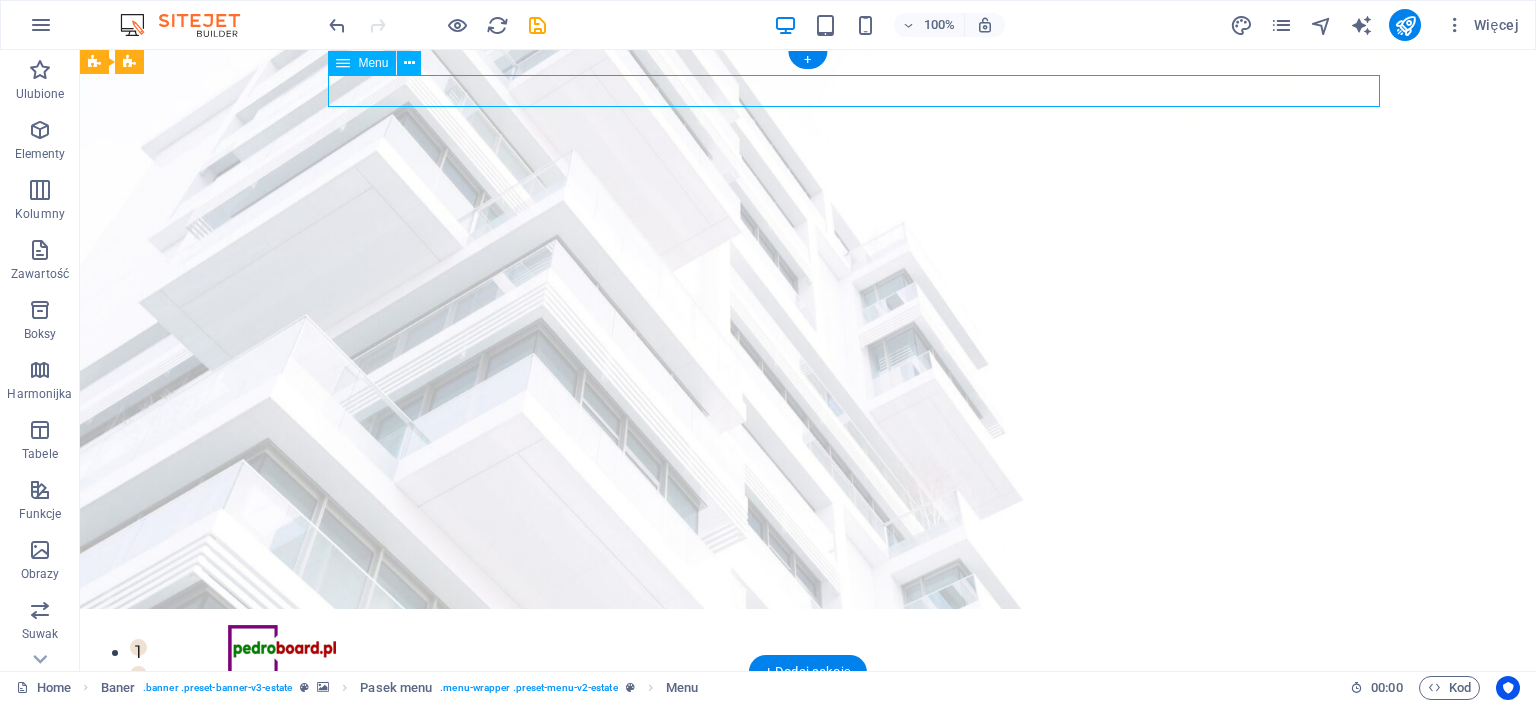 click on "PEDRO Board Listing News Our Team Contact" at bounding box center [808, 691] 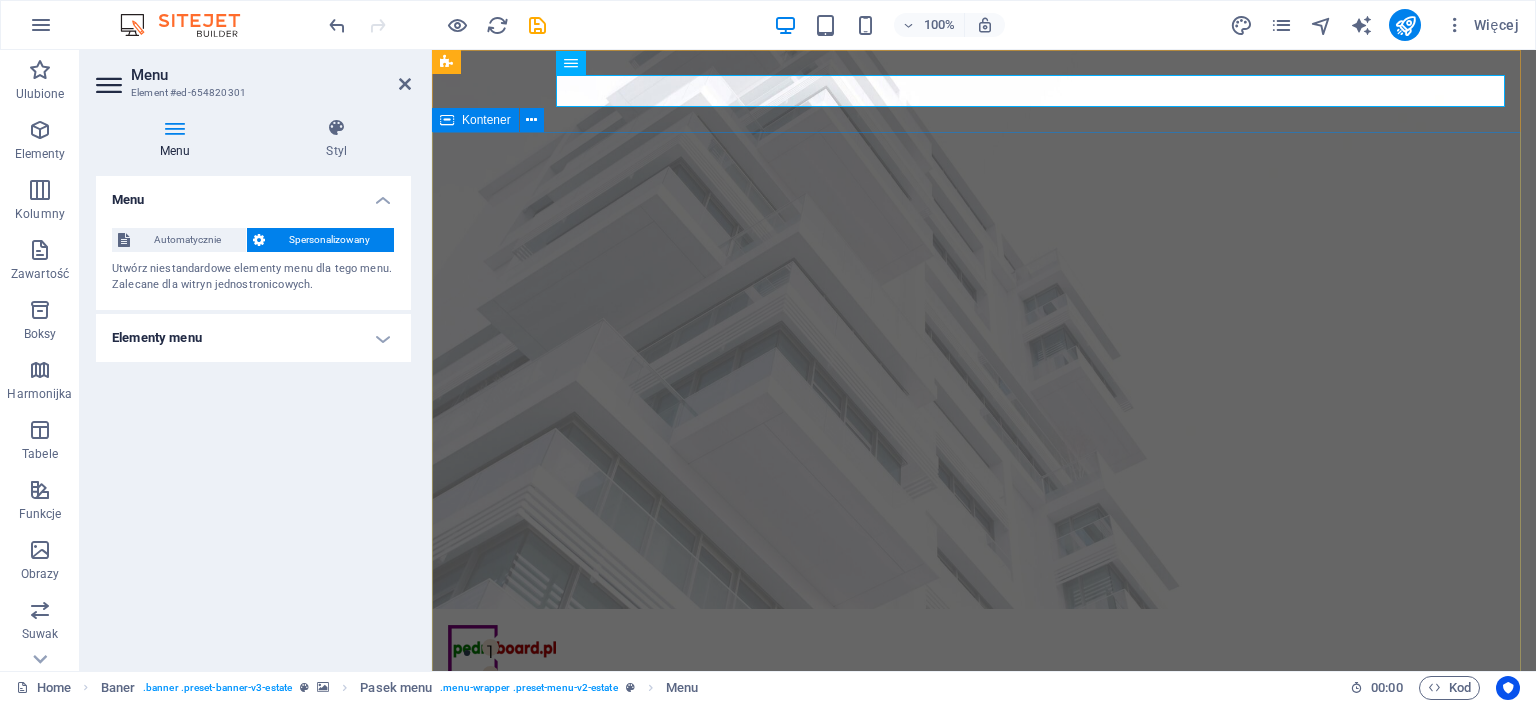 click on "FIND YOUR PERFECT PLACE At vero eos et accusamus et iusto odio dignissimos ducimus qui blanditiis praesentium voluptatum deleniti atque corrupti quos dolores et quas molestias excepturi sint occaecati cupiditate non provident. get started" at bounding box center [984, 932] 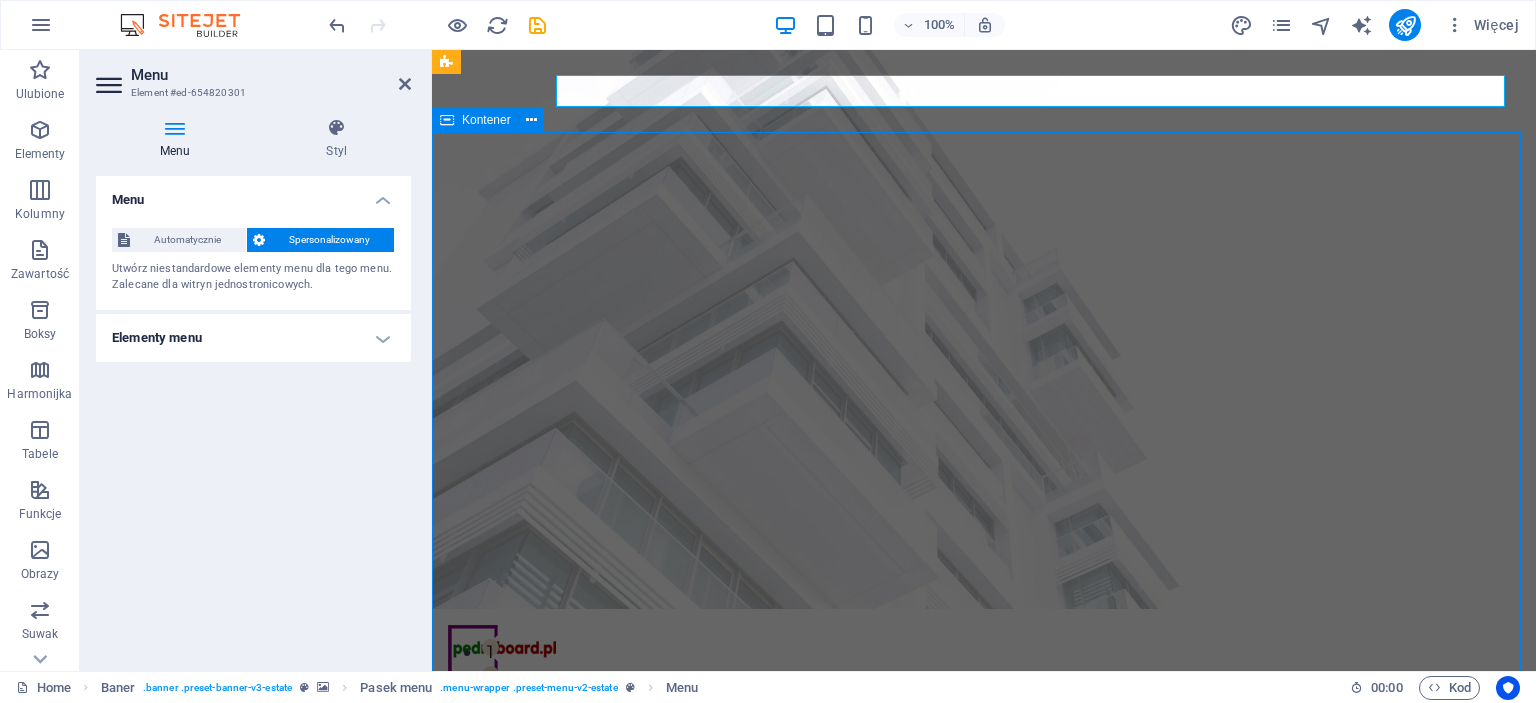 click on "FIND YOUR PERFECT PLACE At vero eos et accusamus et iusto odio dignissimos ducimus qui blanditiis praesentium voluptatum deleniti atque corrupti quos dolores et quas molestias excepturi sint occaecati cupiditate non provident. get started" at bounding box center [984, 932] 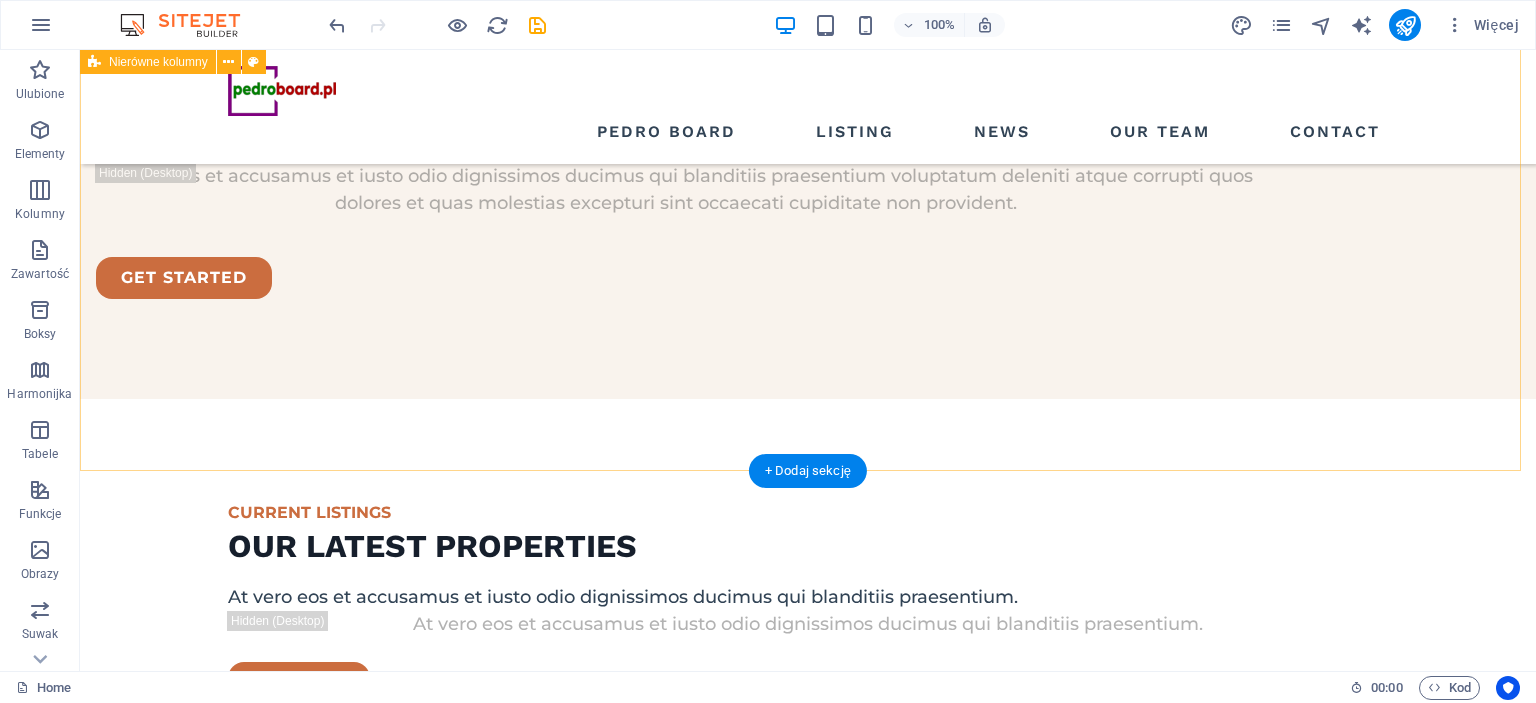 scroll, scrollTop: 2700, scrollLeft: 0, axis: vertical 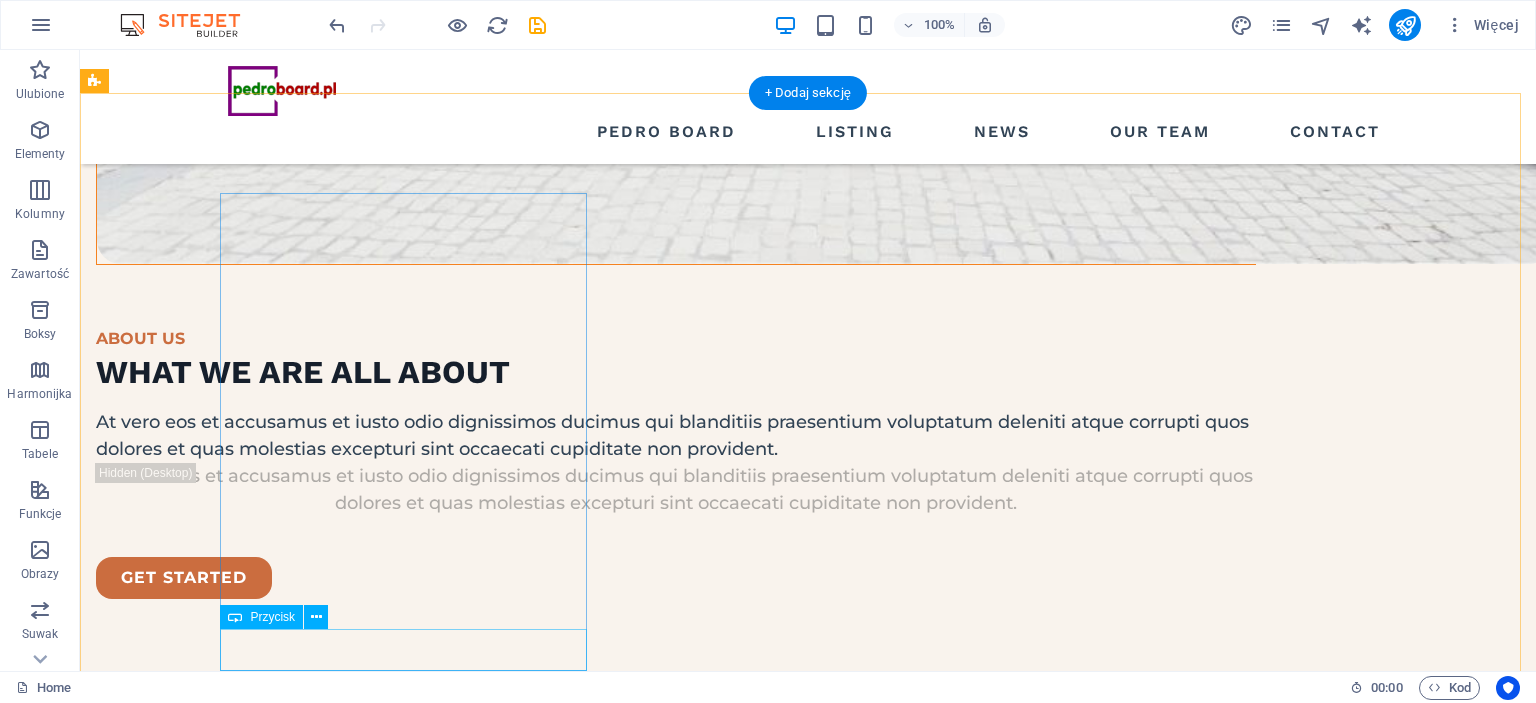 click on "view our team" at bounding box center (676, 3162) 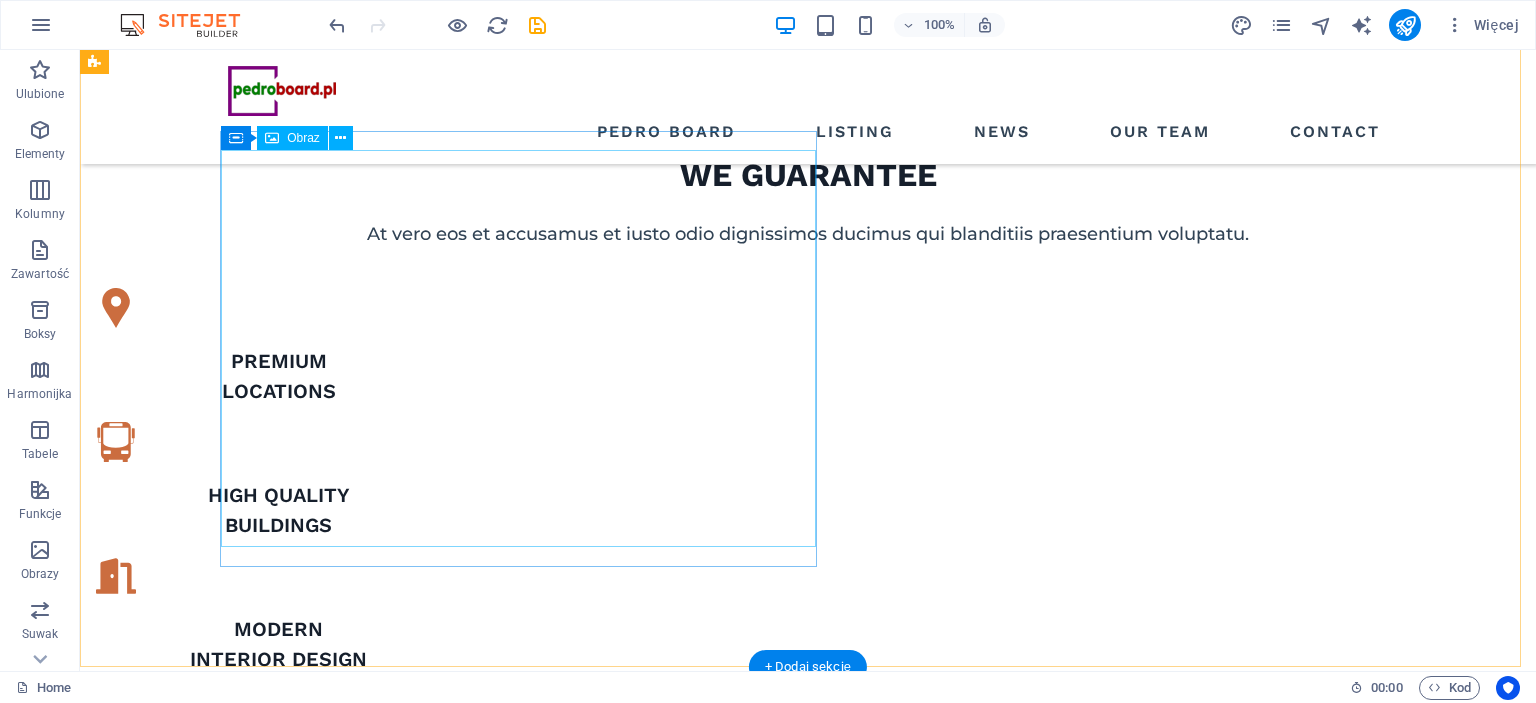 scroll, scrollTop: 1000, scrollLeft: 0, axis: vertical 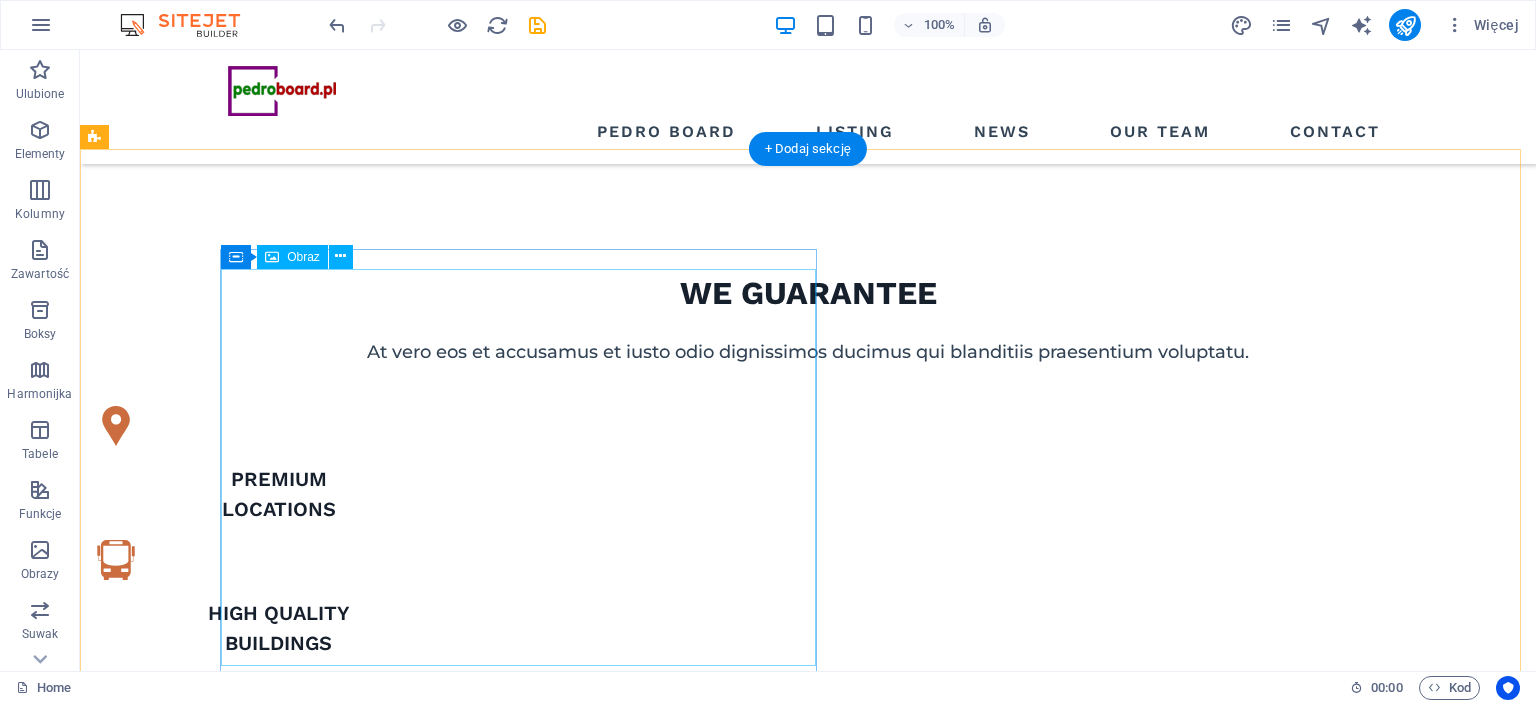 click at bounding box center (676, 1478) 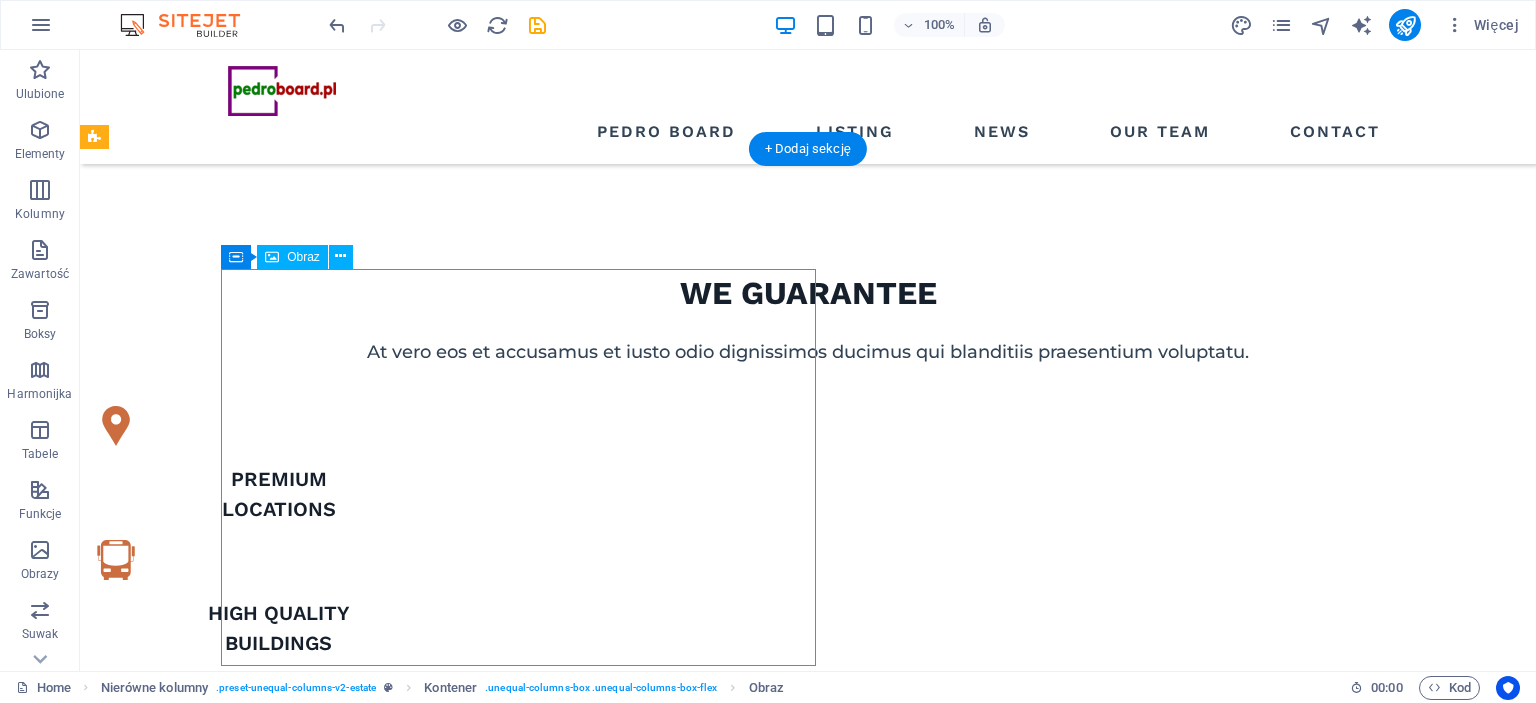 click at bounding box center (676, 1478) 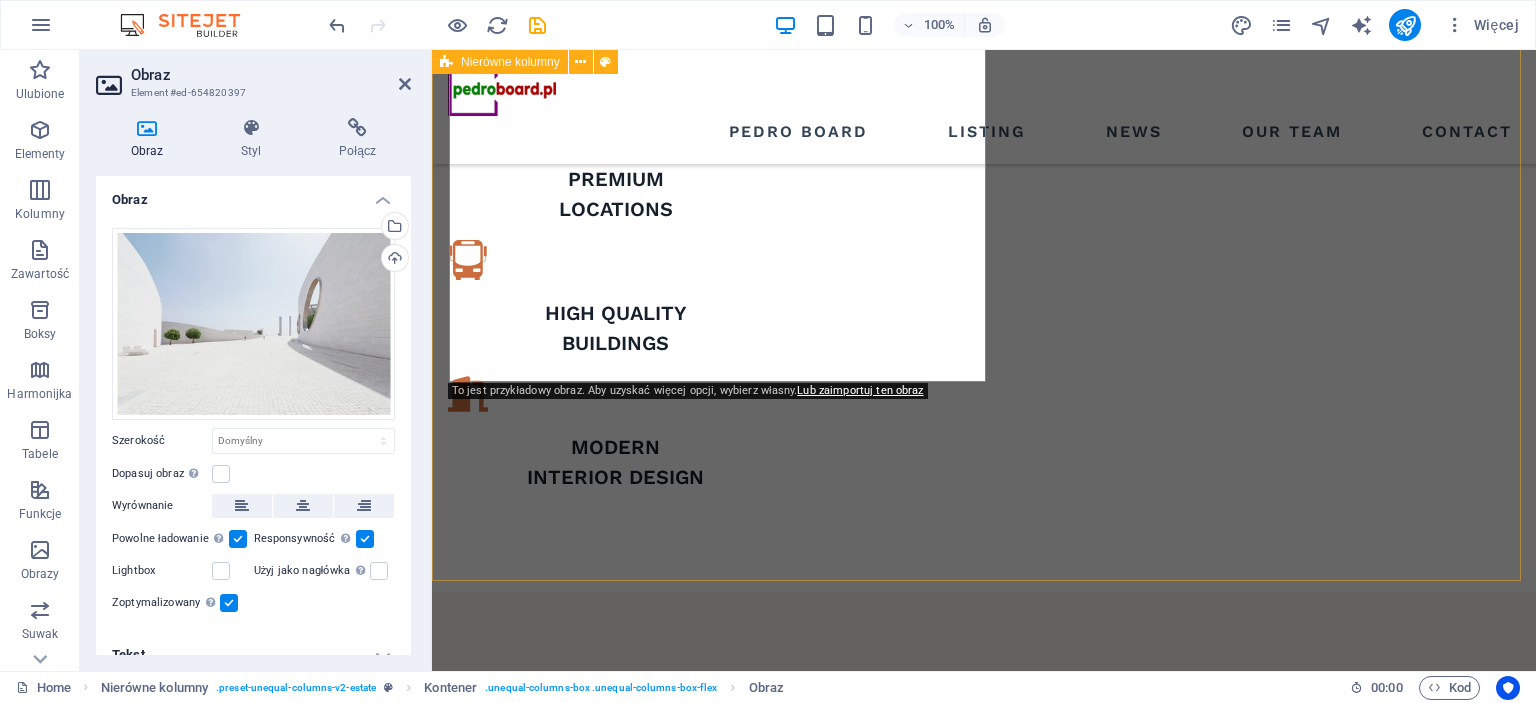 scroll, scrollTop: 1100, scrollLeft: 0, axis: vertical 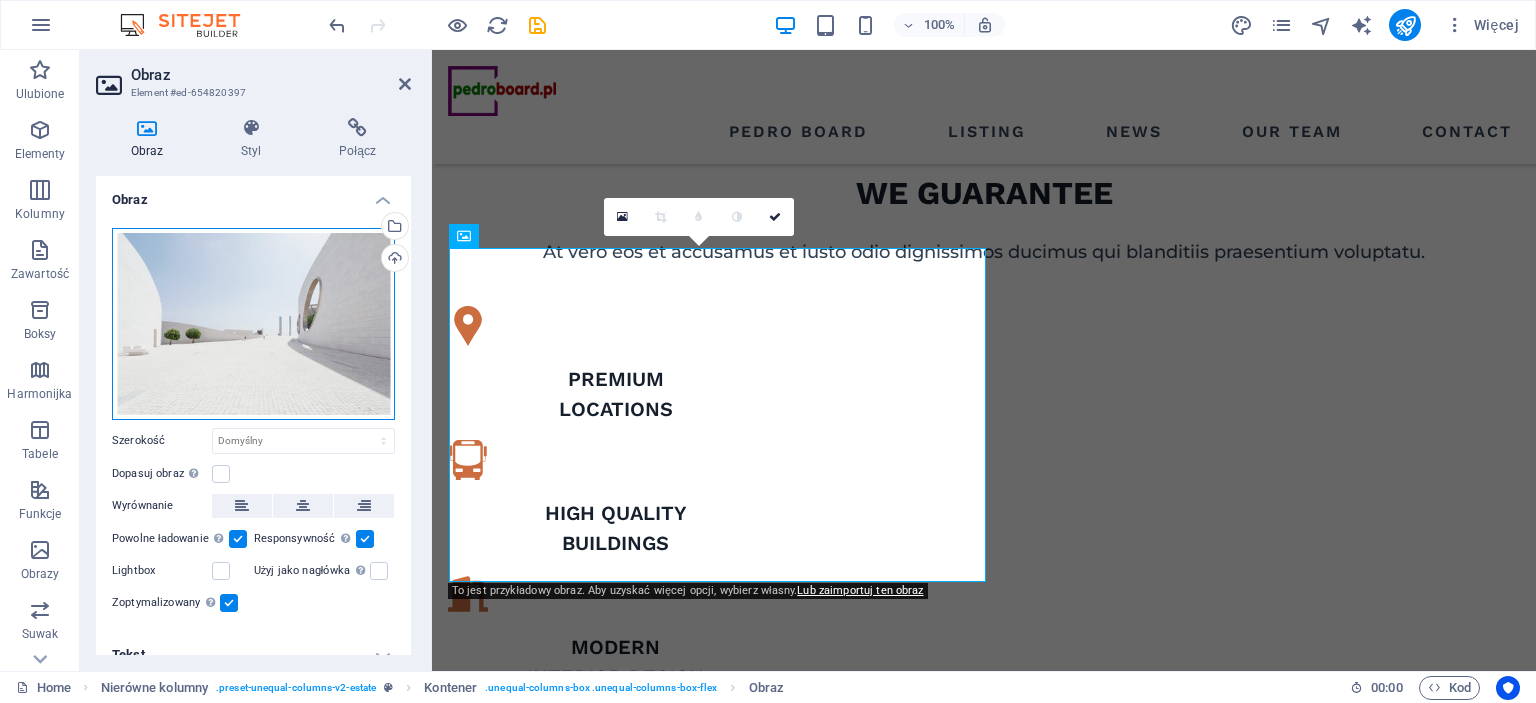 click on "Przeciągnij pliki tutaj, kliknij, aby wybrać pliki lub wybierz pliki z Plików lub naszych bezpłatnych zdjęć i filmów" at bounding box center [253, 324] 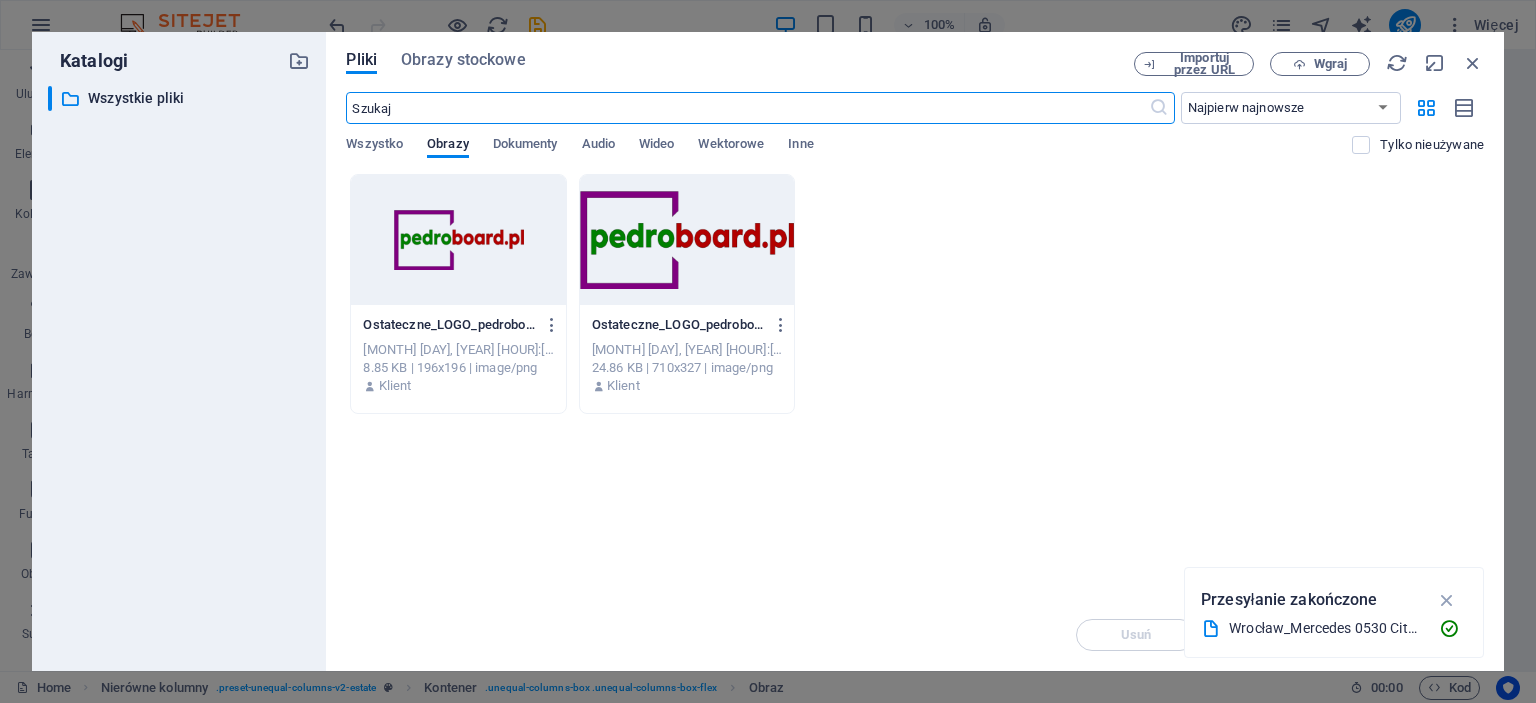 scroll, scrollTop: 1516, scrollLeft: 0, axis: vertical 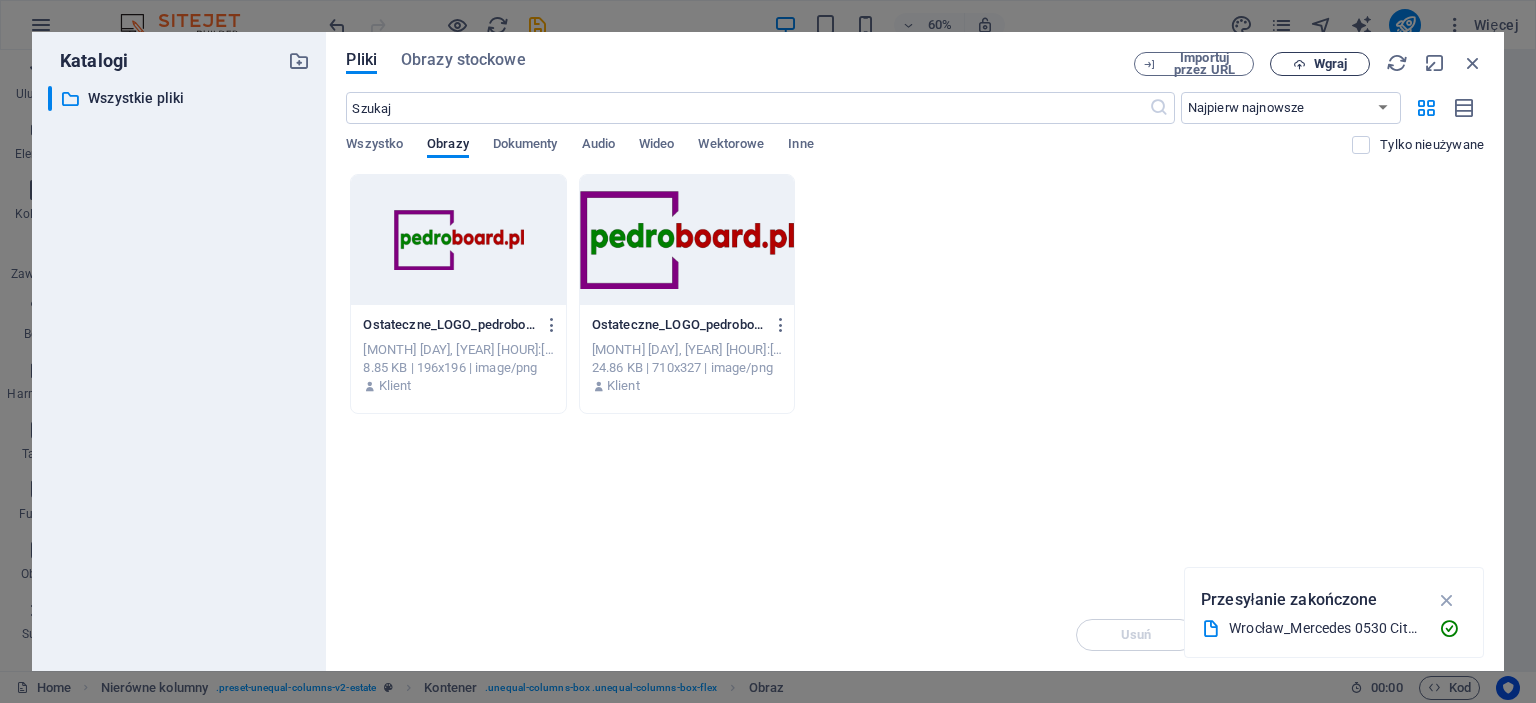 click on "Wgraj" at bounding box center [1330, 64] 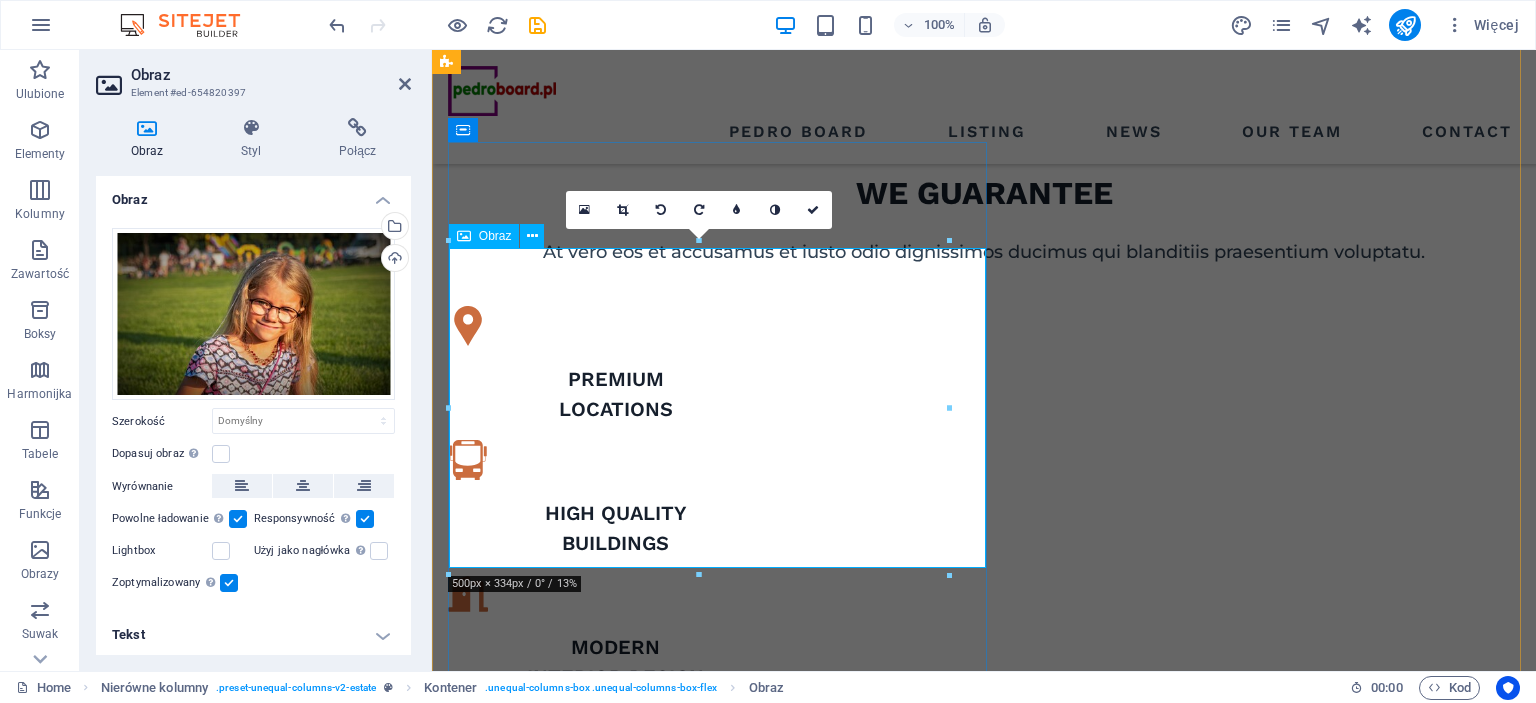 scroll, scrollTop: 1107, scrollLeft: 0, axis: vertical 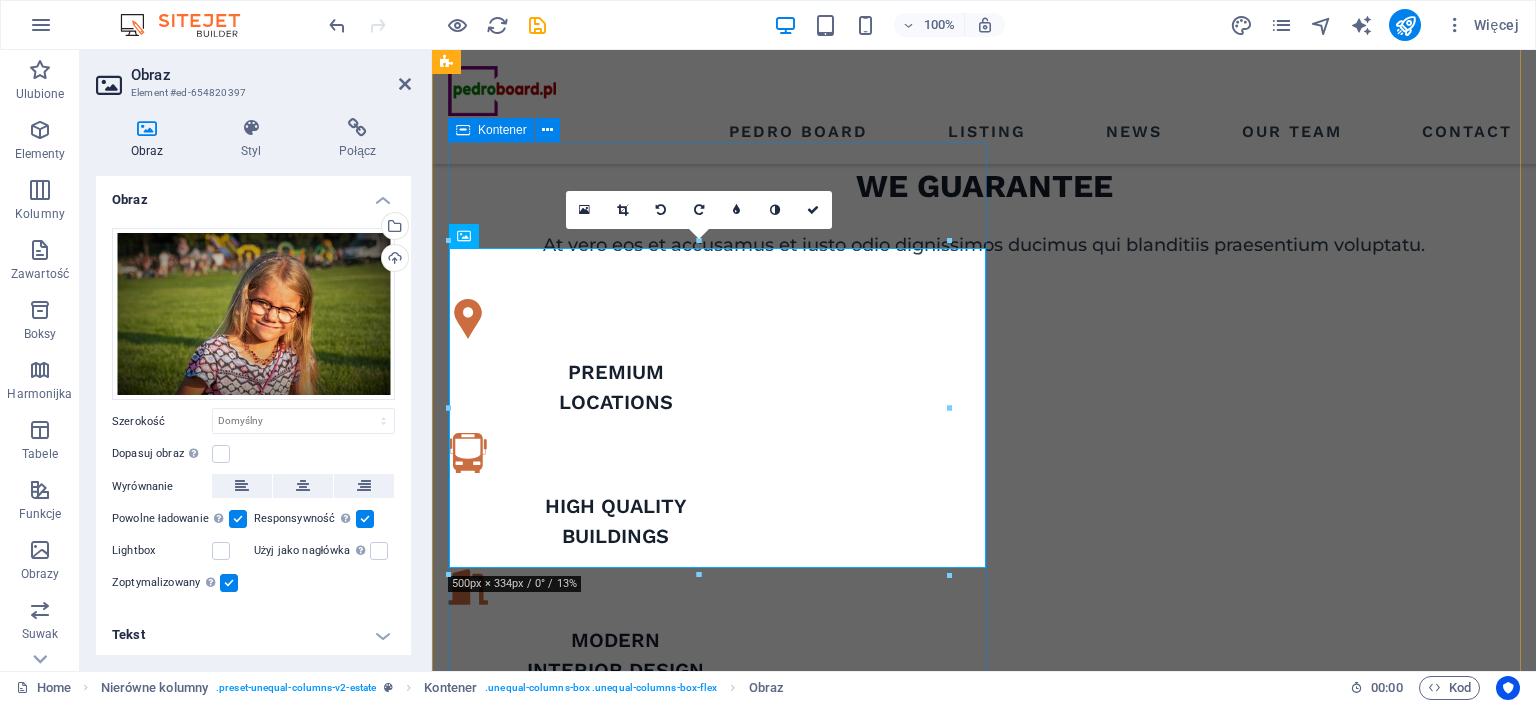 click at bounding box center (984, 1190) 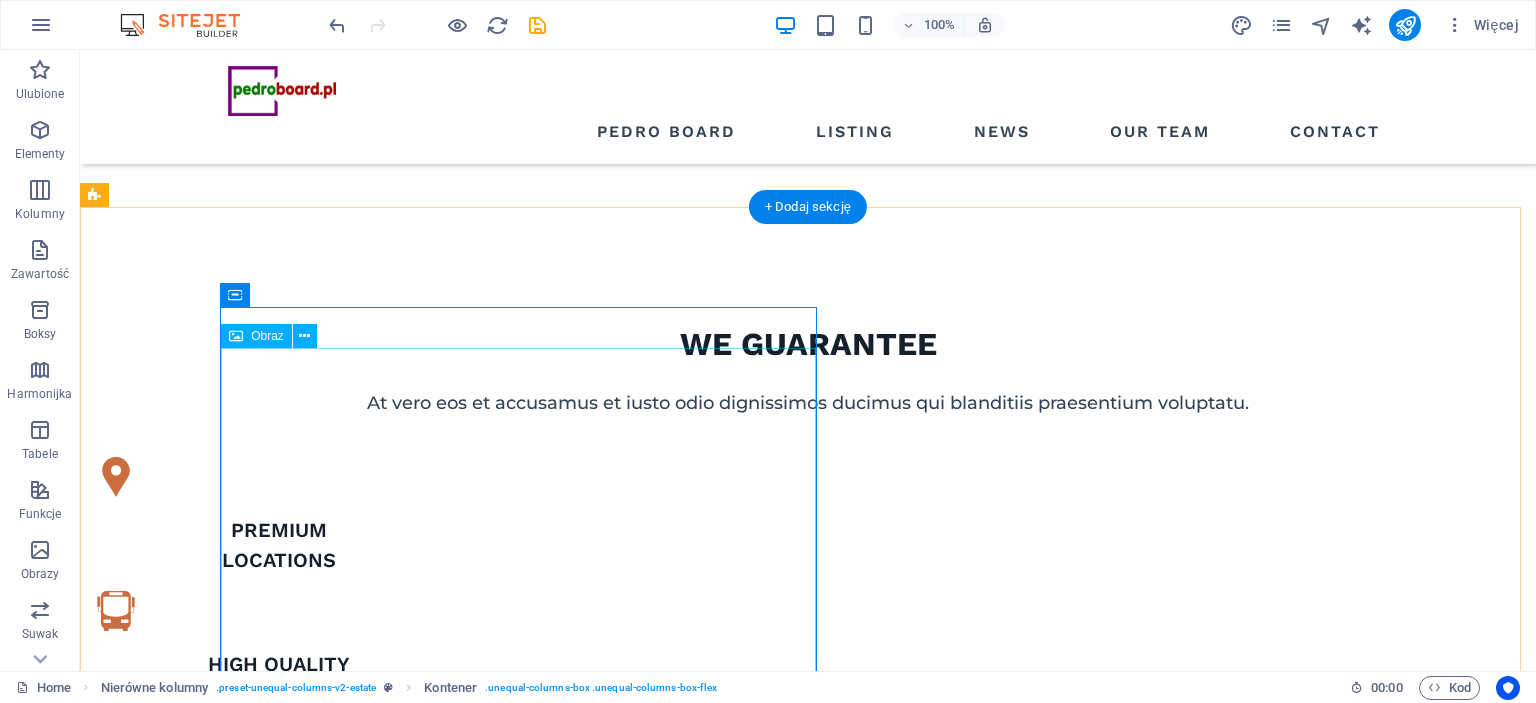 scroll, scrollTop: 942, scrollLeft: 0, axis: vertical 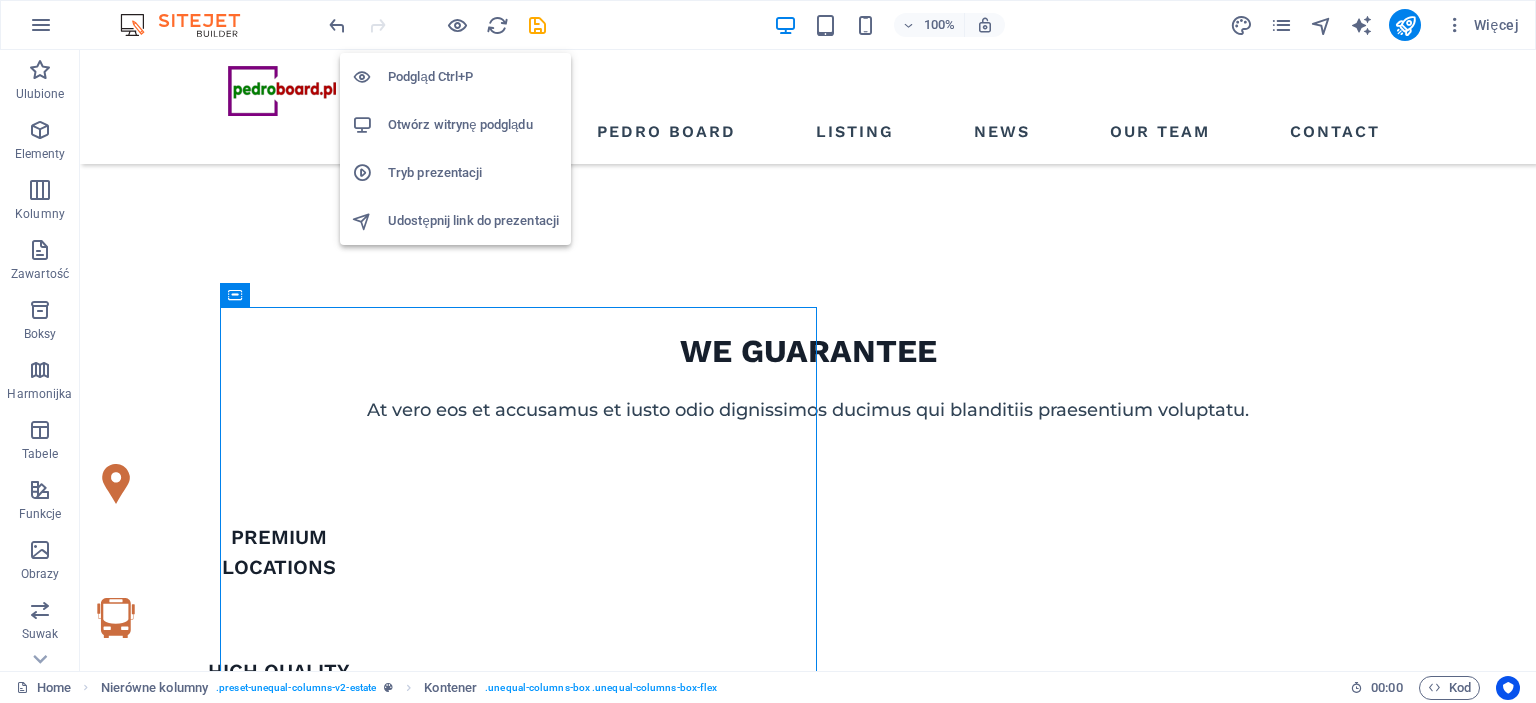 click on "Otwórz witrynę podglądu" at bounding box center (473, 125) 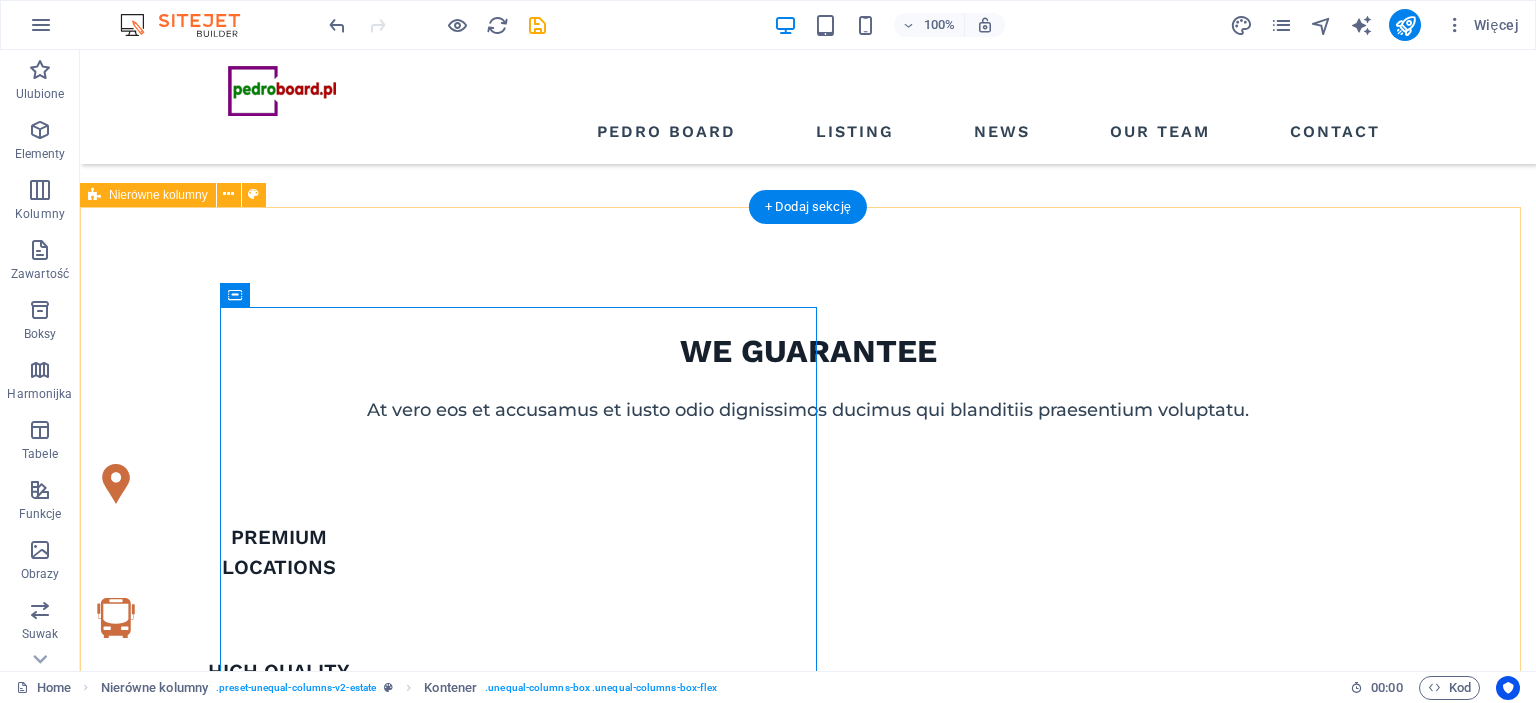 click on "ABOUT US
what we are all about At vero eos et accusamus et iusto odio dignissimos ducimus qui blanditiis praesentium voluptatum deleniti atque corrupti quos dolores et quas molestias excepturi sint occaecati cupiditate non provident. At vero eos et accusamus et iusto odio dignissimos ducimus qui blanditiis praesentium voluptatum deleniti atque corrupti quos dolores et quas molestias excepturi sint occaecati cupiditate non provident. GET STARTED" at bounding box center [808, 1522] 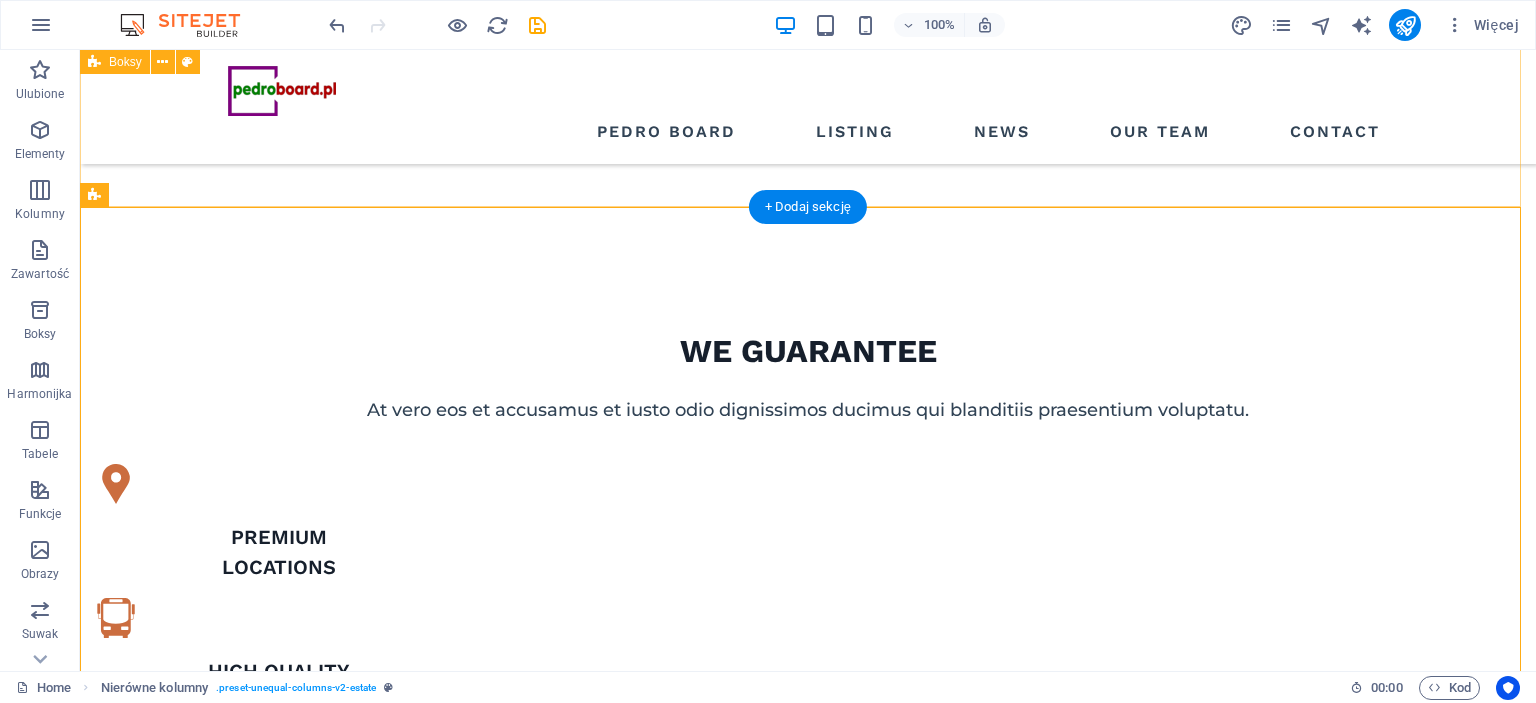 click on "premium locations high quality buildings modern interior design" at bounding box center [808, 697] 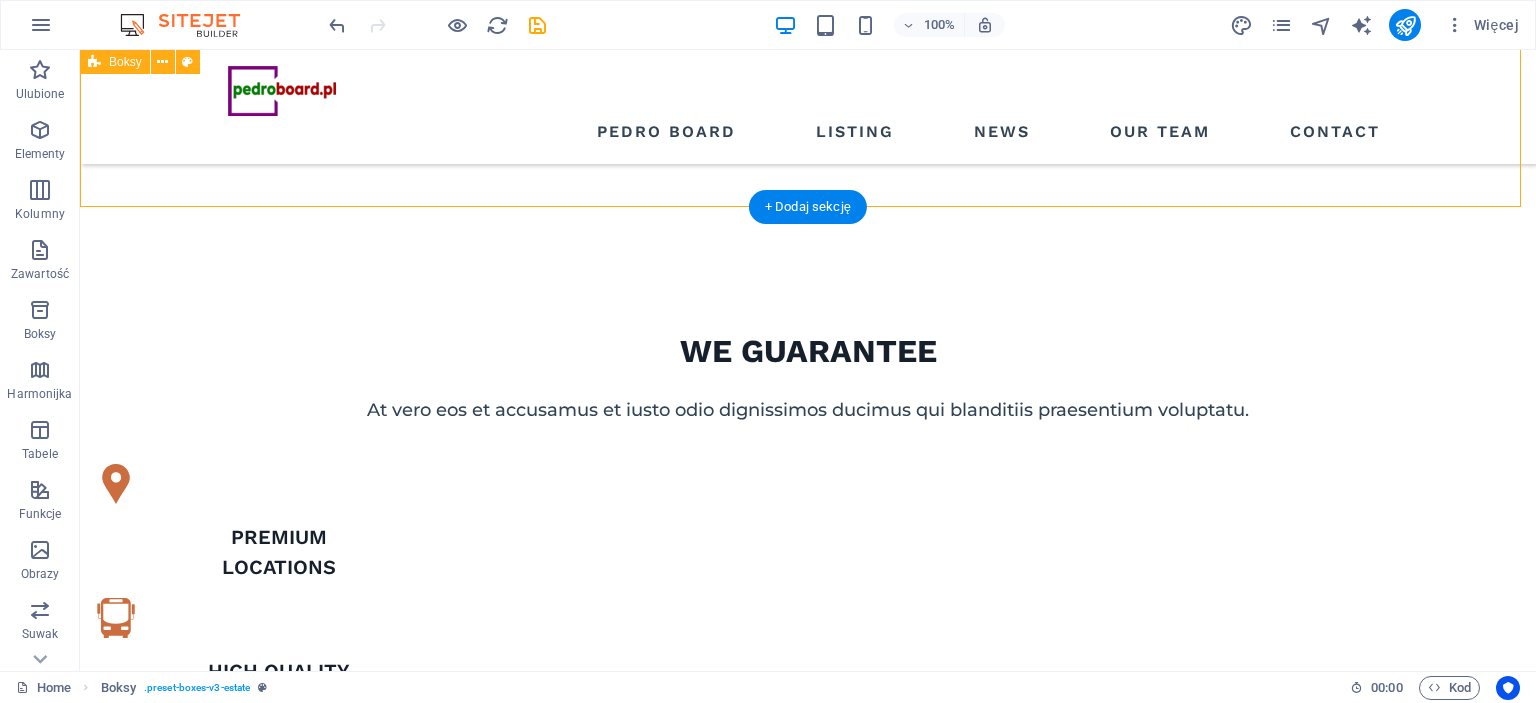 click on "premium locations high quality buildings modern interior design" at bounding box center (808, 697) 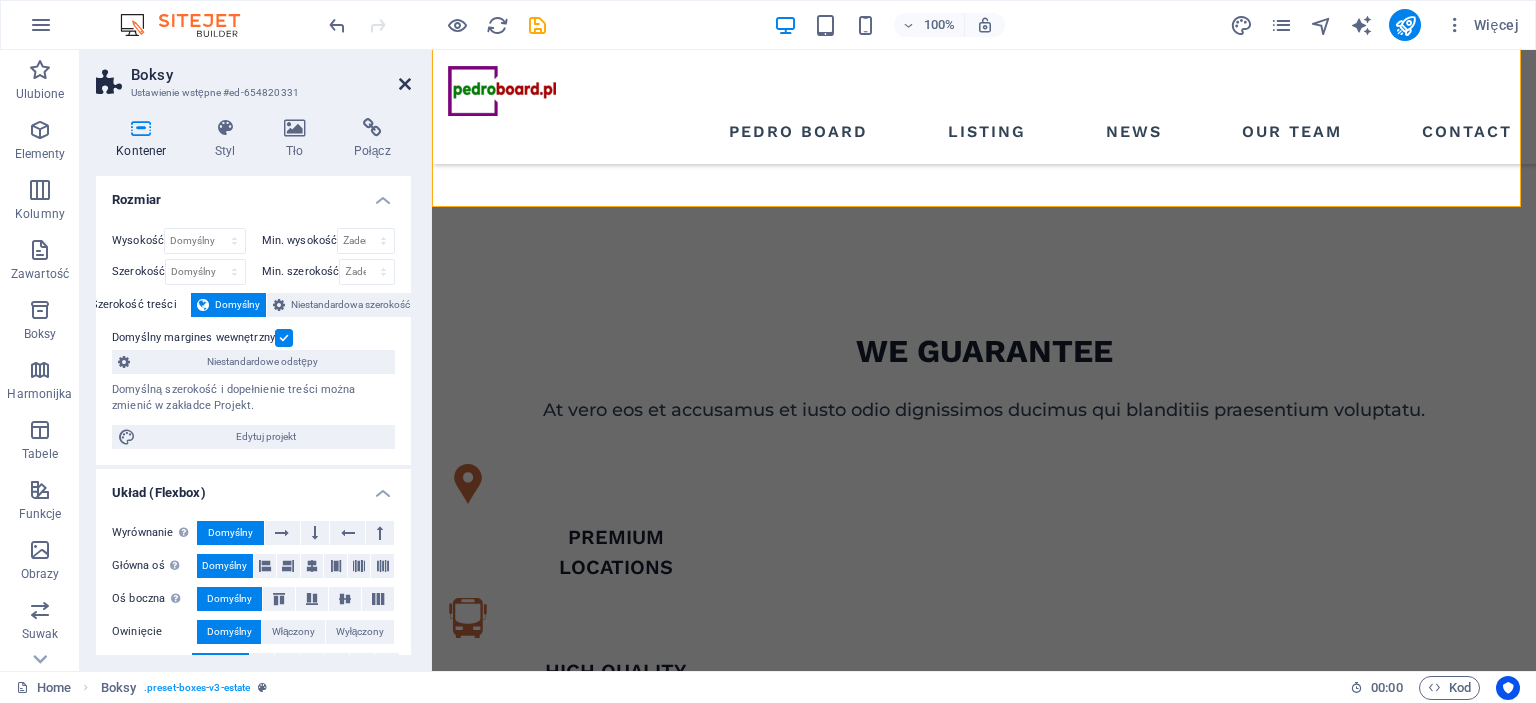 click at bounding box center [405, 84] 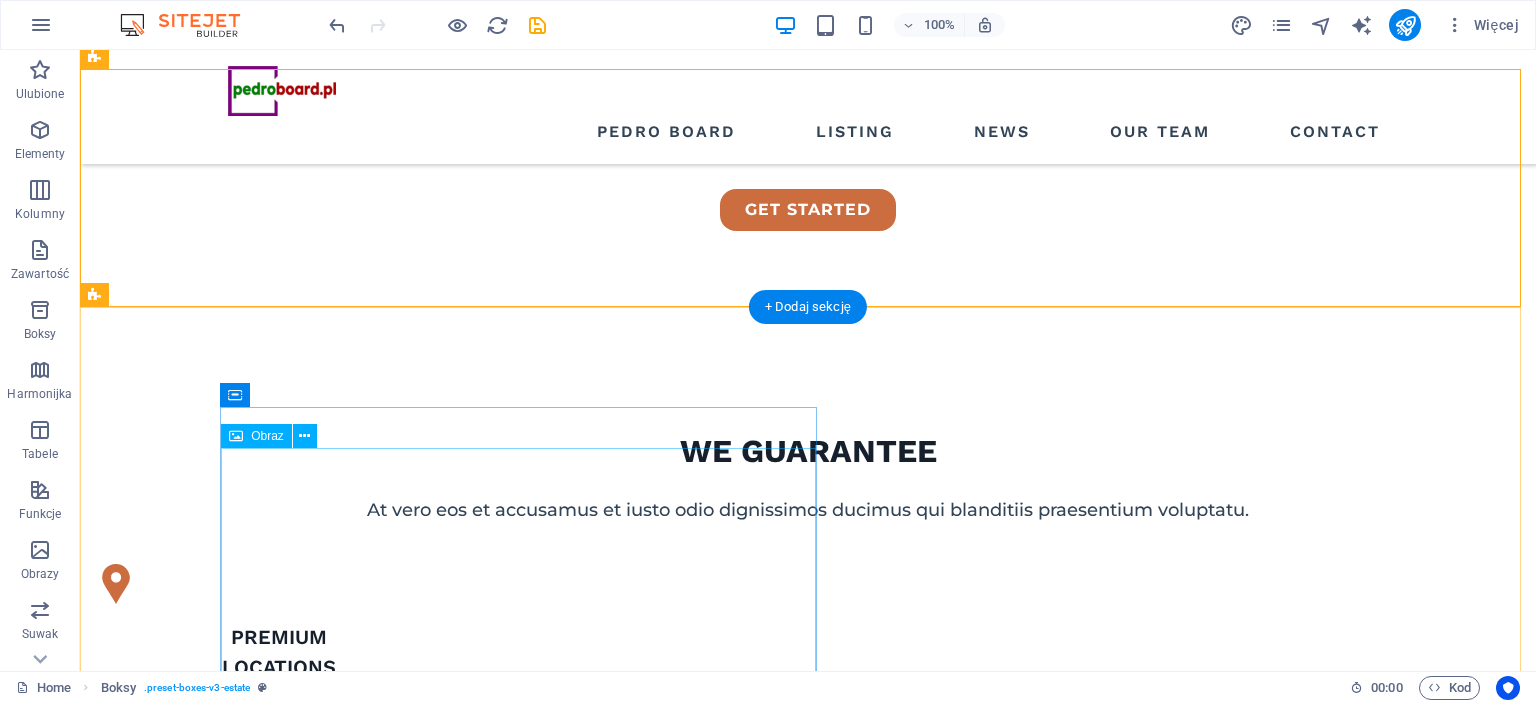 scroll, scrollTop: 1142, scrollLeft: 0, axis: vertical 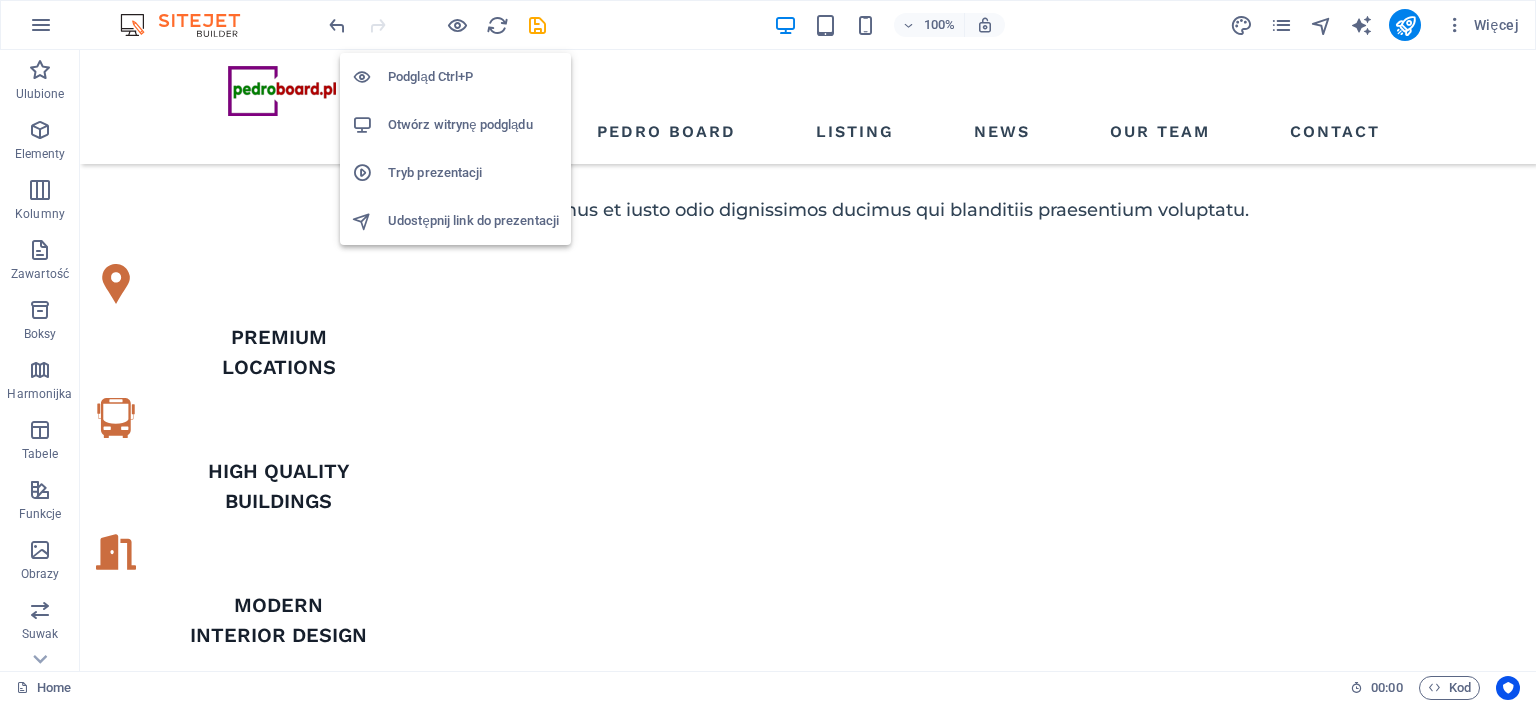 click on "Podgląd Ctrl+P" at bounding box center [473, 77] 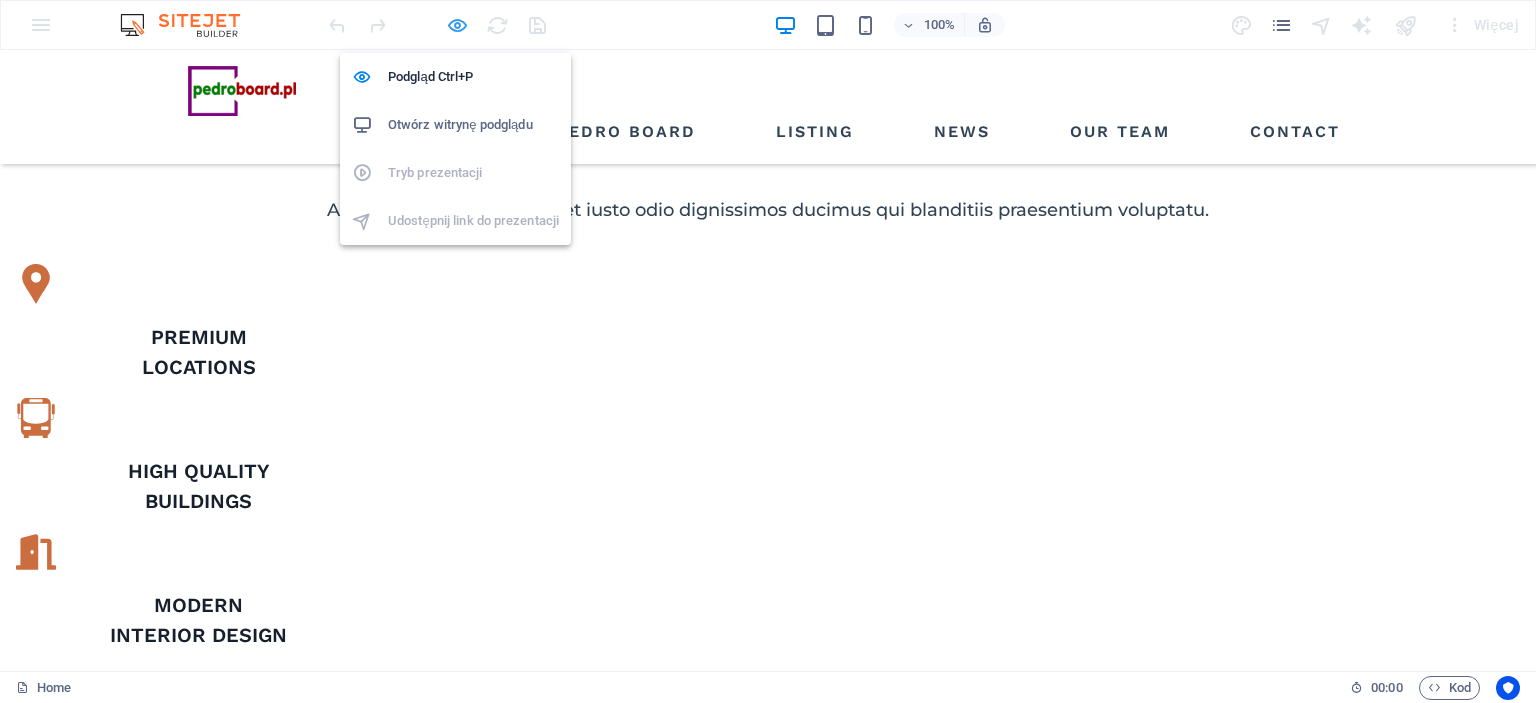 click at bounding box center (457, 25) 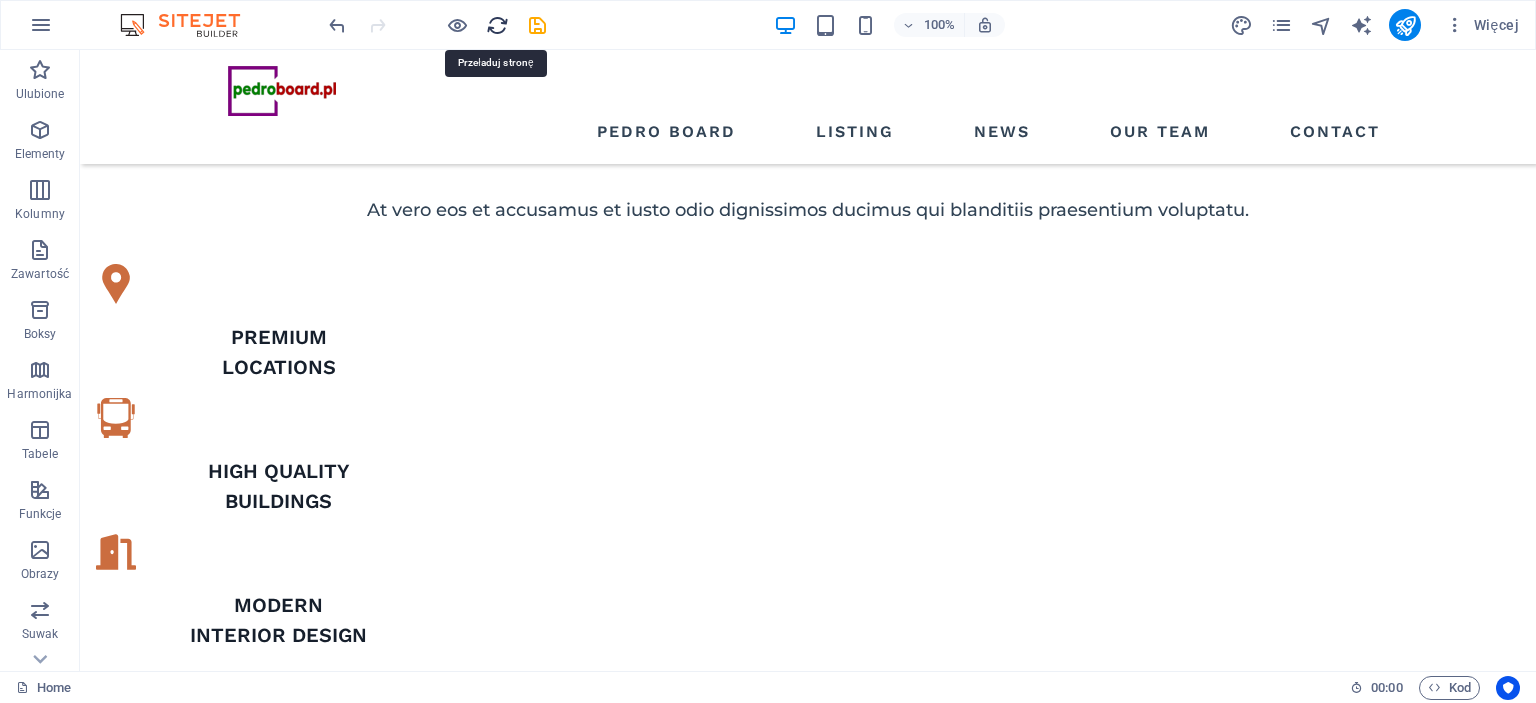 click at bounding box center [497, 25] 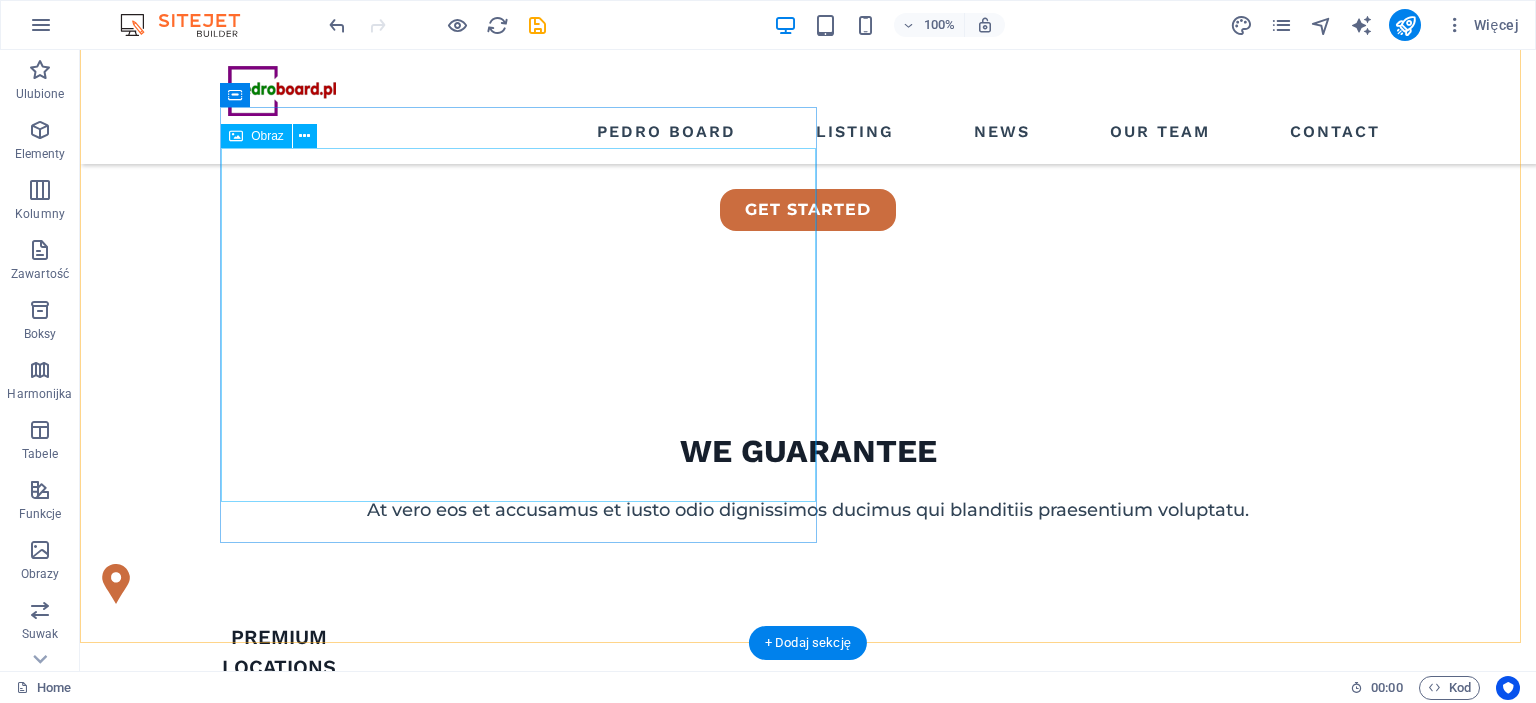 scroll, scrollTop: 1142, scrollLeft: 0, axis: vertical 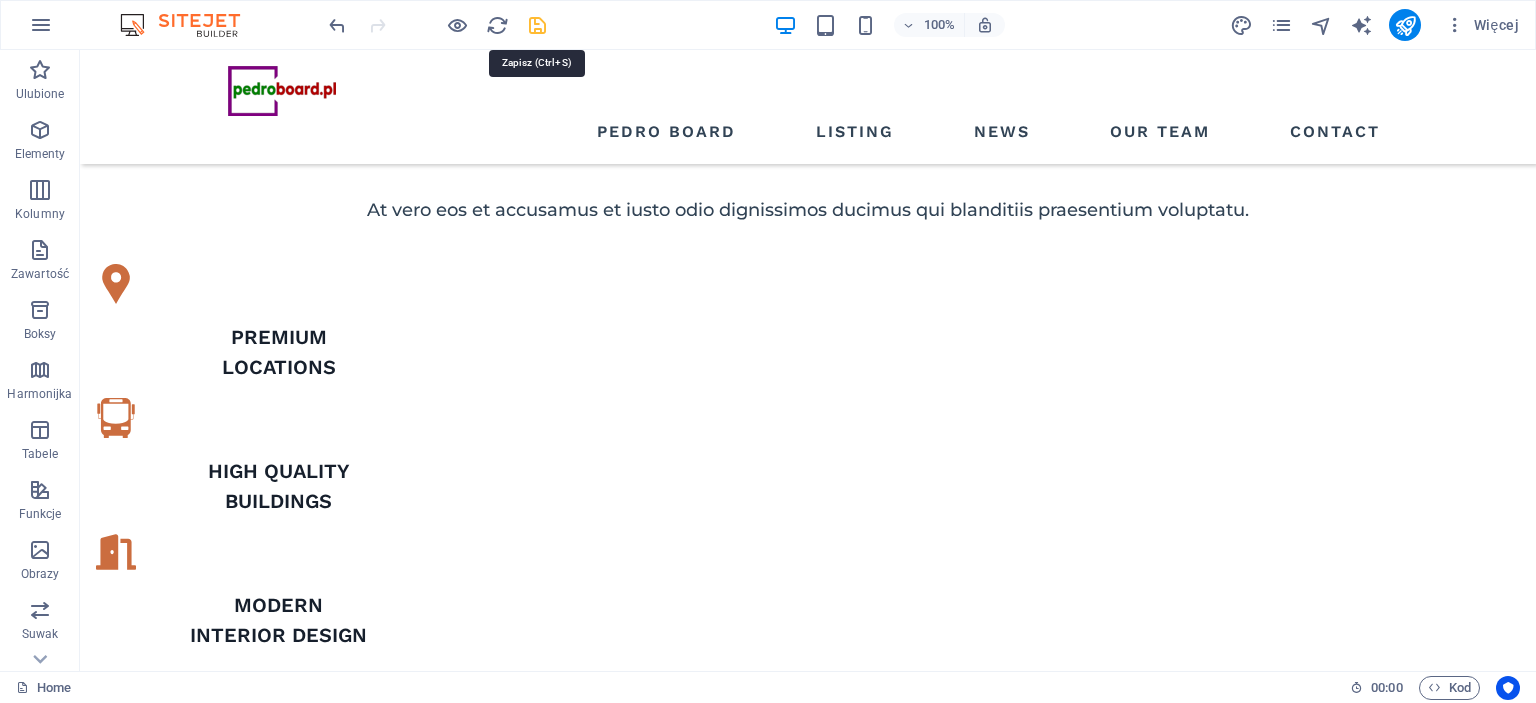 click at bounding box center (537, 25) 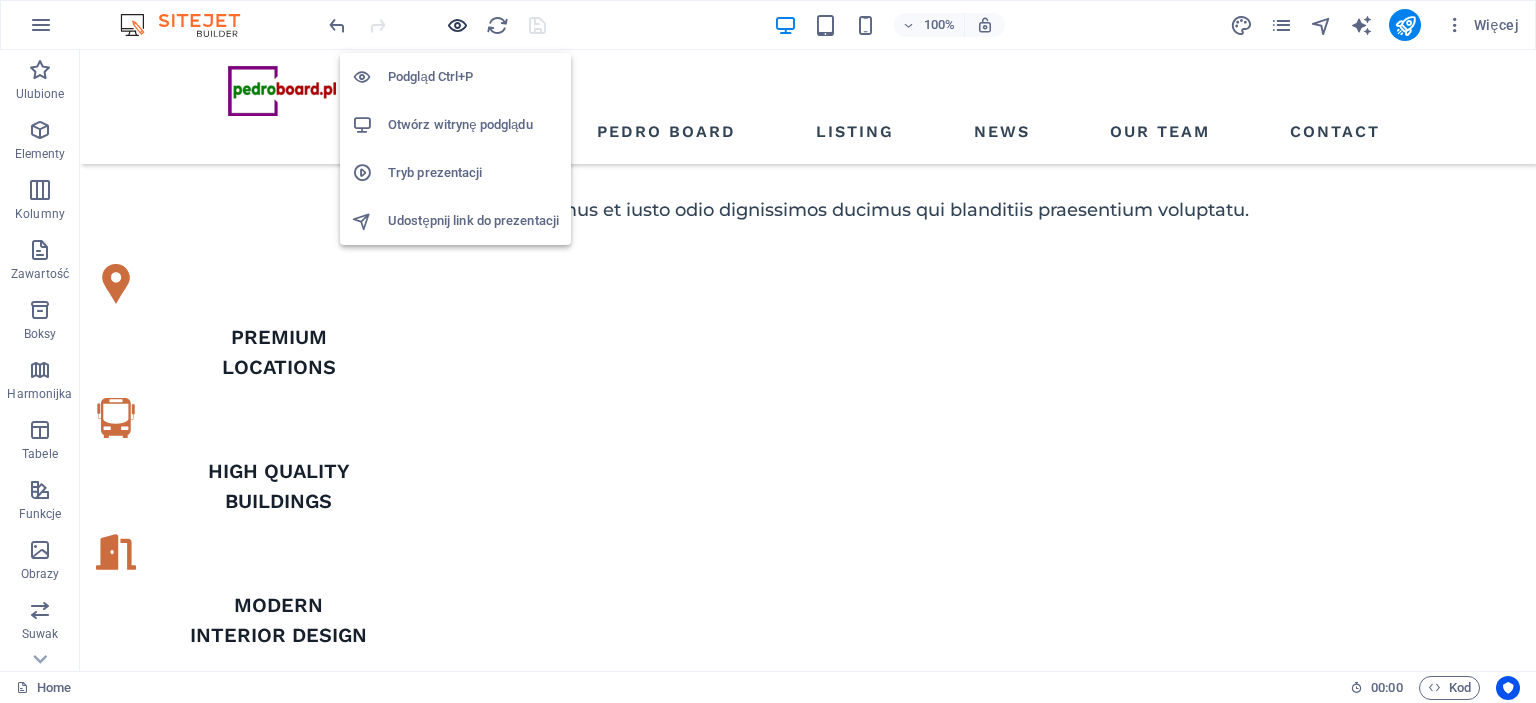click at bounding box center (457, 25) 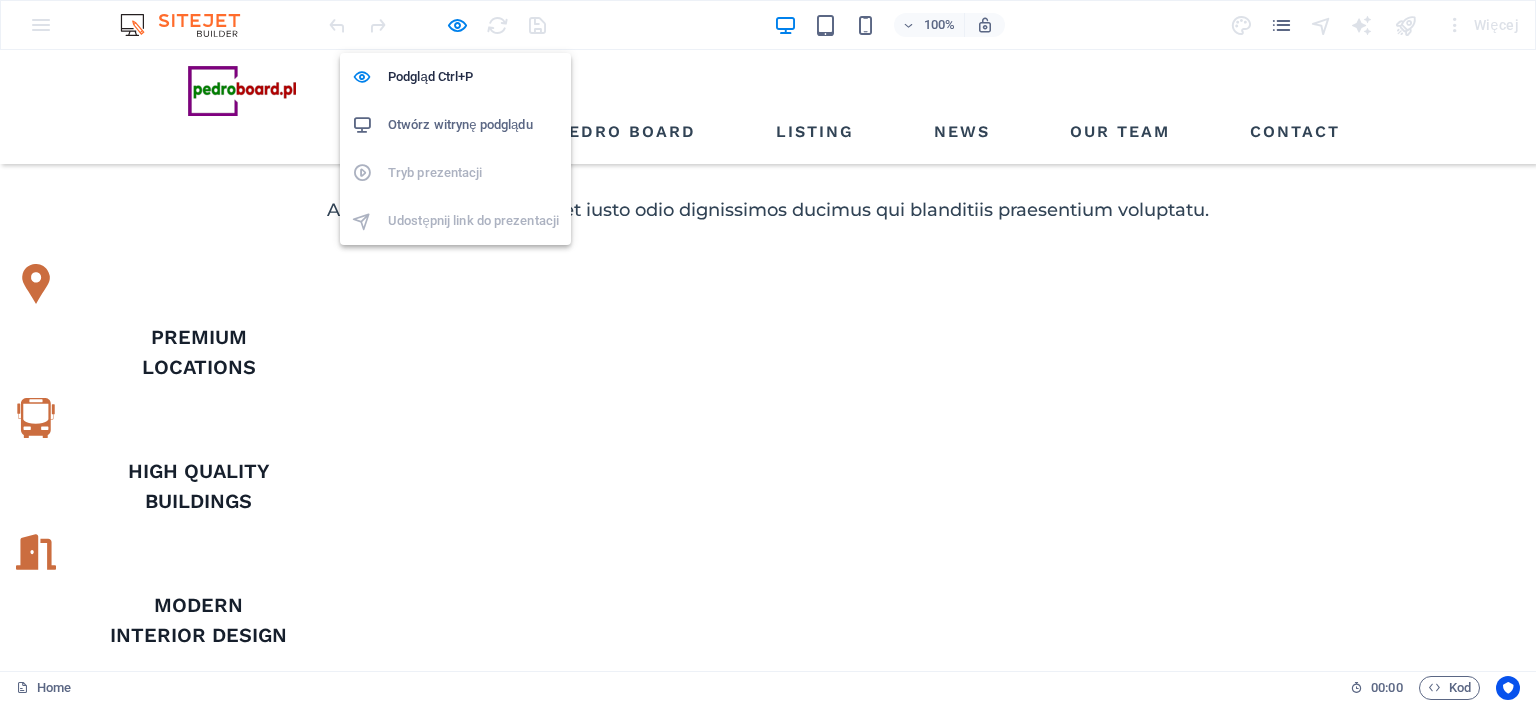 click on "Otwórz witrynę podglądu" at bounding box center (473, 125) 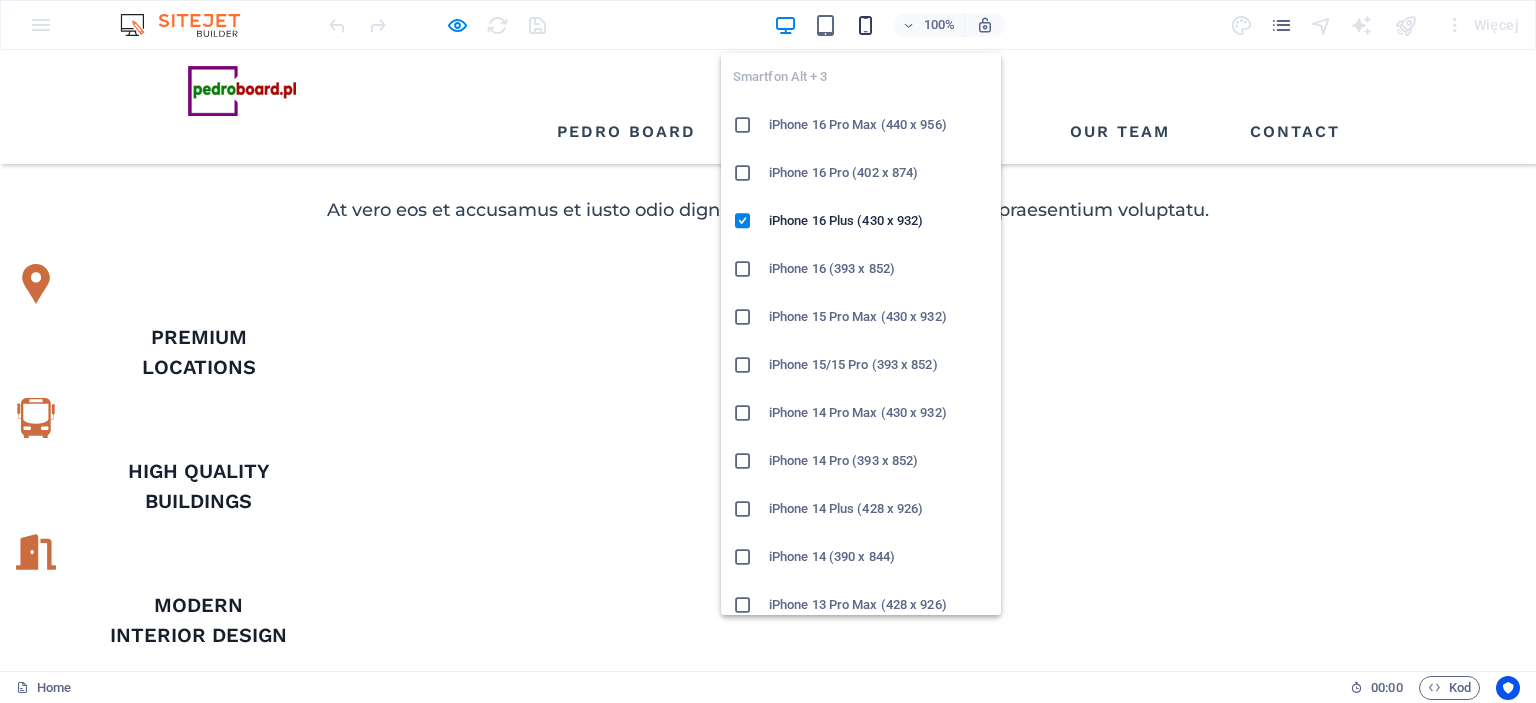 click at bounding box center (865, 25) 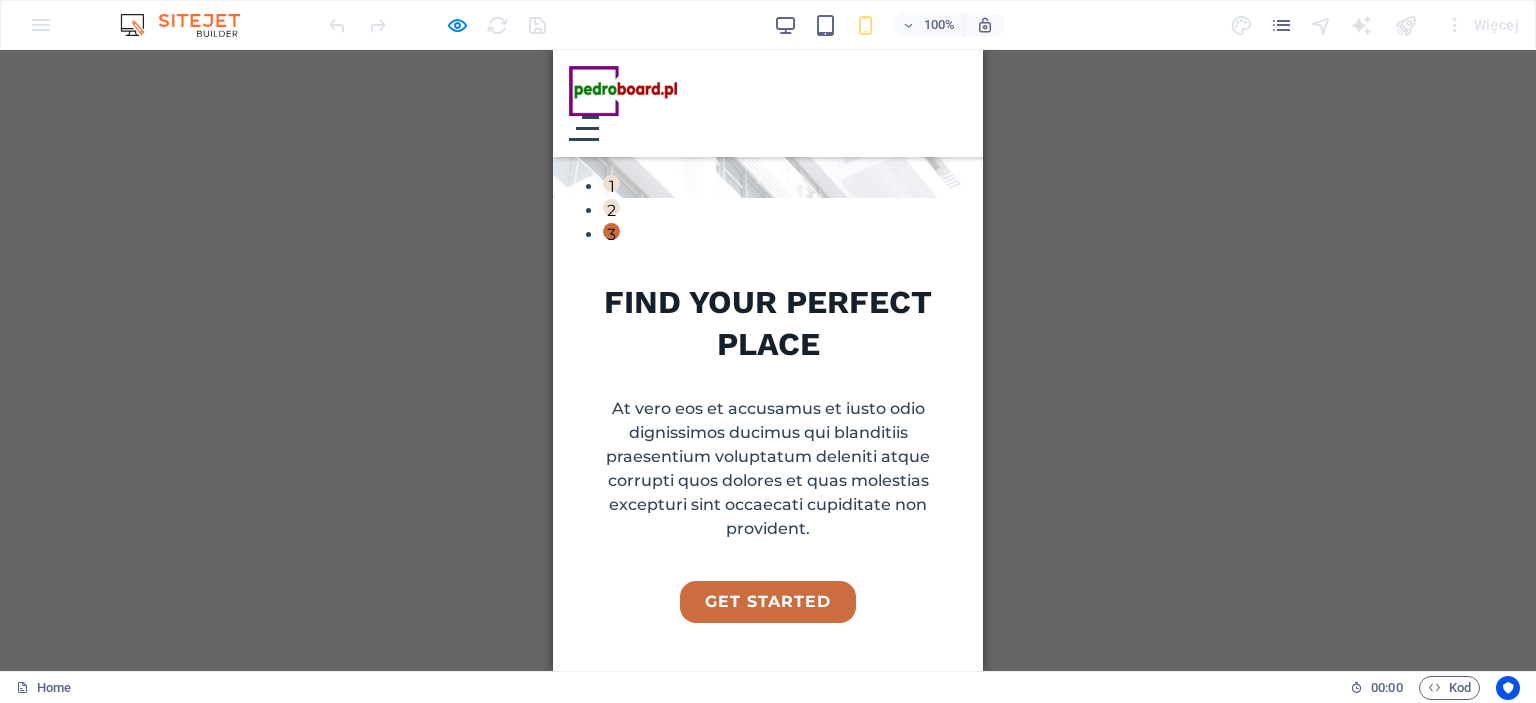 scroll, scrollTop: 100, scrollLeft: 0, axis: vertical 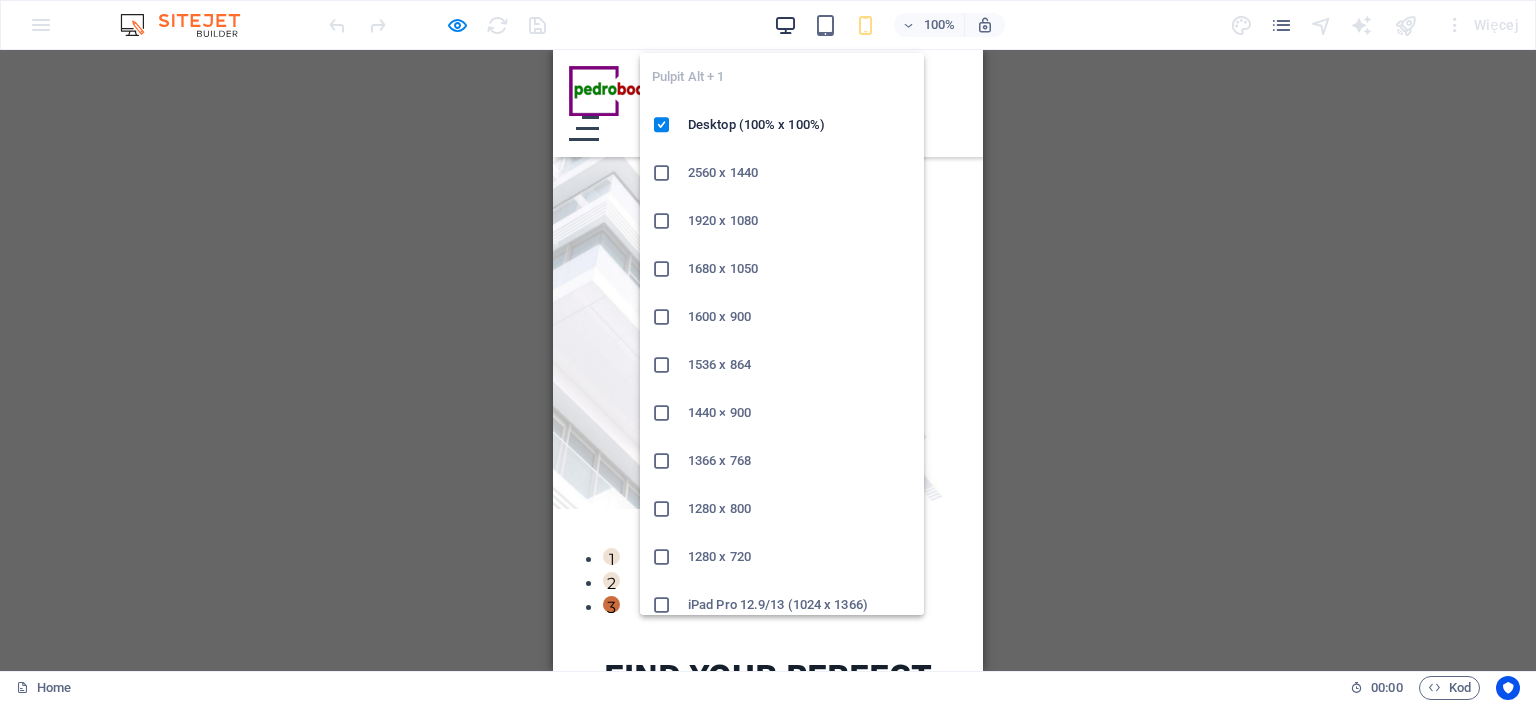 click at bounding box center [785, 25] 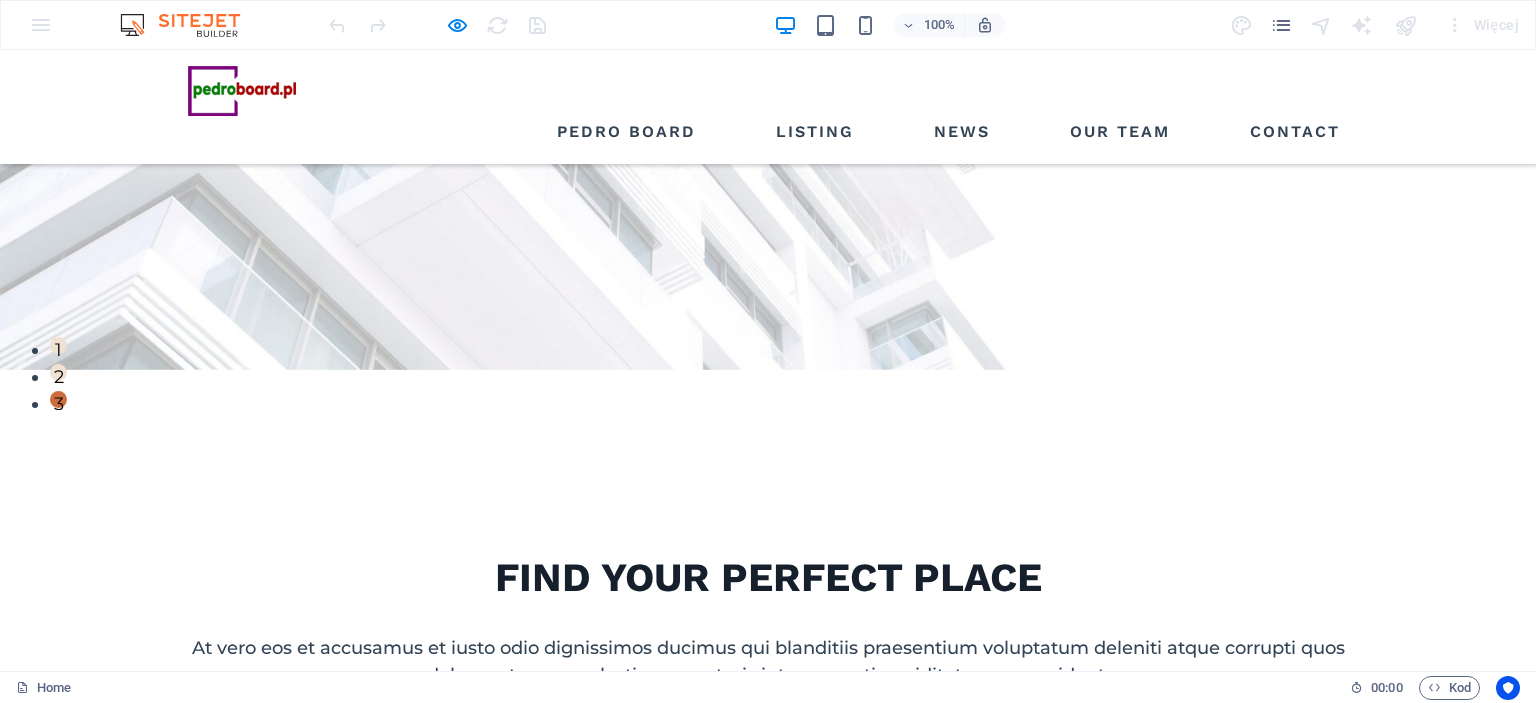 scroll, scrollTop: 300, scrollLeft: 0, axis: vertical 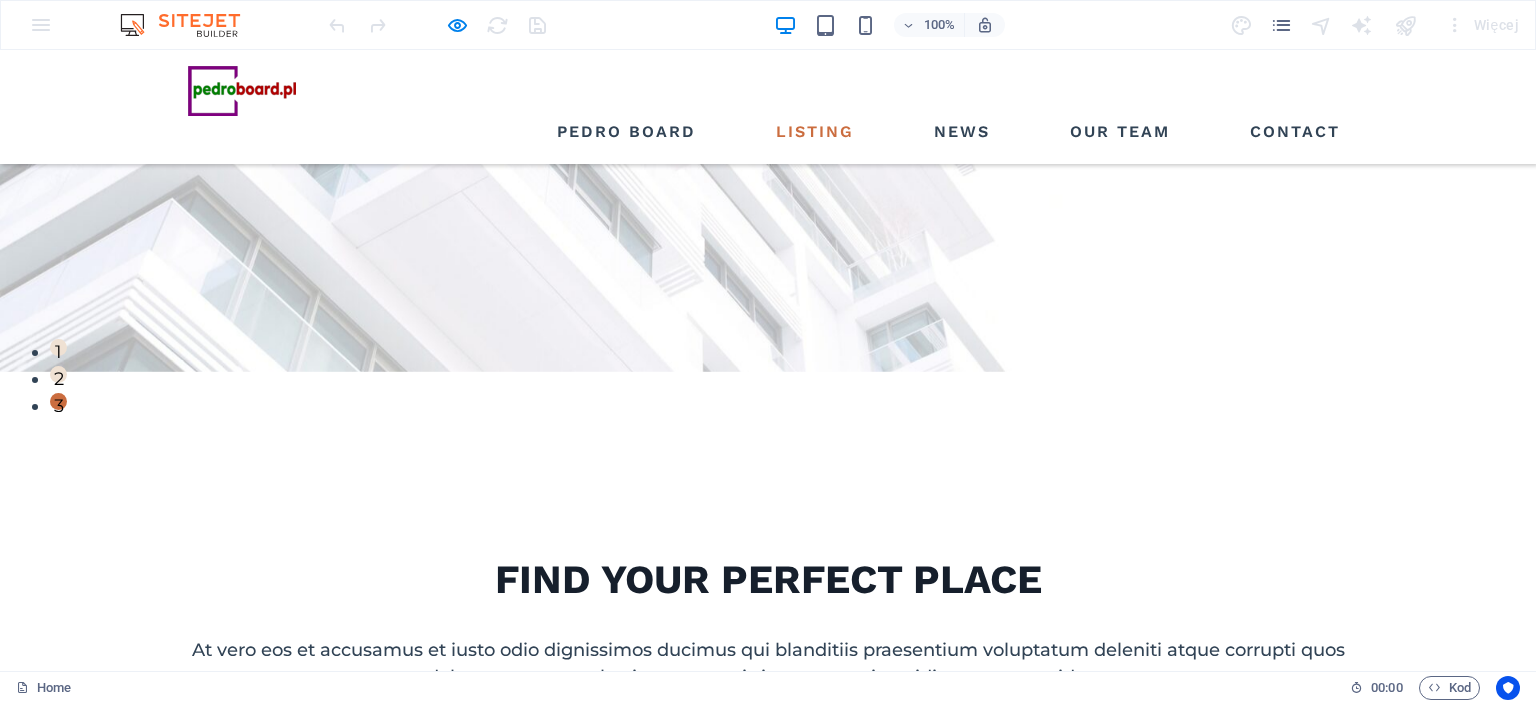 click on "Listing" at bounding box center (815, 132) 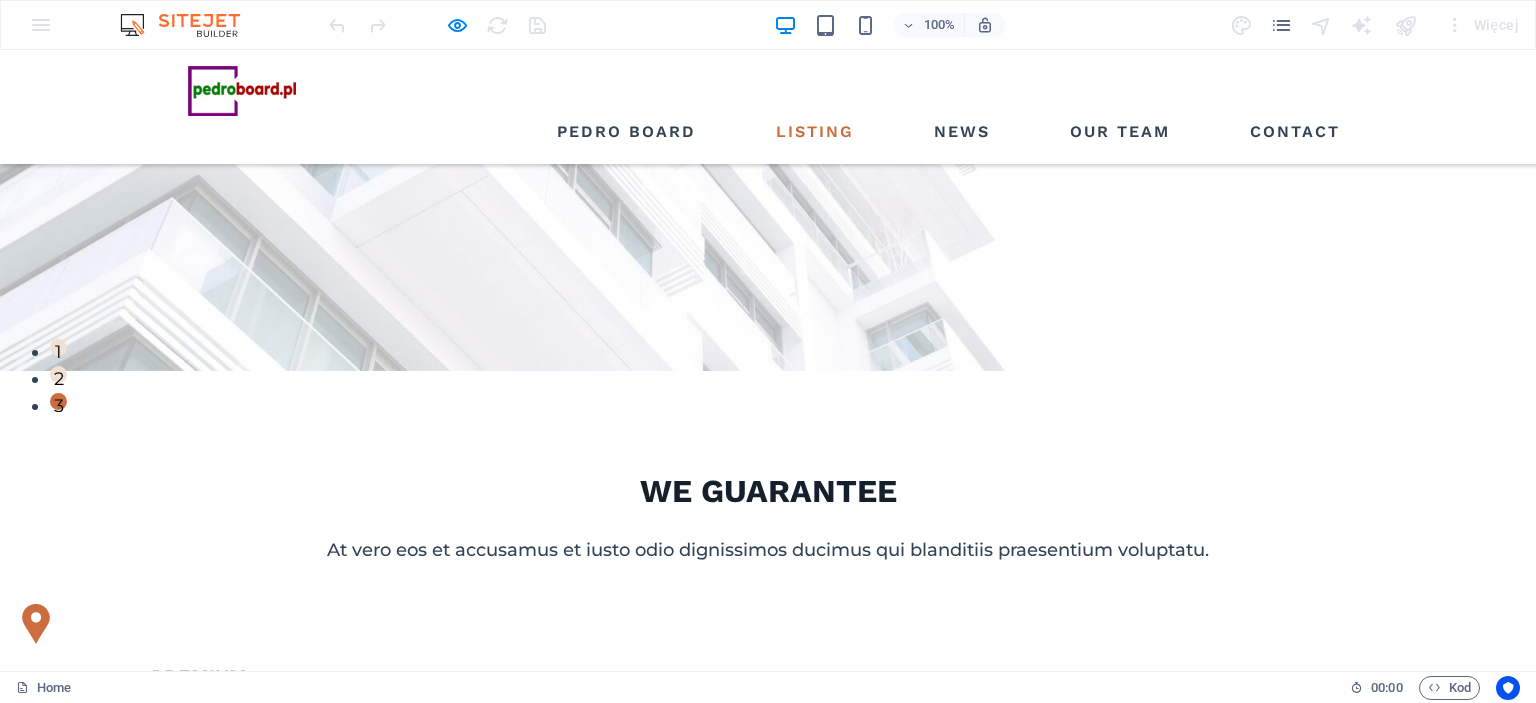 scroll, scrollTop: 0, scrollLeft: 0, axis: both 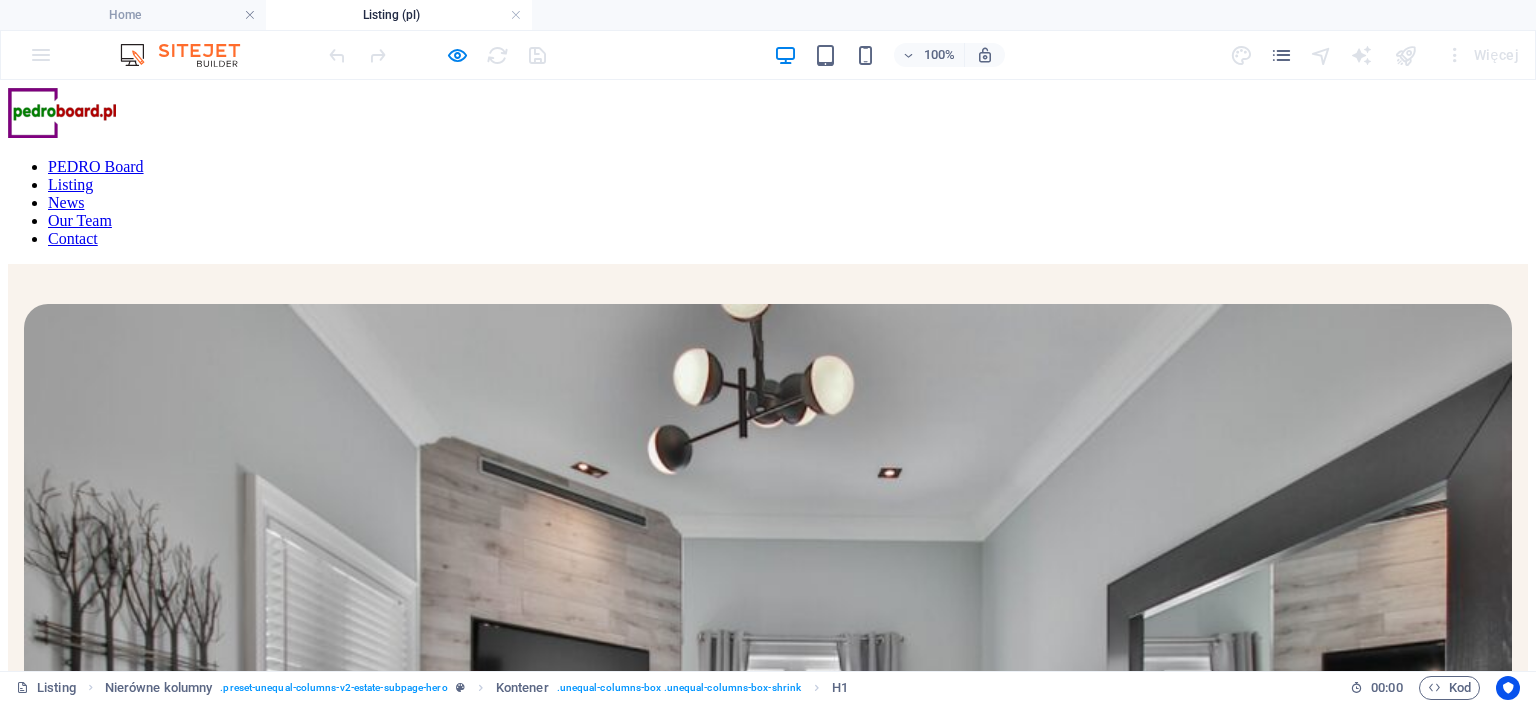 click on "PEDRO Board Listing News Our Team Contact" at bounding box center (768, 203) 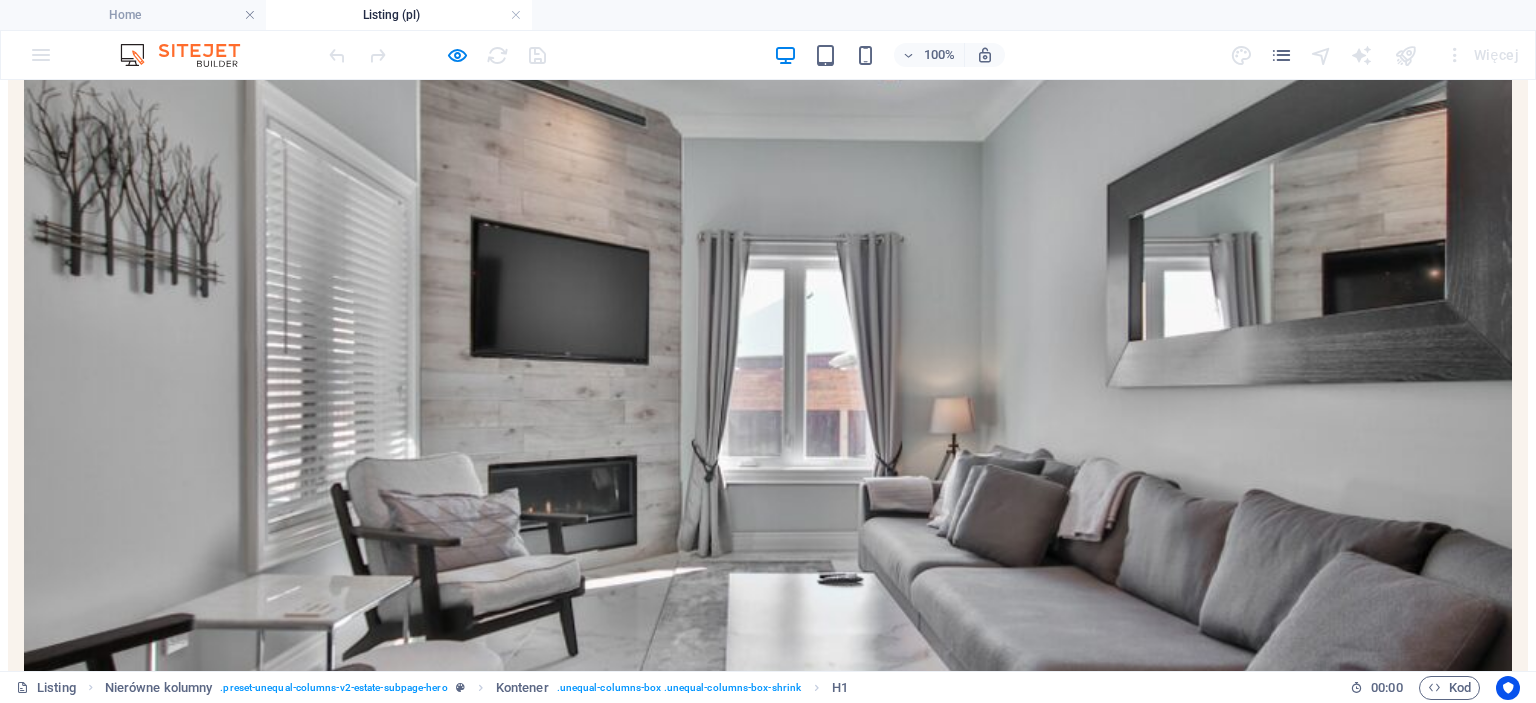 scroll, scrollTop: 0, scrollLeft: 0, axis: both 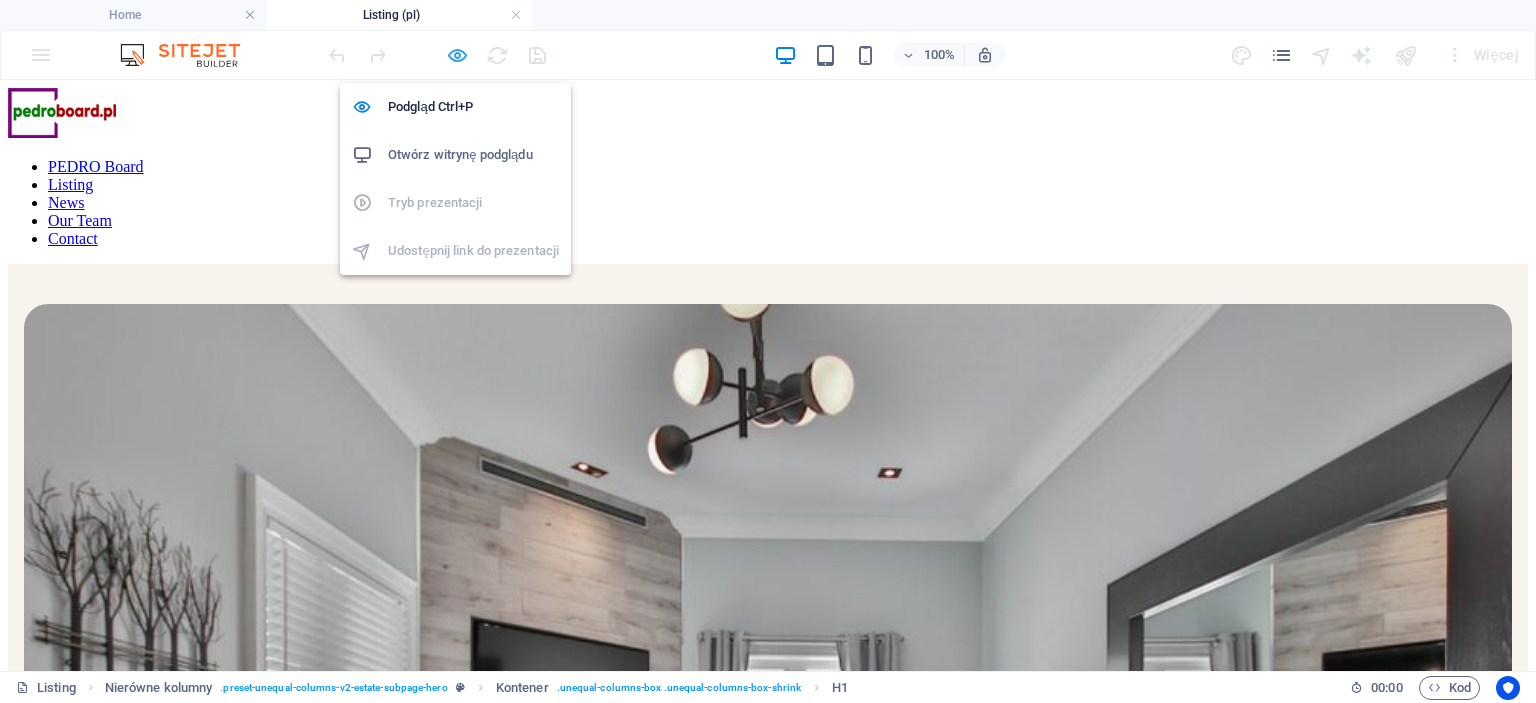 click at bounding box center (457, 55) 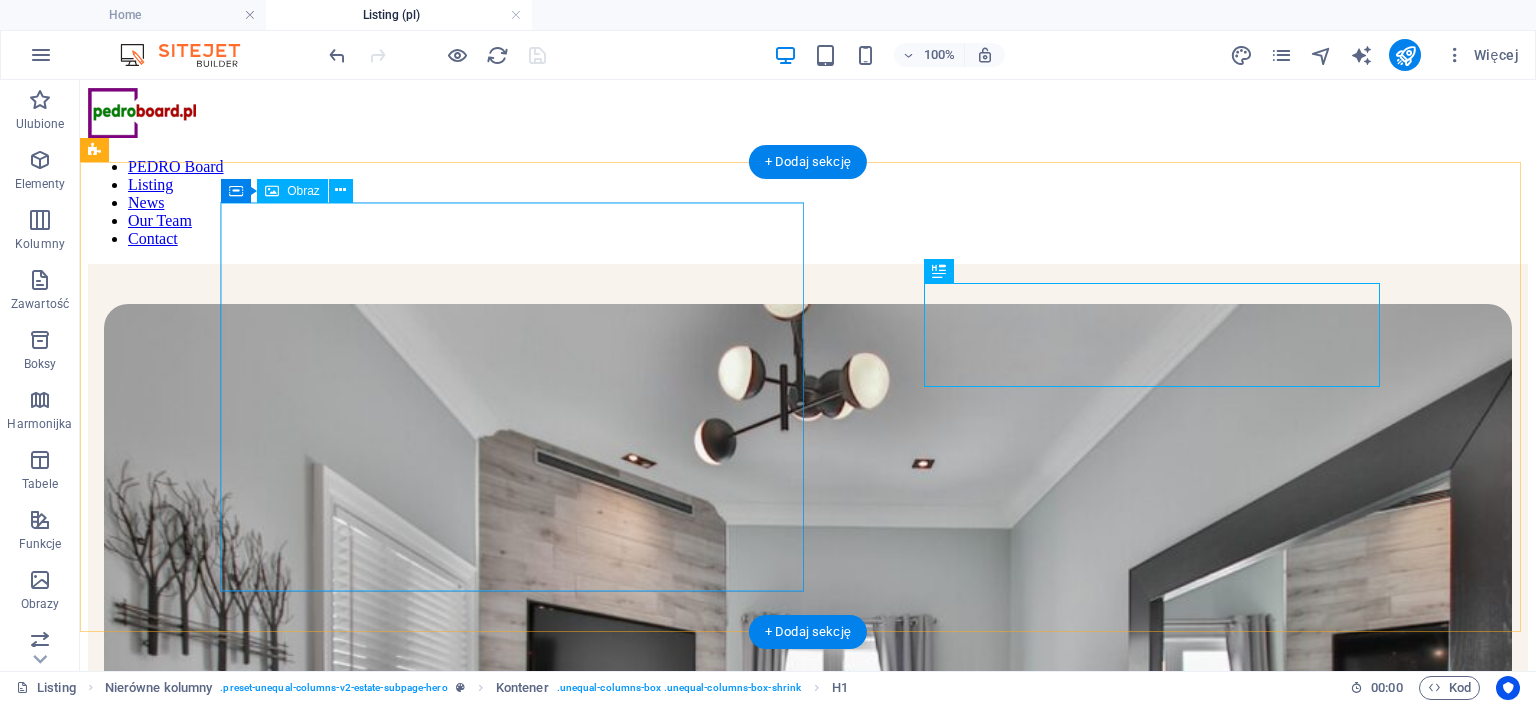 click at bounding box center (808, 775) 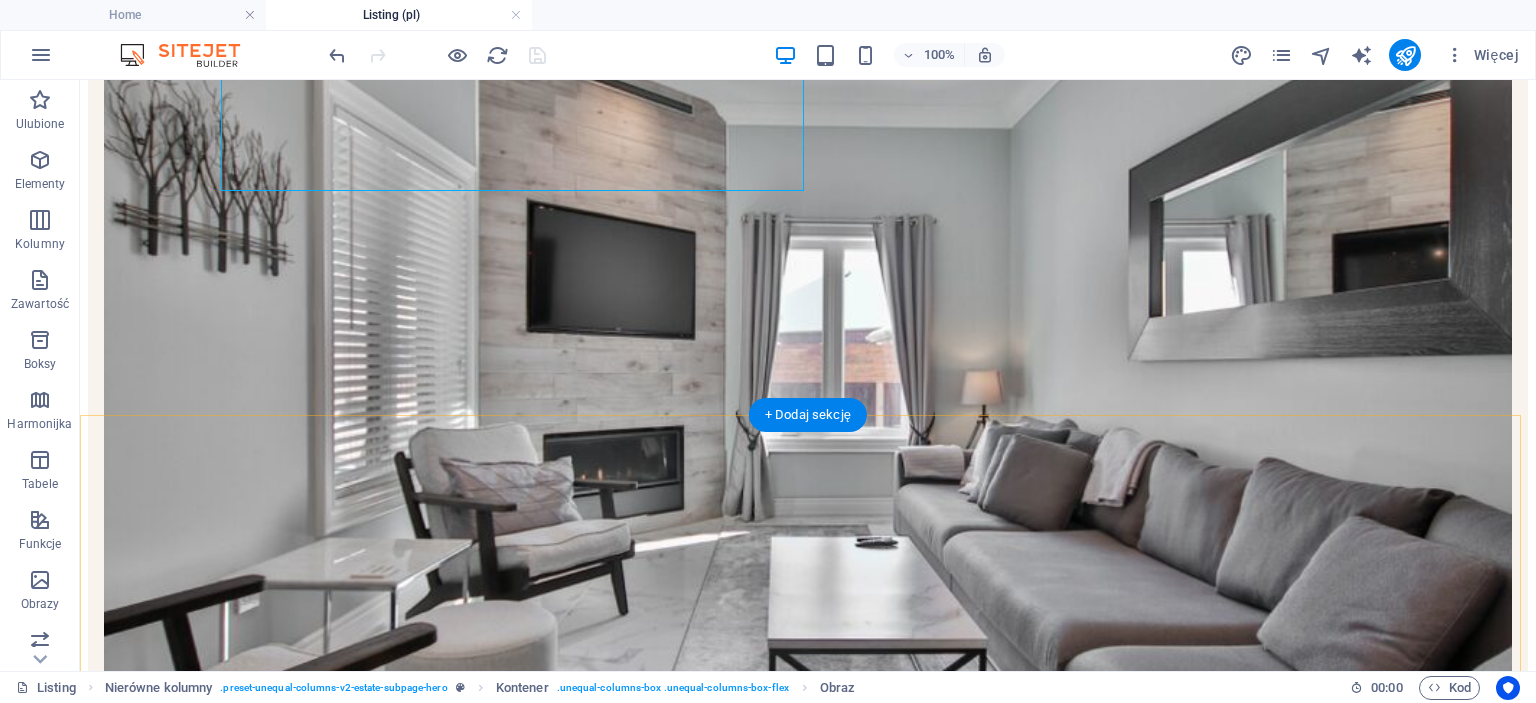 scroll, scrollTop: 0, scrollLeft: 0, axis: both 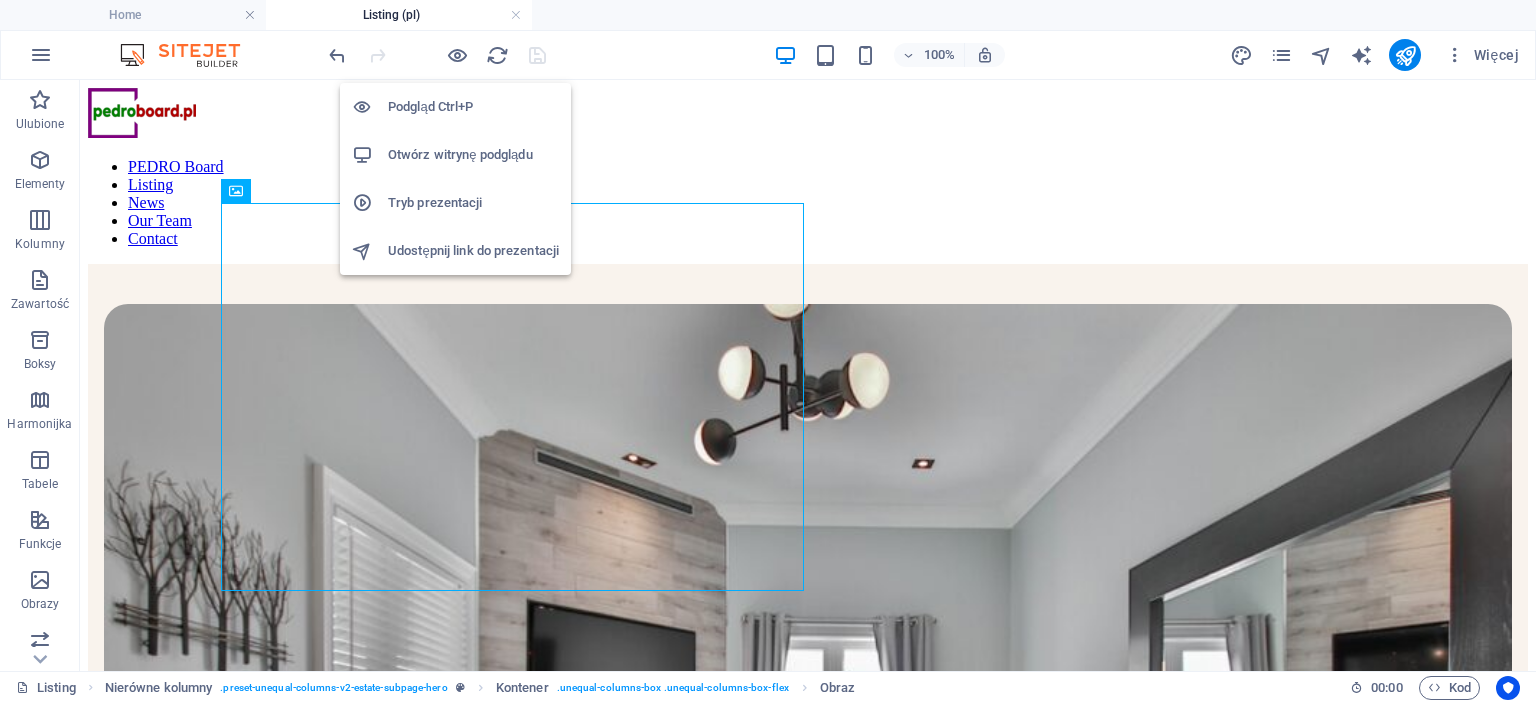 click on "Podgląd Ctrl+P" at bounding box center (473, 107) 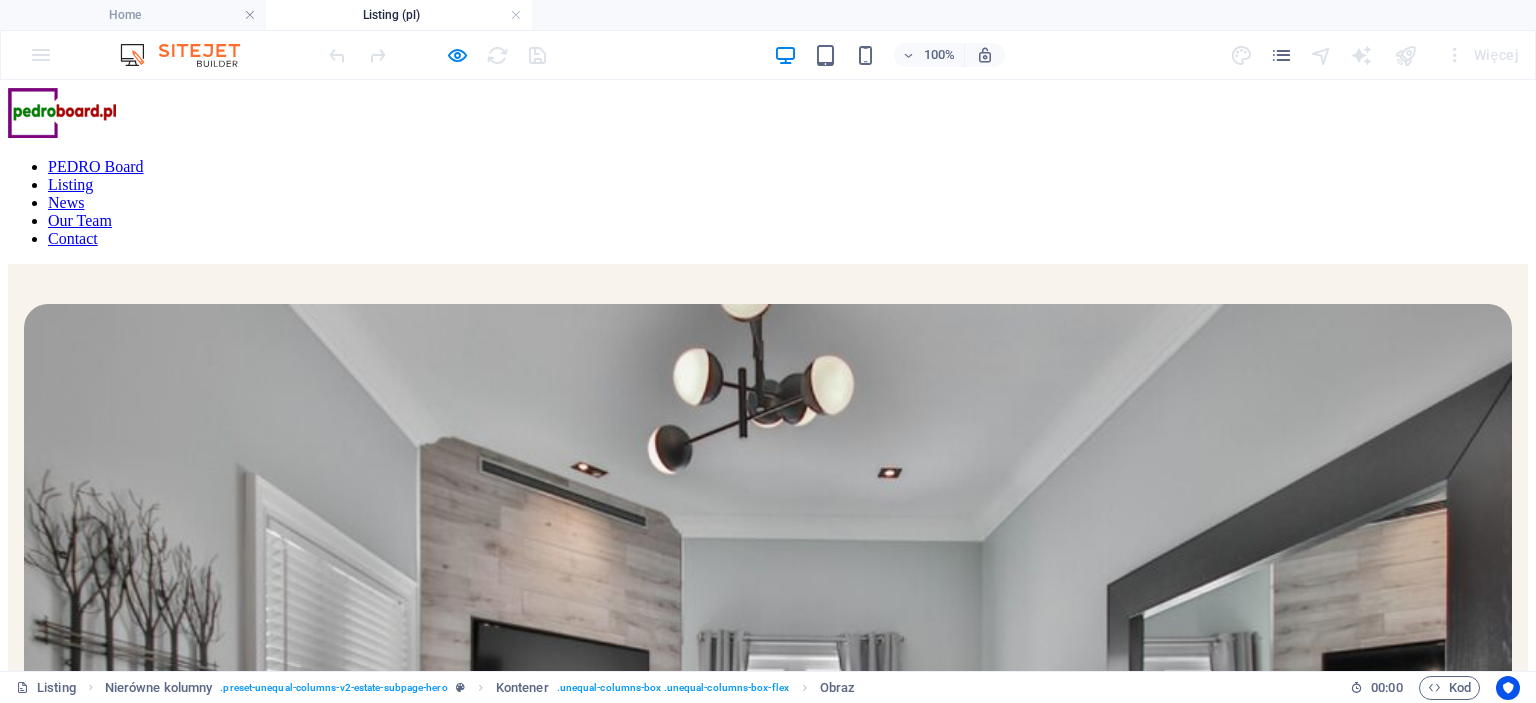 click on "PEDRO Board" at bounding box center [96, 166] 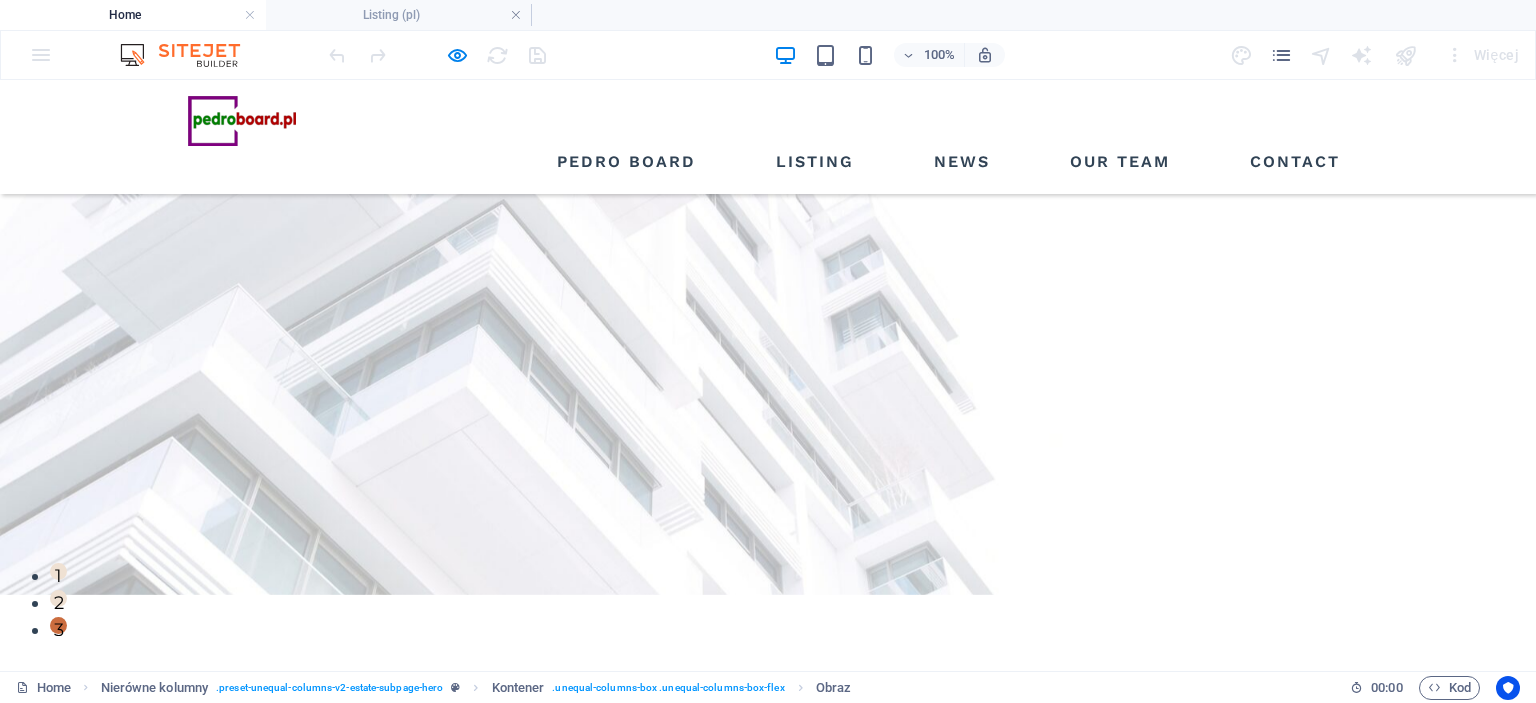 scroll, scrollTop: 0, scrollLeft: 0, axis: both 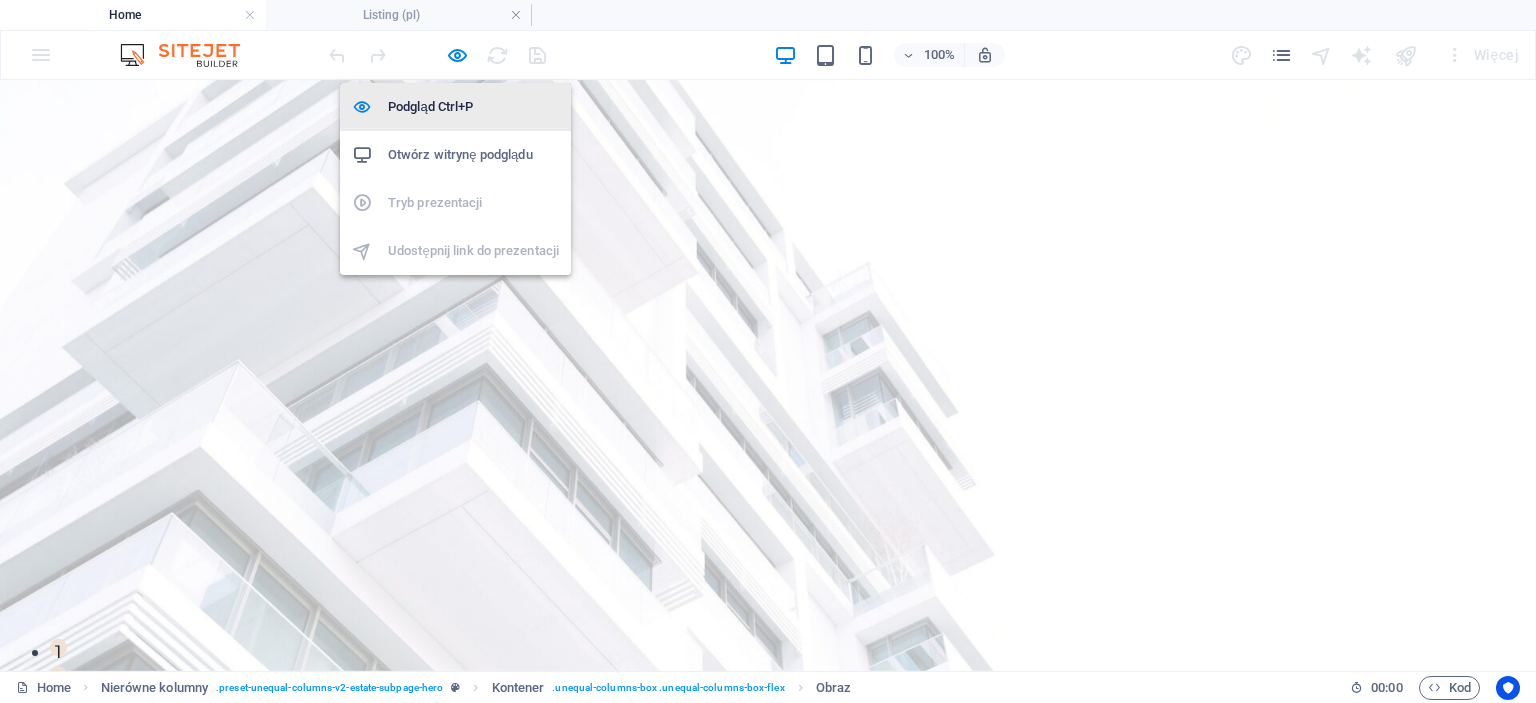 click on "Podgląd Ctrl+P" at bounding box center (473, 107) 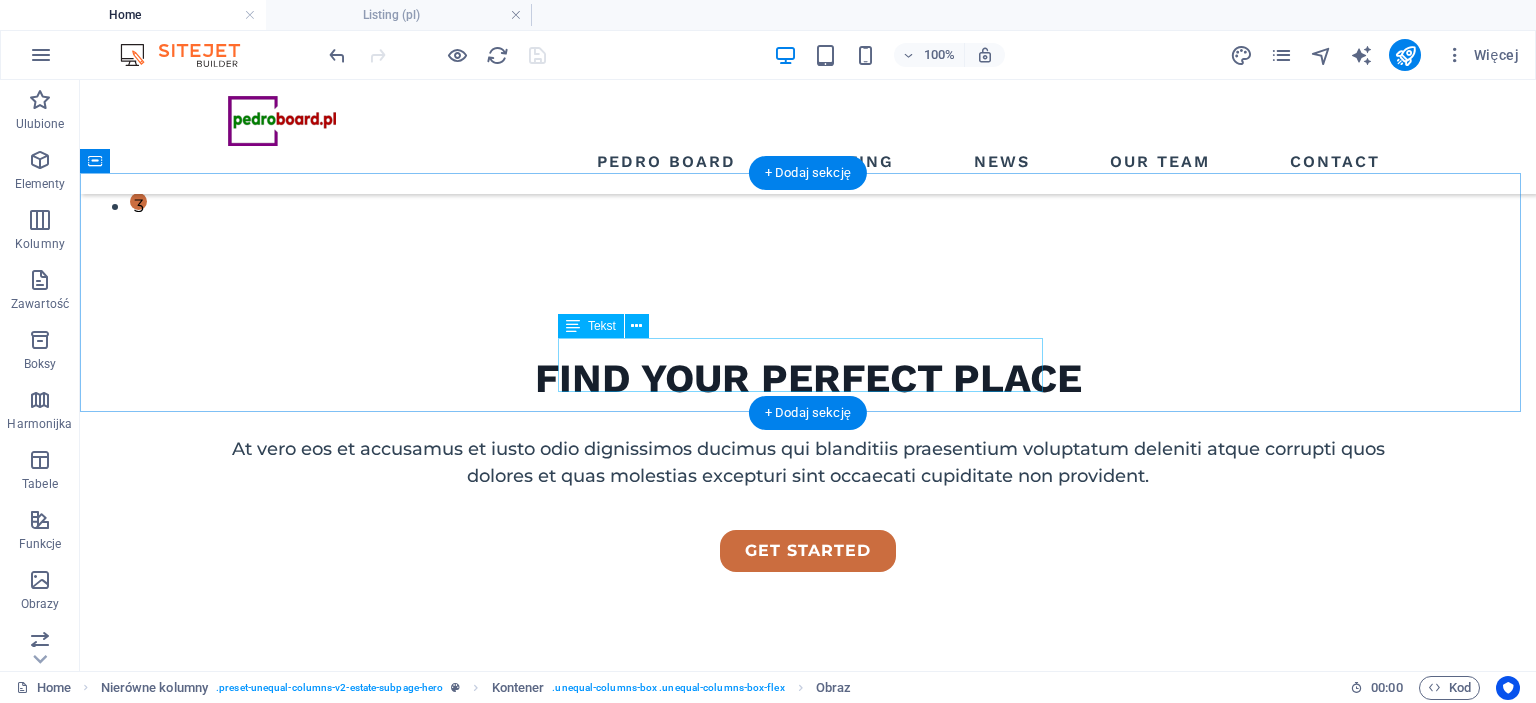 scroll, scrollTop: 0, scrollLeft: 0, axis: both 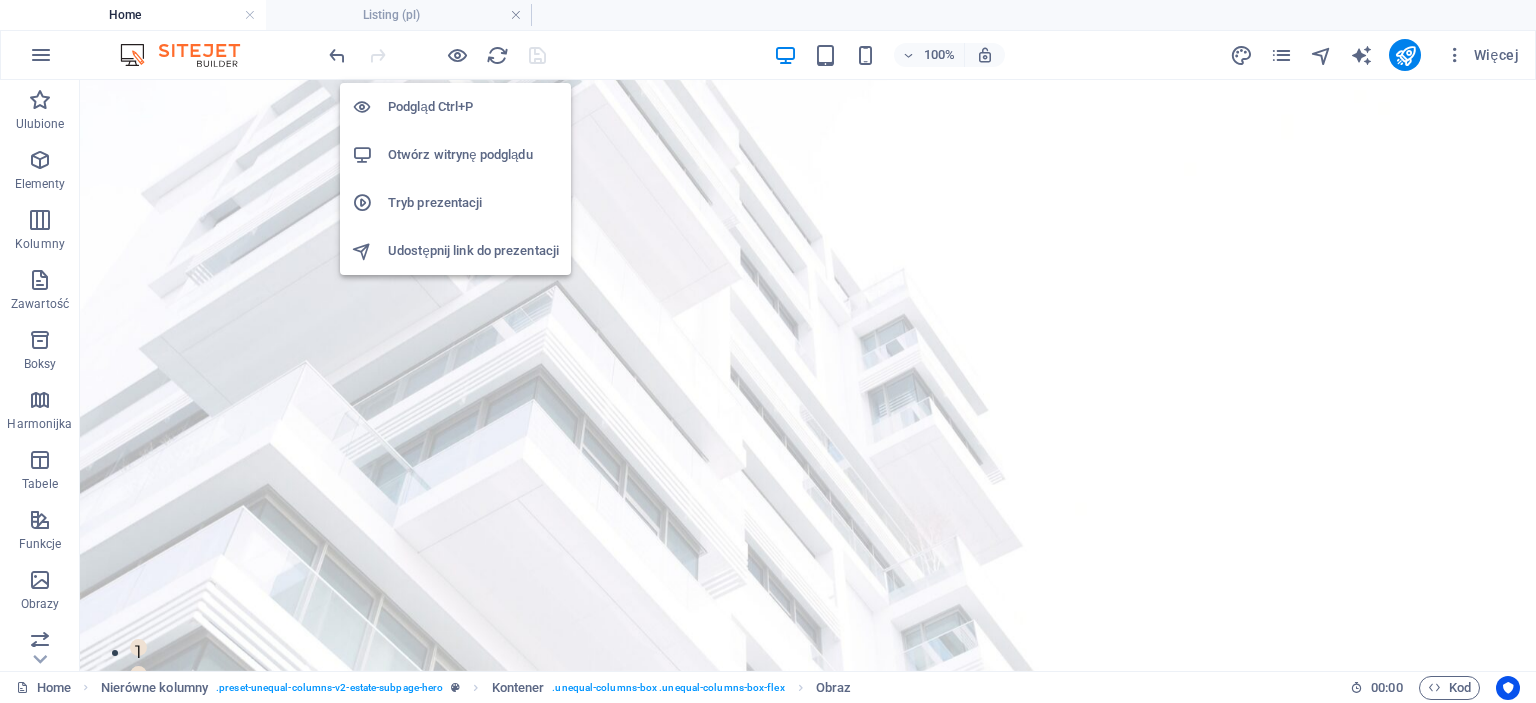 click on "Podgląd Ctrl+P" at bounding box center [473, 107] 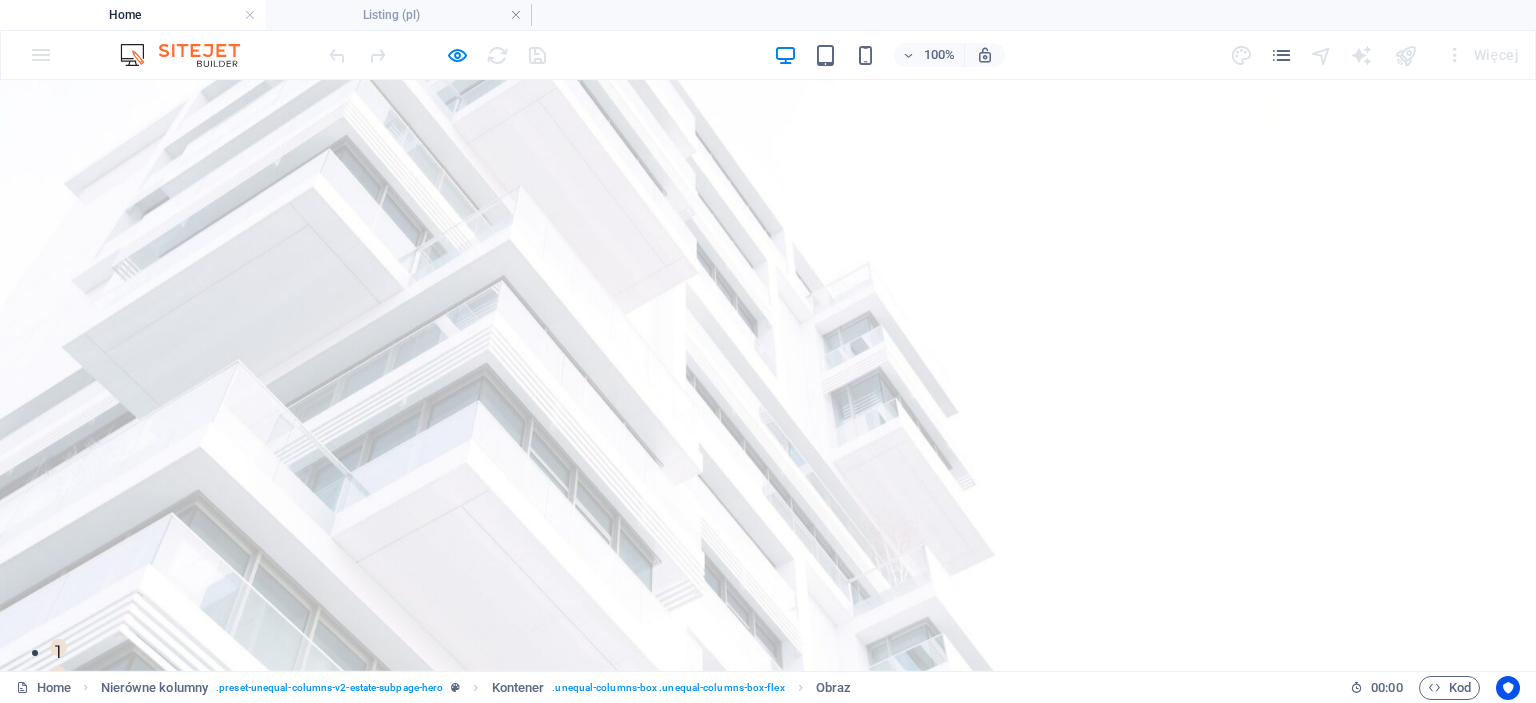 click on "Contact" at bounding box center (1295, 753) 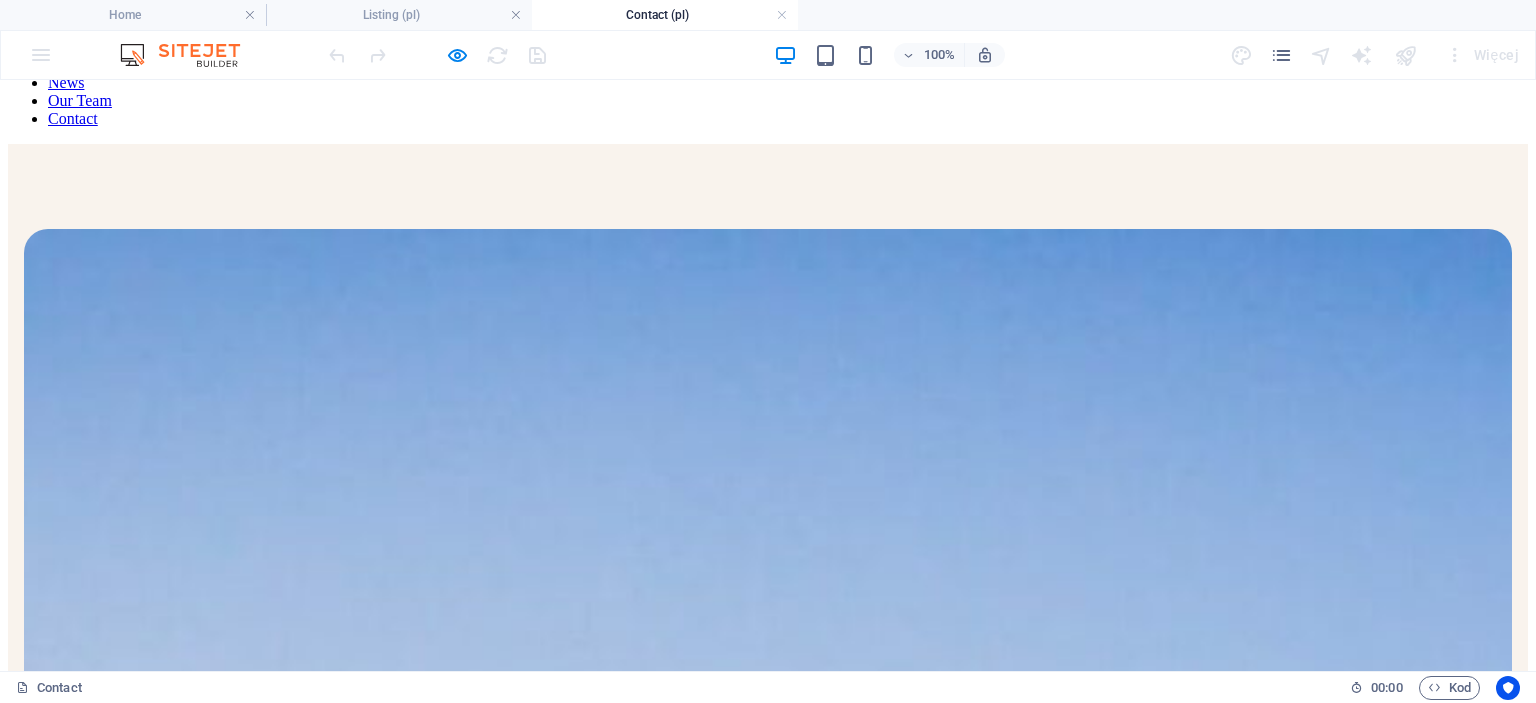 scroll, scrollTop: 0, scrollLeft: 0, axis: both 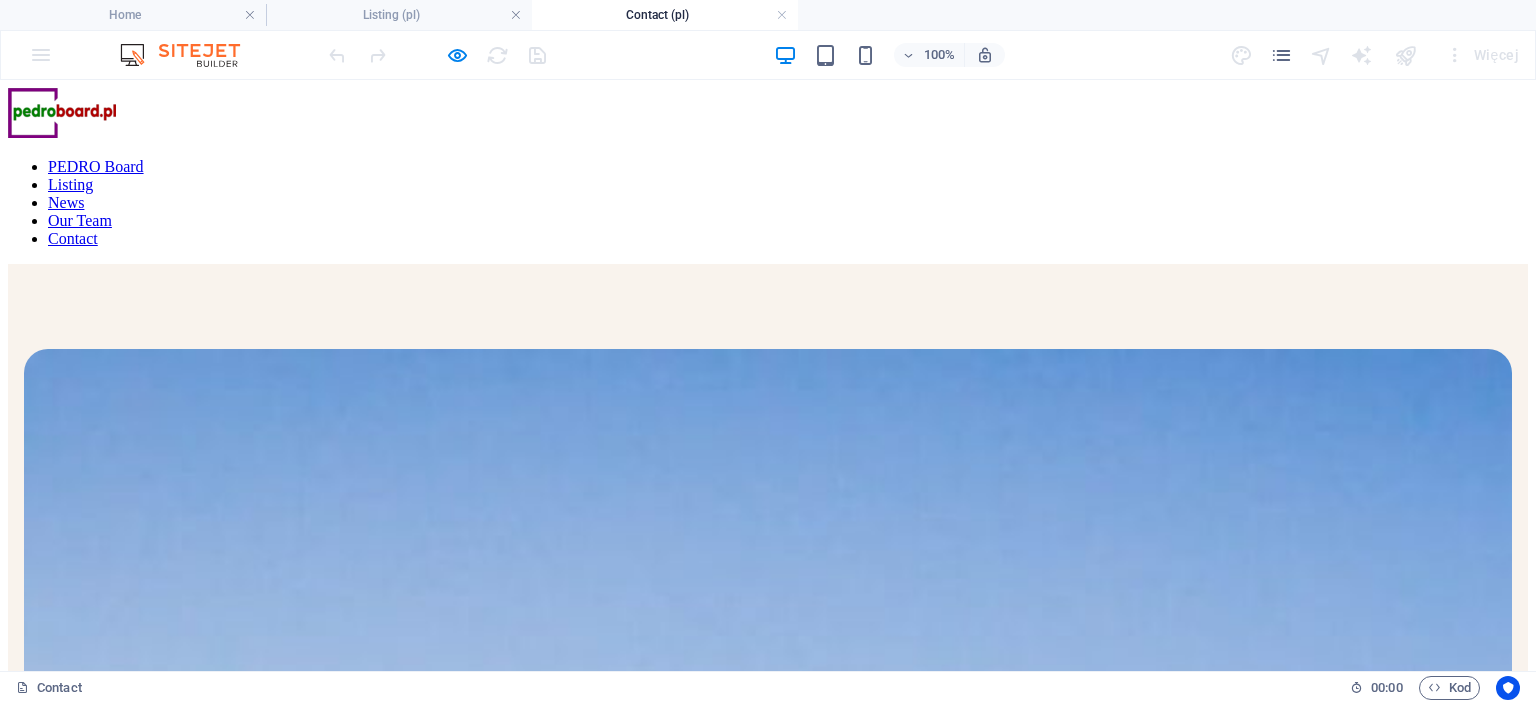 click at bounding box center [768, 1547] 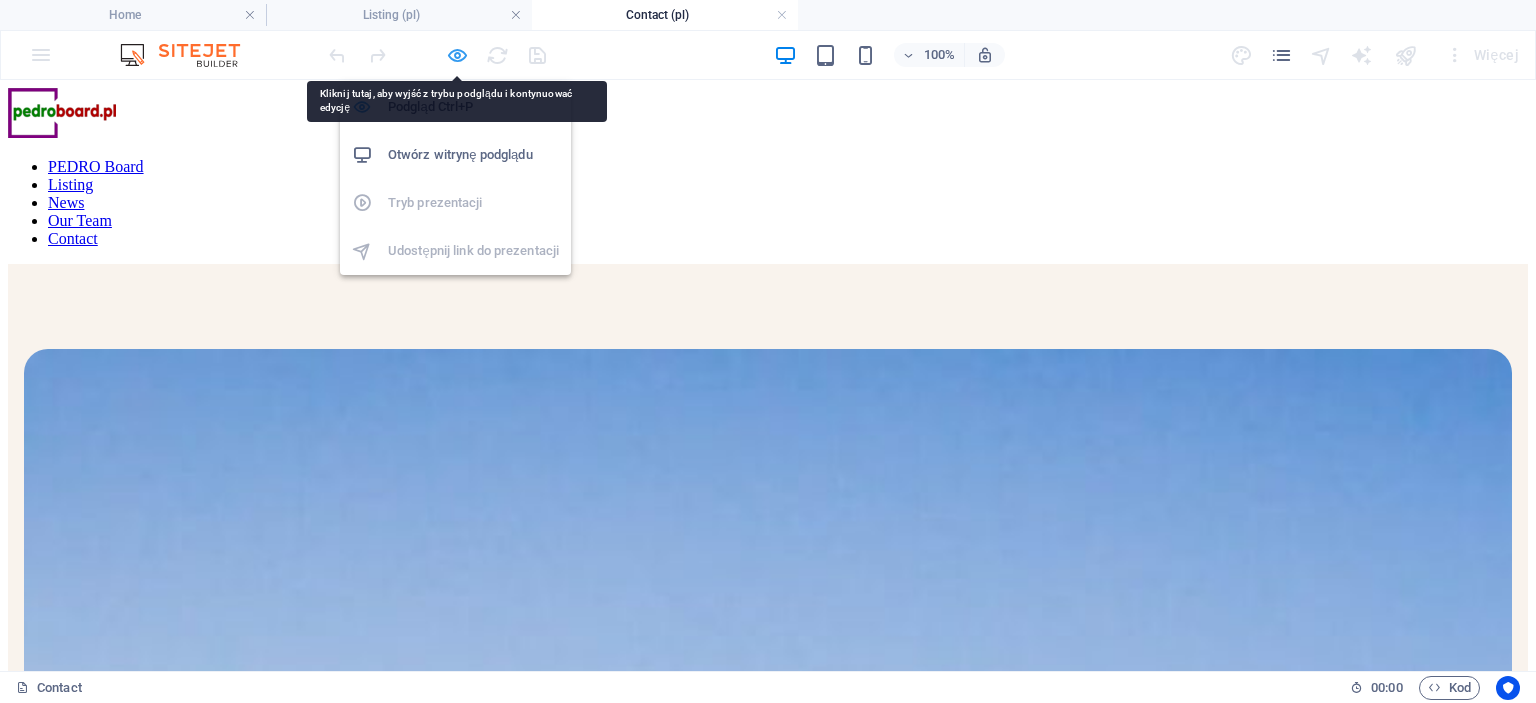 drag, startPoint x: 455, startPoint y: 51, endPoint x: 272, endPoint y: 260, distance: 277.7949 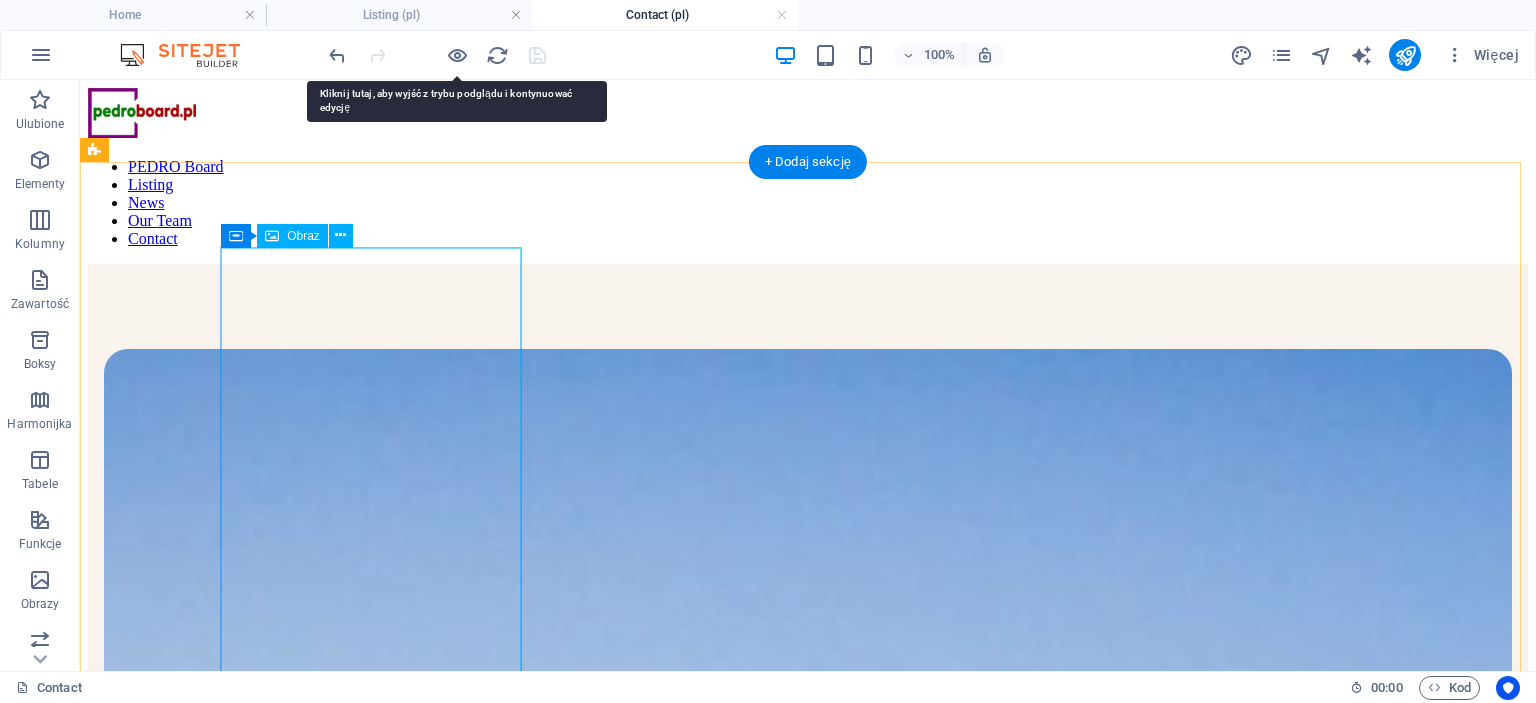 click at bounding box center (808, 1482) 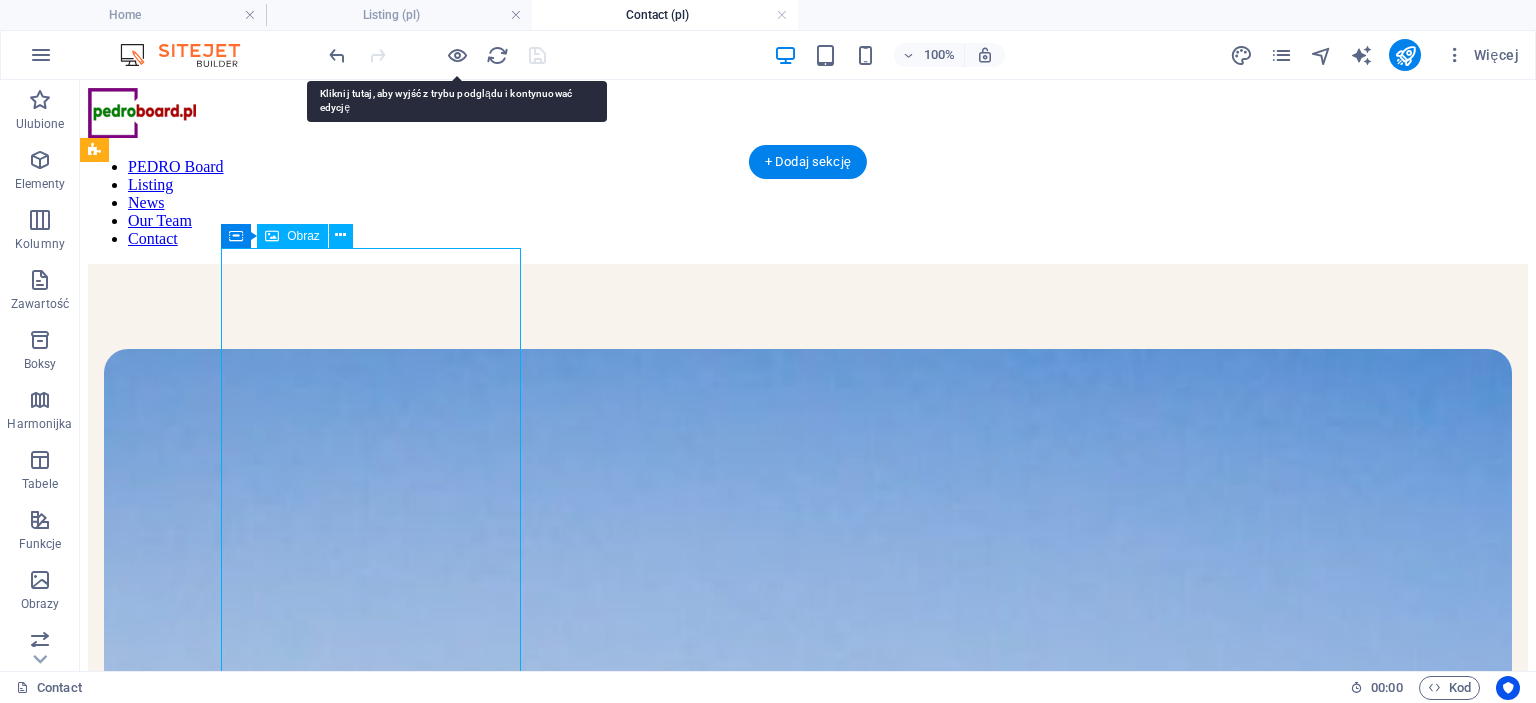 click at bounding box center (808, 1482) 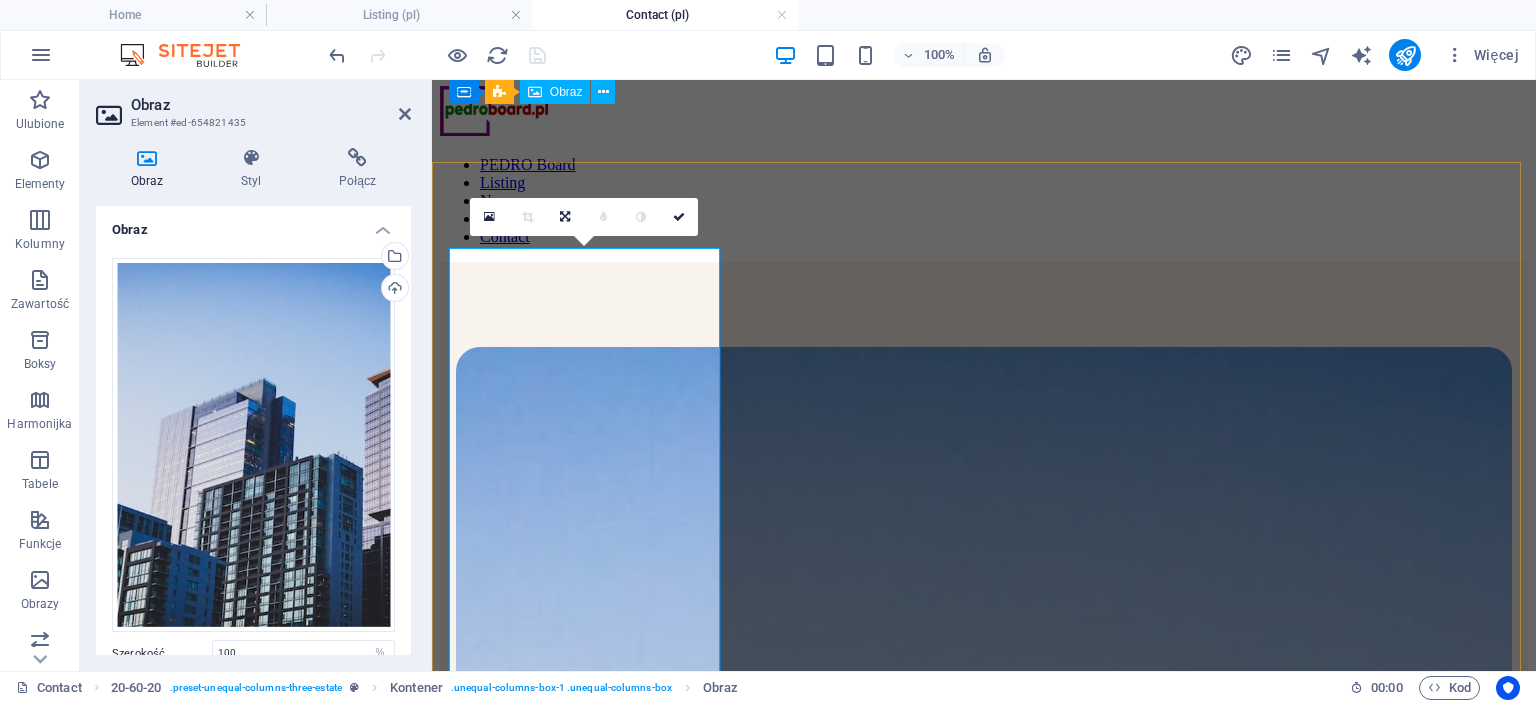 scroll, scrollTop: 0, scrollLeft: 0, axis: both 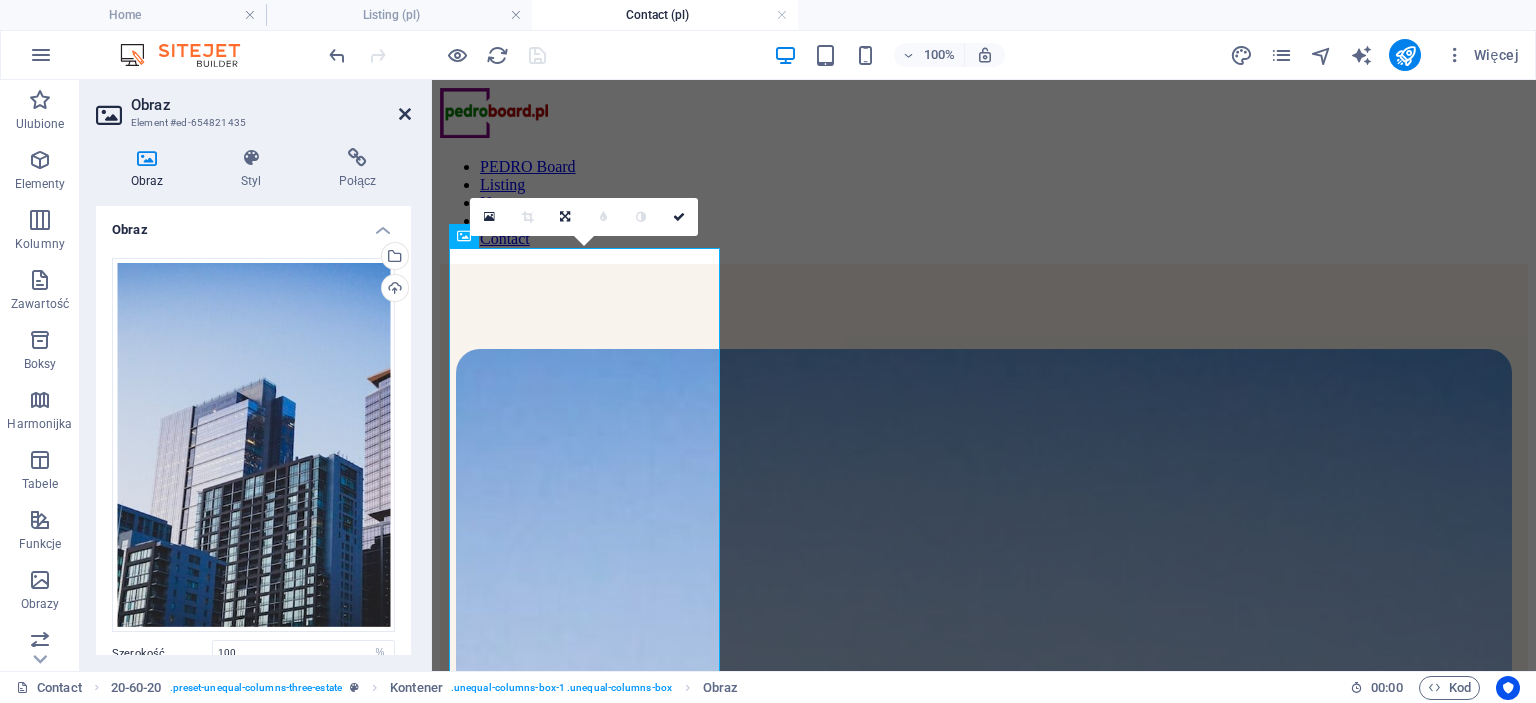 click at bounding box center [405, 114] 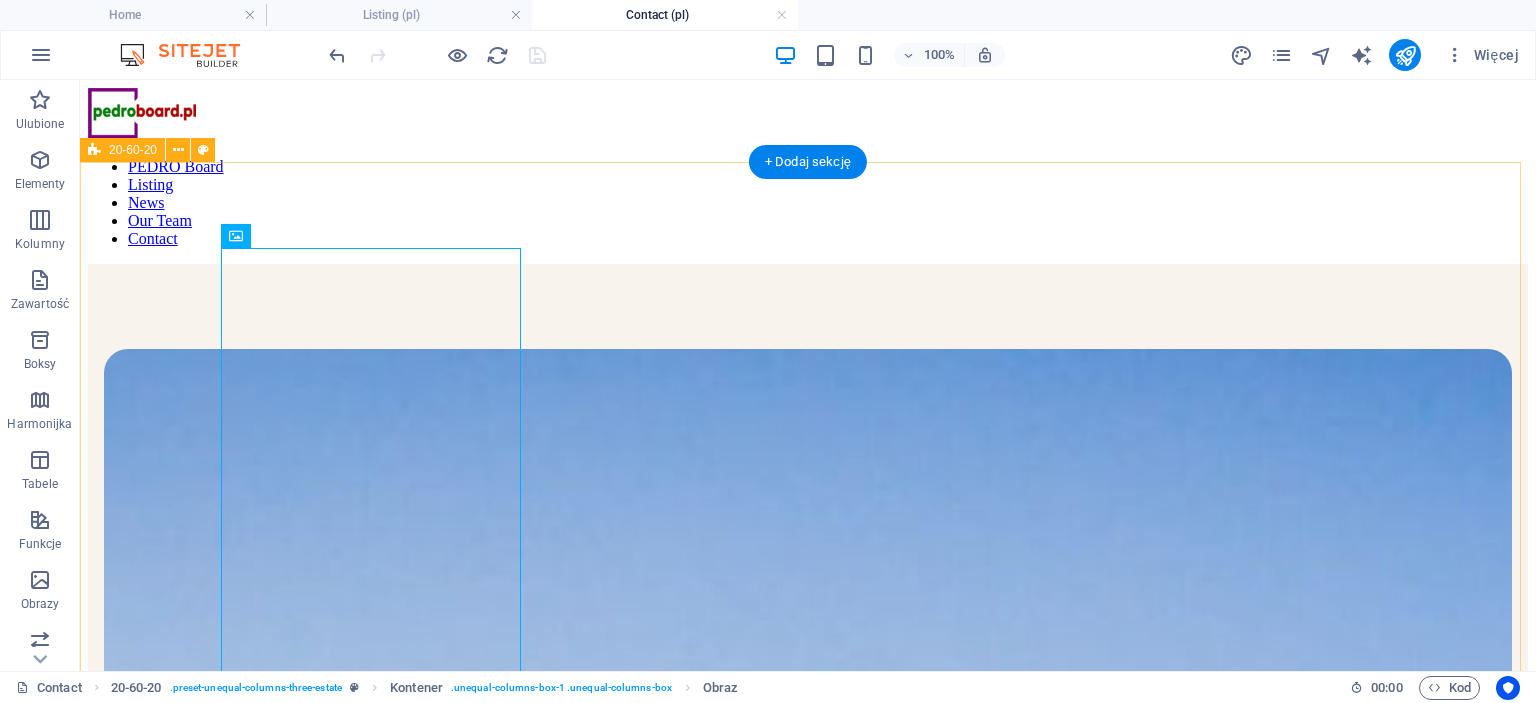click on "contact us   I have read and understand the privacy policy. Nieczytelny? Załaduj nowy Submit" at bounding box center (808, 2835) 